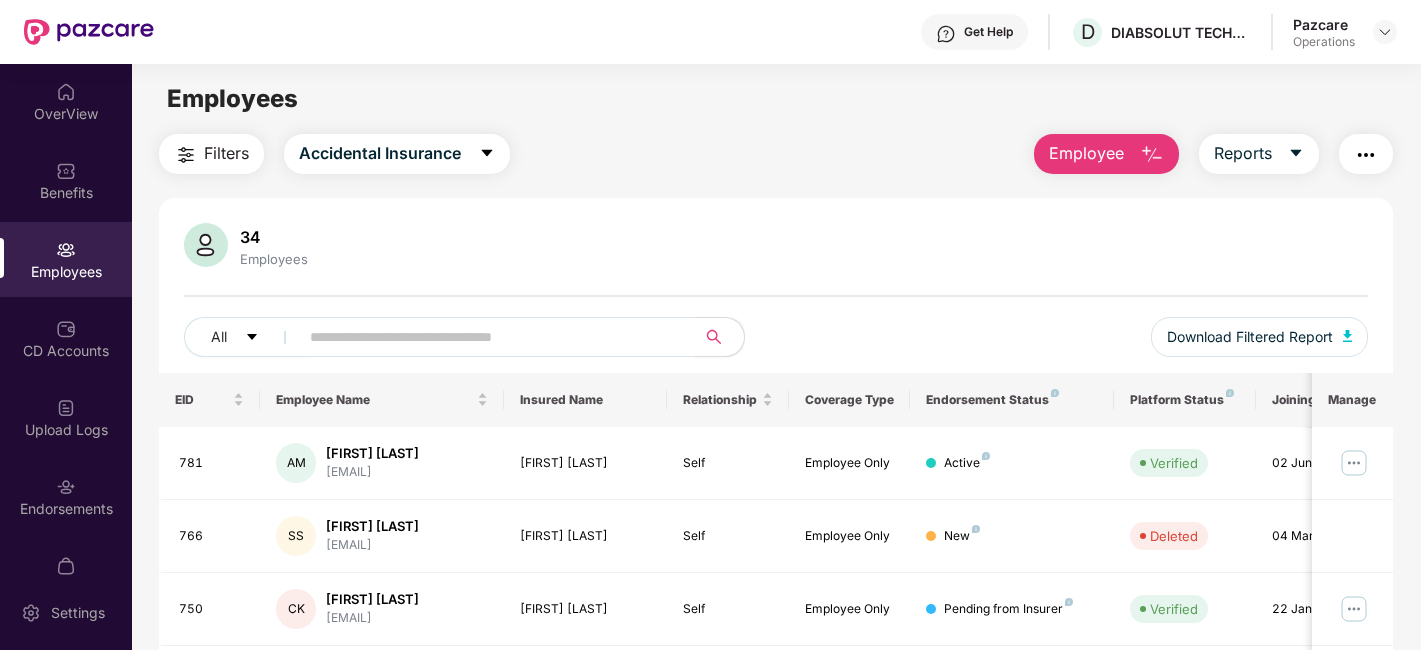 scroll, scrollTop: 0, scrollLeft: 0, axis: both 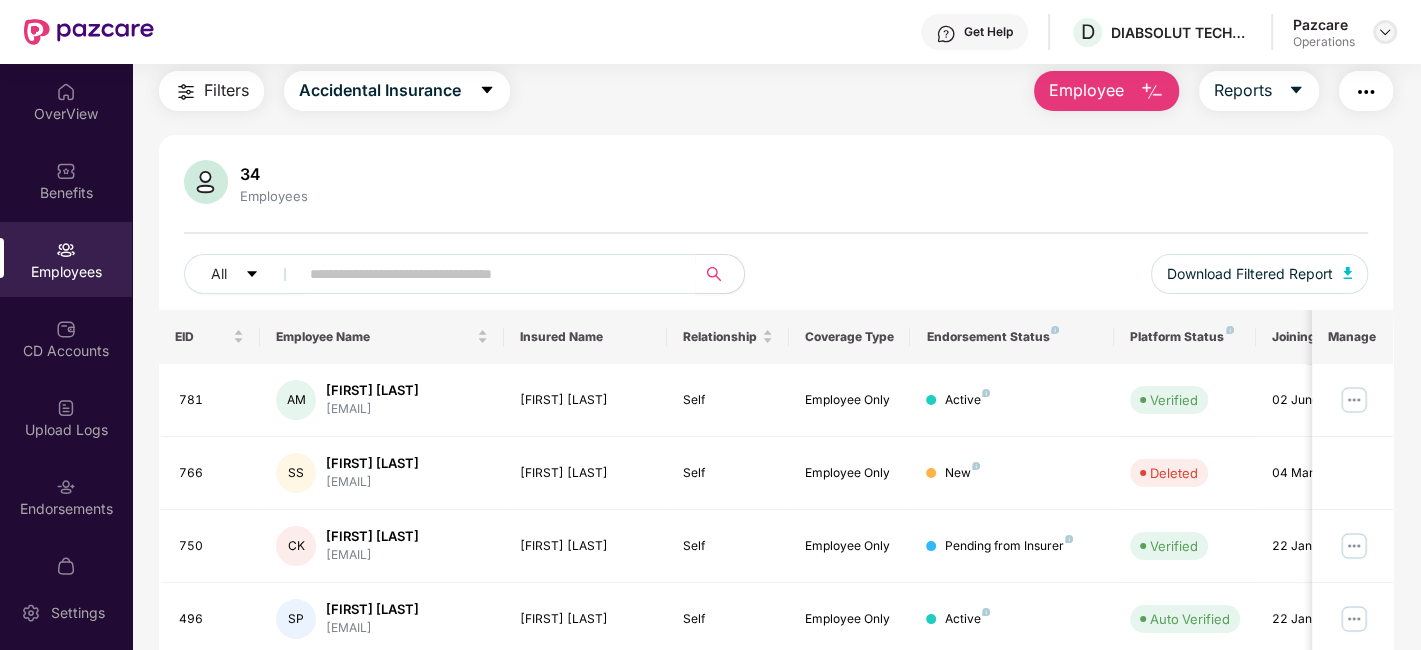 click at bounding box center [1385, 32] 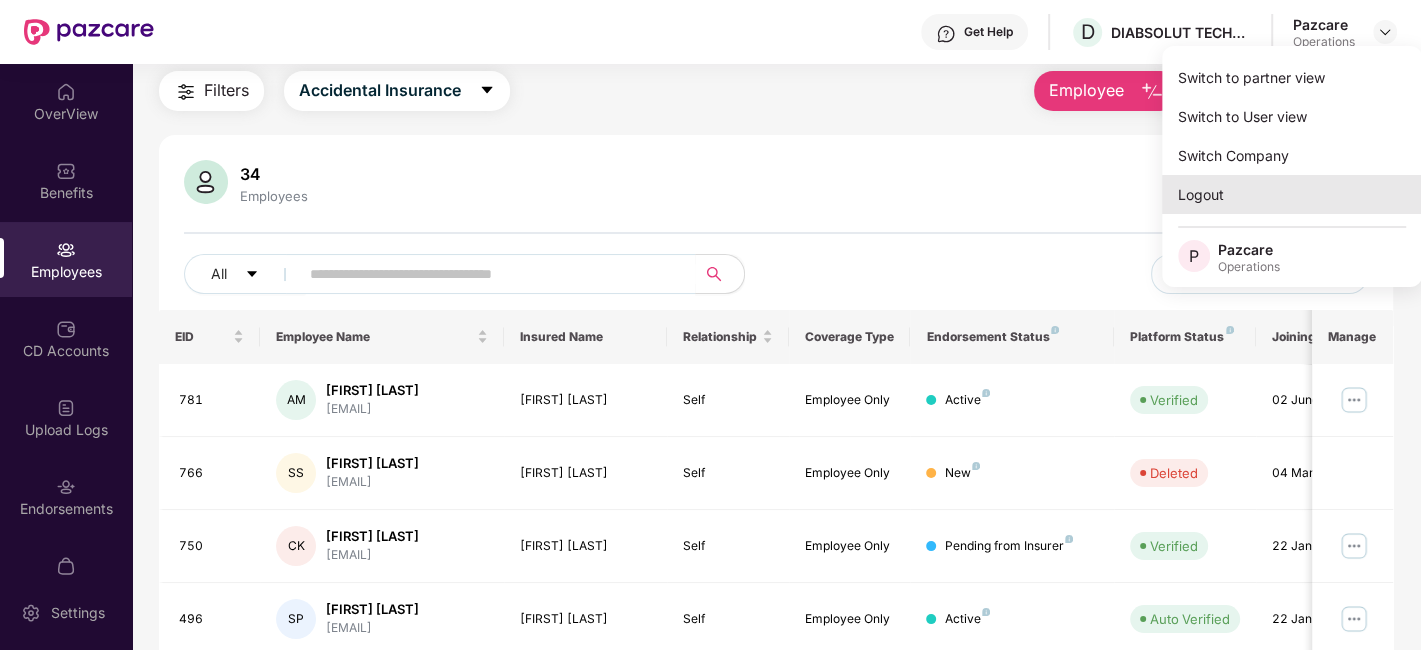 click on "Logout" at bounding box center (1292, 194) 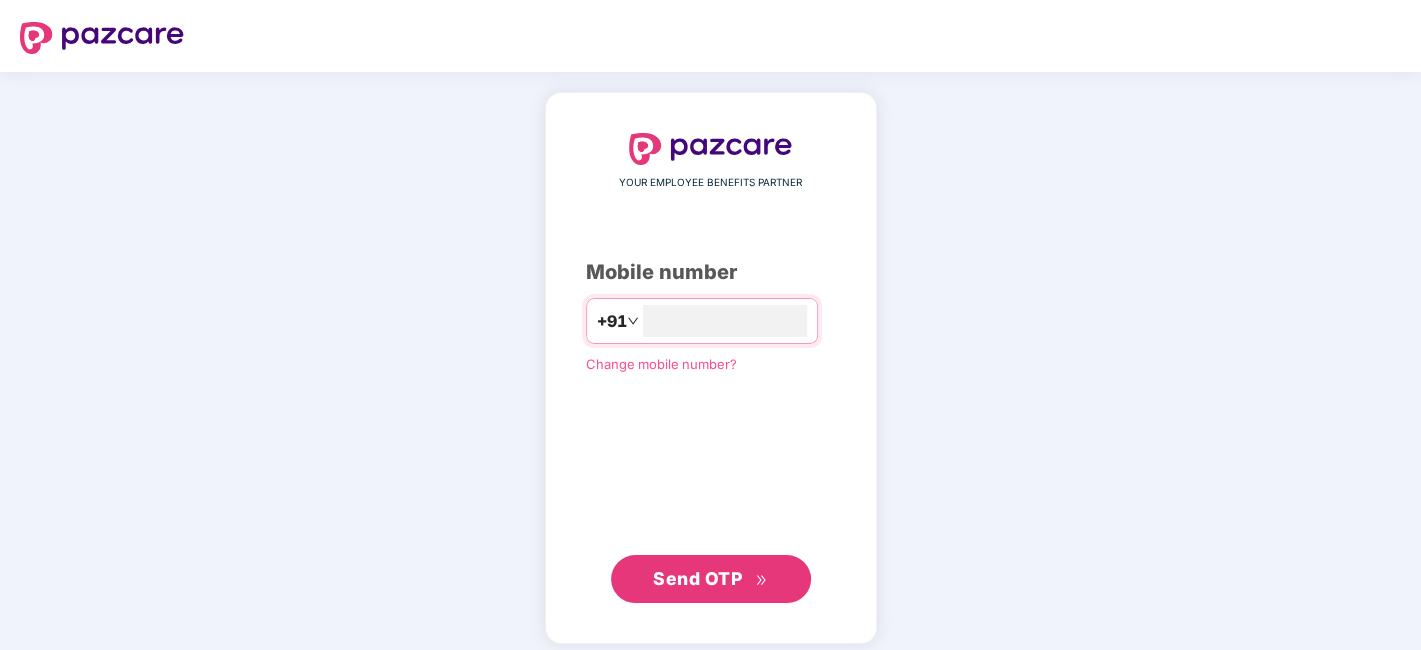 type on "**********" 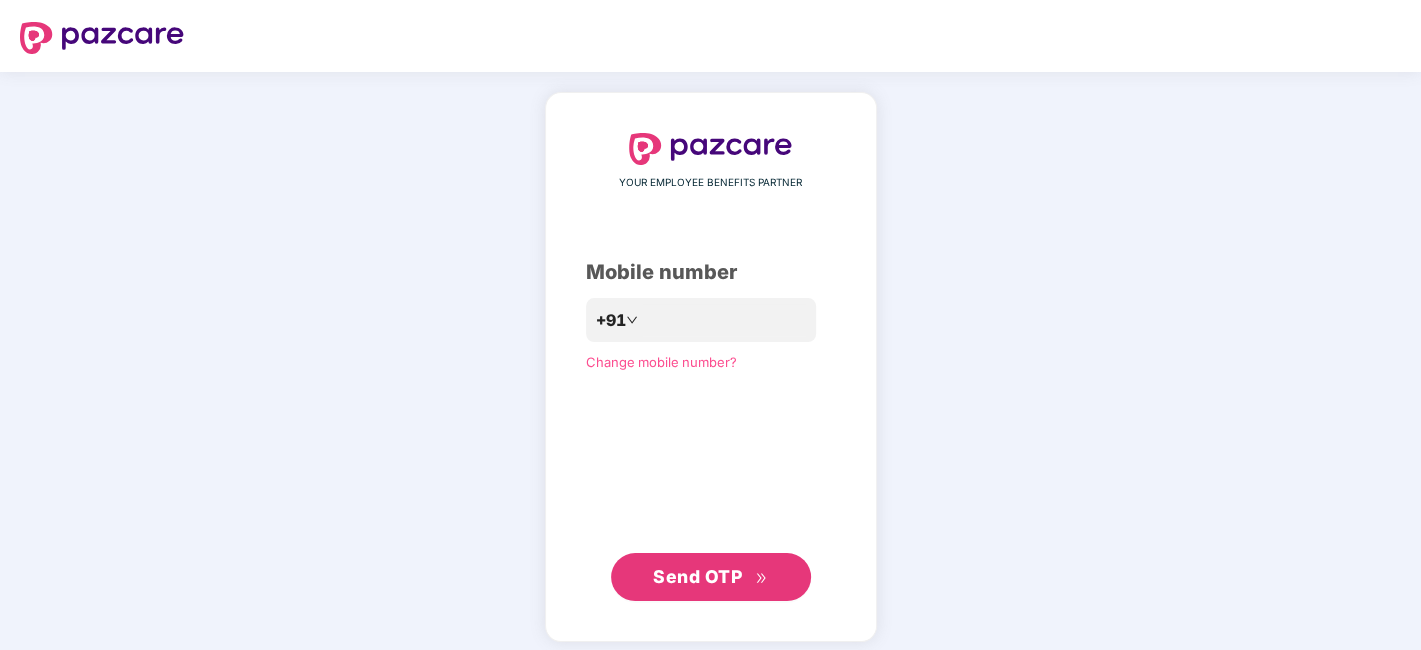 click on "Send OTP" at bounding box center (697, 576) 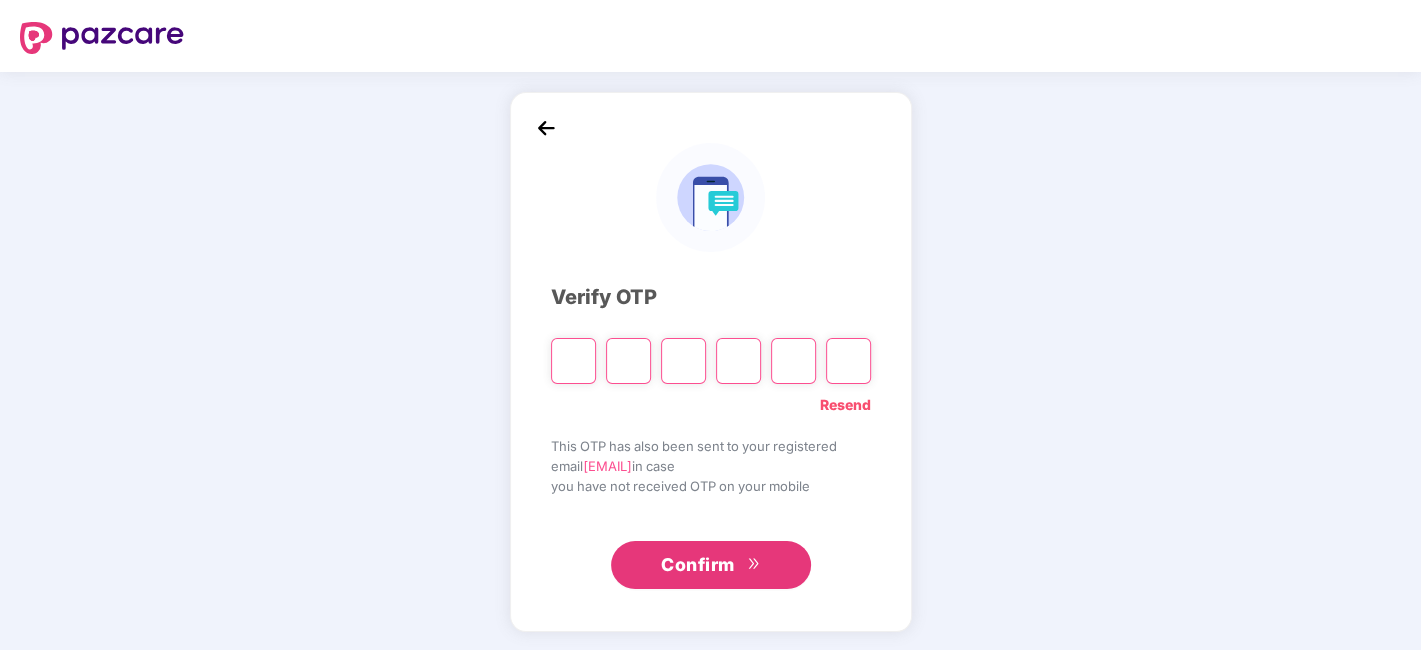 paste on "*" 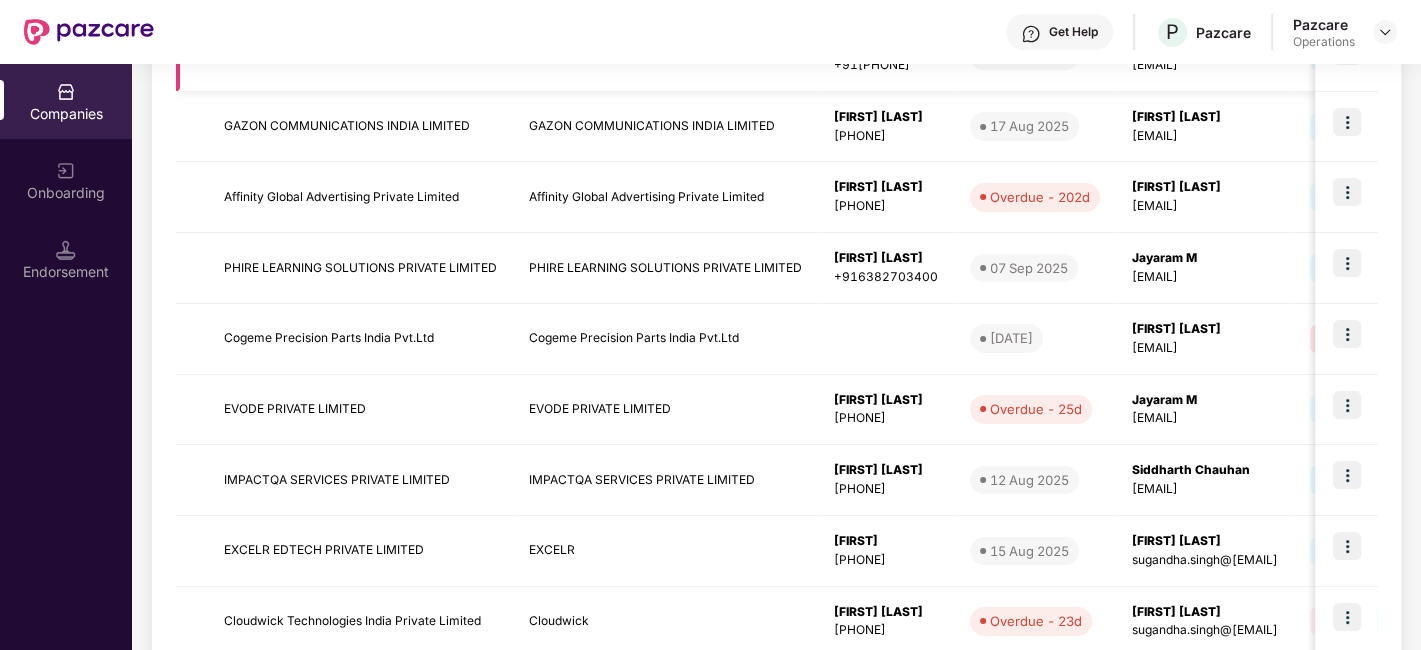 scroll, scrollTop: 0, scrollLeft: 0, axis: both 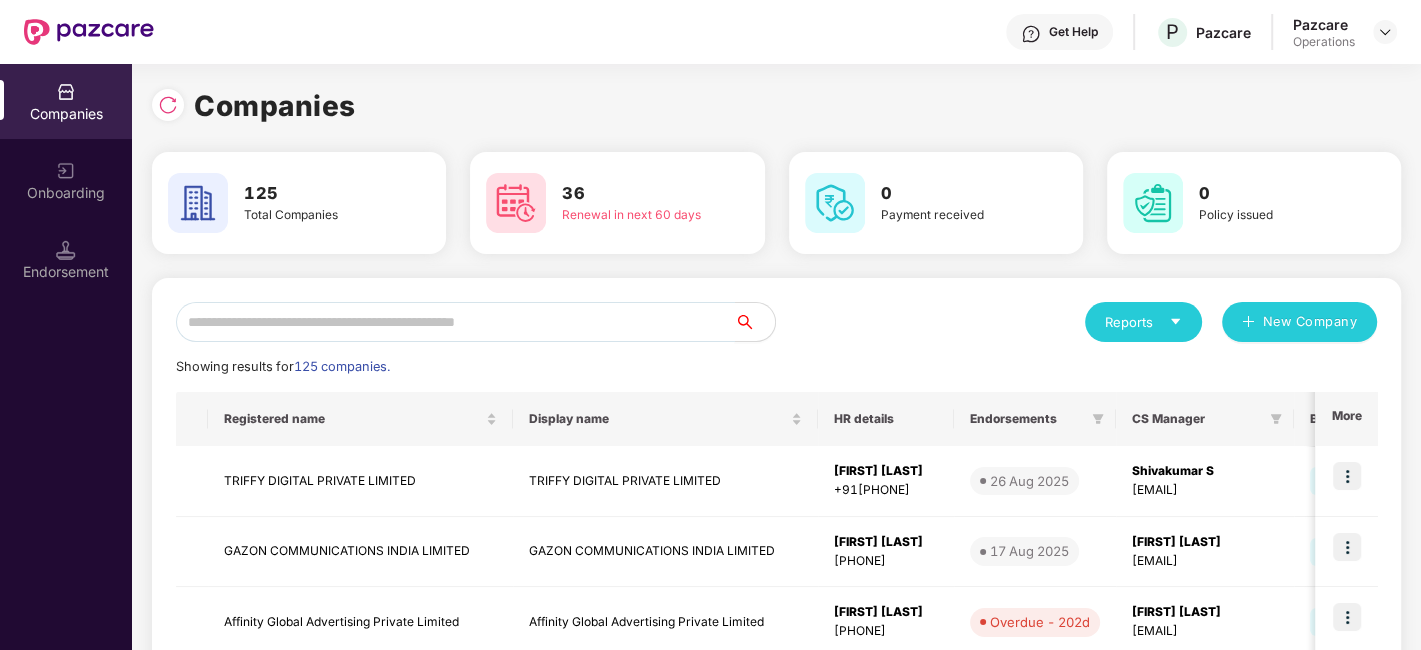 click at bounding box center [455, 322] 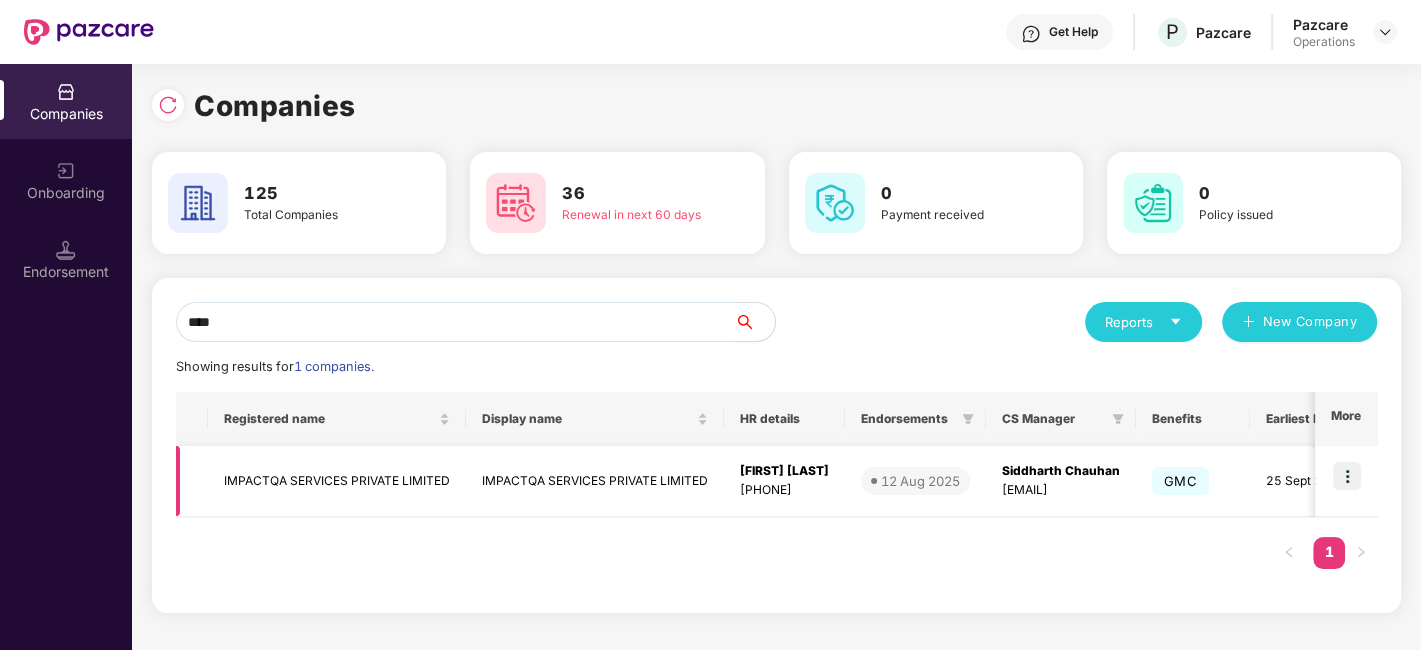 type on "****" 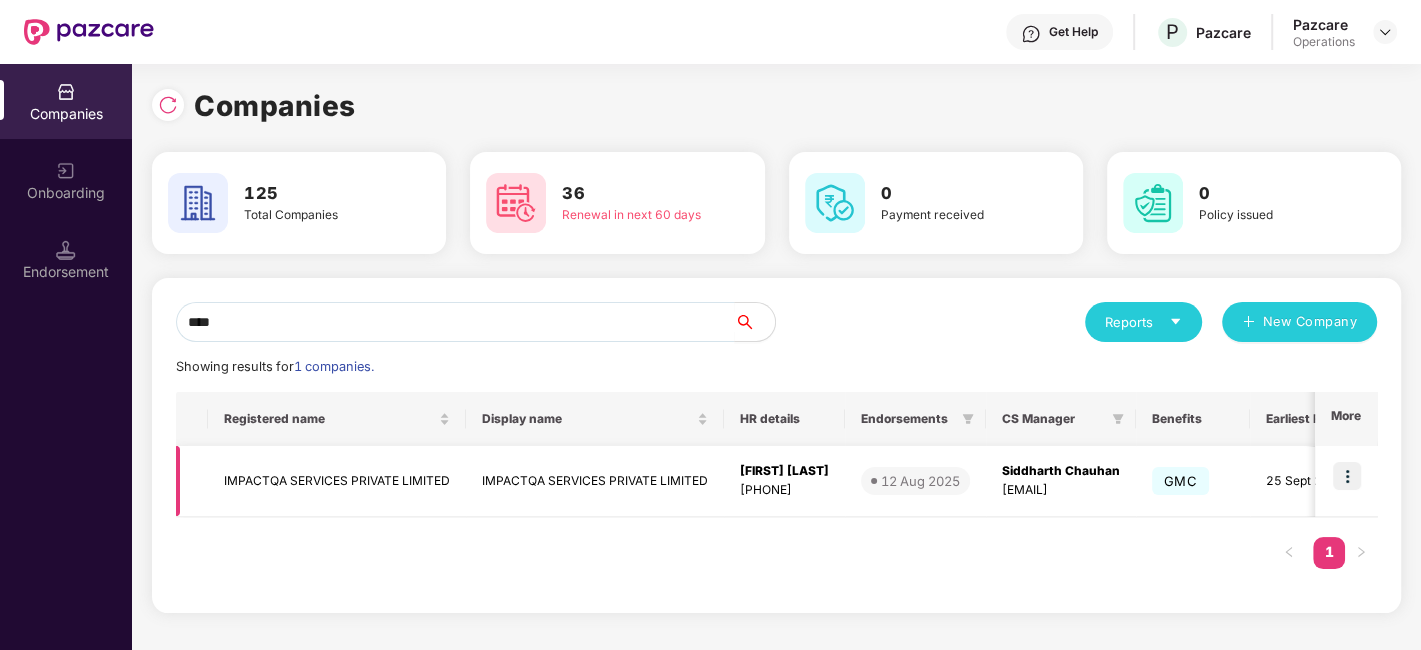 click at bounding box center [1347, 476] 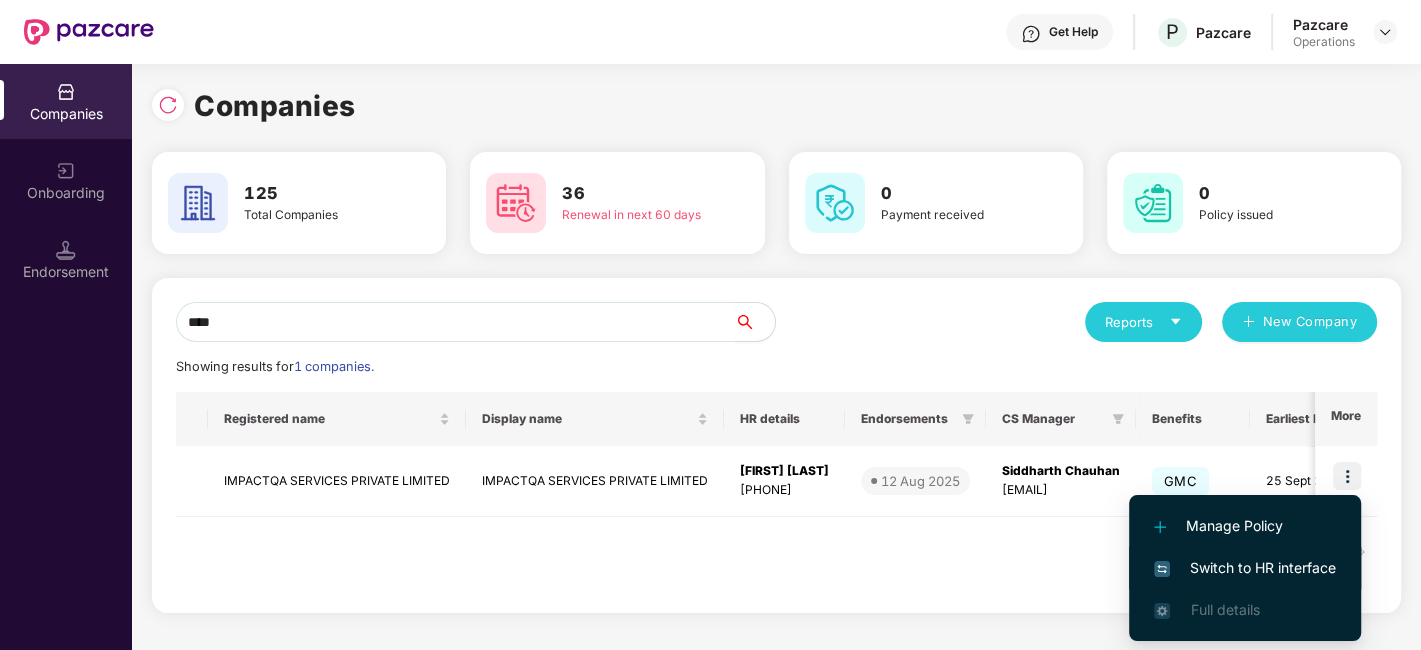 click on "Switch to HR interface" at bounding box center [1245, 568] 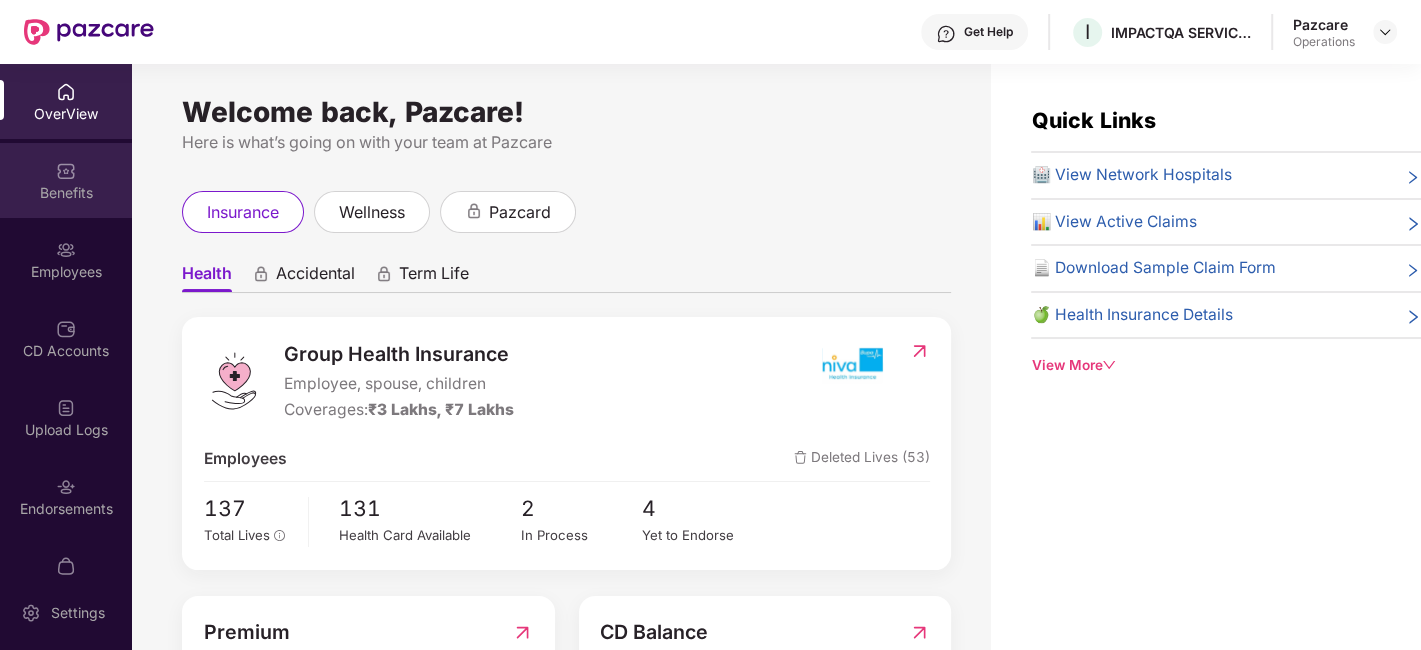 scroll, scrollTop: 41, scrollLeft: 0, axis: vertical 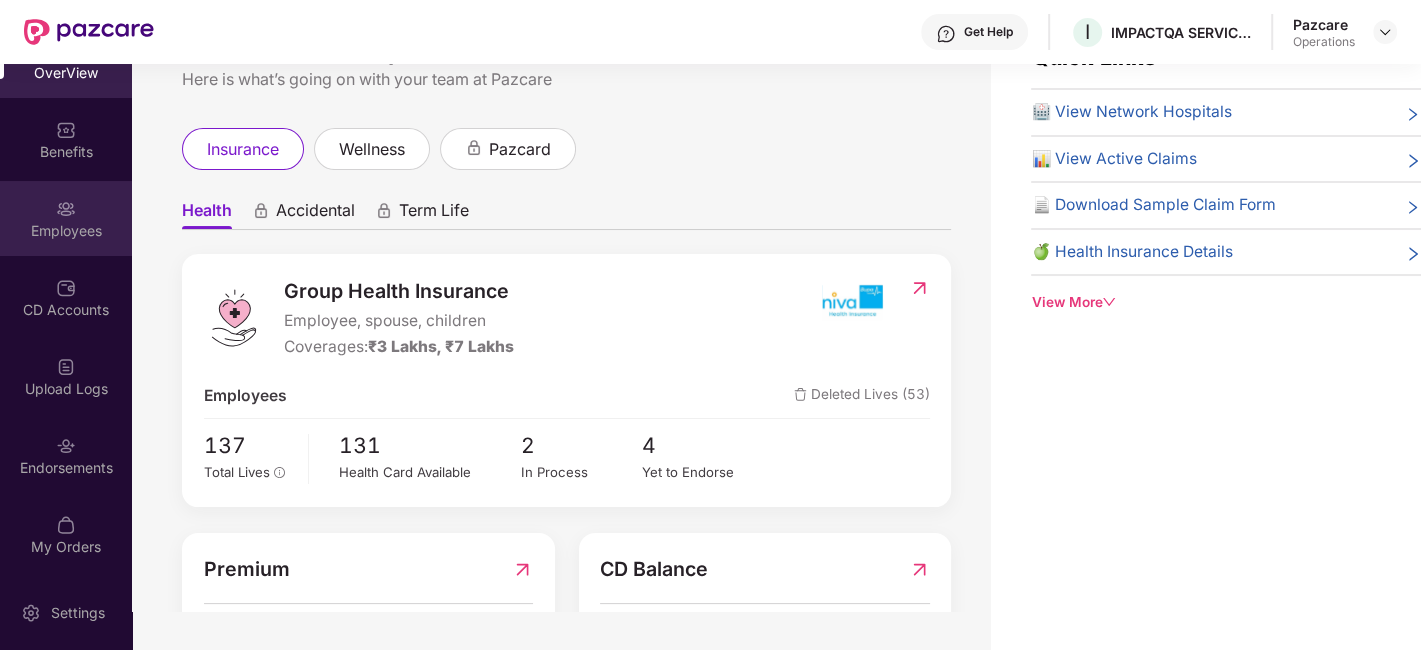 click on "Employees" at bounding box center [66, 218] 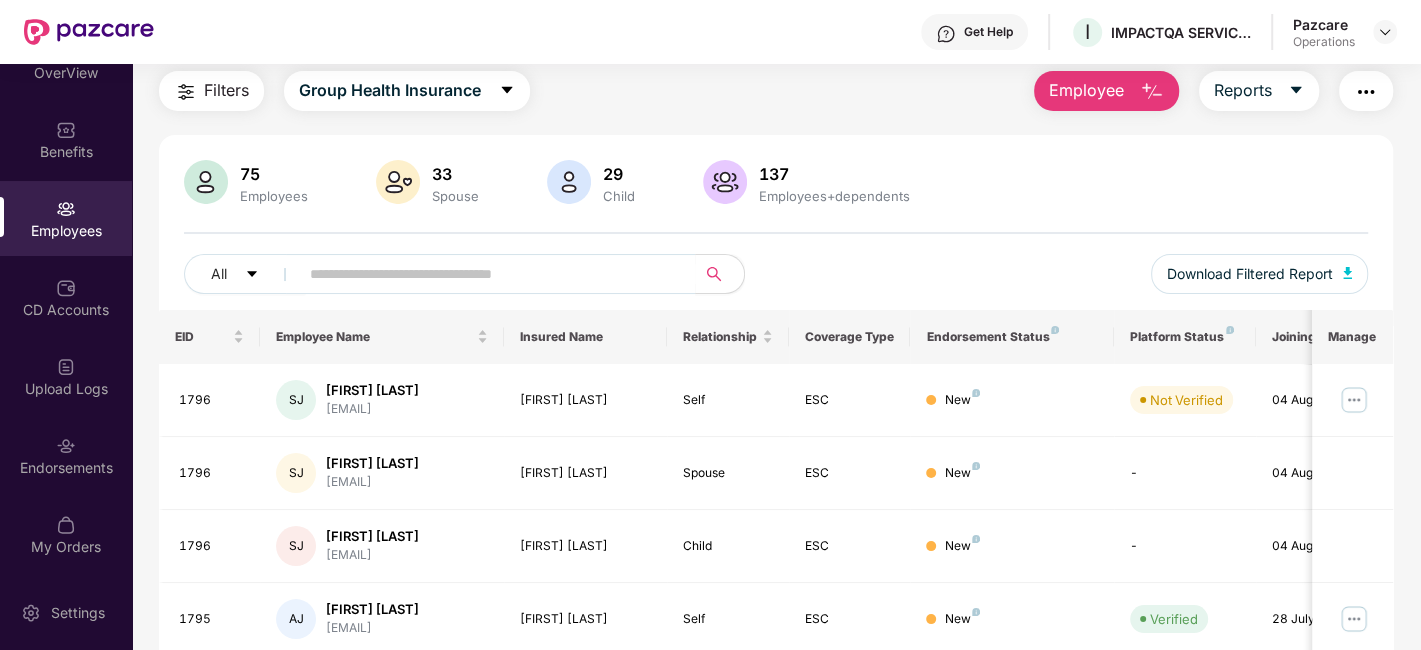 click on "Filters" at bounding box center [226, 90] 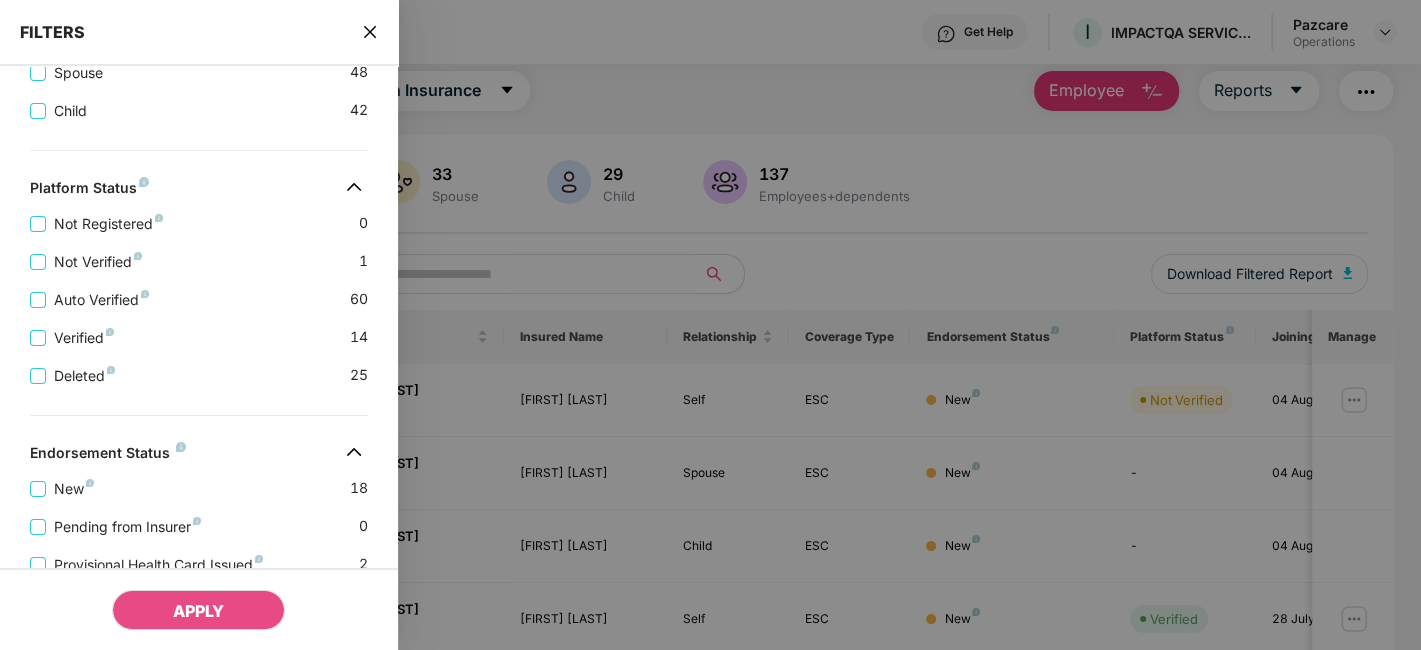scroll, scrollTop: 620, scrollLeft: 0, axis: vertical 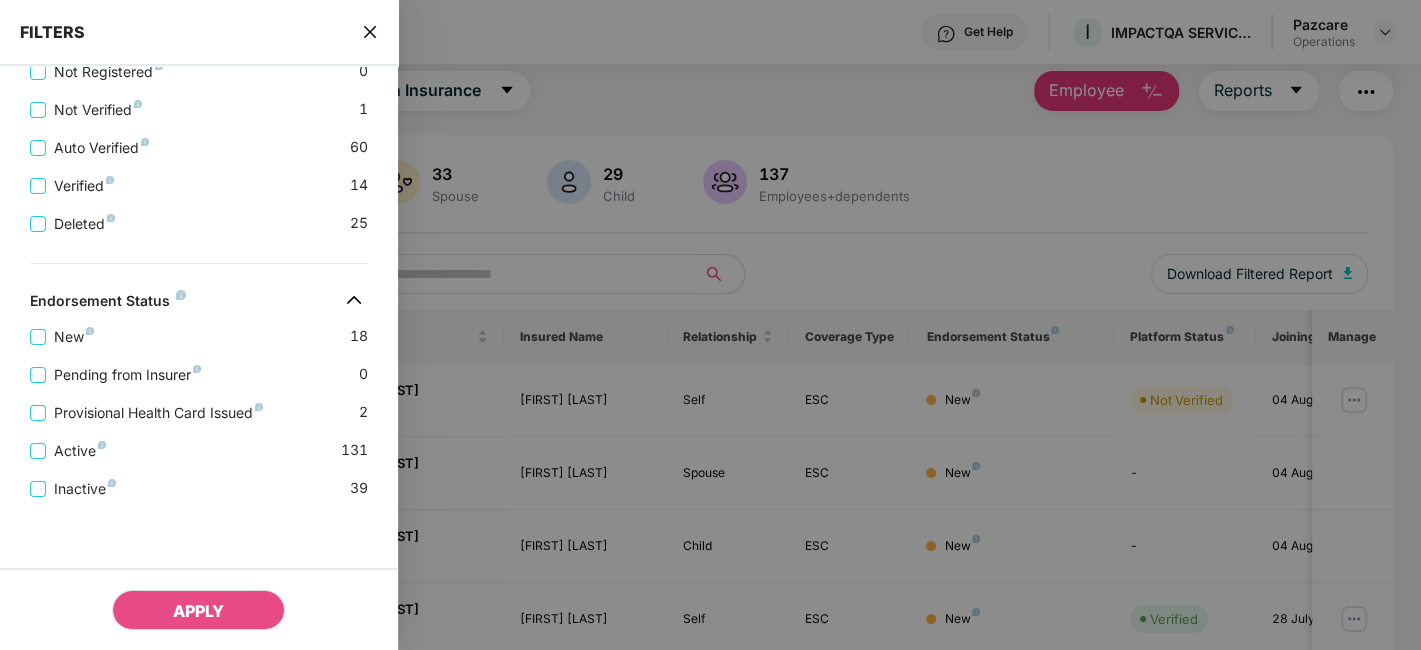 click 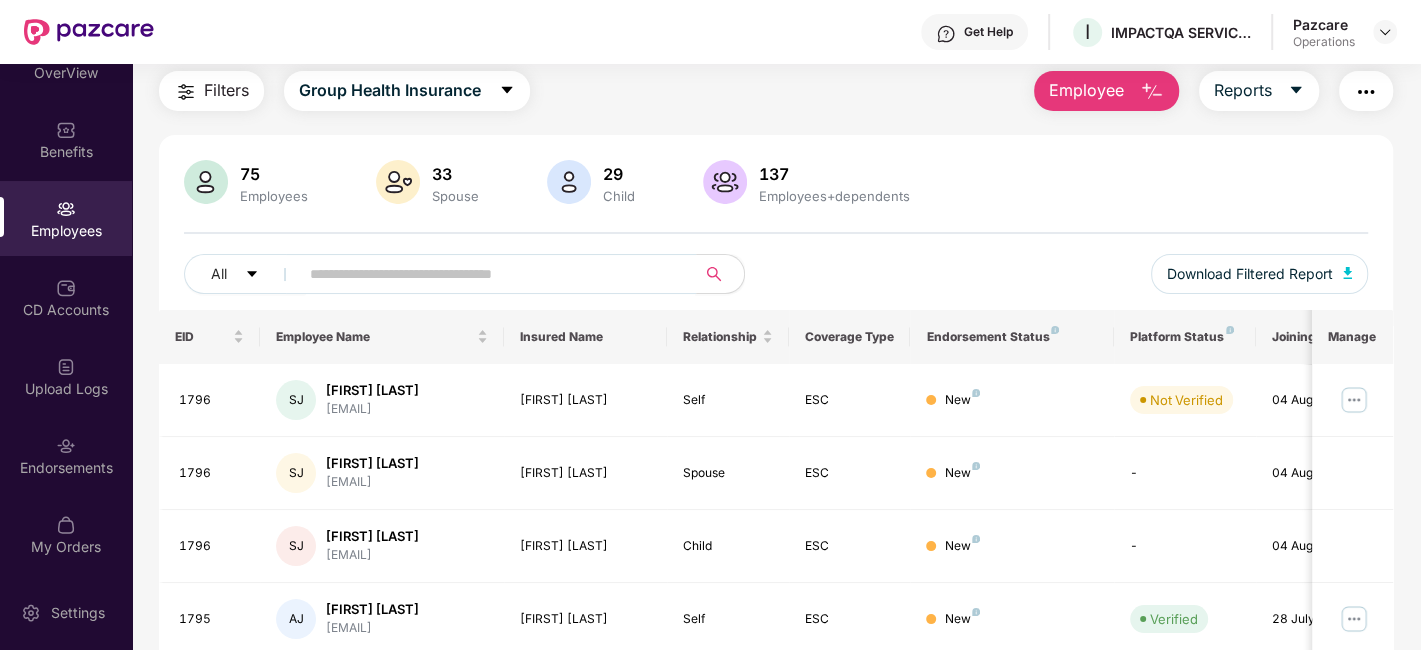 type 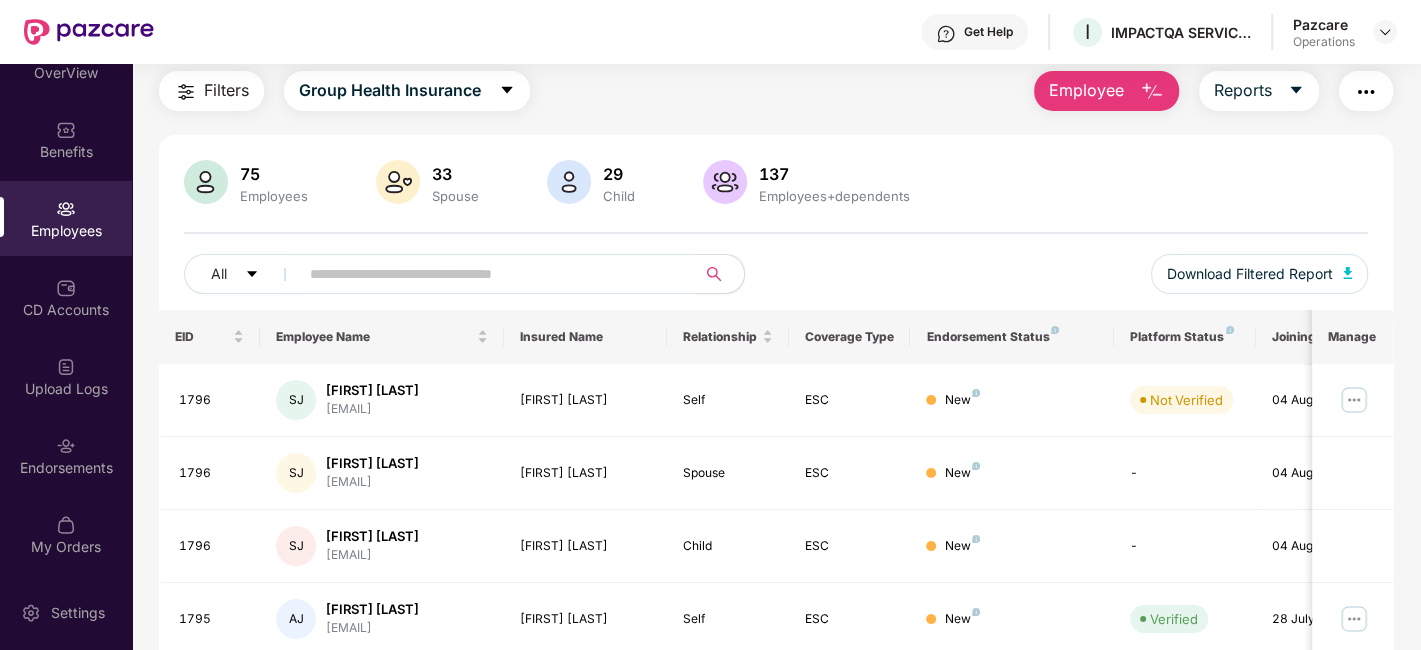 paste on "****" 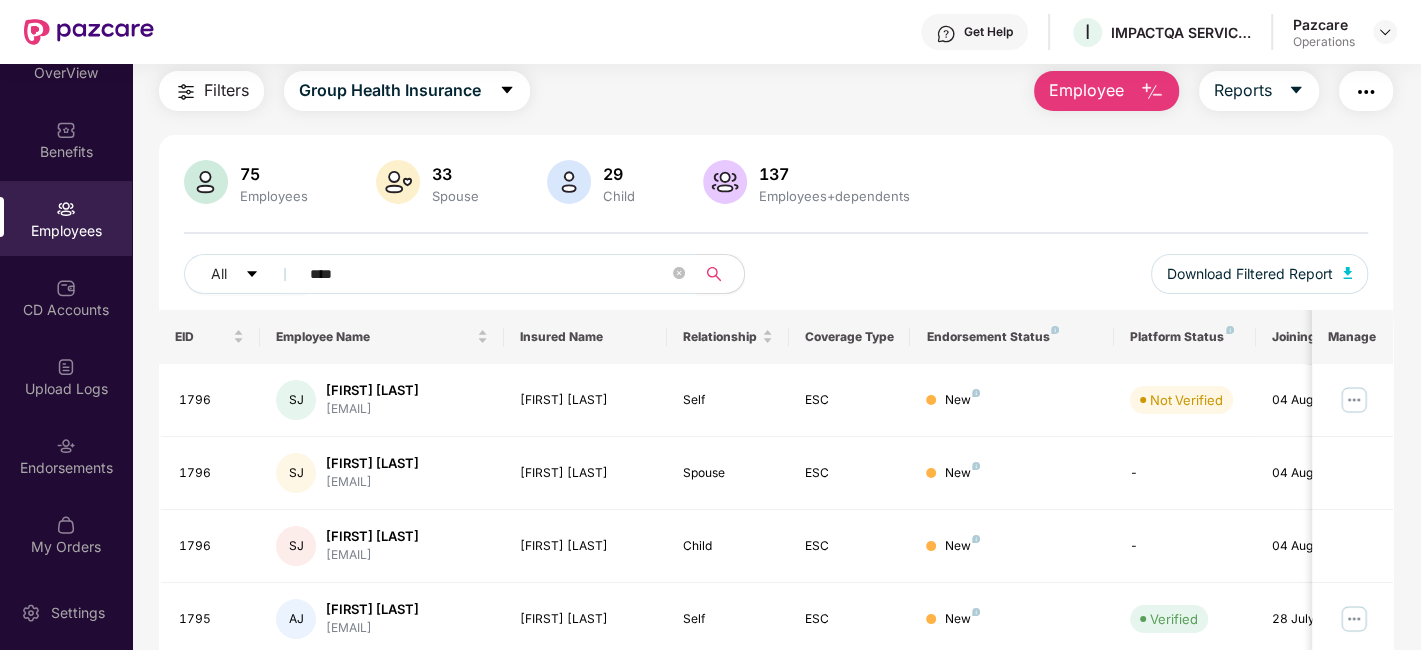 click on "****" at bounding box center (489, 274) 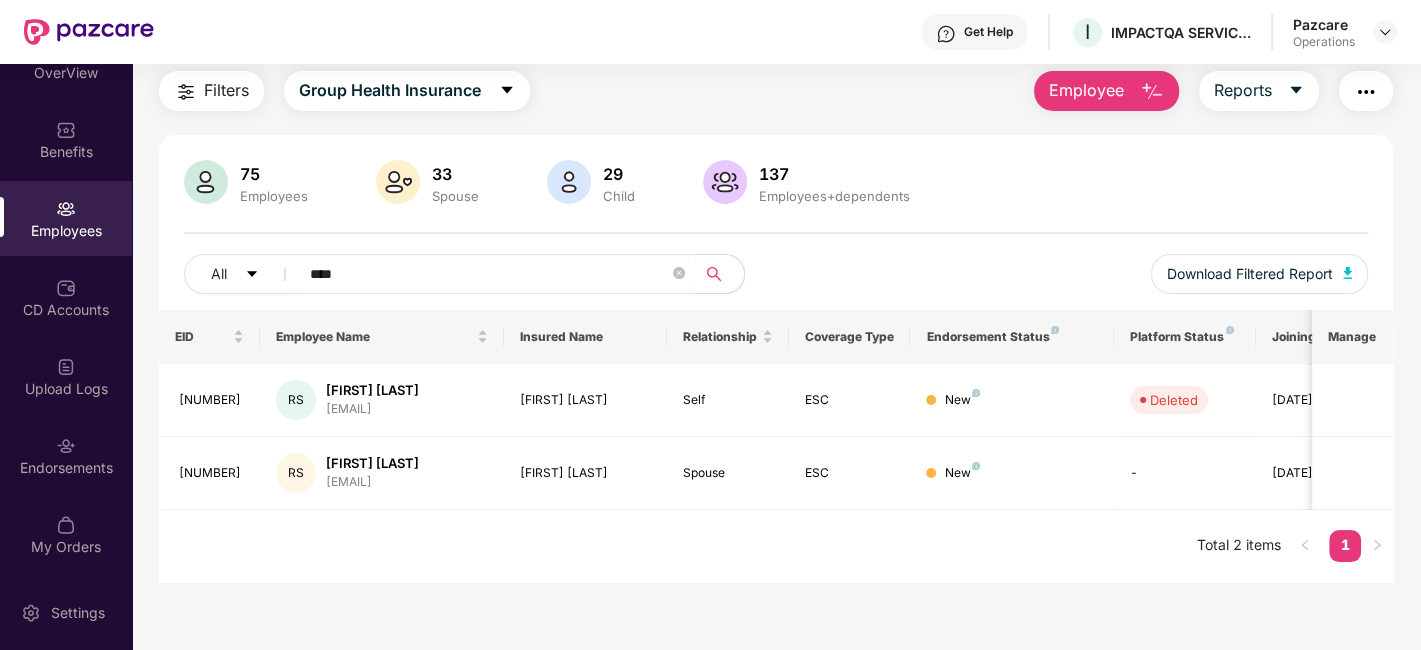 click on "[NUMBER] Employees [NUMBER] Spouse [NUMBER] Child [NUMBER] Employees+dependents All **** Download Filtered Report" at bounding box center [776, 235] 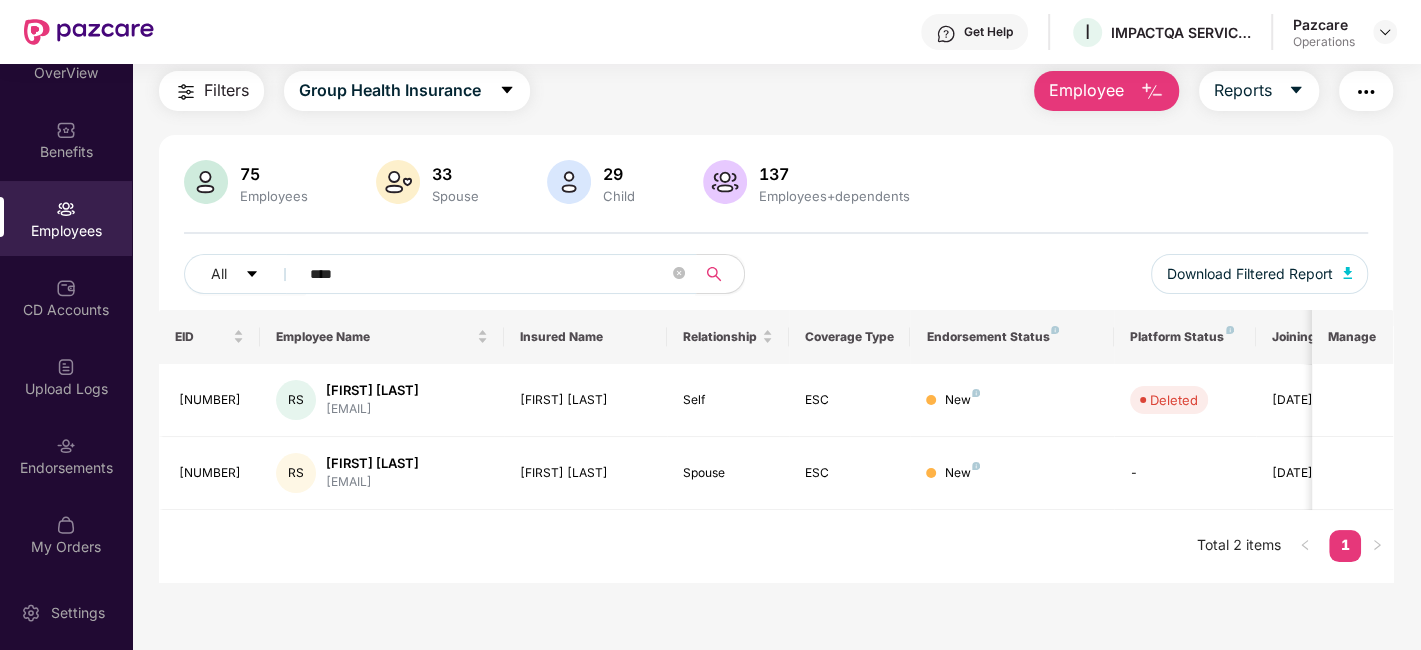 click on "****" at bounding box center [489, 274] 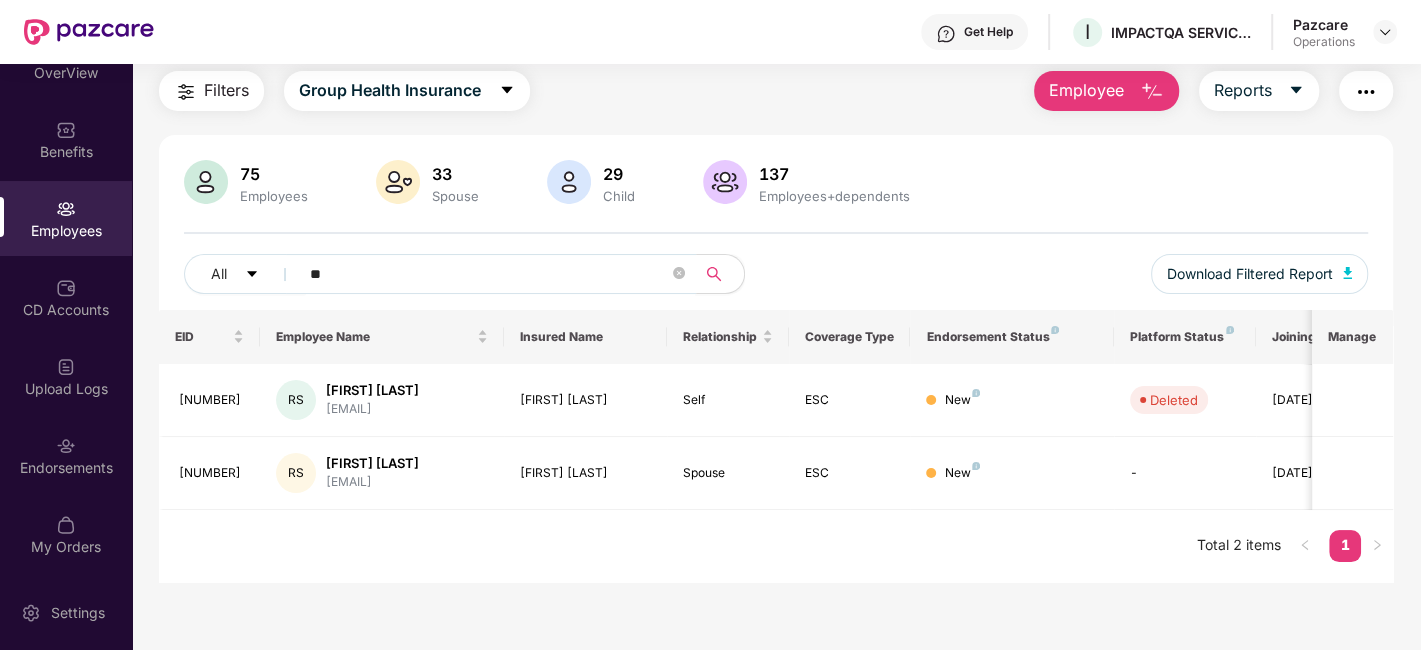 type on "*" 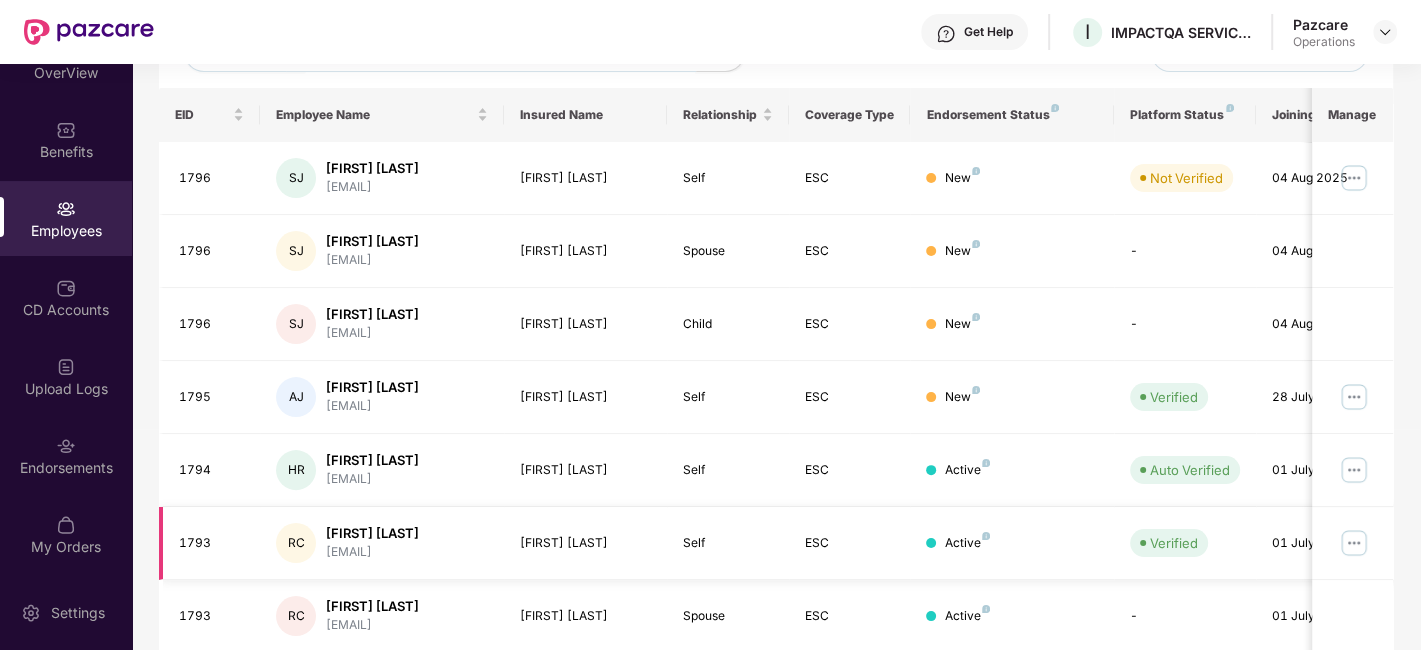 scroll, scrollTop: 308, scrollLeft: 0, axis: vertical 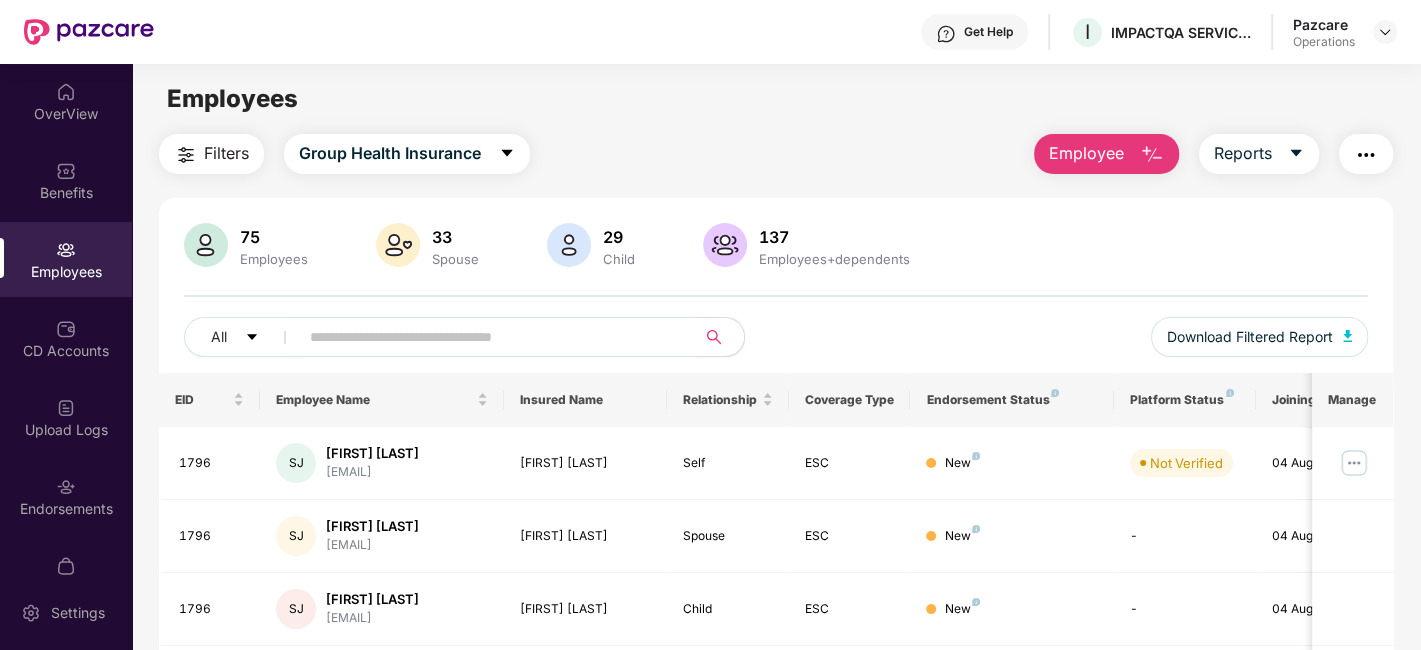 click at bounding box center [489, 337] 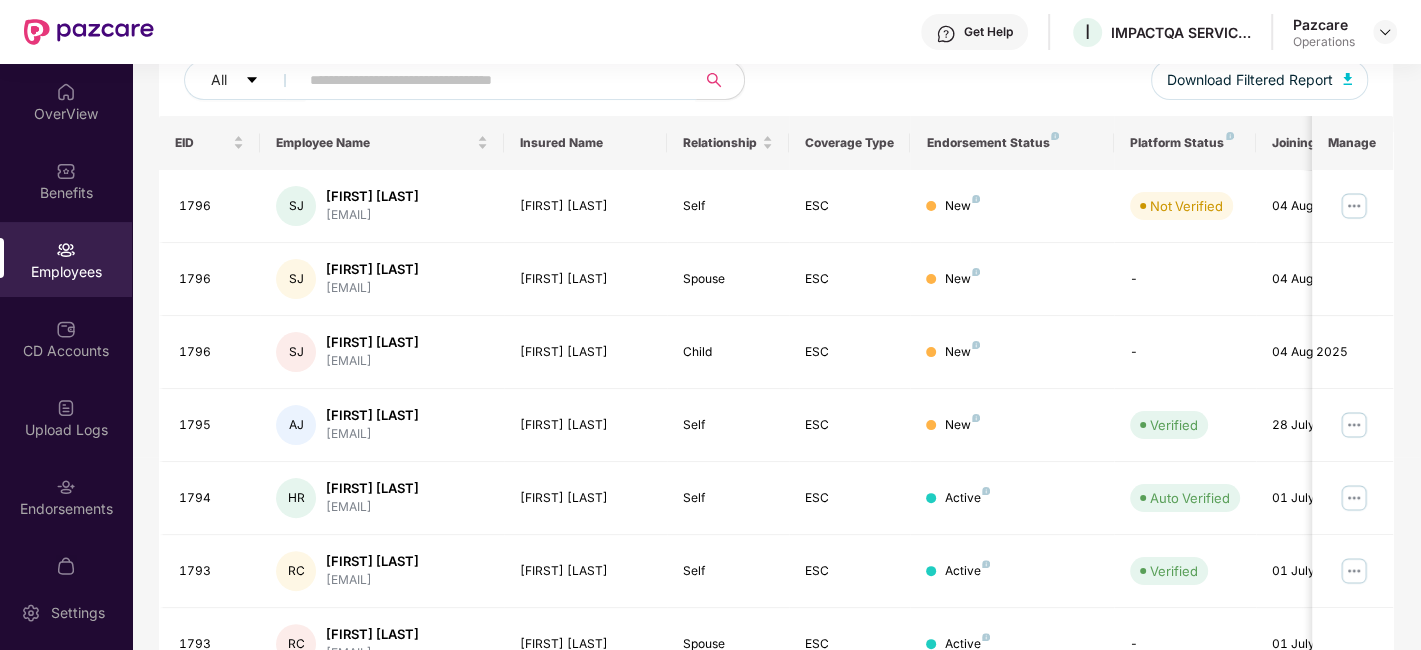 scroll, scrollTop: 0, scrollLeft: 0, axis: both 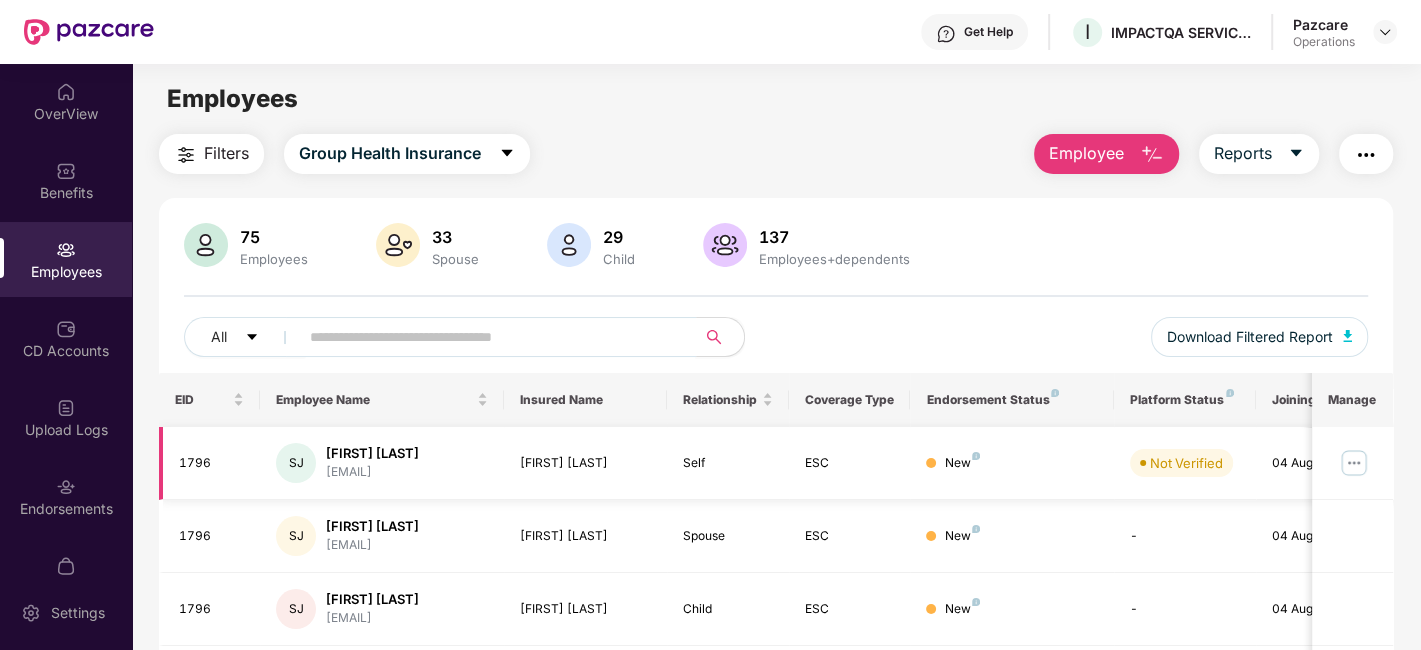 type 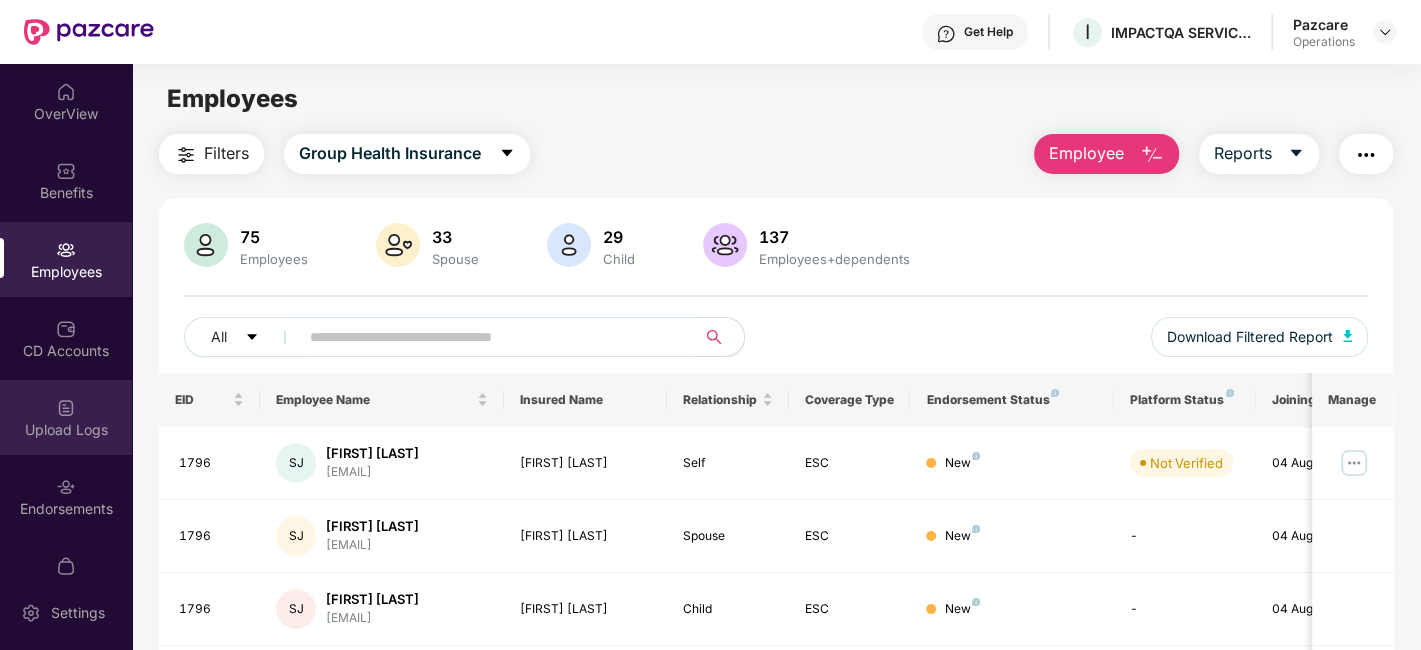 scroll, scrollTop: 41, scrollLeft: 0, axis: vertical 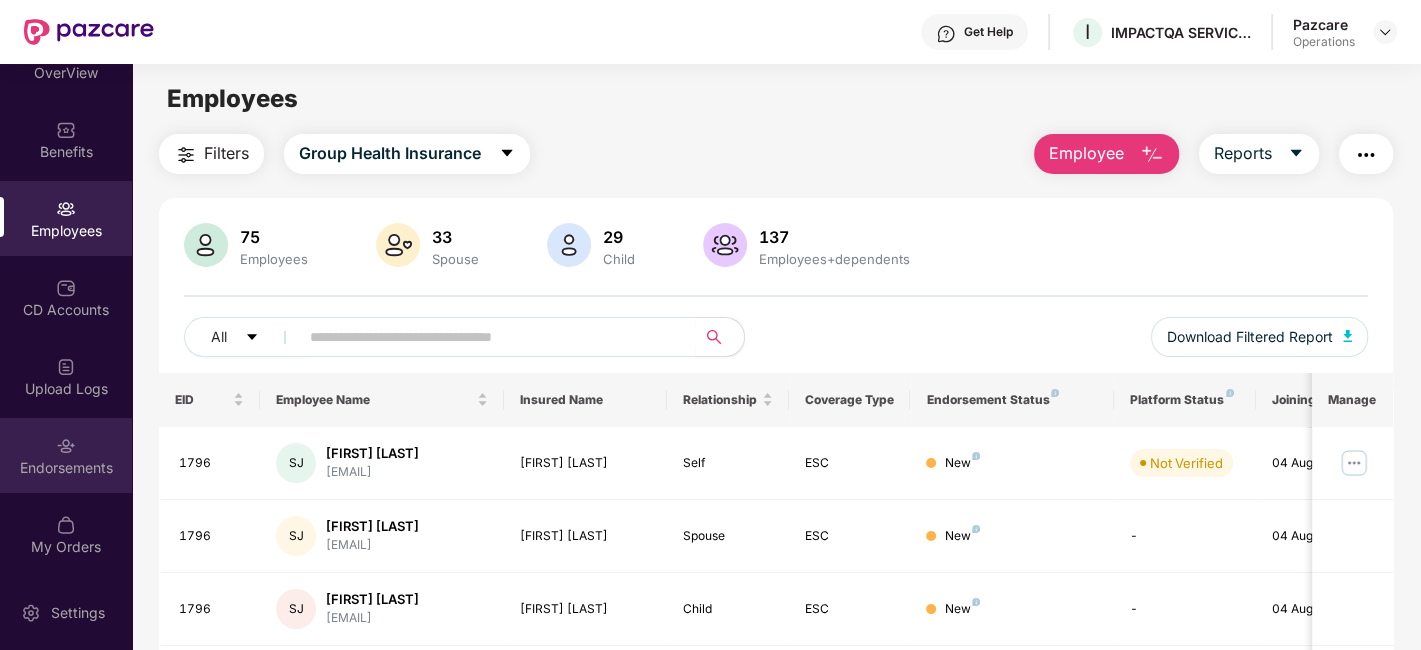 click on "Endorsements" at bounding box center [66, 455] 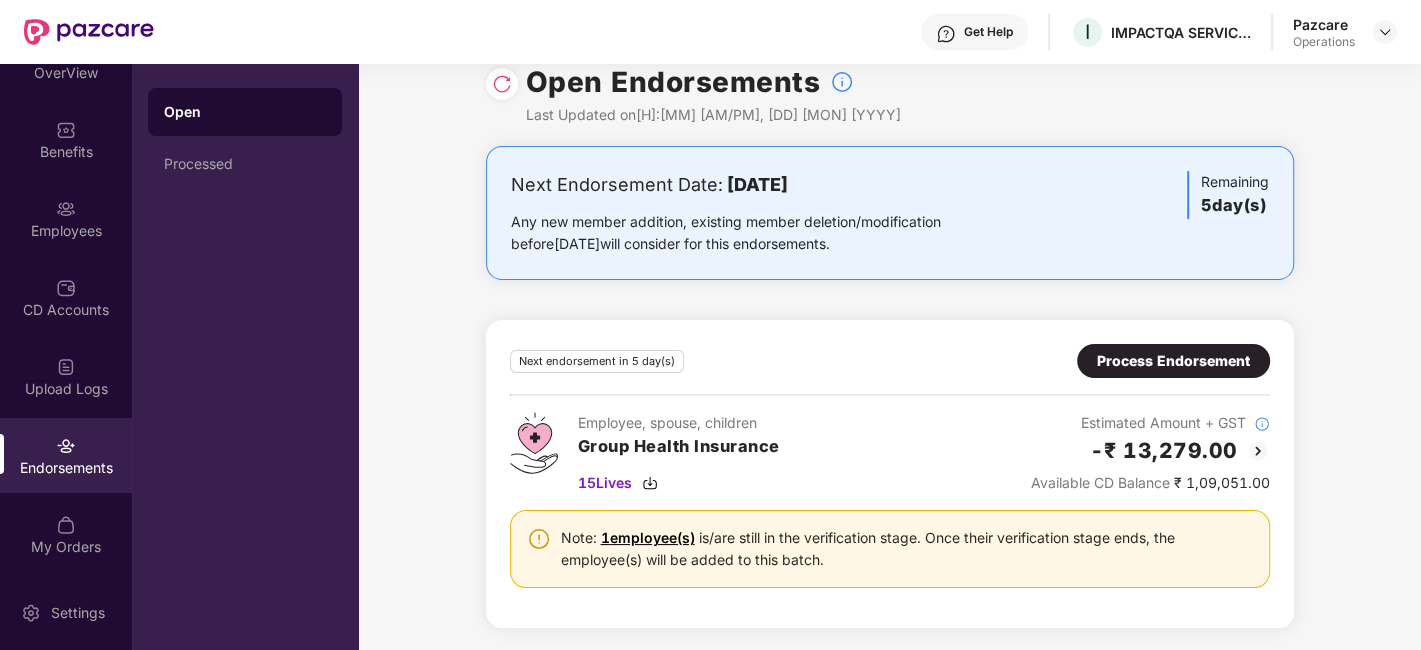 scroll, scrollTop: 0, scrollLeft: 0, axis: both 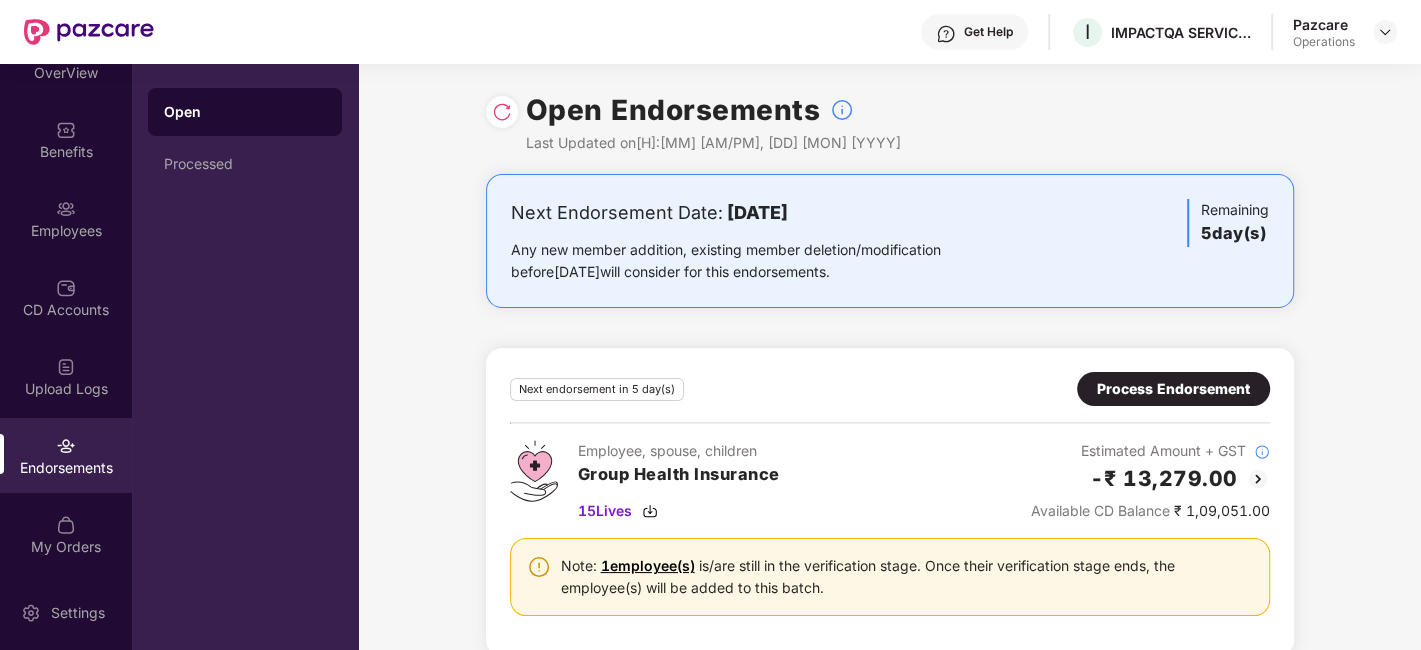 click on "Process Endorsement" at bounding box center (1173, 389) 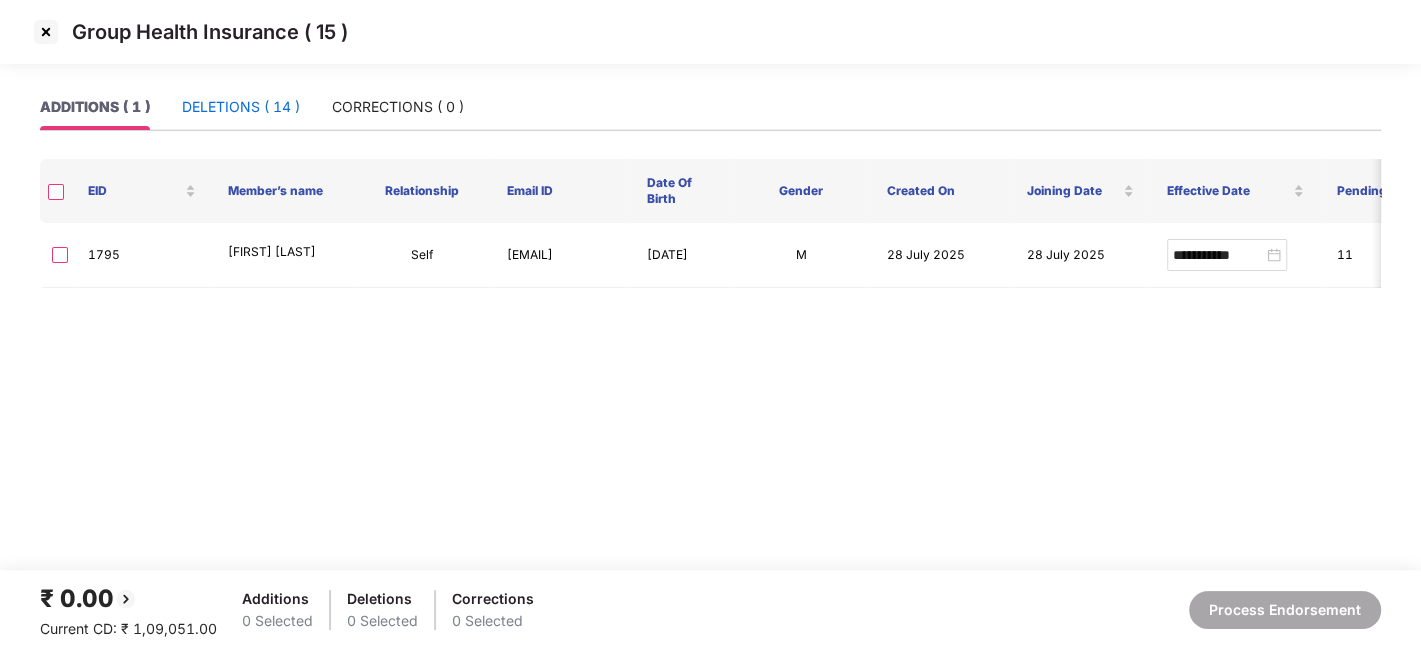 click on "DELETIONS ( 14 )" at bounding box center (241, 107) 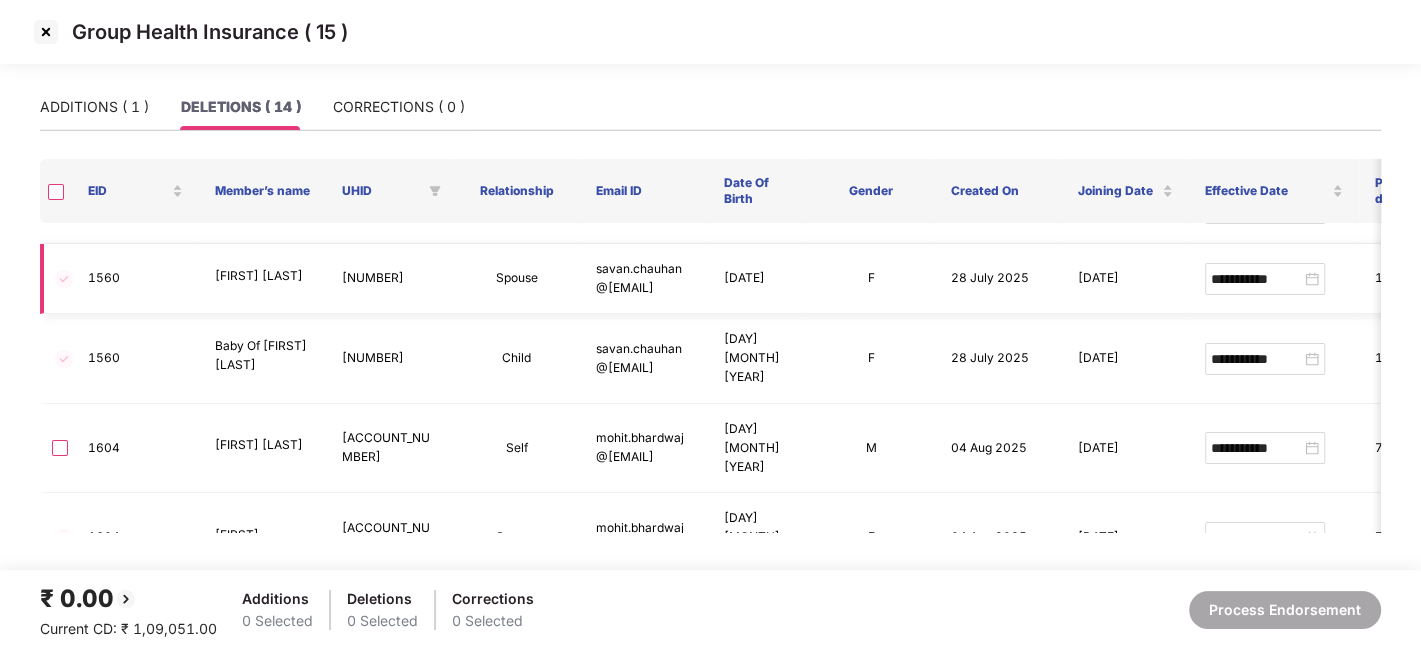 scroll, scrollTop: 0, scrollLeft: 0, axis: both 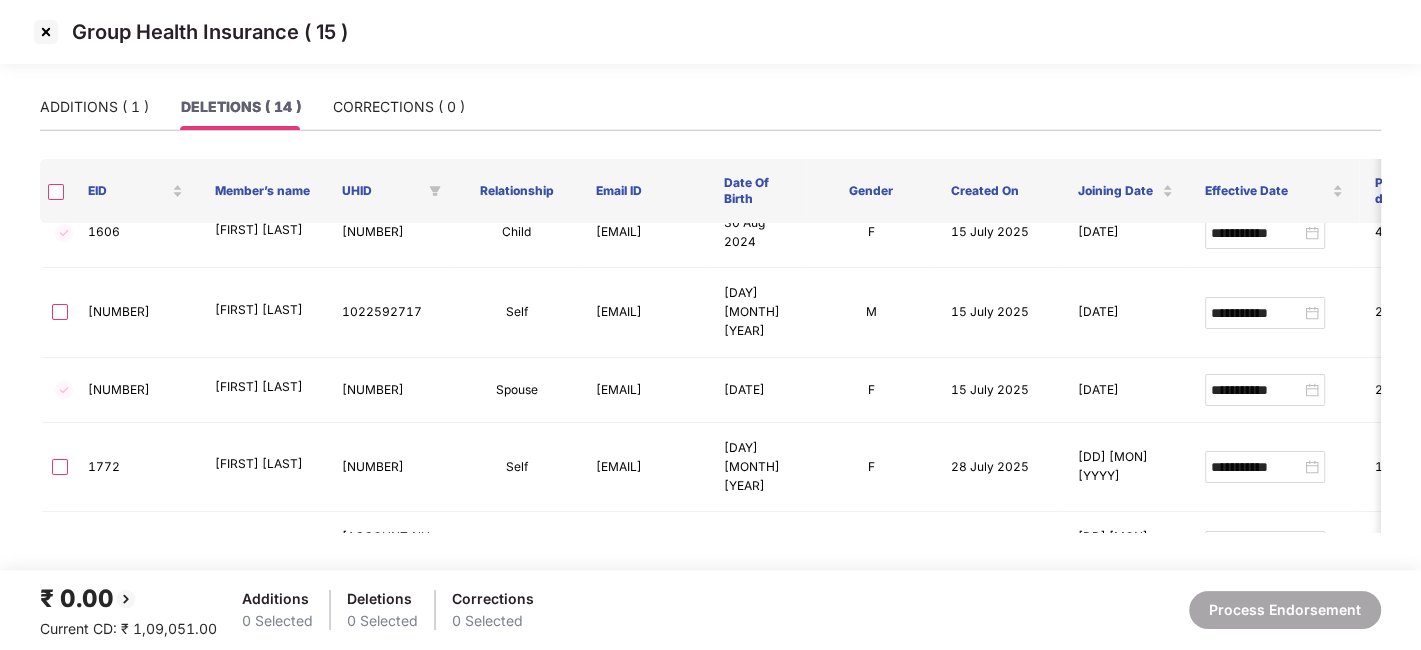 click at bounding box center [46, 32] 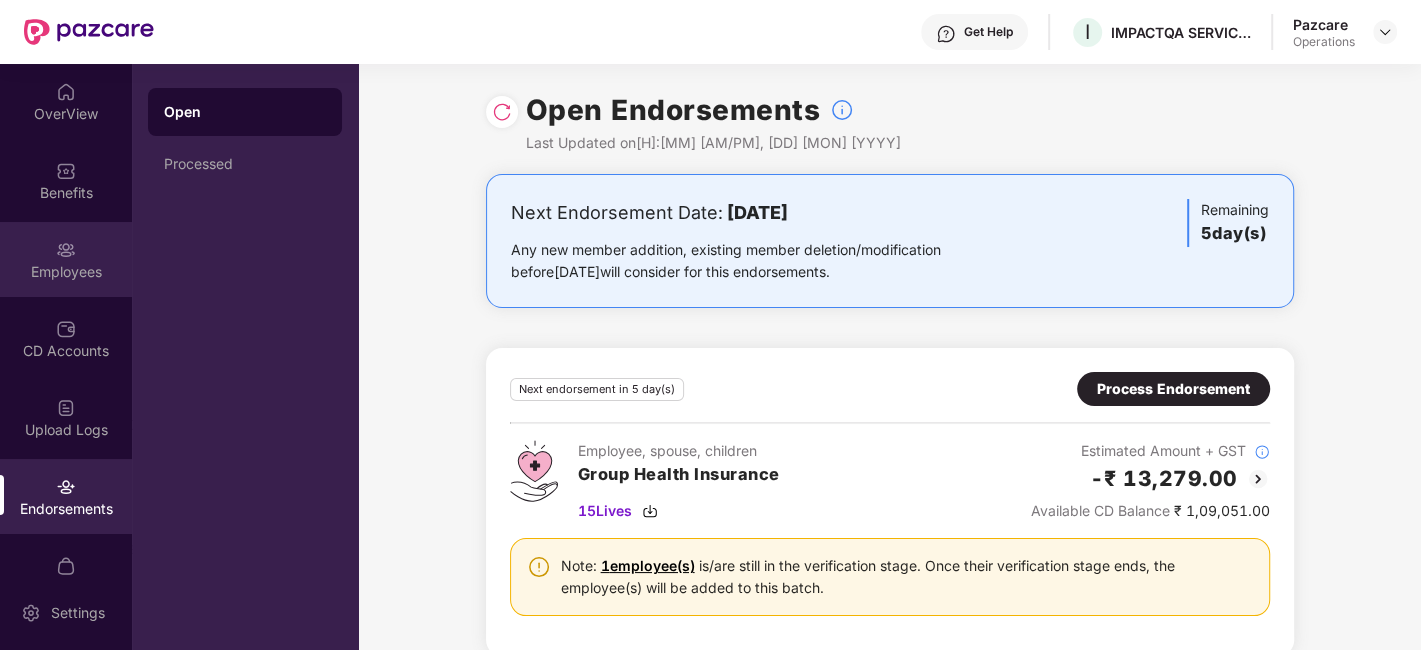 click on "Employees" at bounding box center [66, 259] 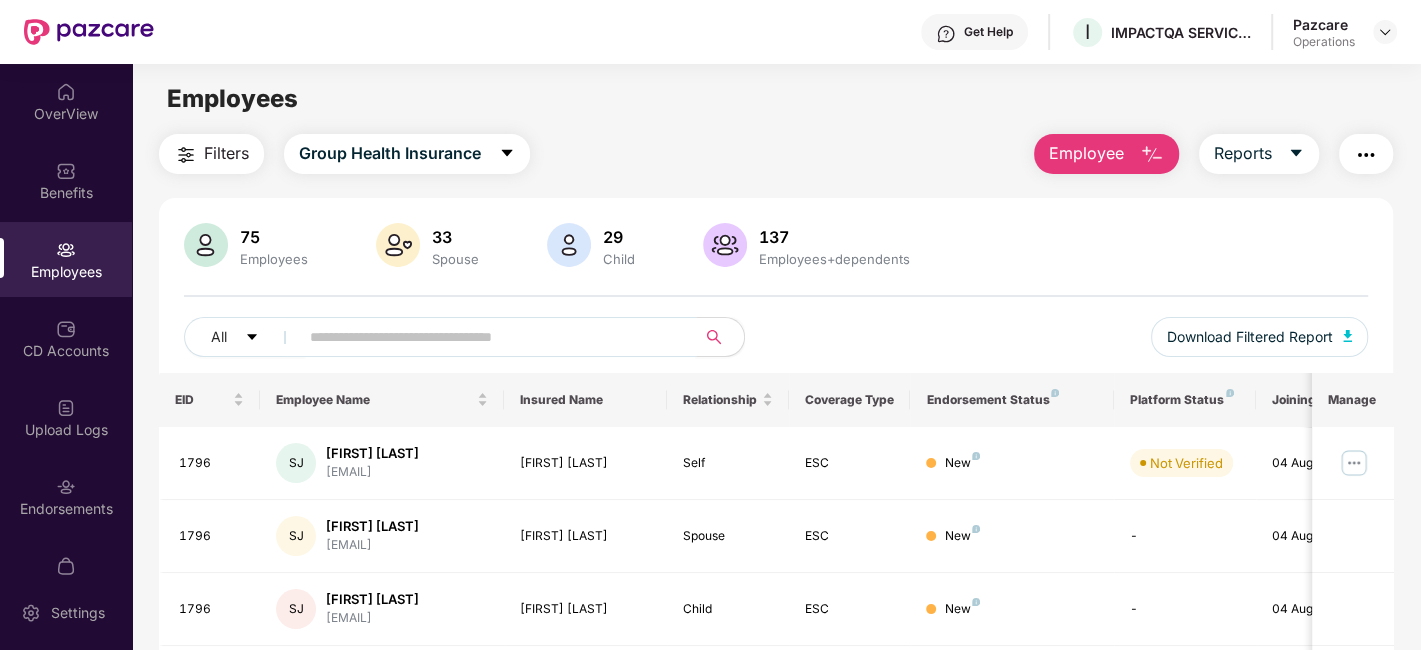 paste on "****" 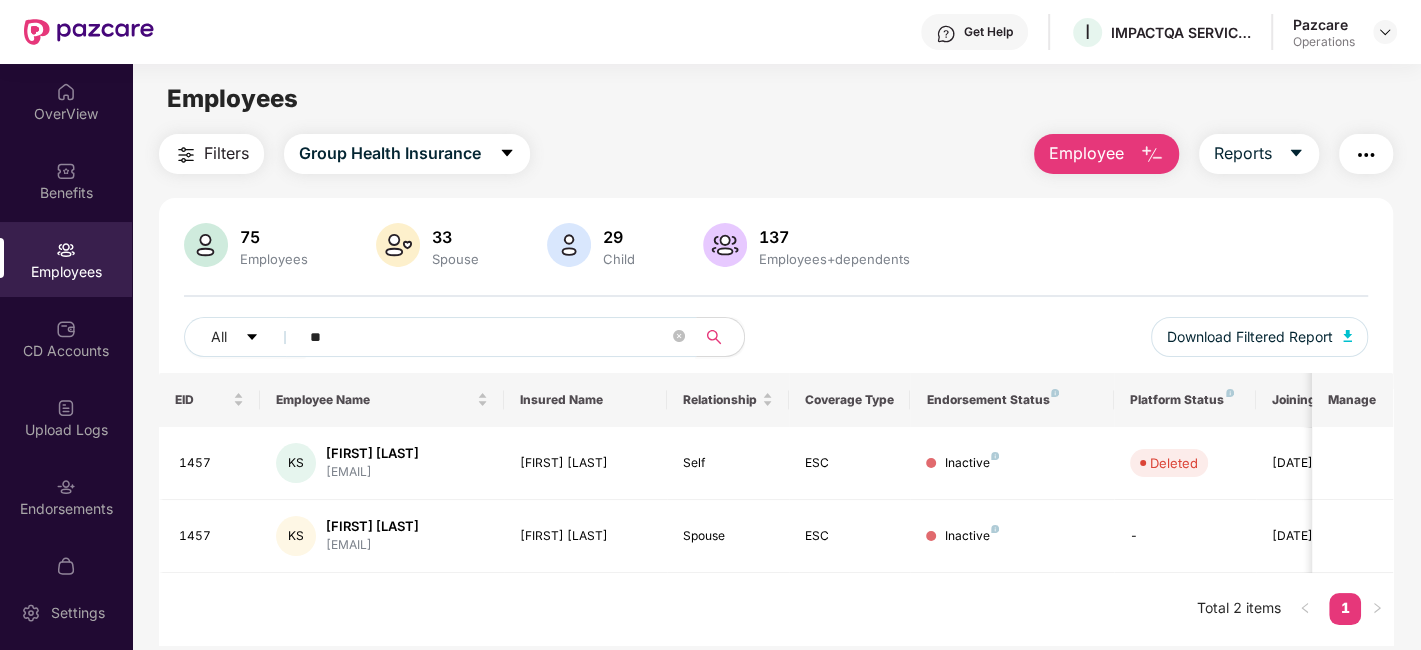 type on "*" 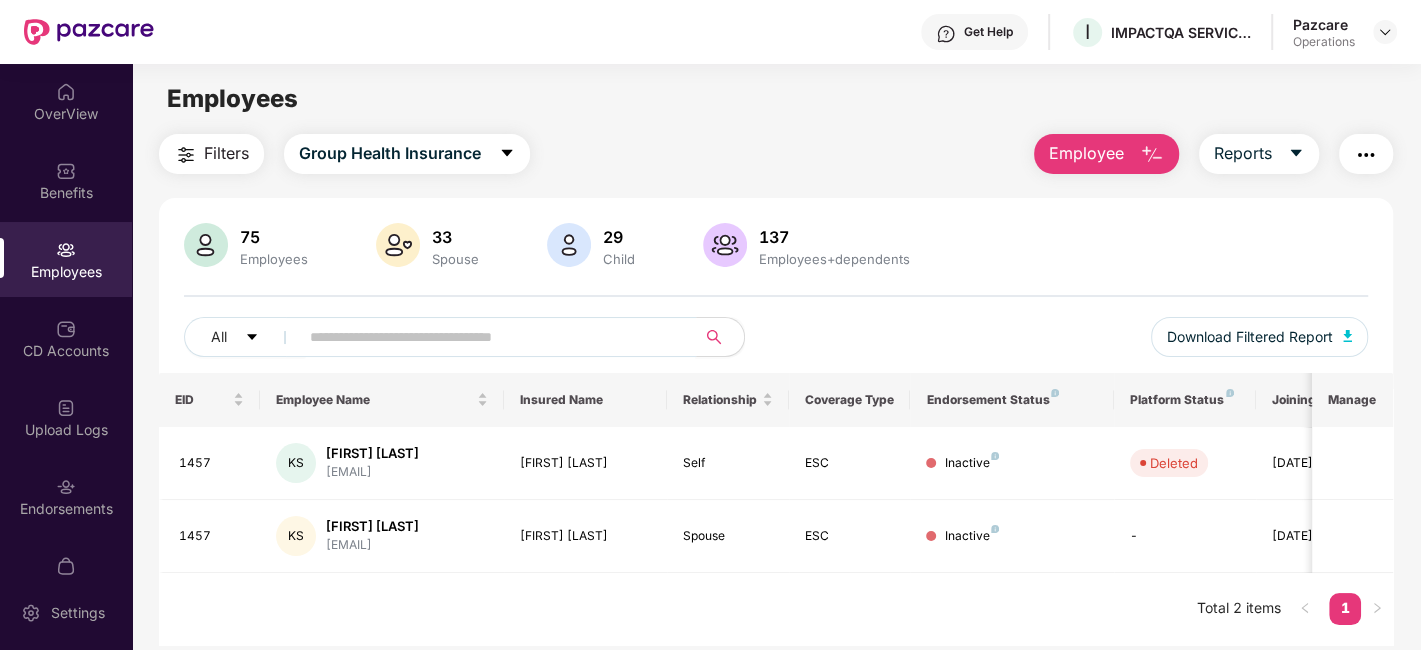 paste on "****" 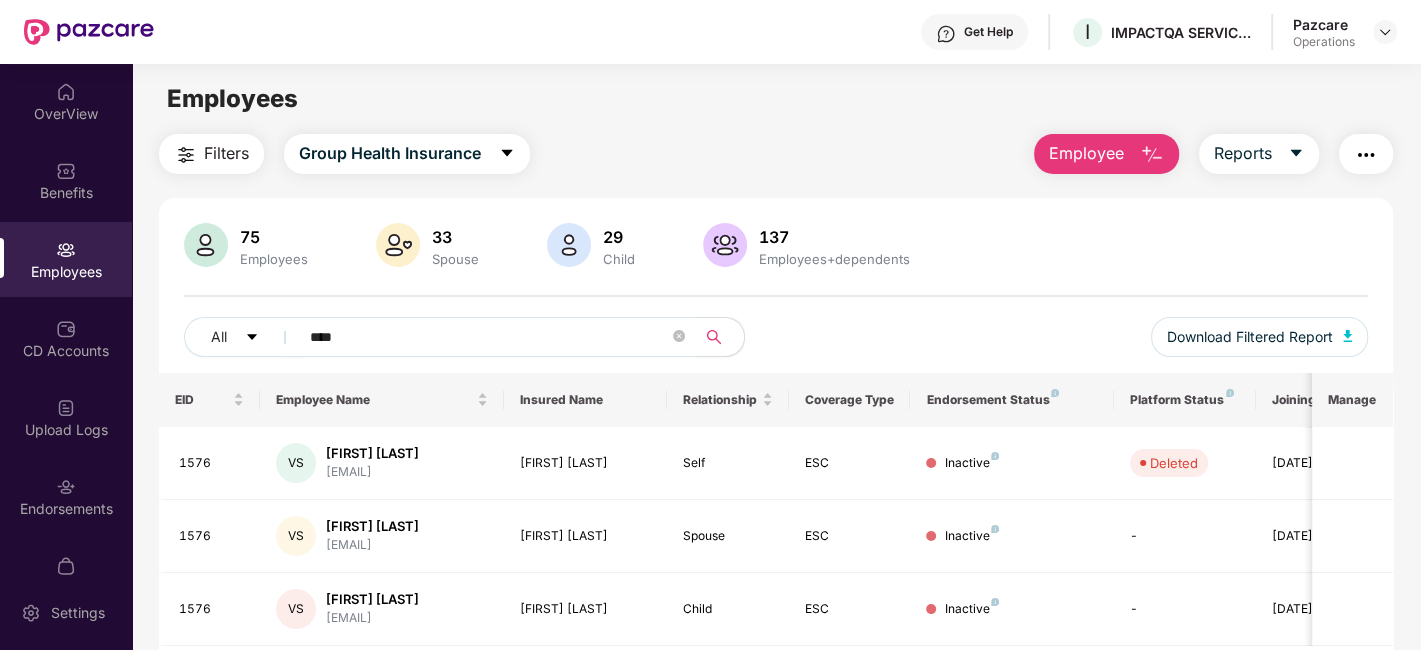 scroll, scrollTop: 65, scrollLeft: 0, axis: vertical 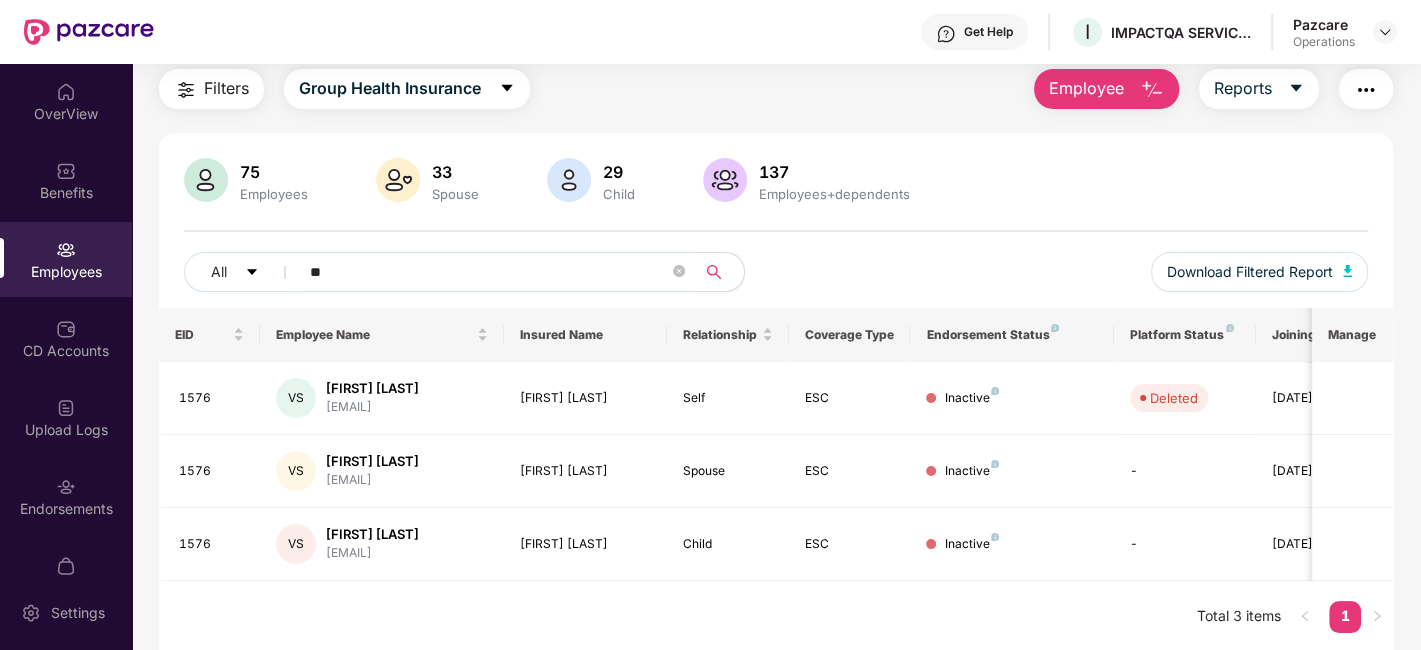 type on "*" 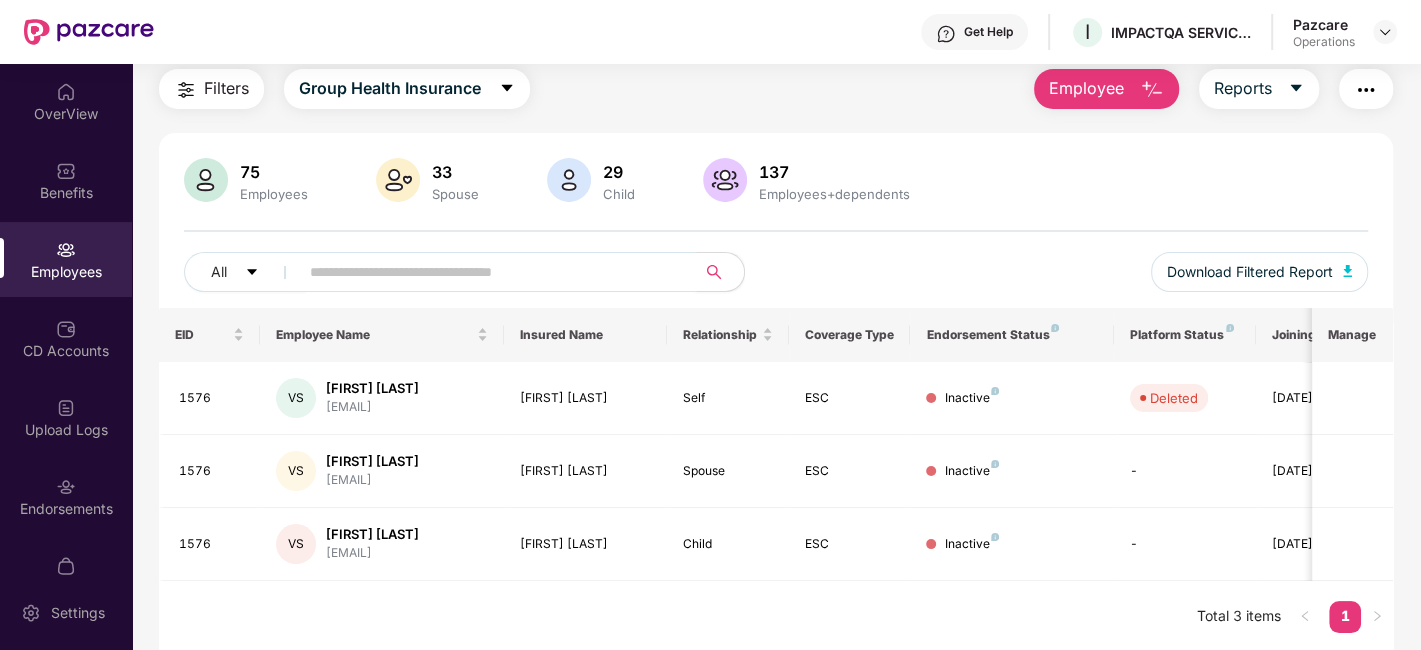 paste on "****" 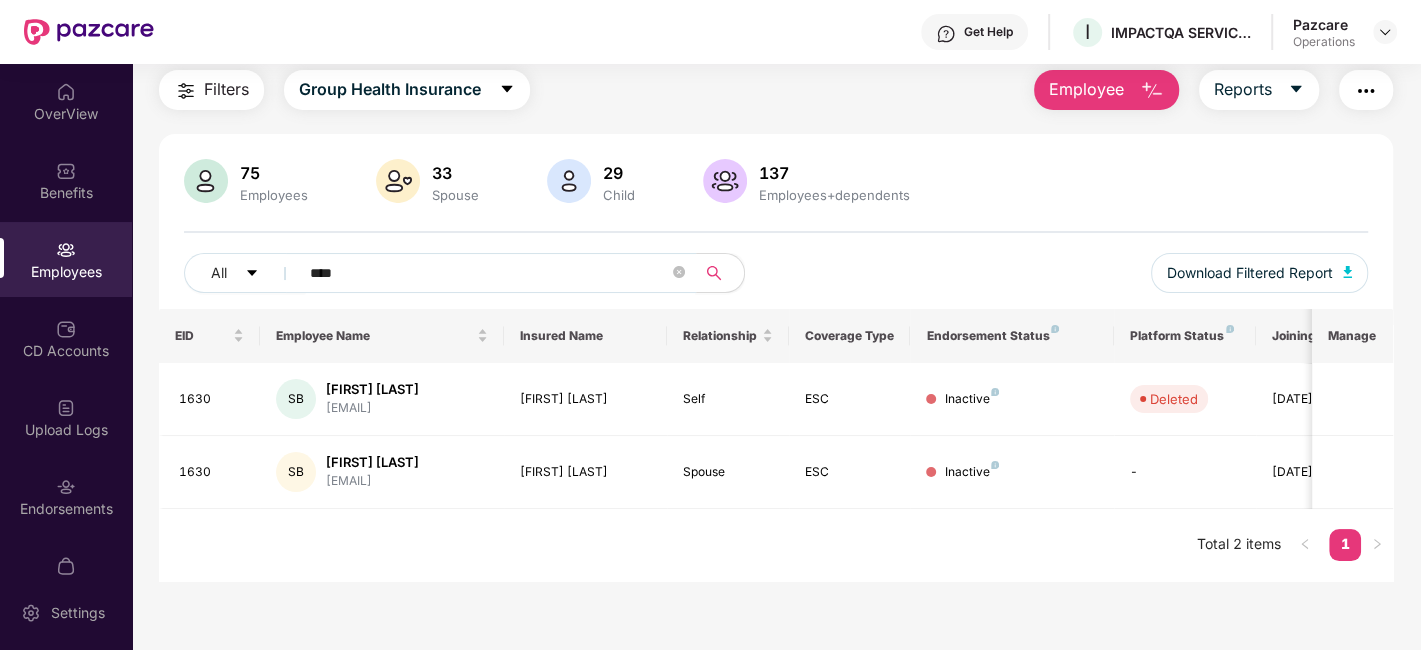 scroll, scrollTop: 63, scrollLeft: 0, axis: vertical 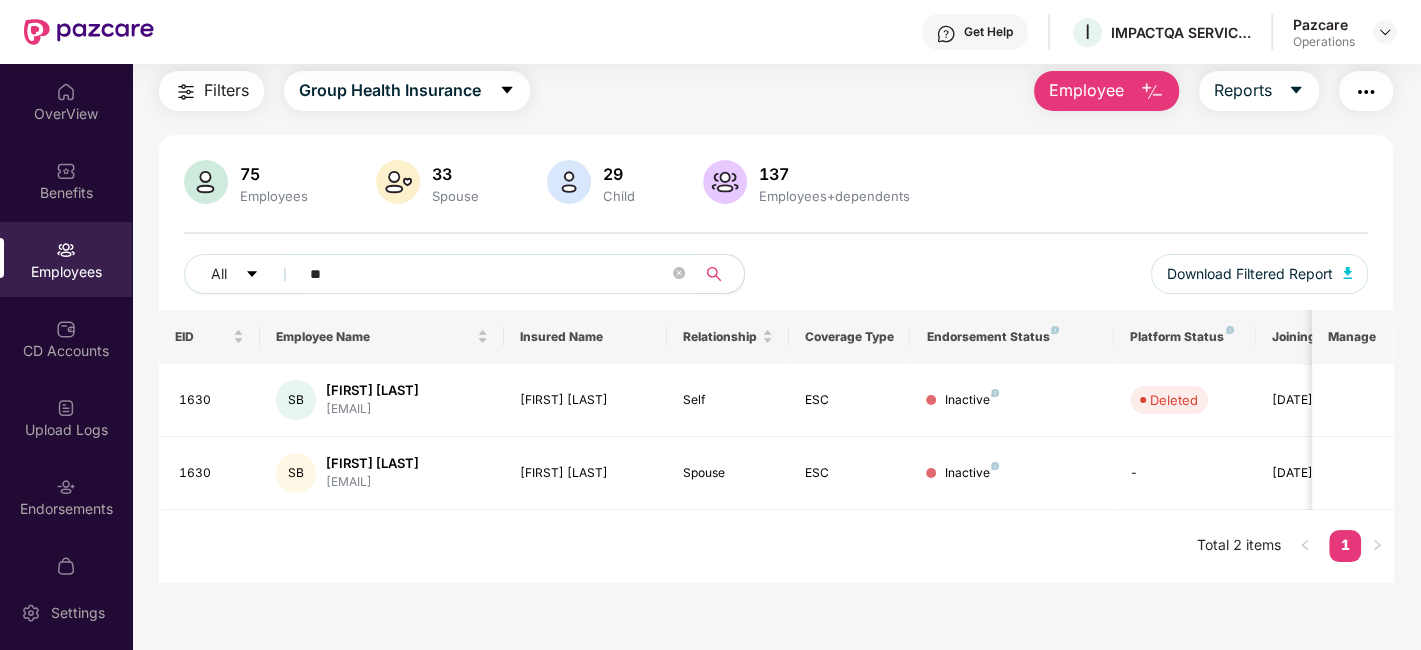 type on "*" 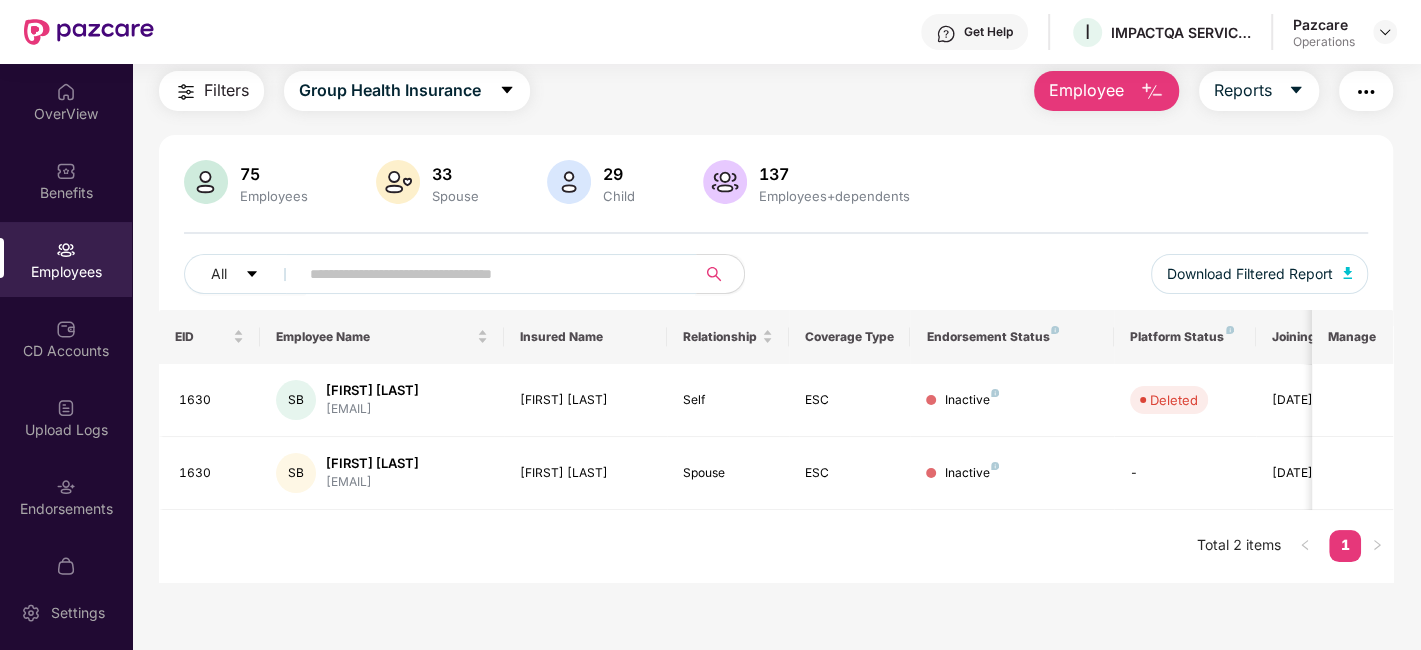paste on "****" 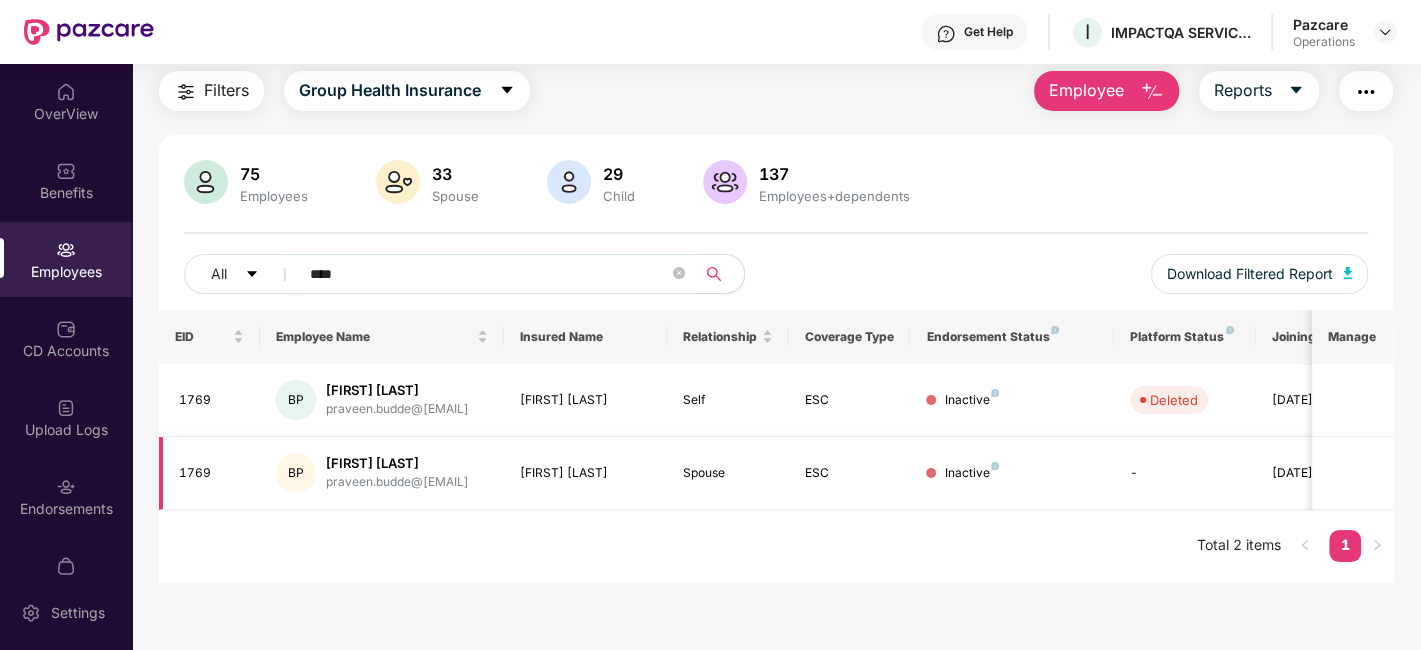 scroll, scrollTop: 34, scrollLeft: 0, axis: vertical 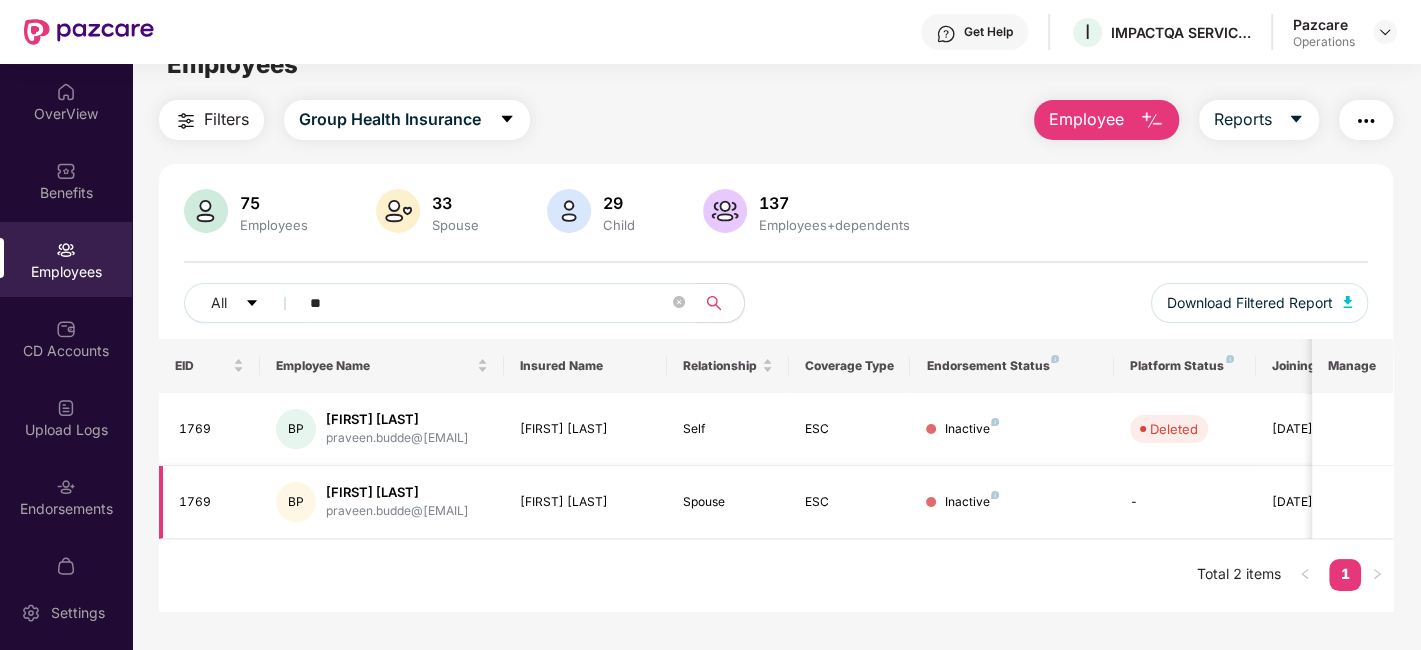 type on "*" 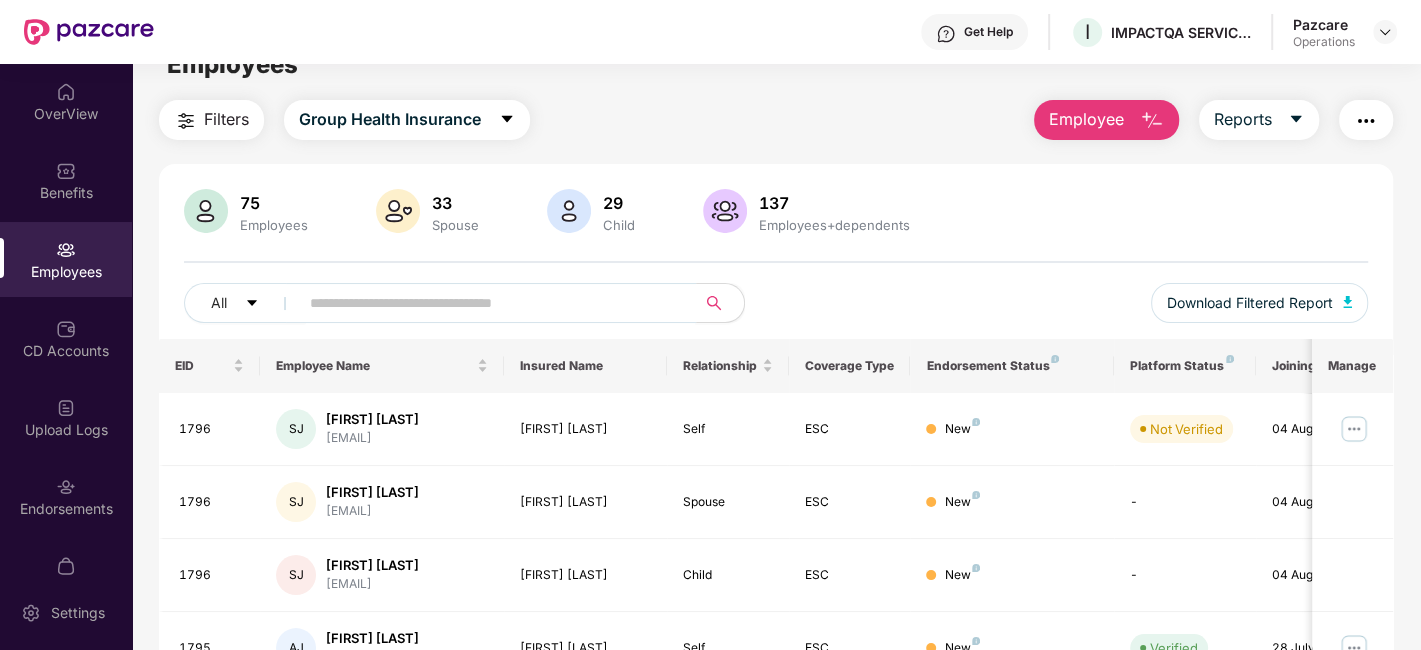 click at bounding box center [491, 303] 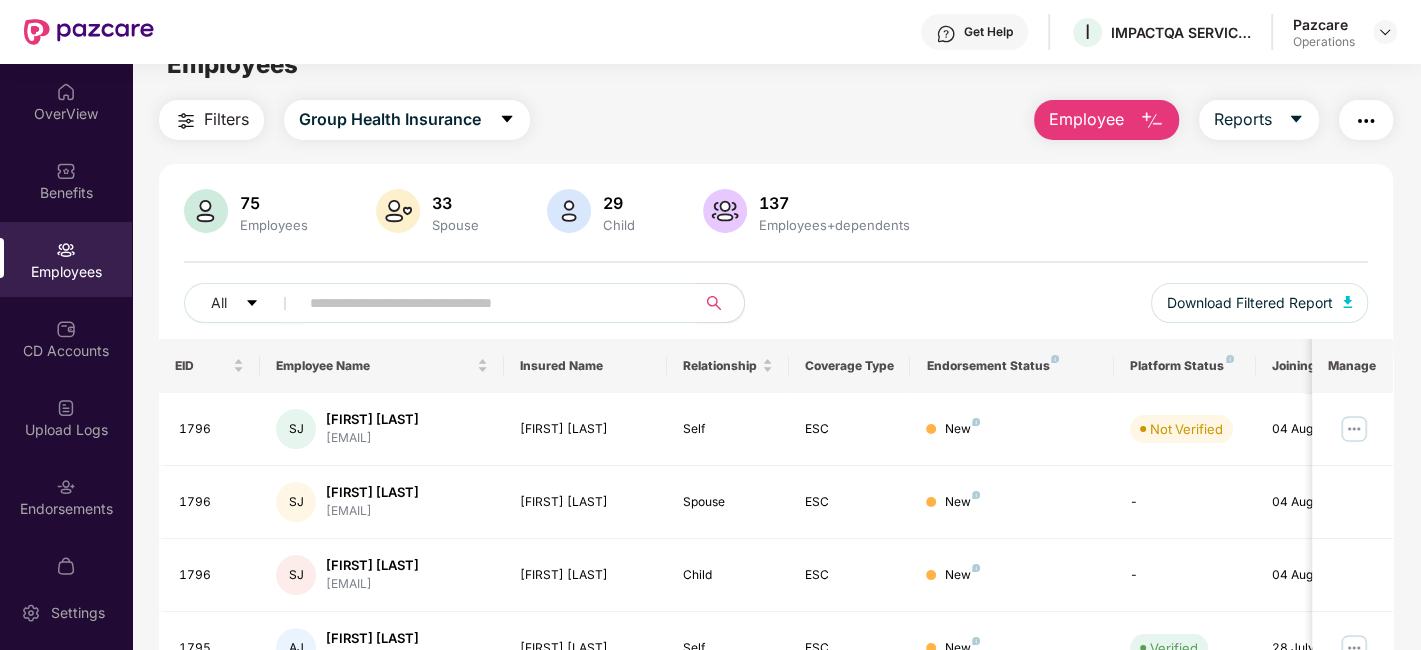 paste on "****" 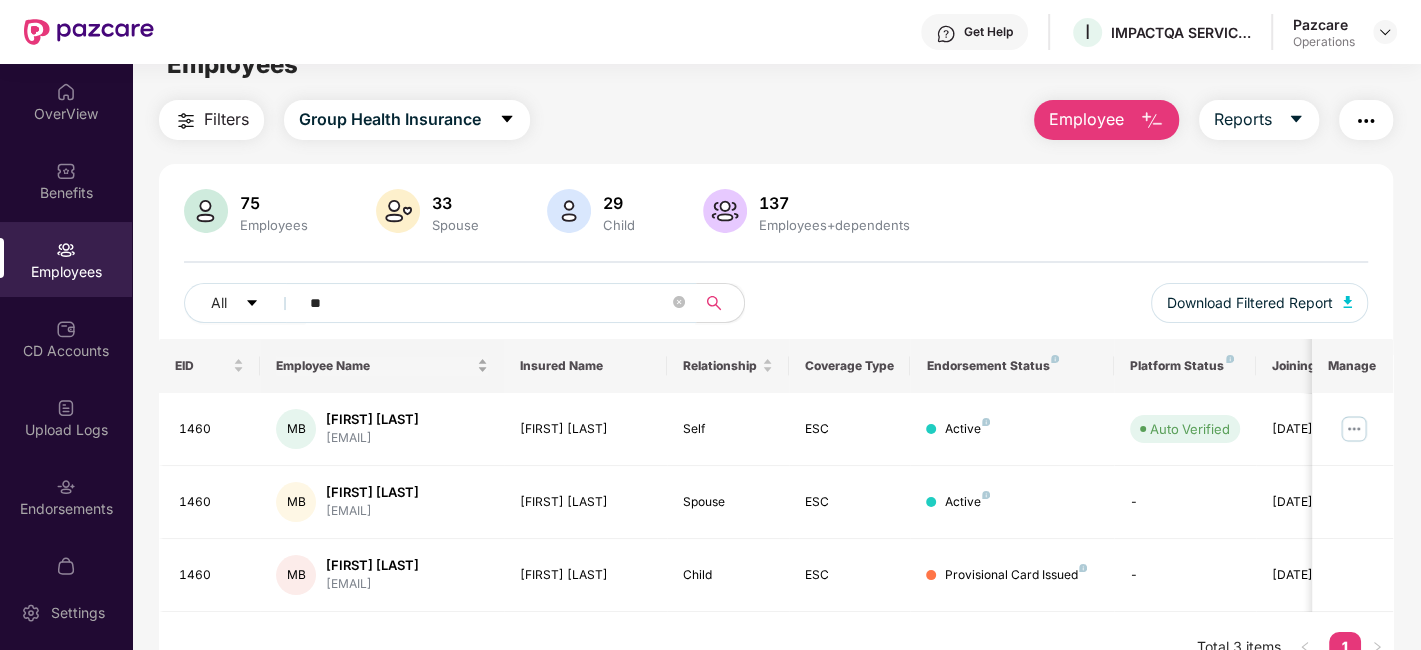 type on "*" 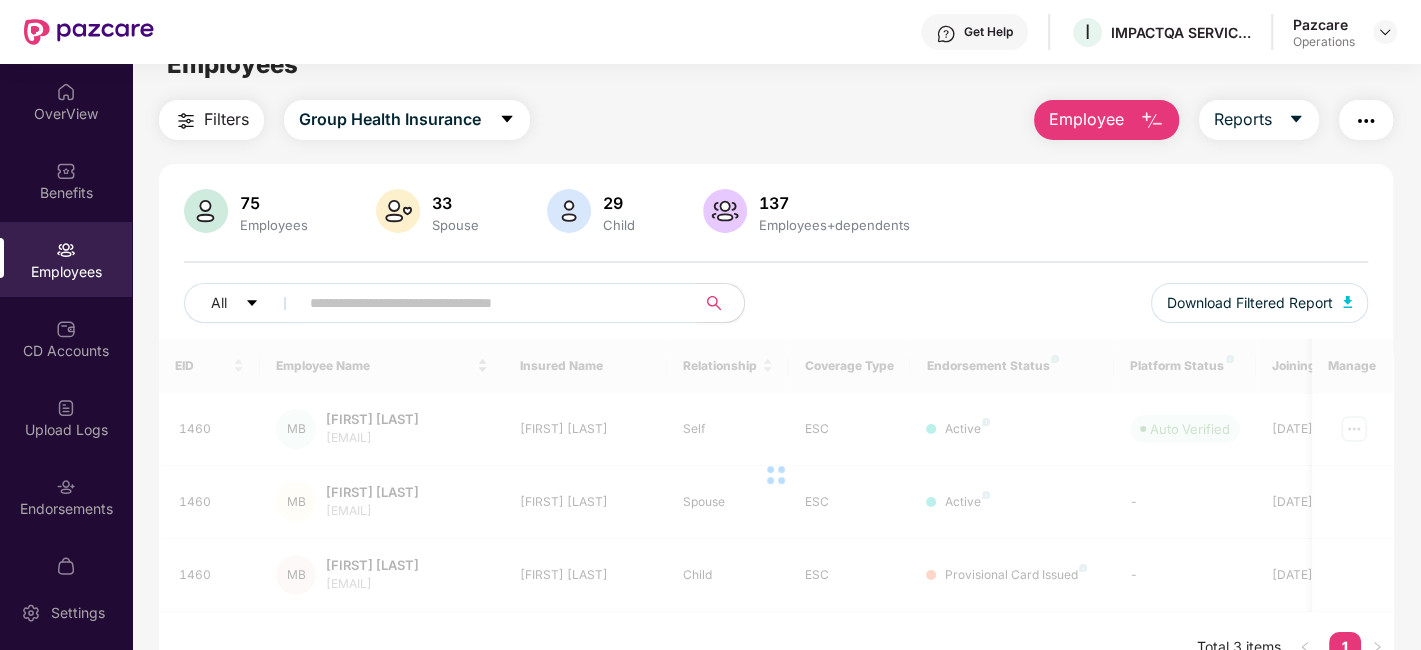 paste on "****" 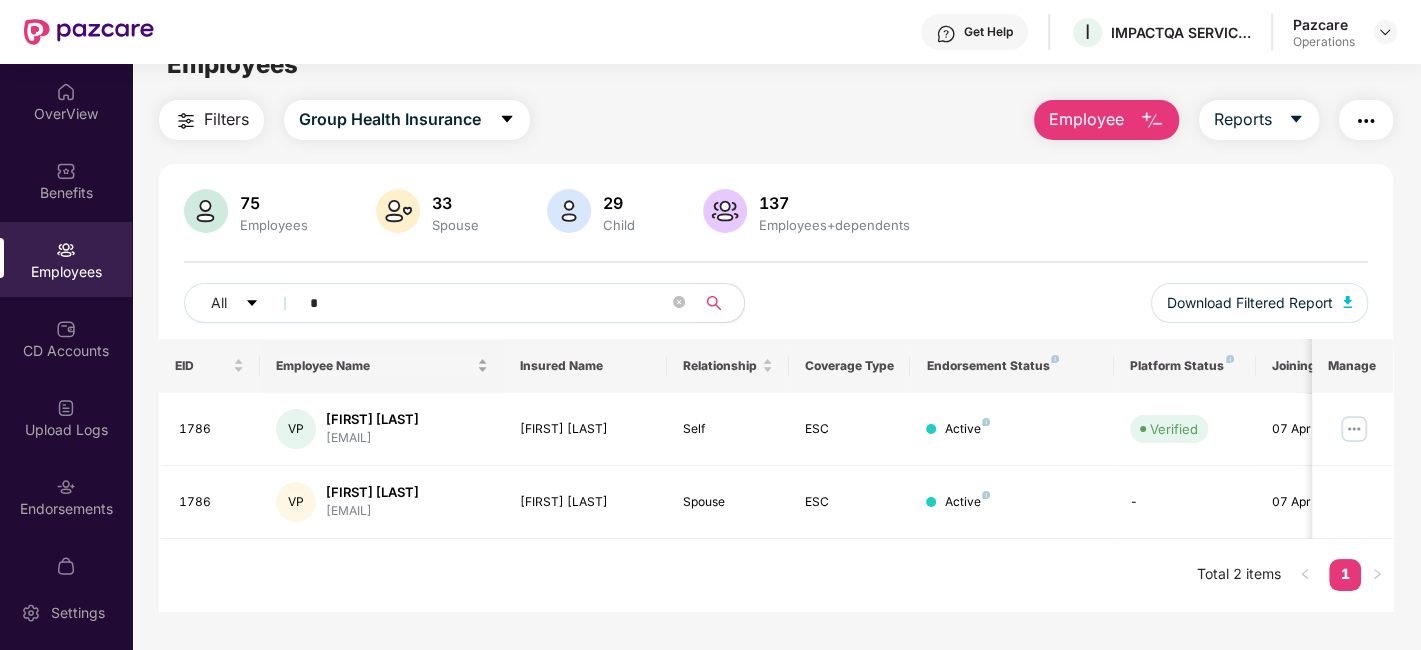 paste on "****" 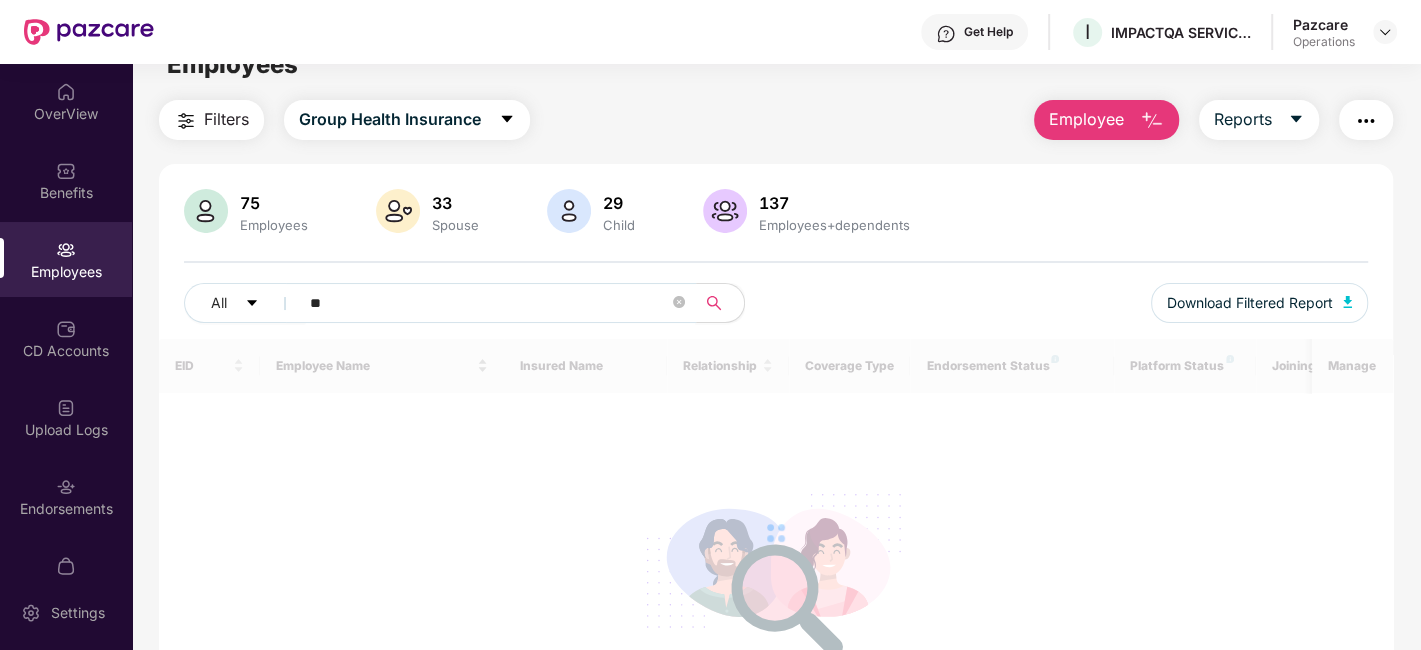 type on "*" 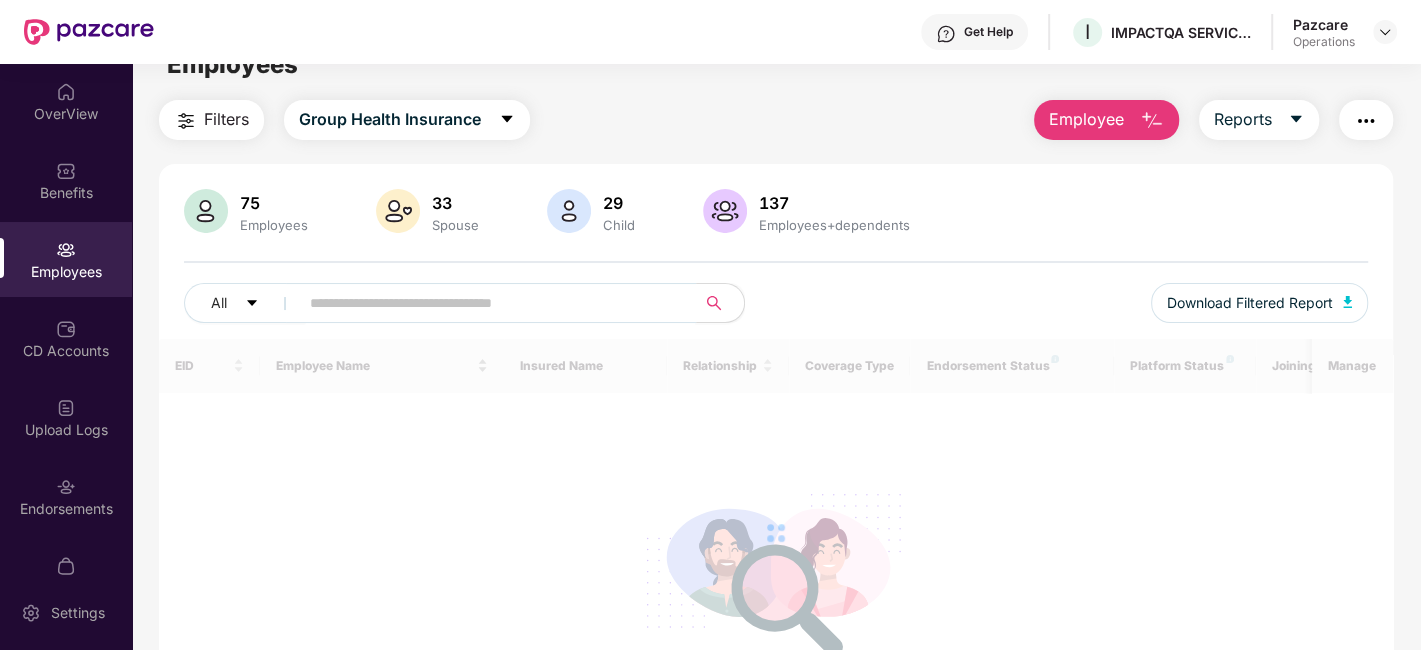 paste on "****" 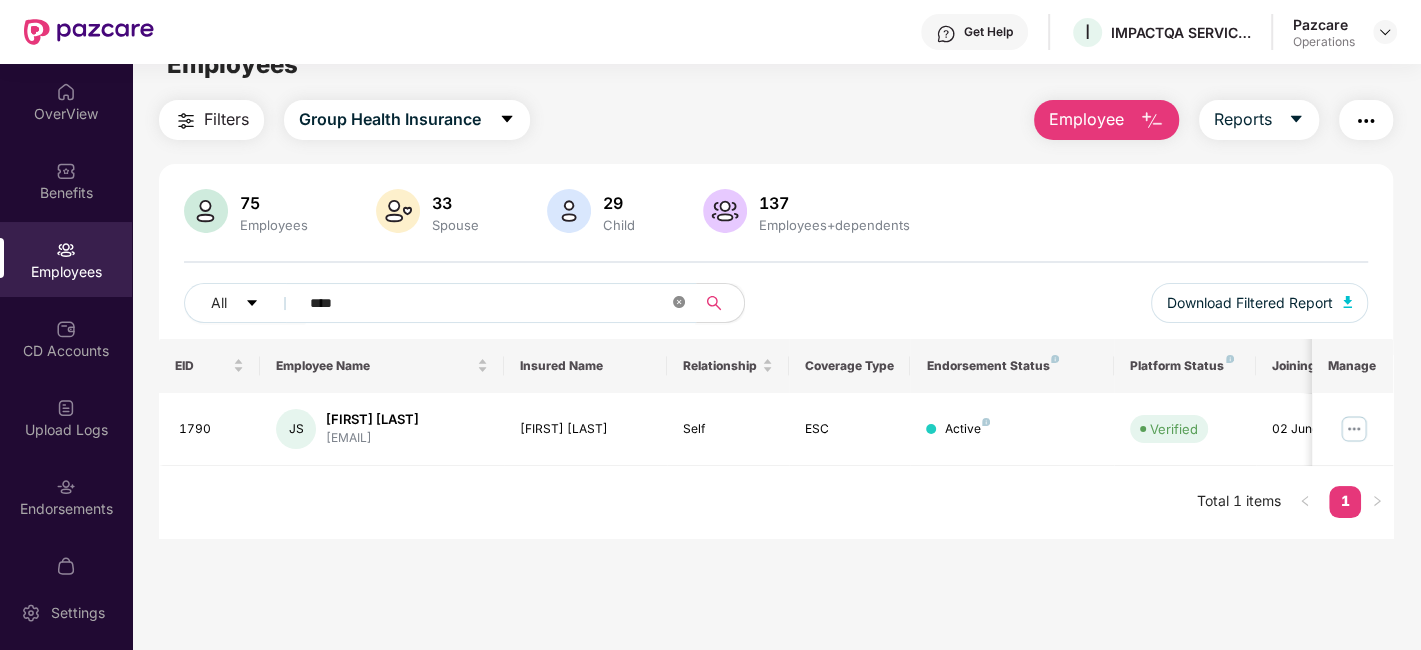 click 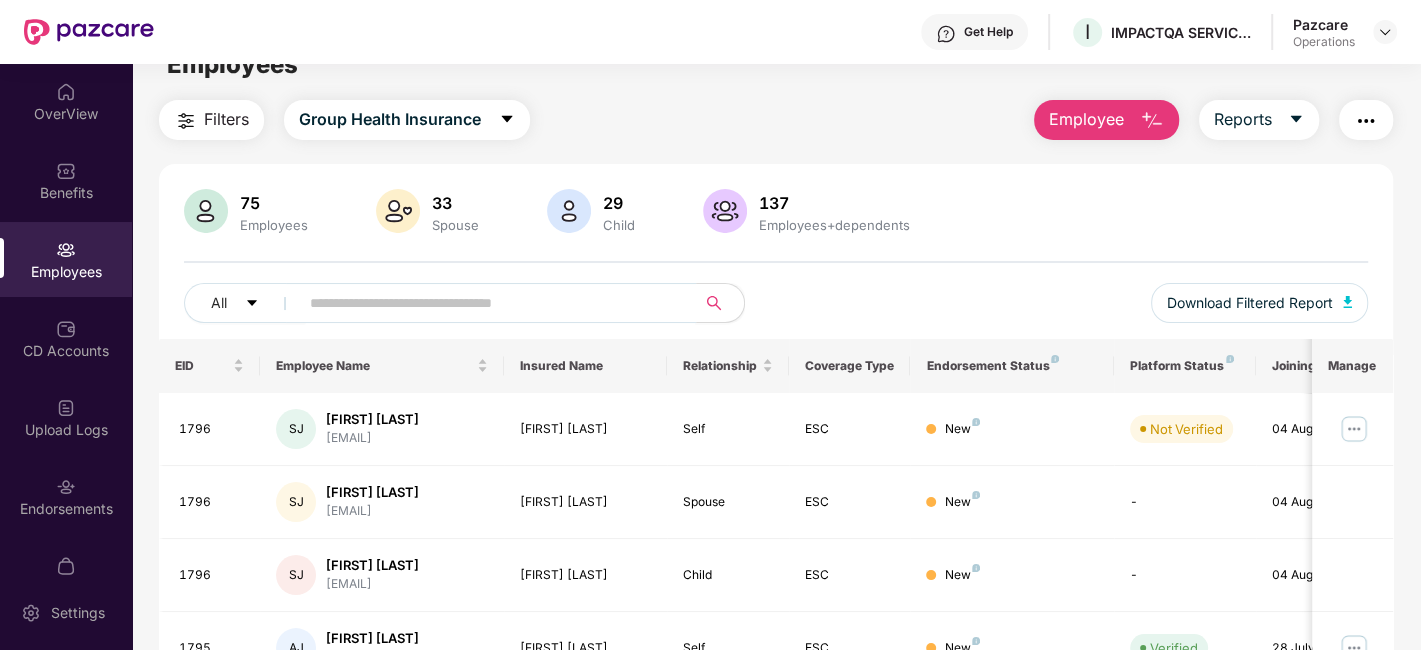 paste on "****" 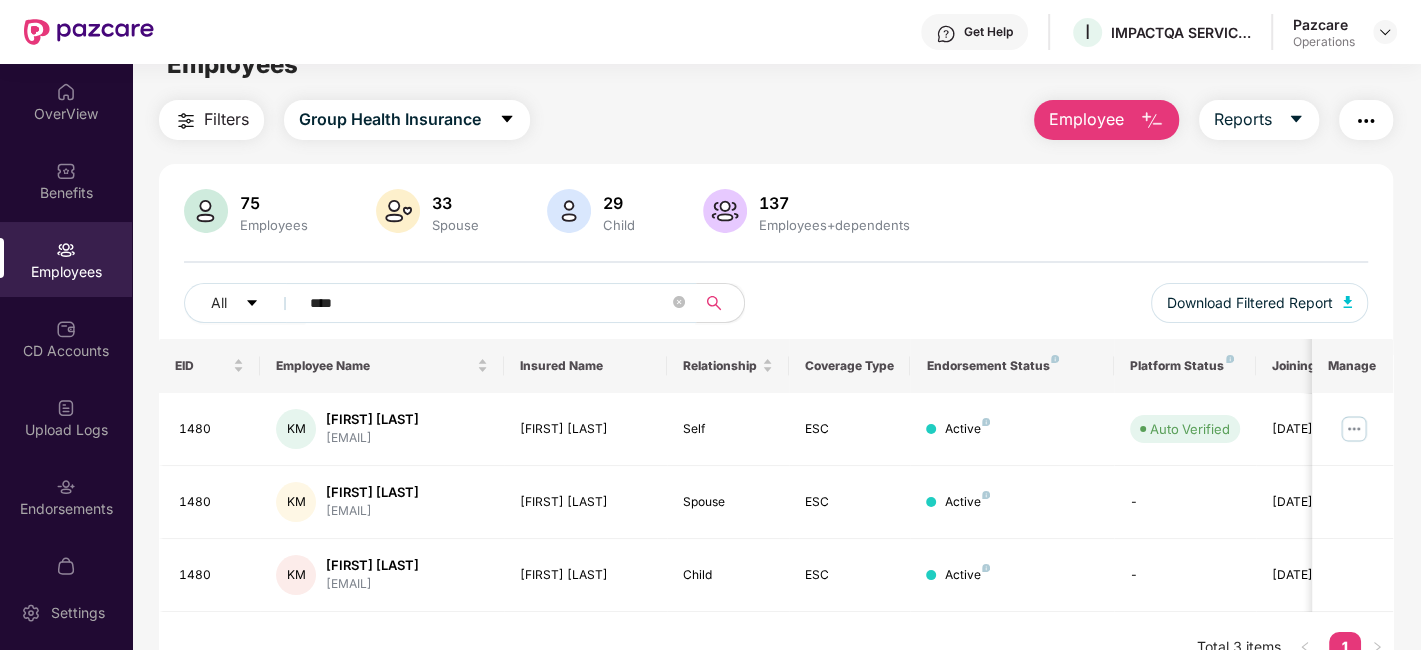 type on "****" 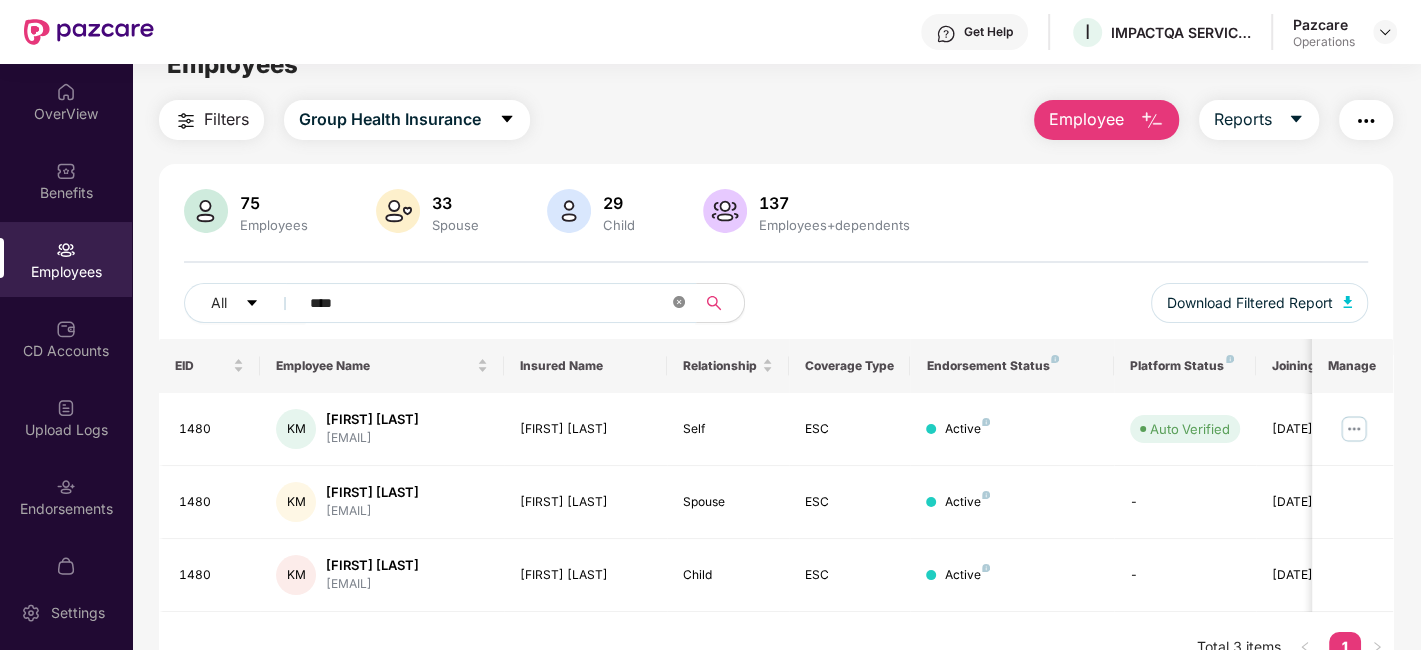 click 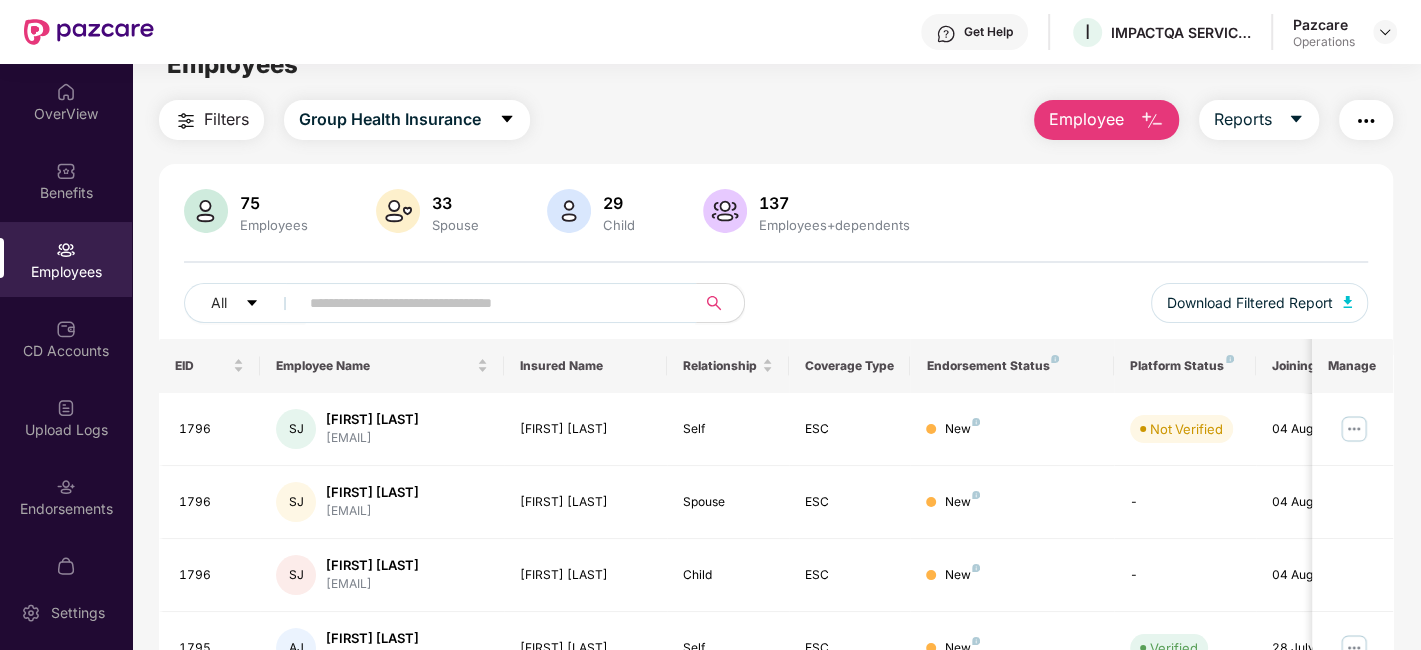 scroll, scrollTop: 0, scrollLeft: 0, axis: both 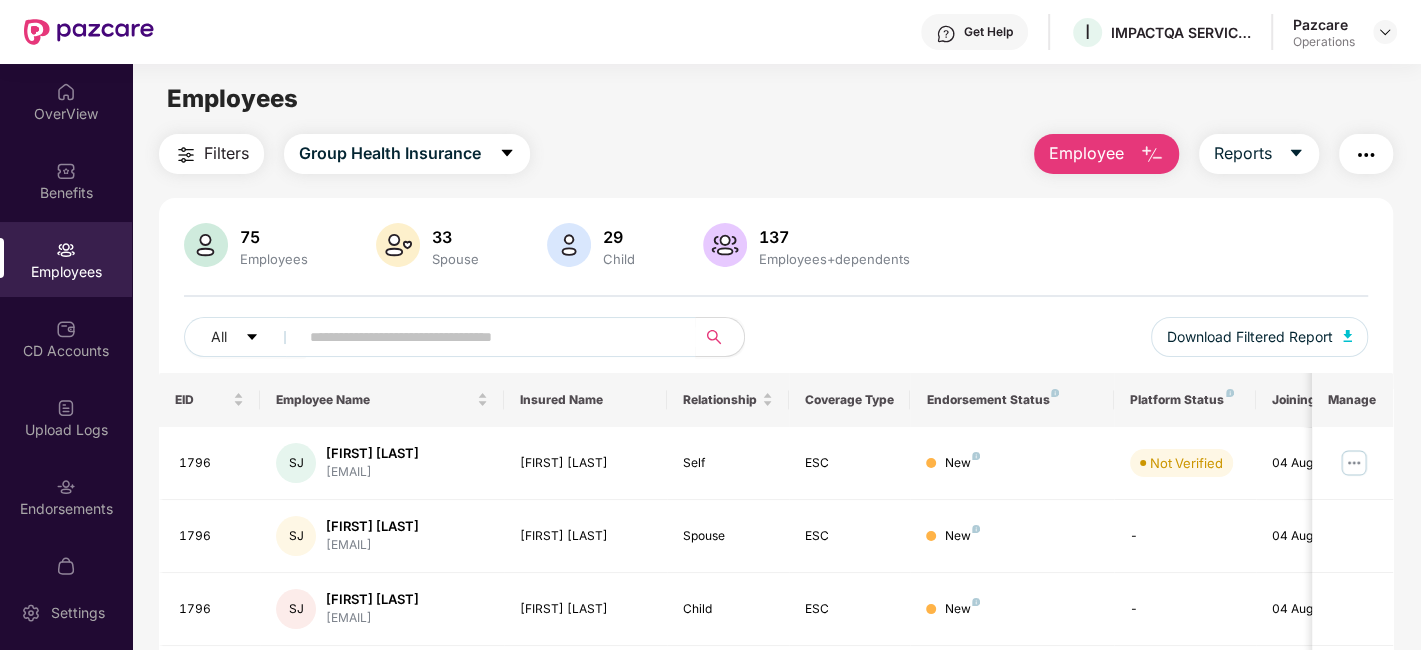 click on "Filters" at bounding box center [226, 153] 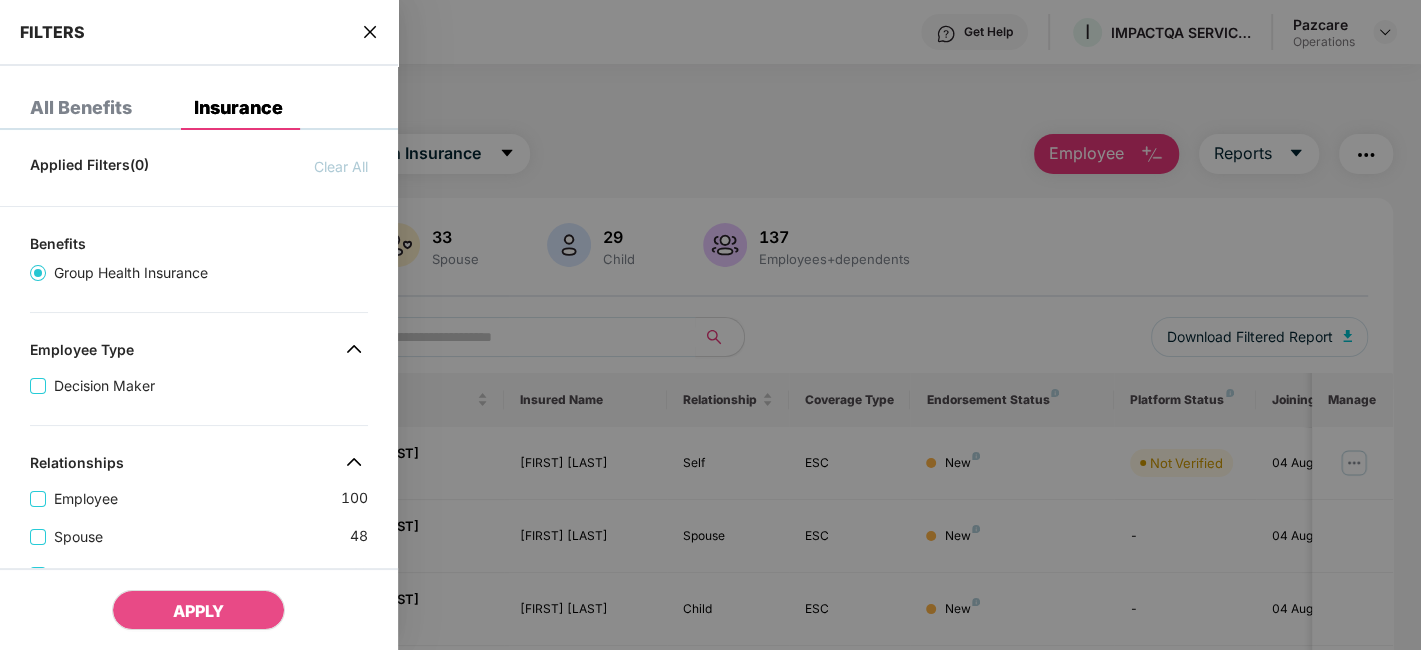 scroll, scrollTop: 620, scrollLeft: 0, axis: vertical 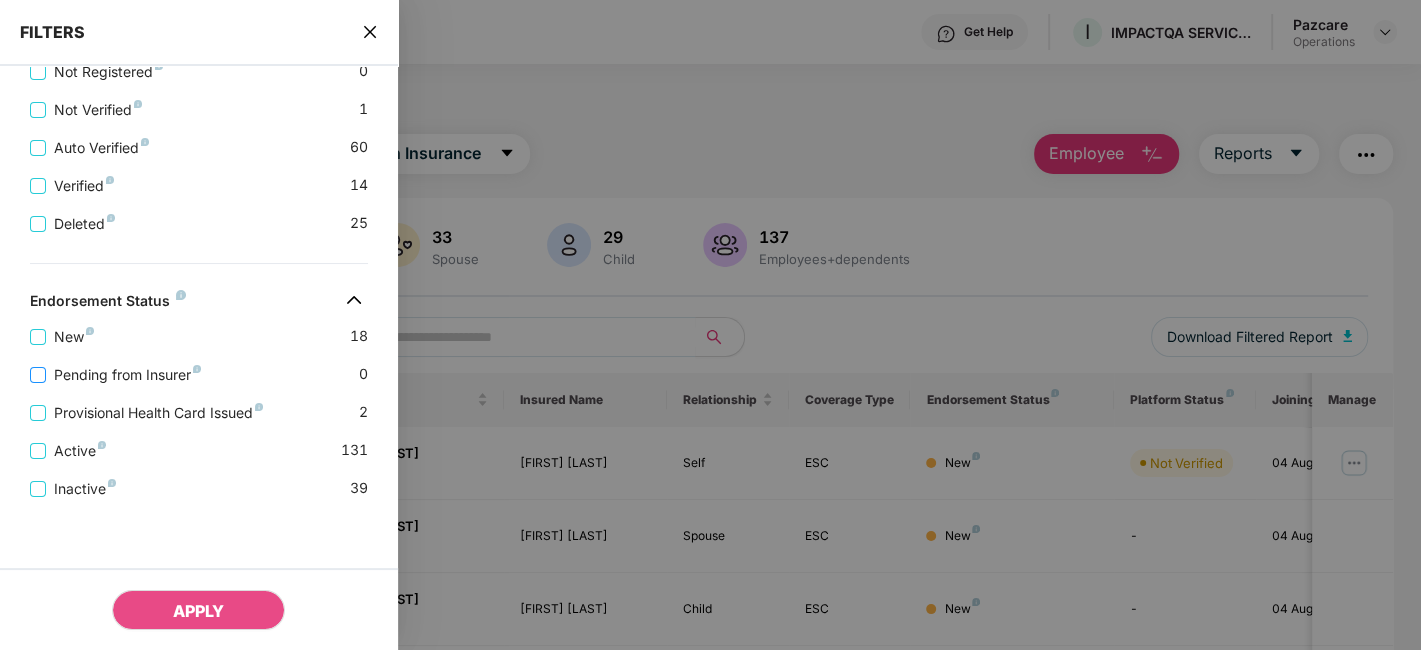 click on "Pending from Insurer" at bounding box center [127, 375] 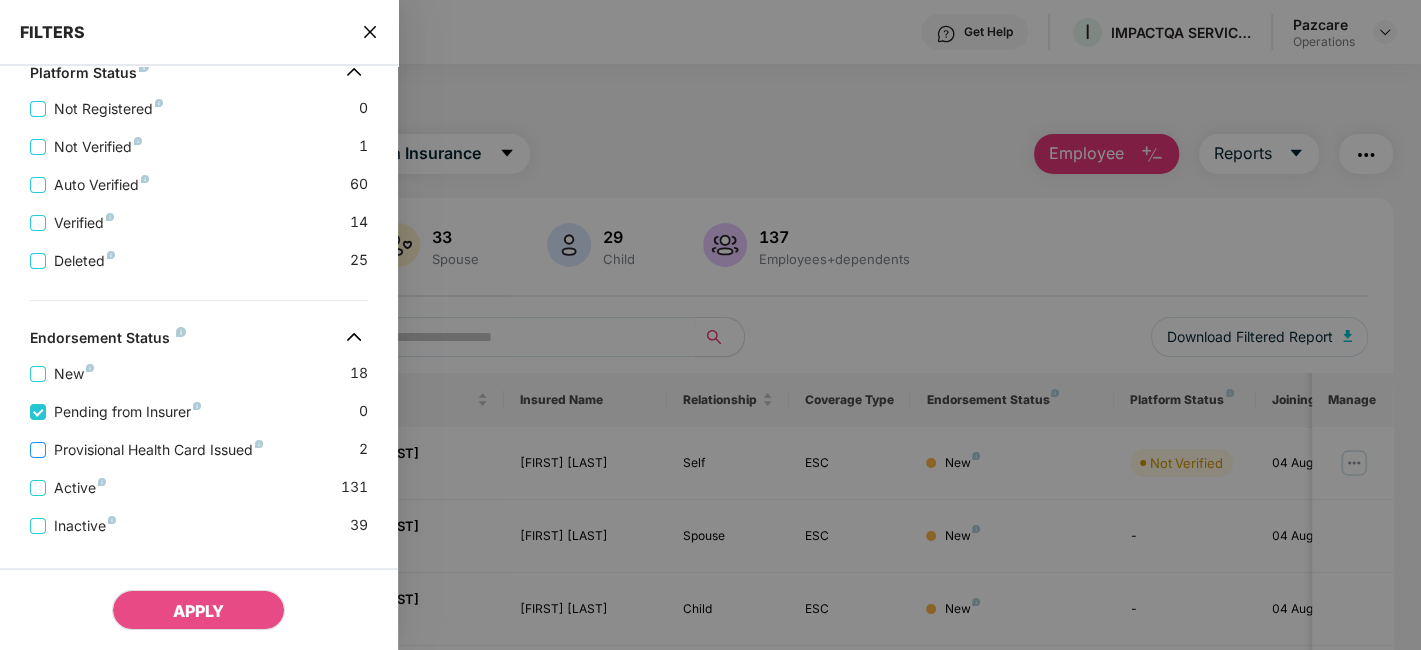 click on "Provisional Health Card Issued" at bounding box center (158, 450) 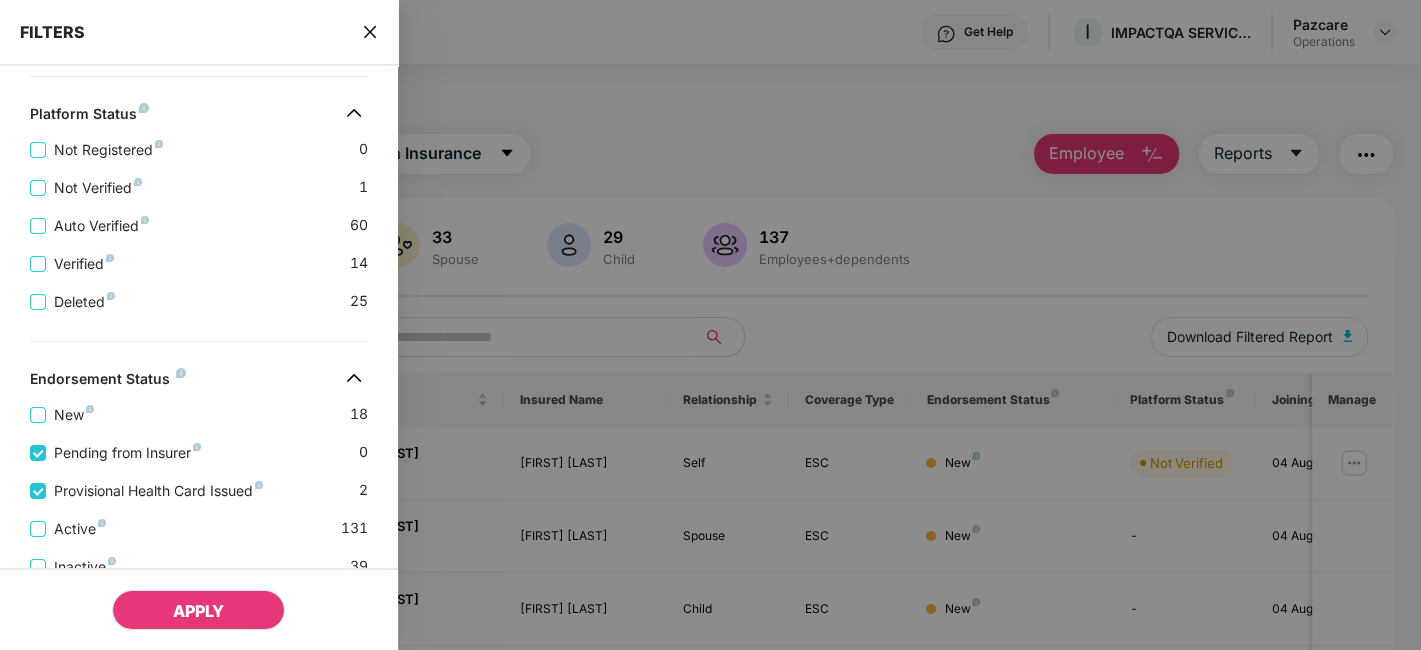 click on "APPLY" at bounding box center [198, 611] 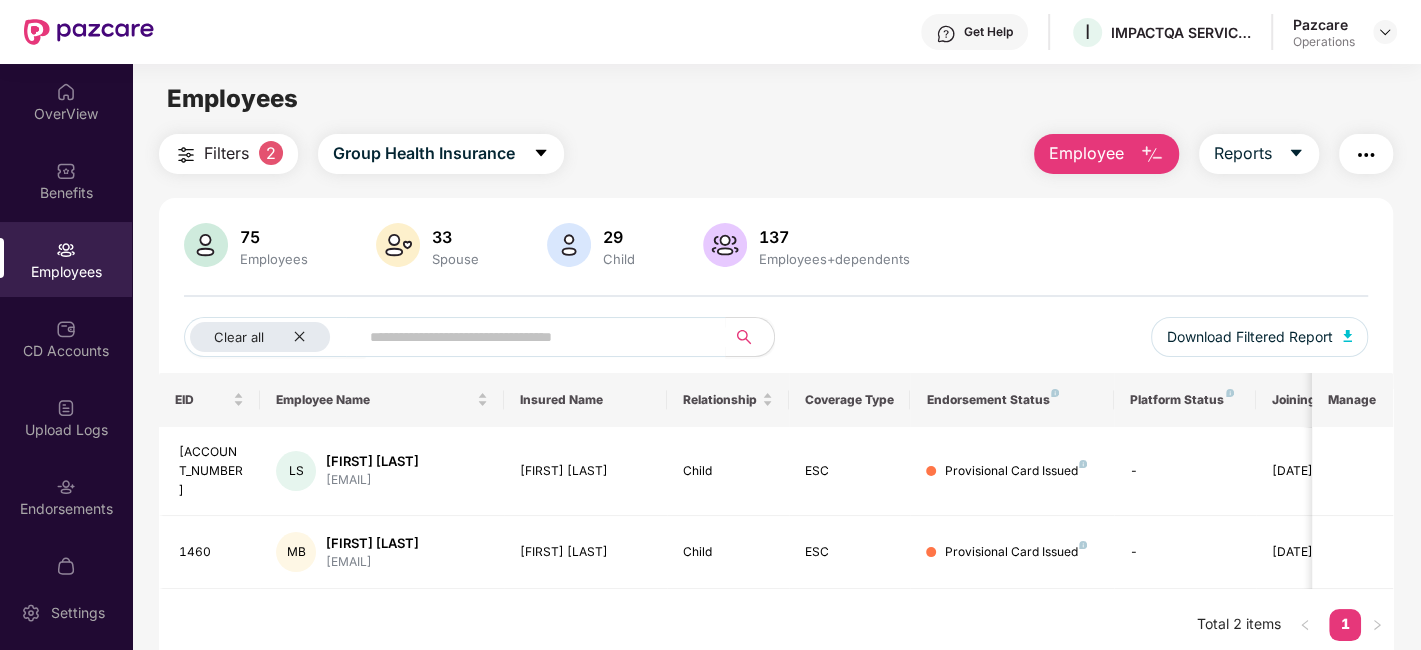 scroll, scrollTop: 61, scrollLeft: 0, axis: vertical 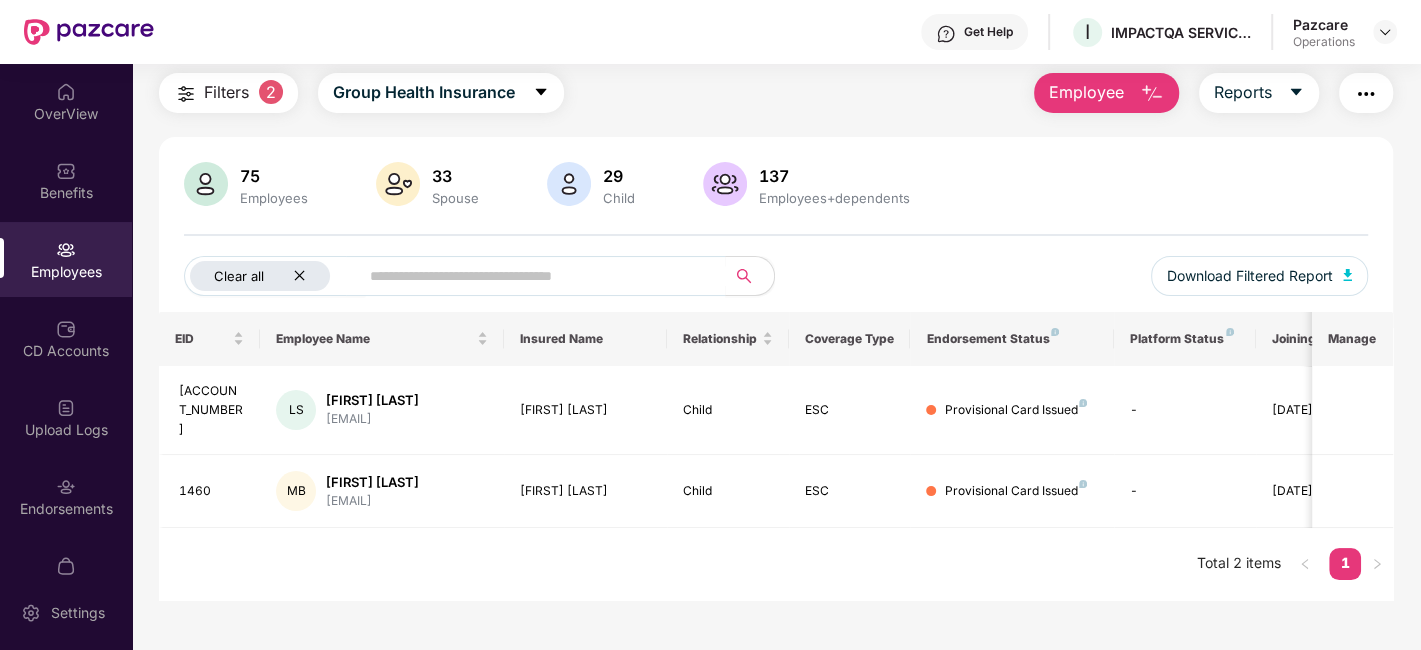 click 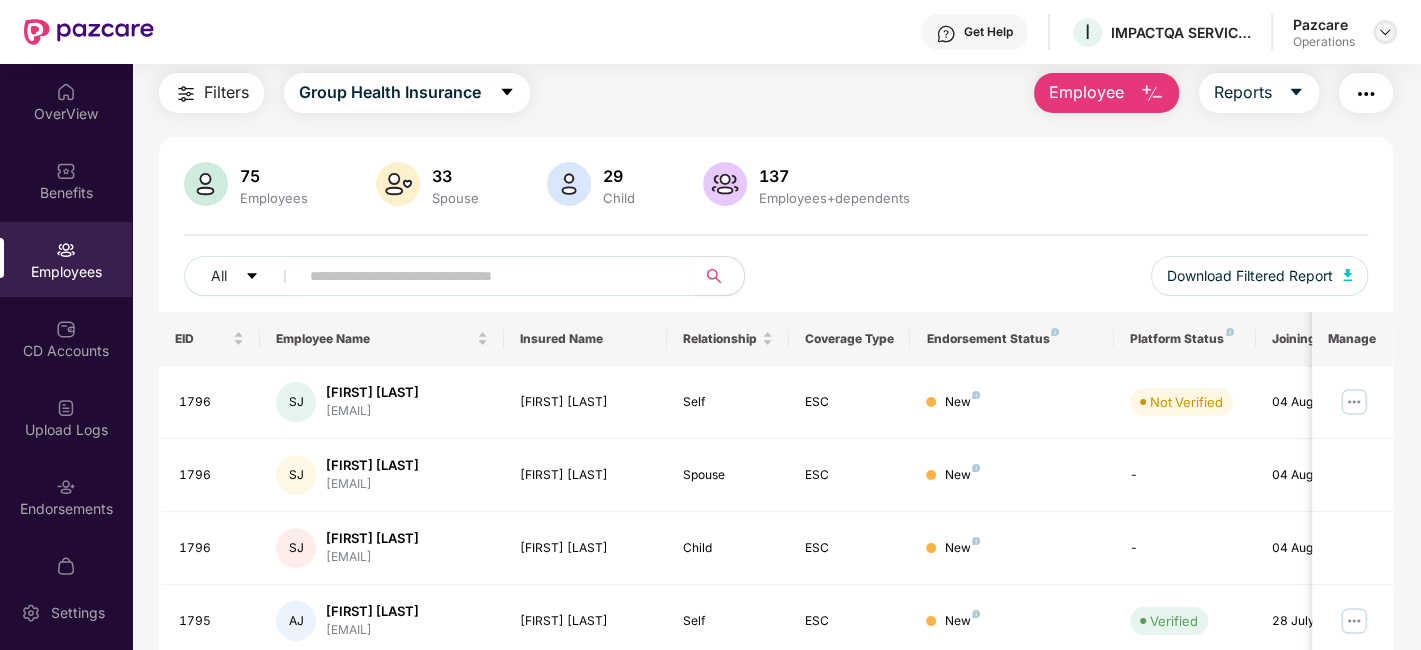 click at bounding box center [1385, 32] 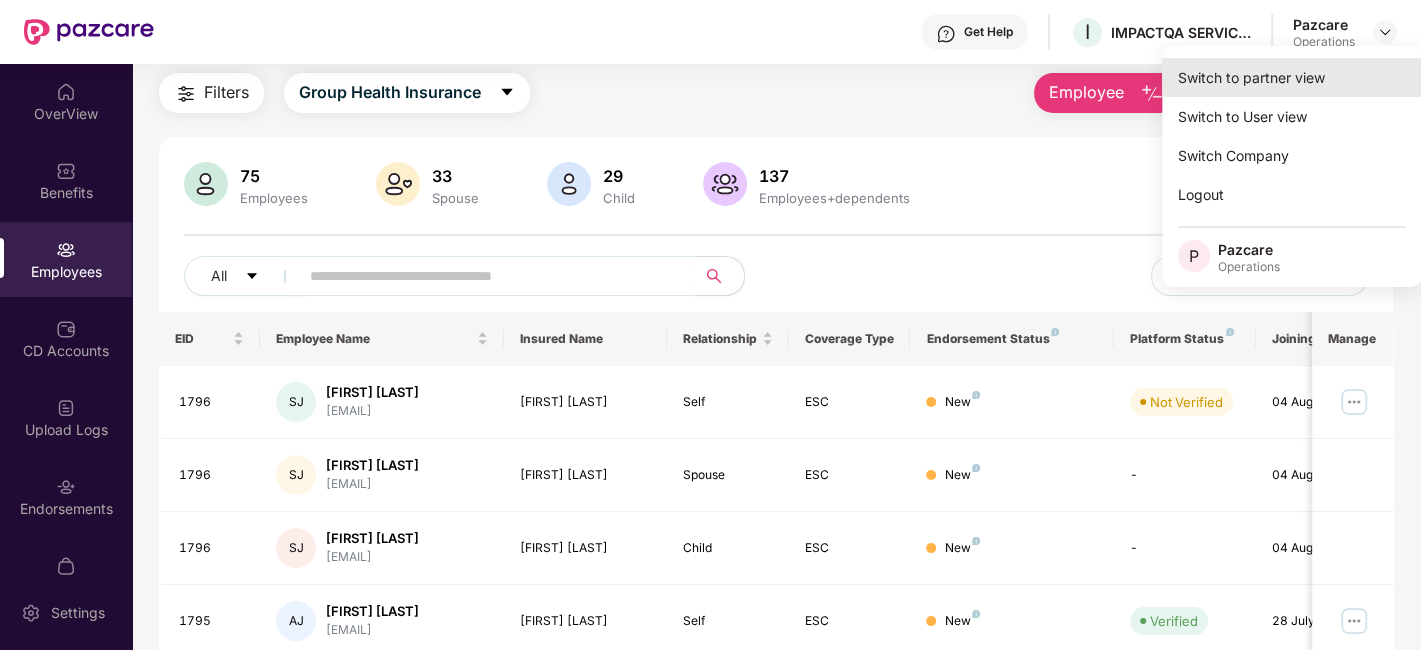 click on "Switch to partner view" at bounding box center (1292, 77) 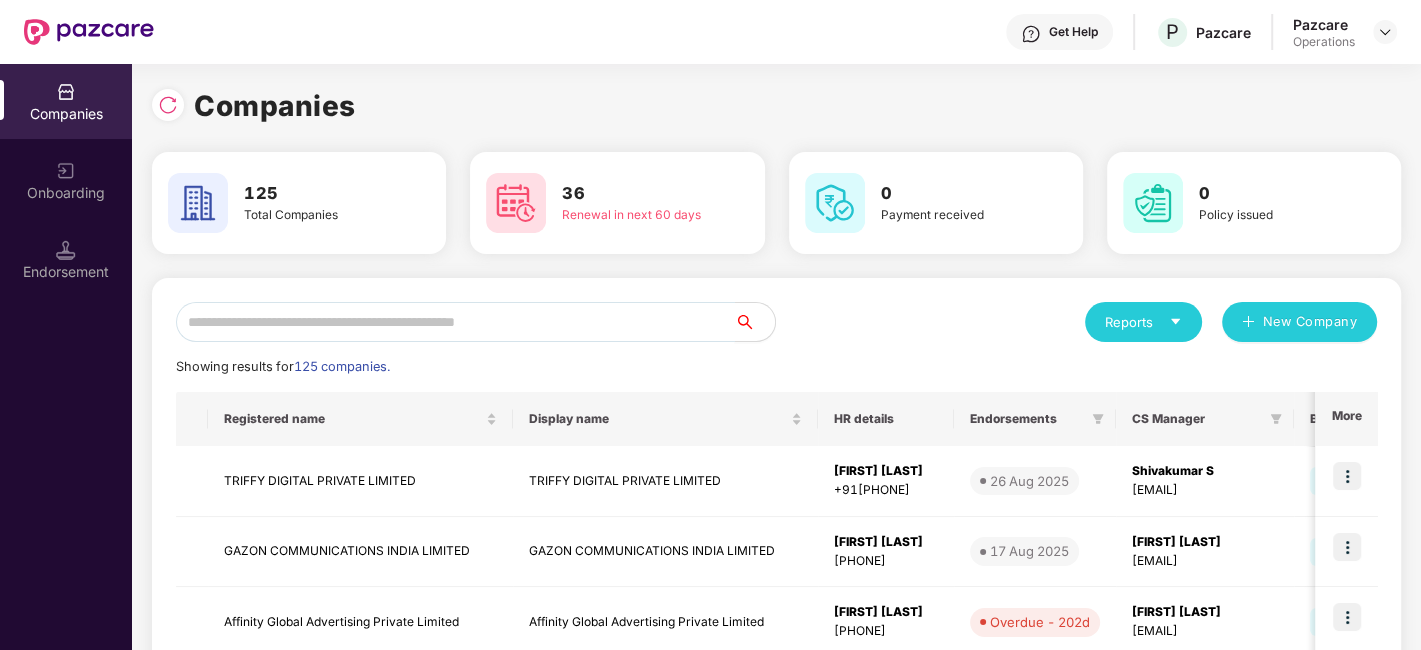click at bounding box center (455, 322) 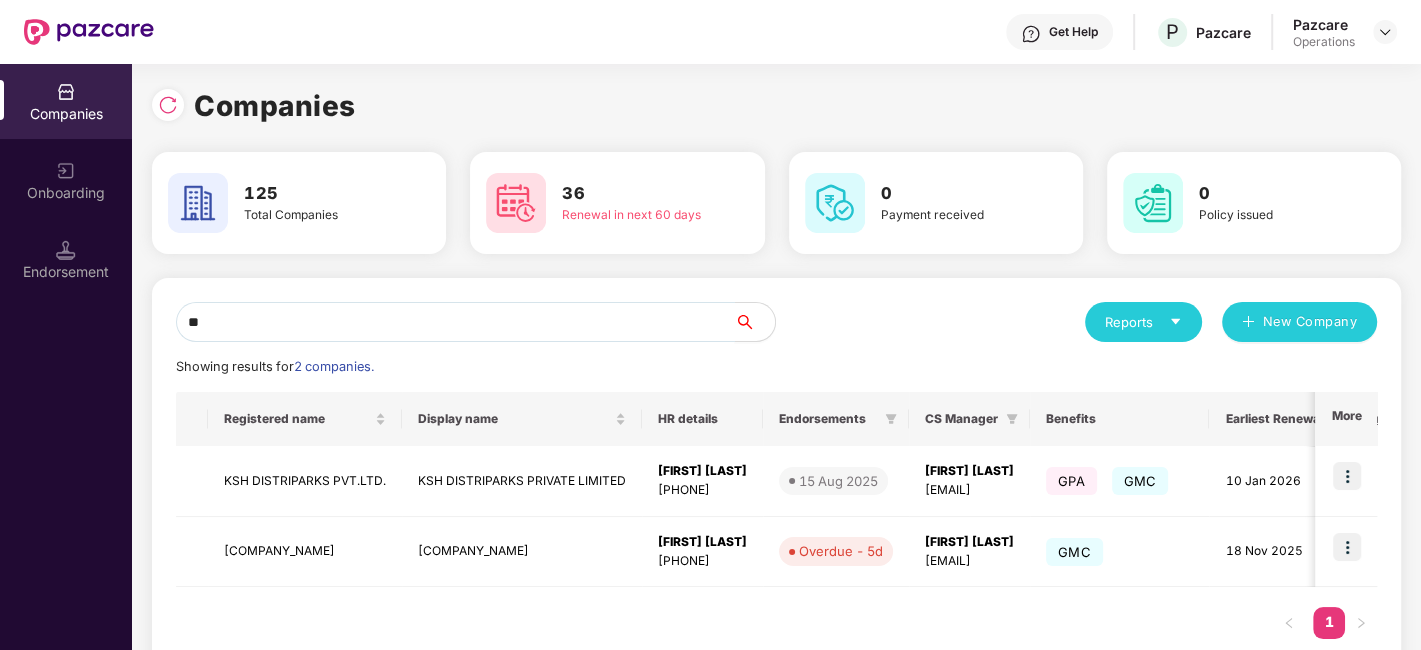 type on "*" 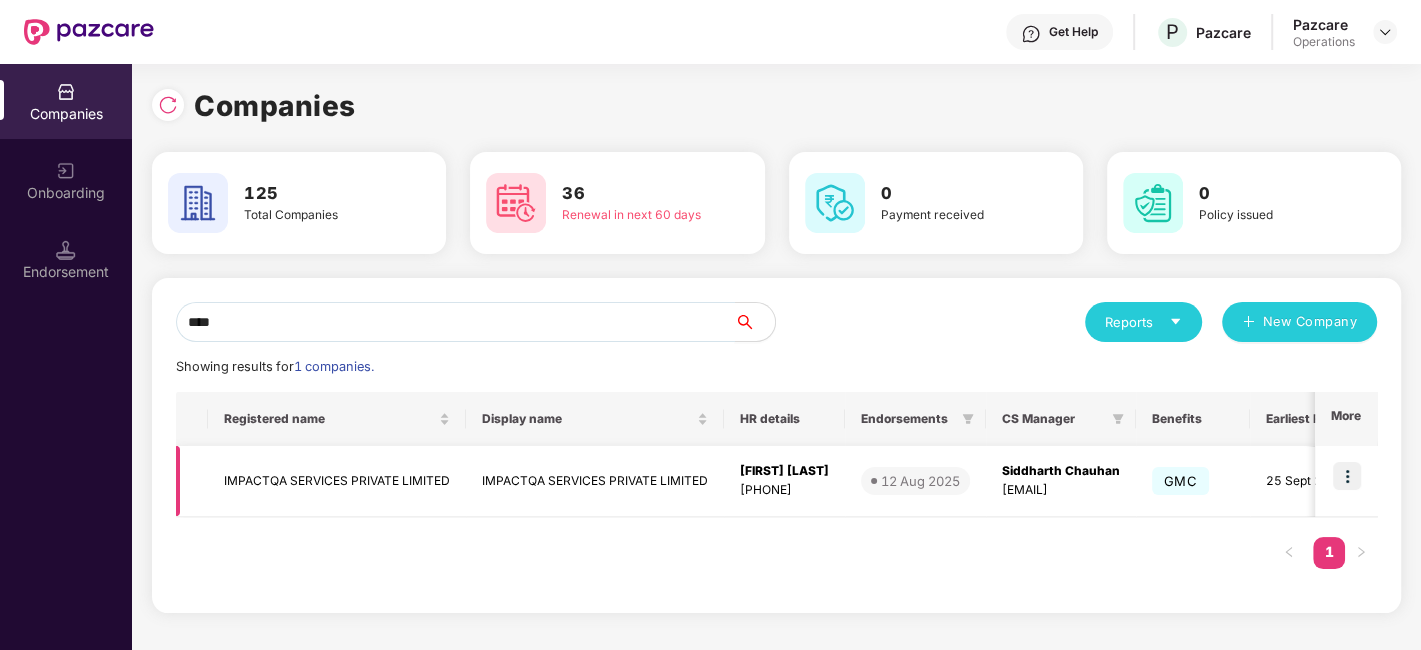 type on "****" 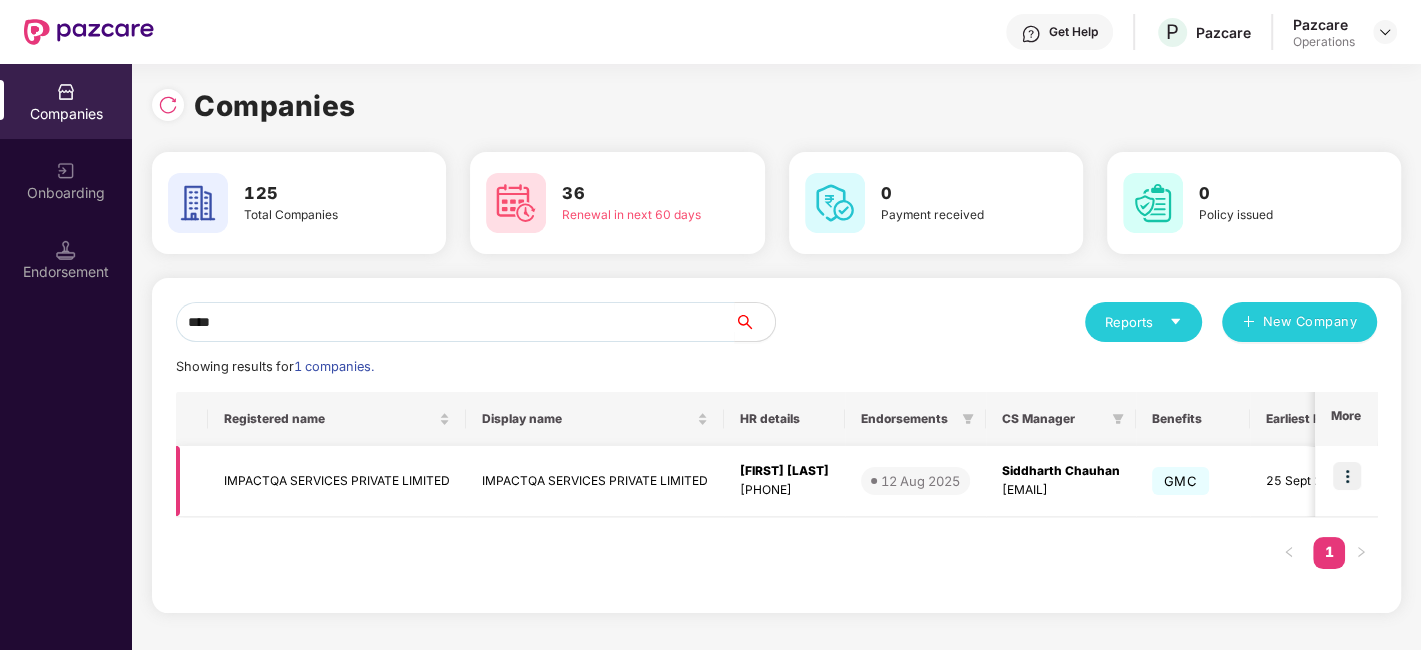 click on "IMPACTQA SERVICES PRIVATE LIMITED" at bounding box center [337, 481] 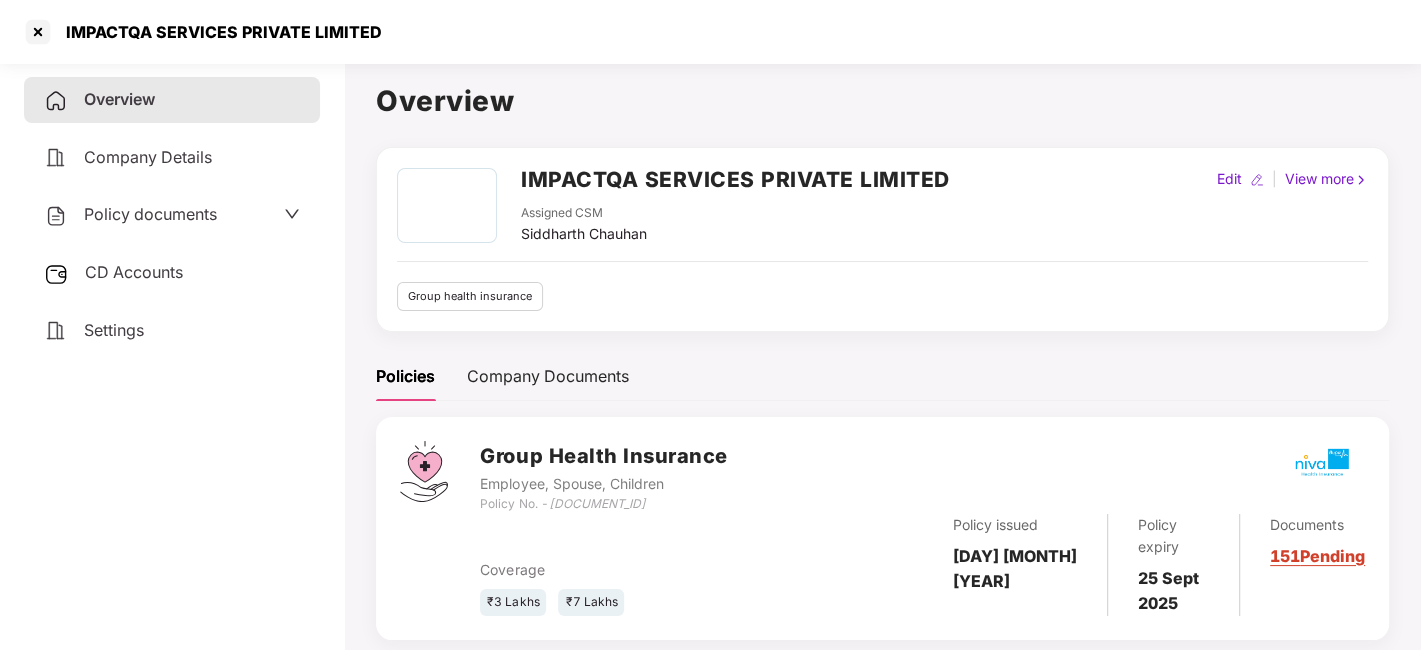 click on "Policy documents" at bounding box center (130, 215) 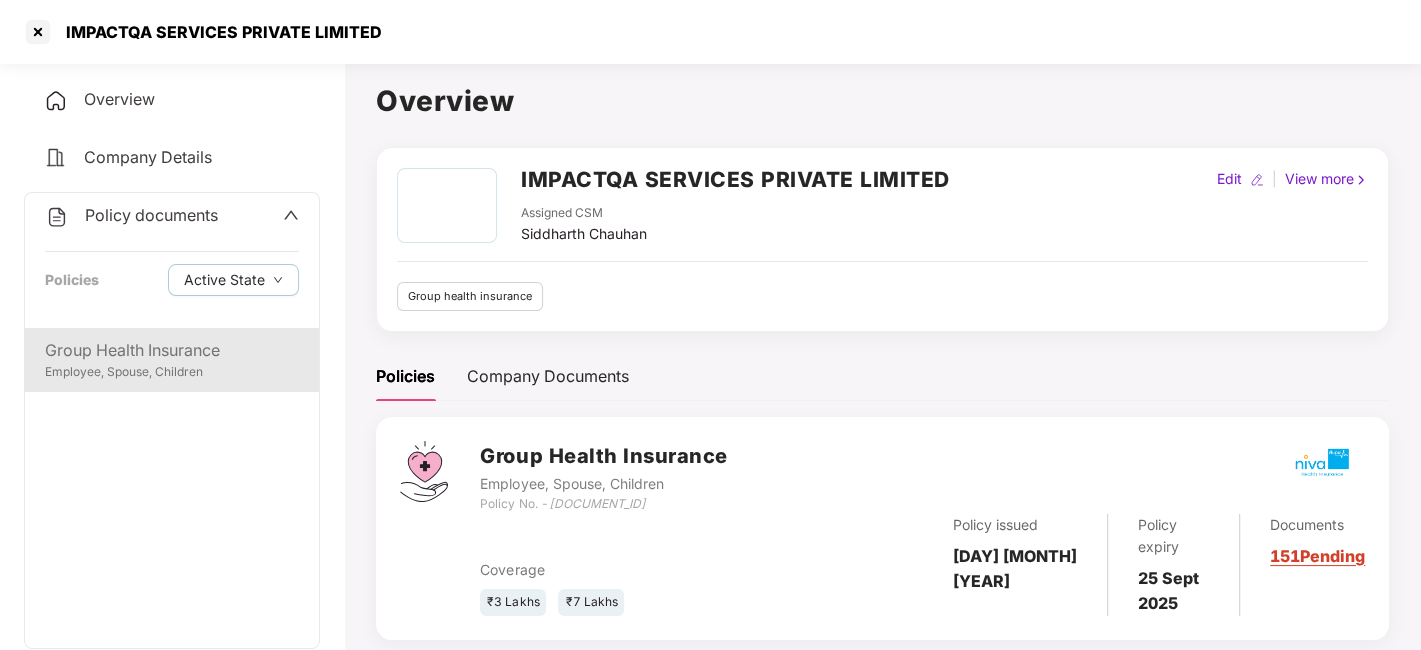 click on "Group Health Insurance" at bounding box center (172, 350) 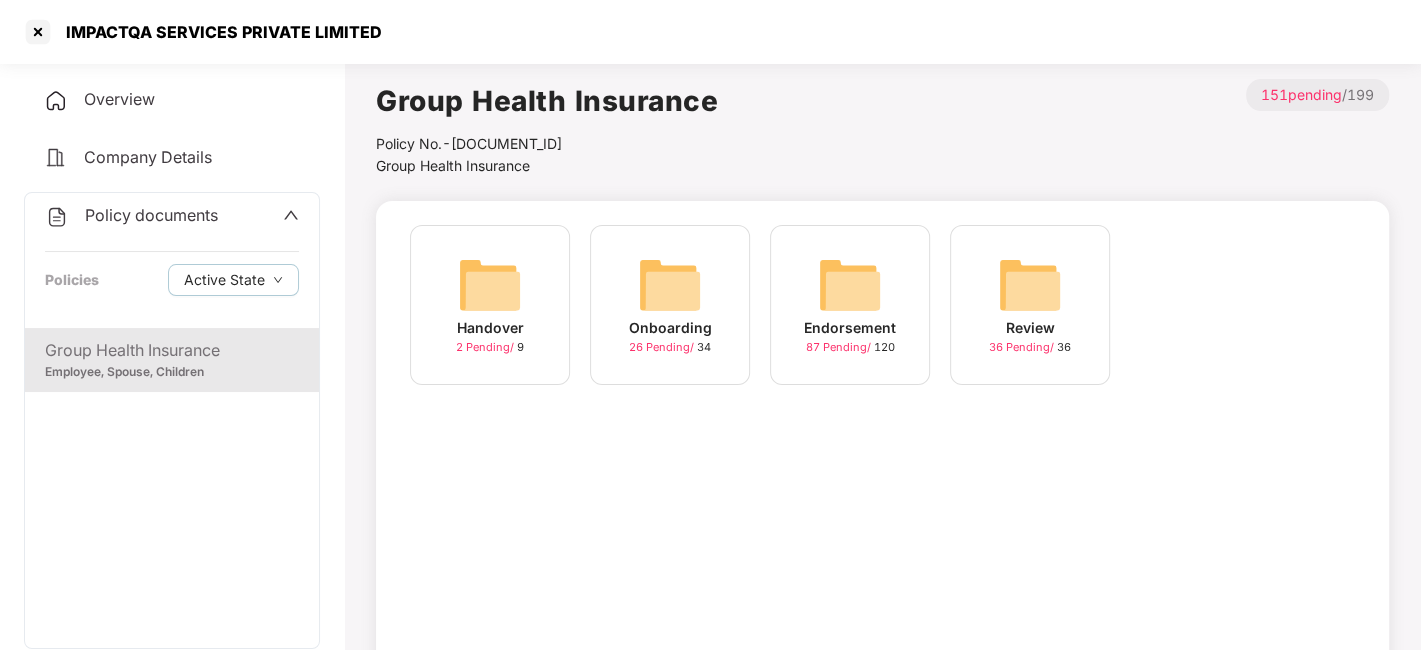 click at bounding box center (850, 285) 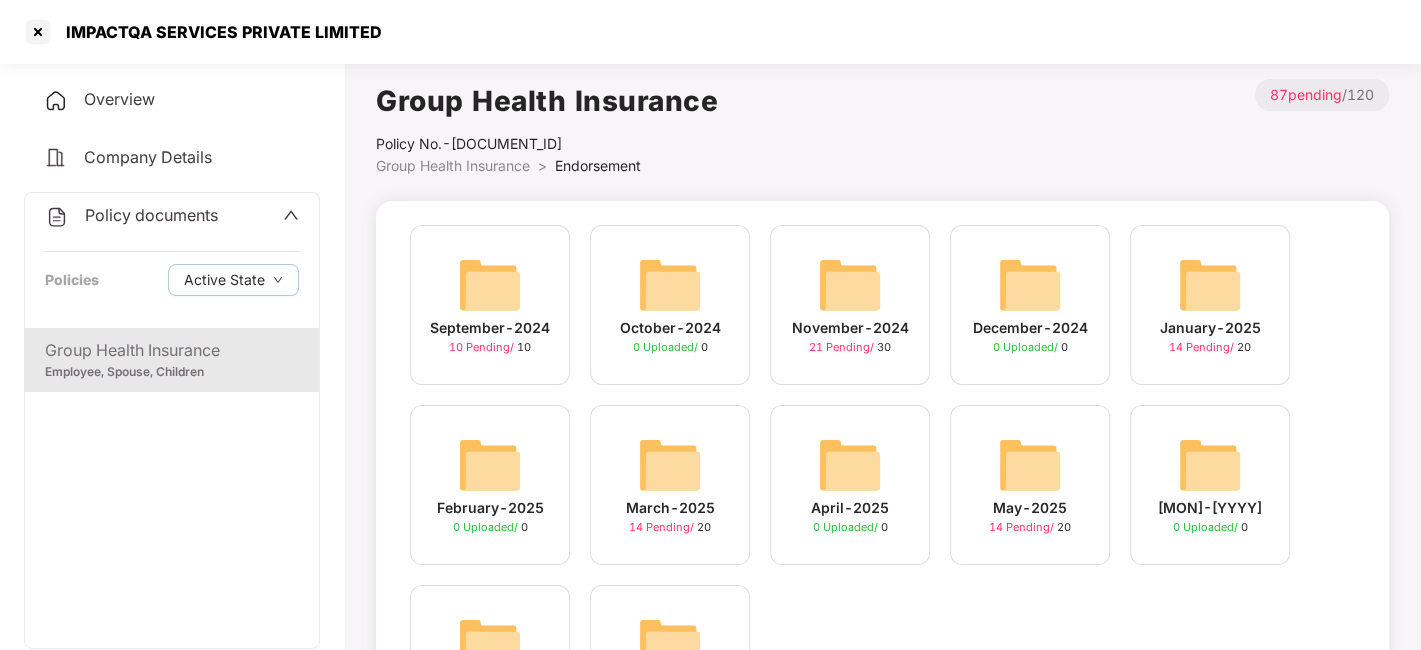scroll, scrollTop: 162, scrollLeft: 0, axis: vertical 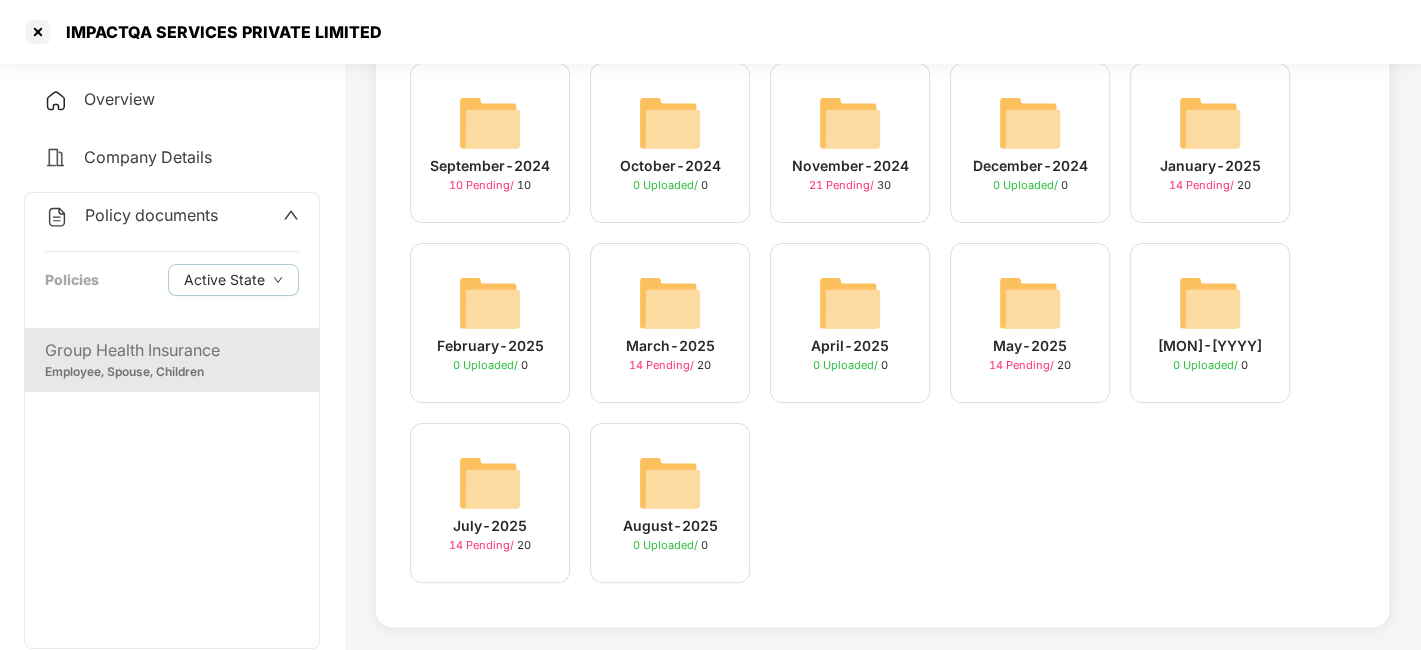 click on "[MON]-[YYYY] [NUMBER] Pending / [NUMBER]" at bounding box center [490, 503] 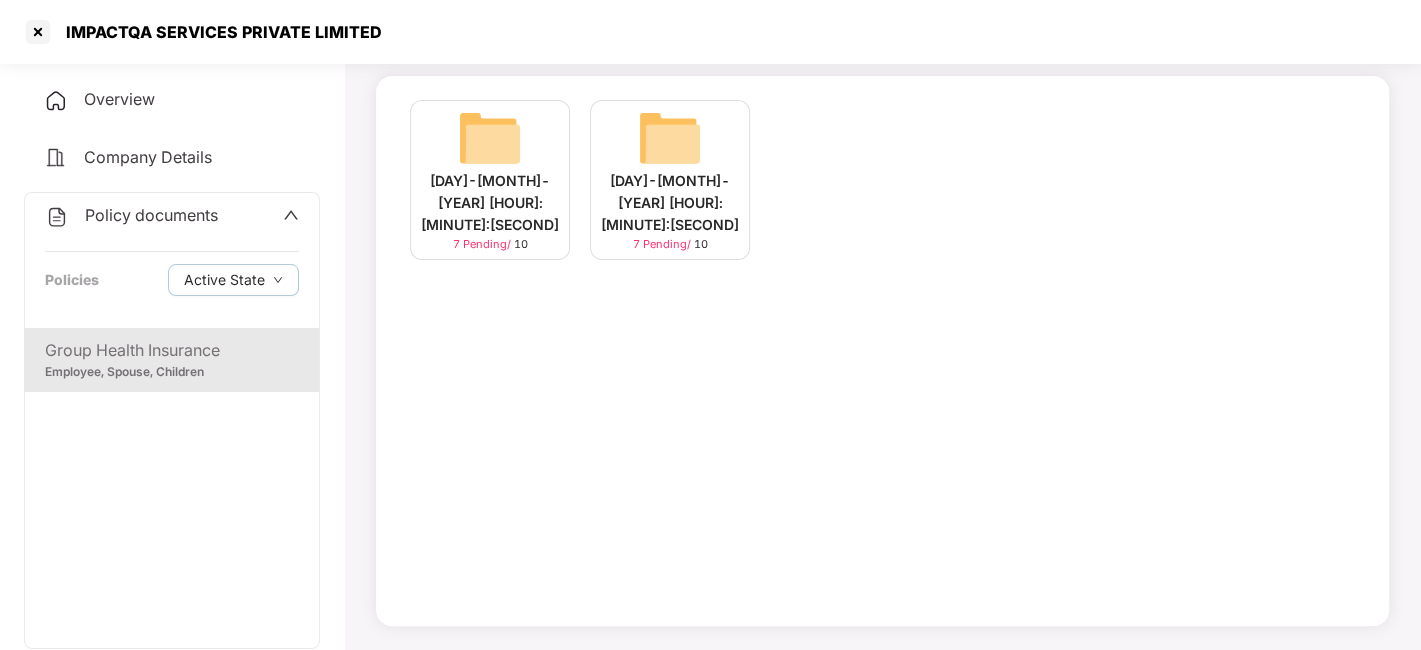 scroll, scrollTop: 124, scrollLeft: 0, axis: vertical 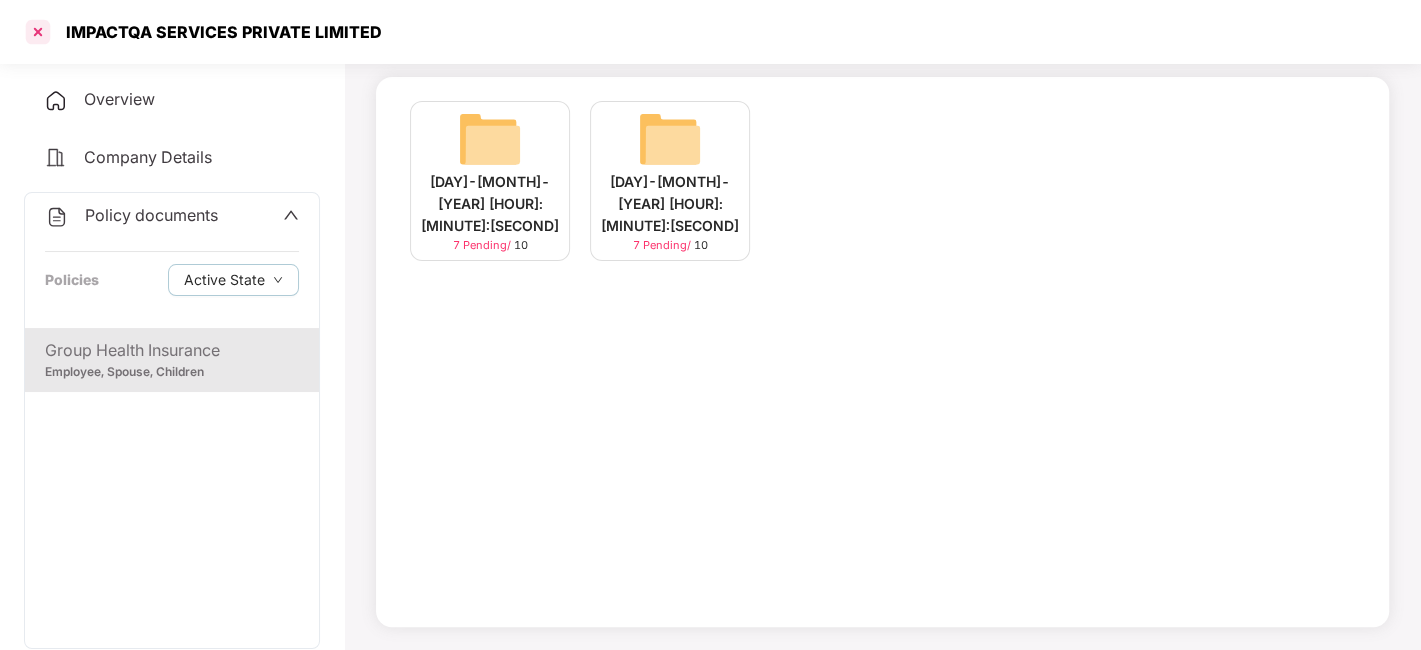 click at bounding box center (38, 32) 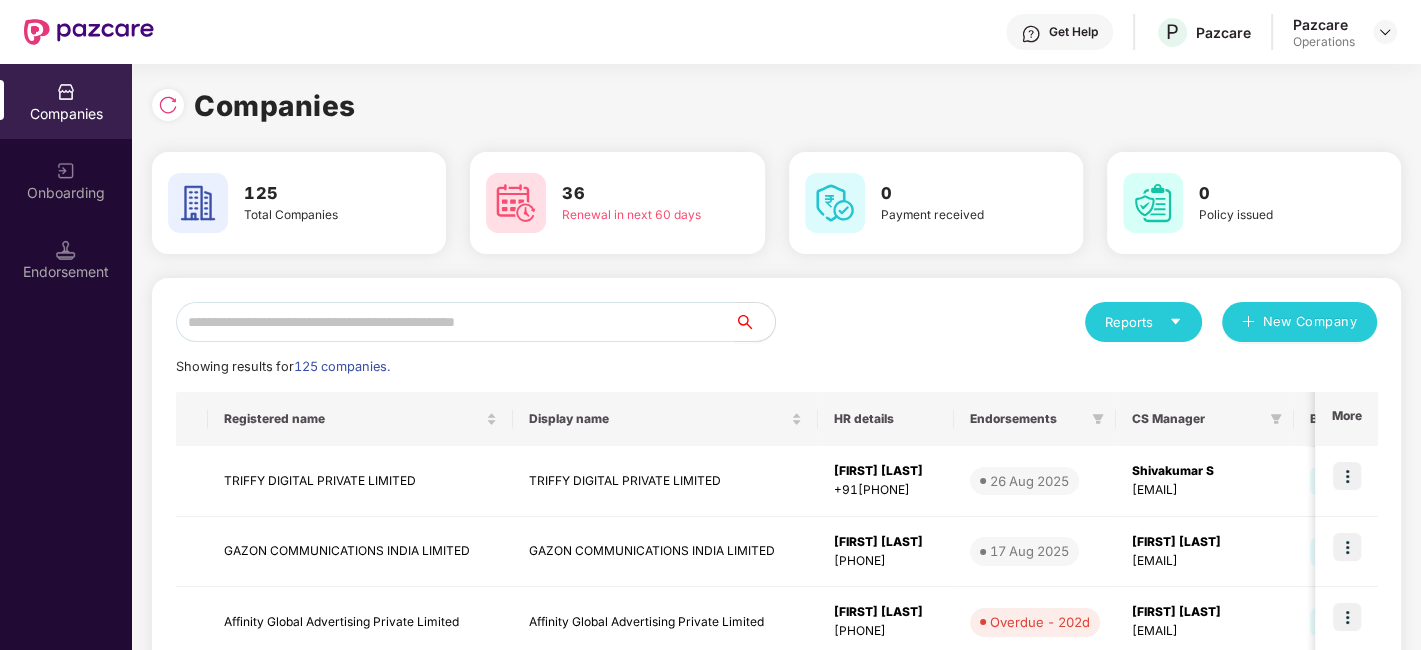 scroll, scrollTop: 0, scrollLeft: 0, axis: both 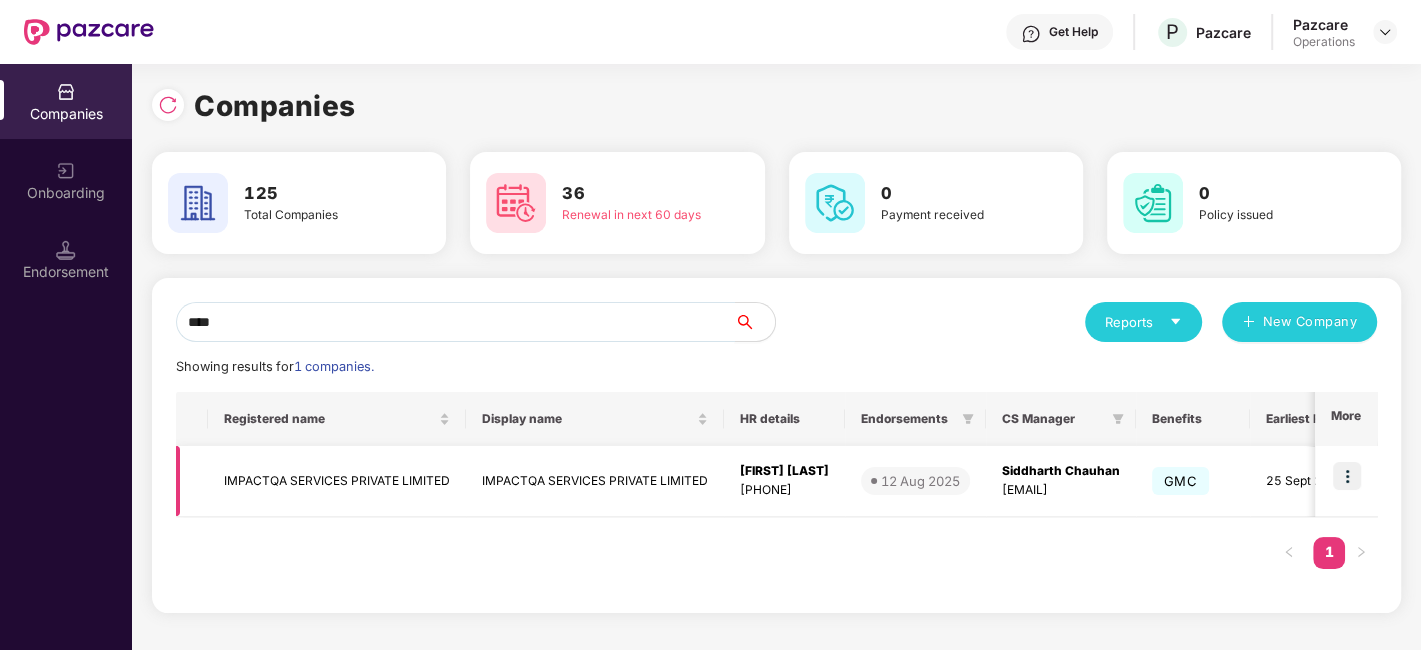 type on "****" 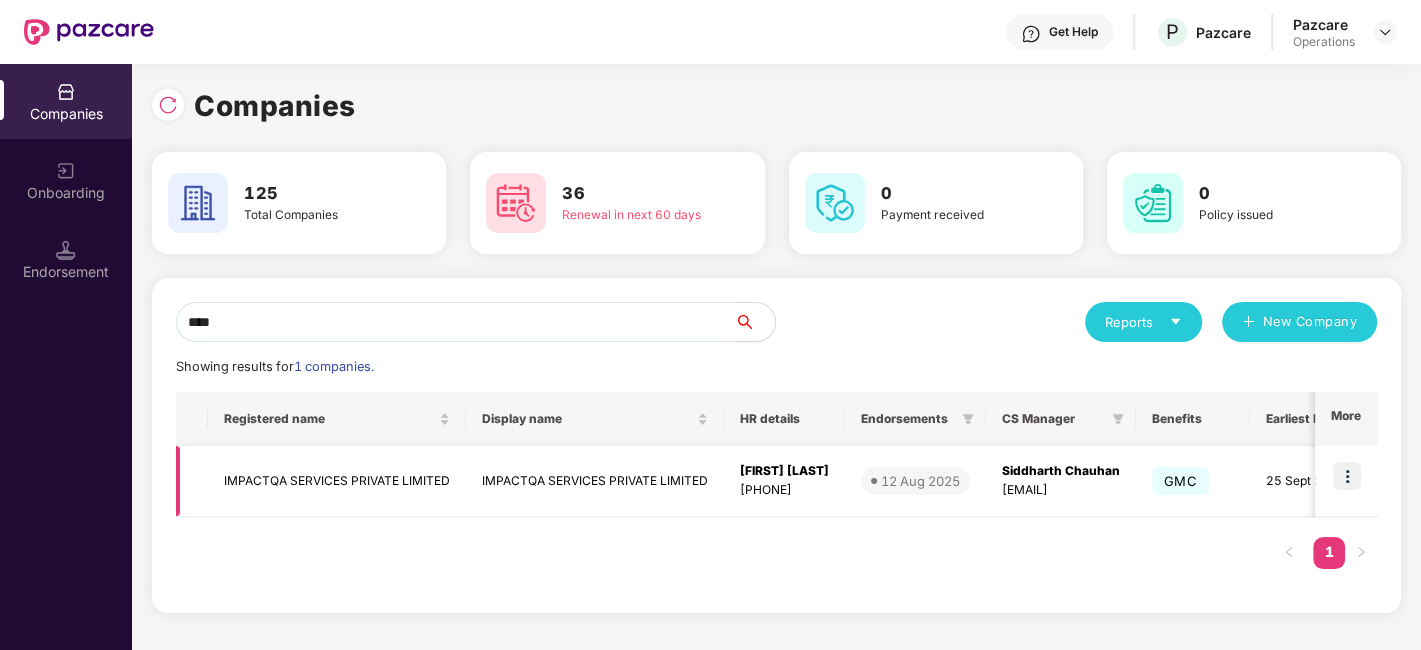 click on "IMPACTQA SERVICES PRIVATE LIMITED" at bounding box center [337, 481] 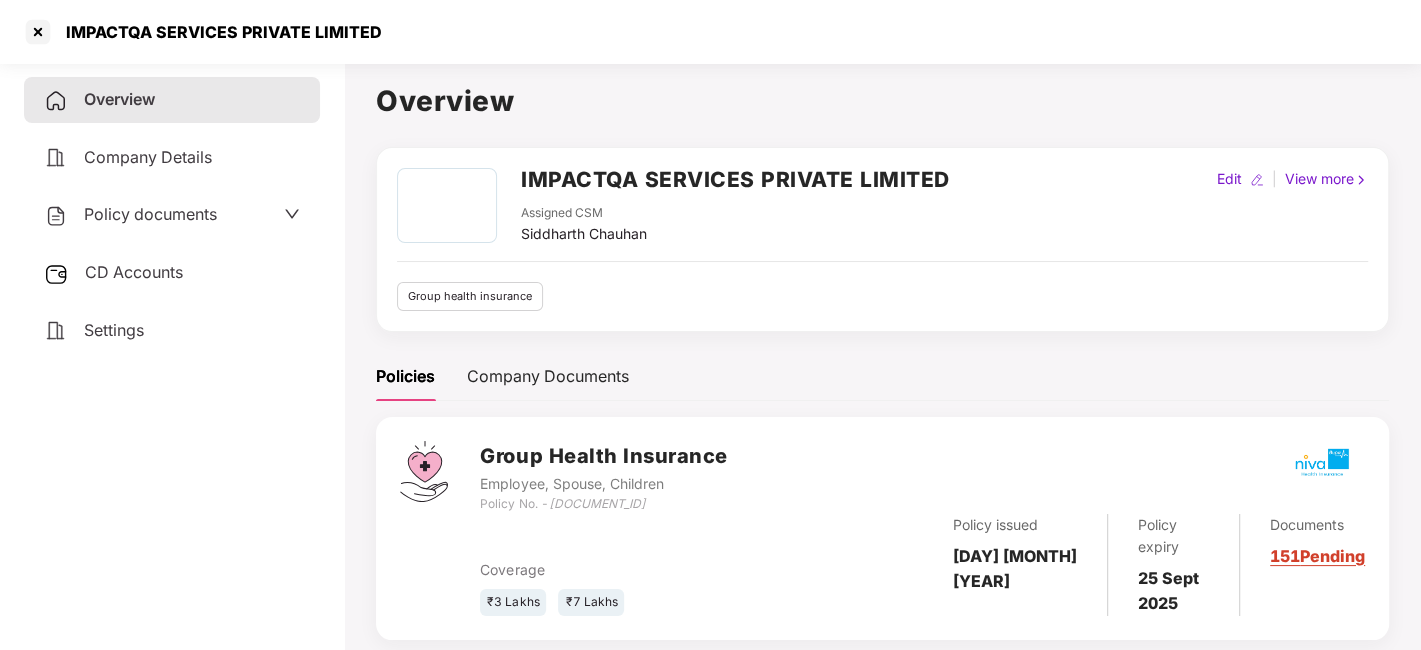 click on "Policy documents" at bounding box center (150, 214) 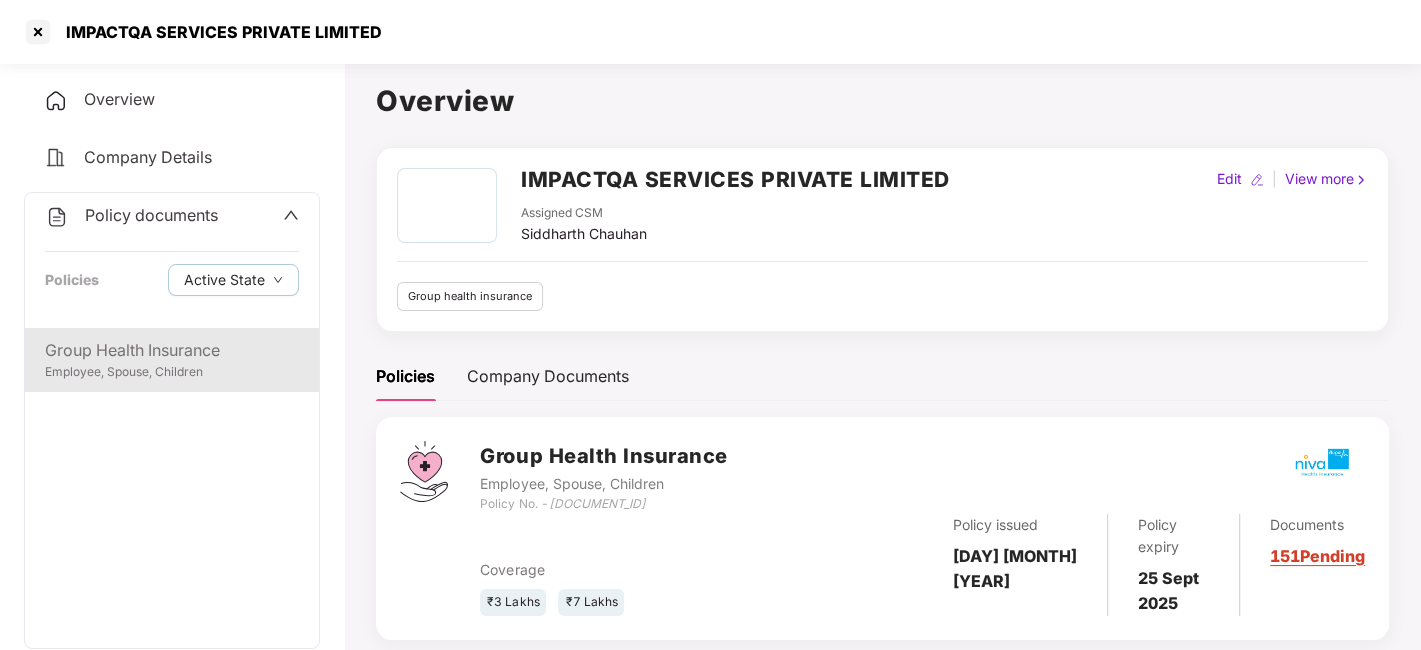 click on "Group Health Insurance" at bounding box center [172, 350] 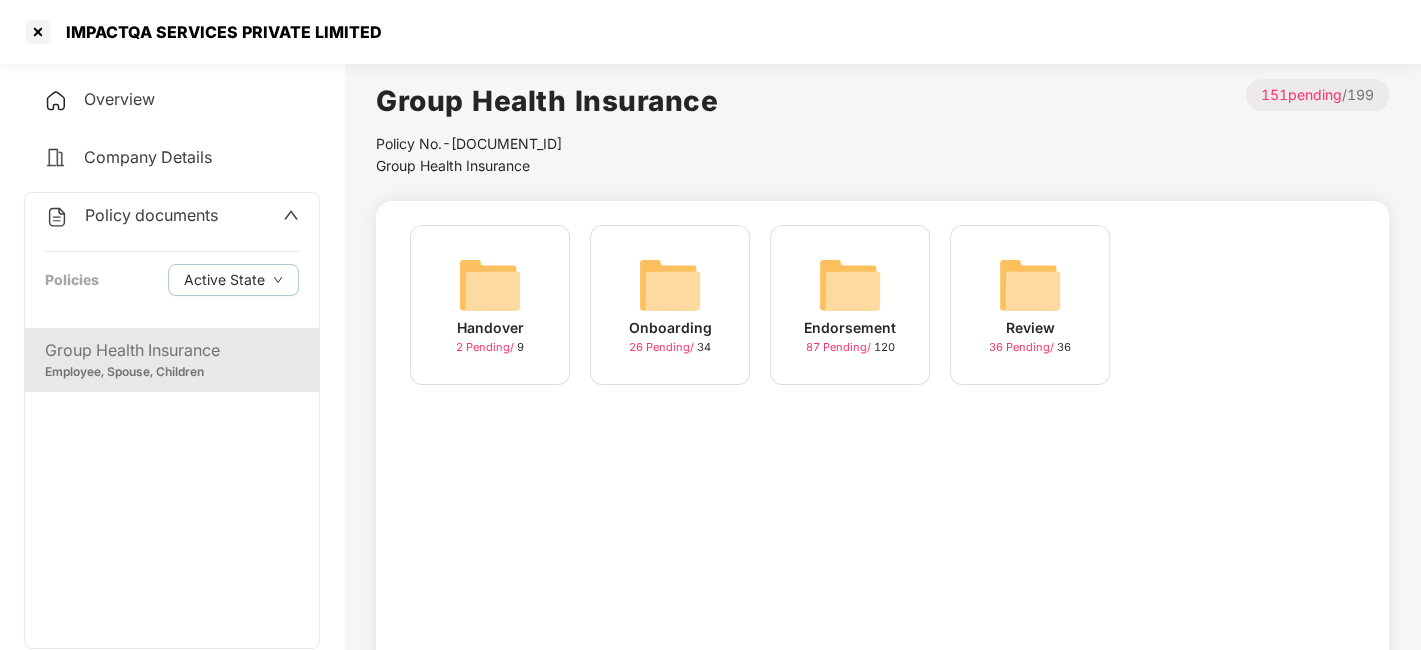click at bounding box center (850, 285) 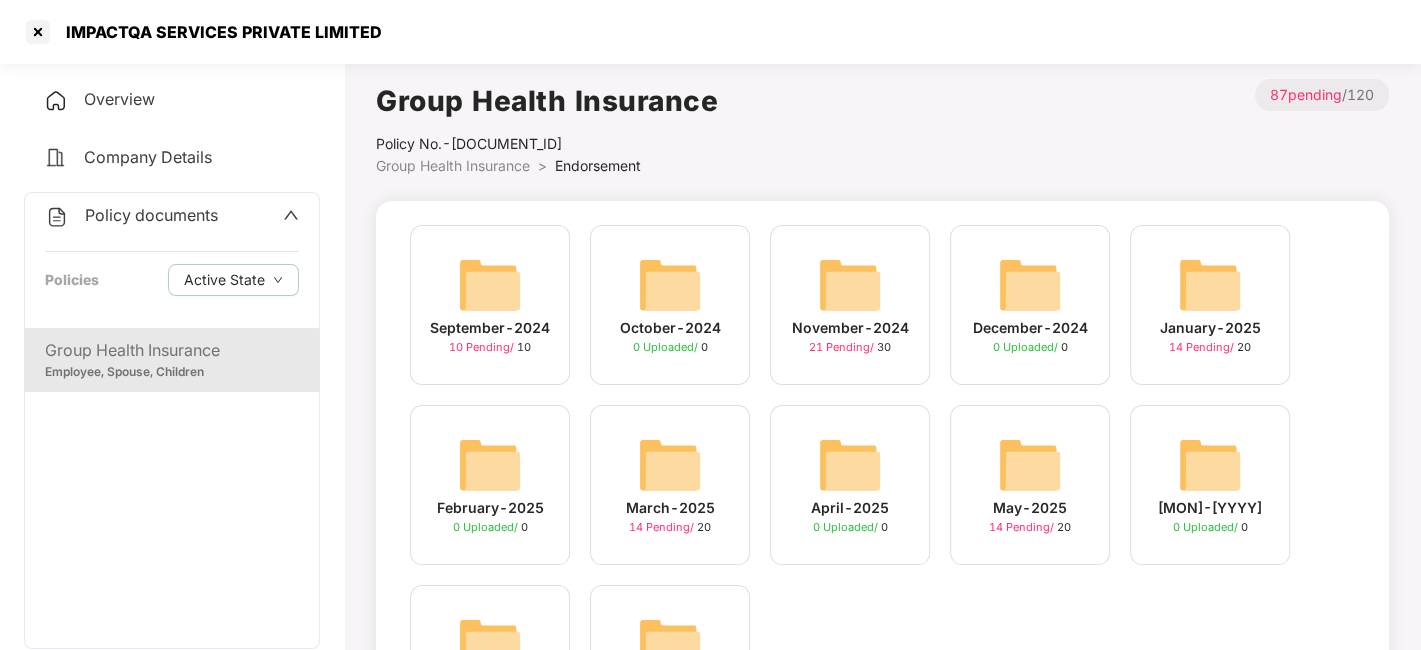 scroll, scrollTop: 162, scrollLeft: 0, axis: vertical 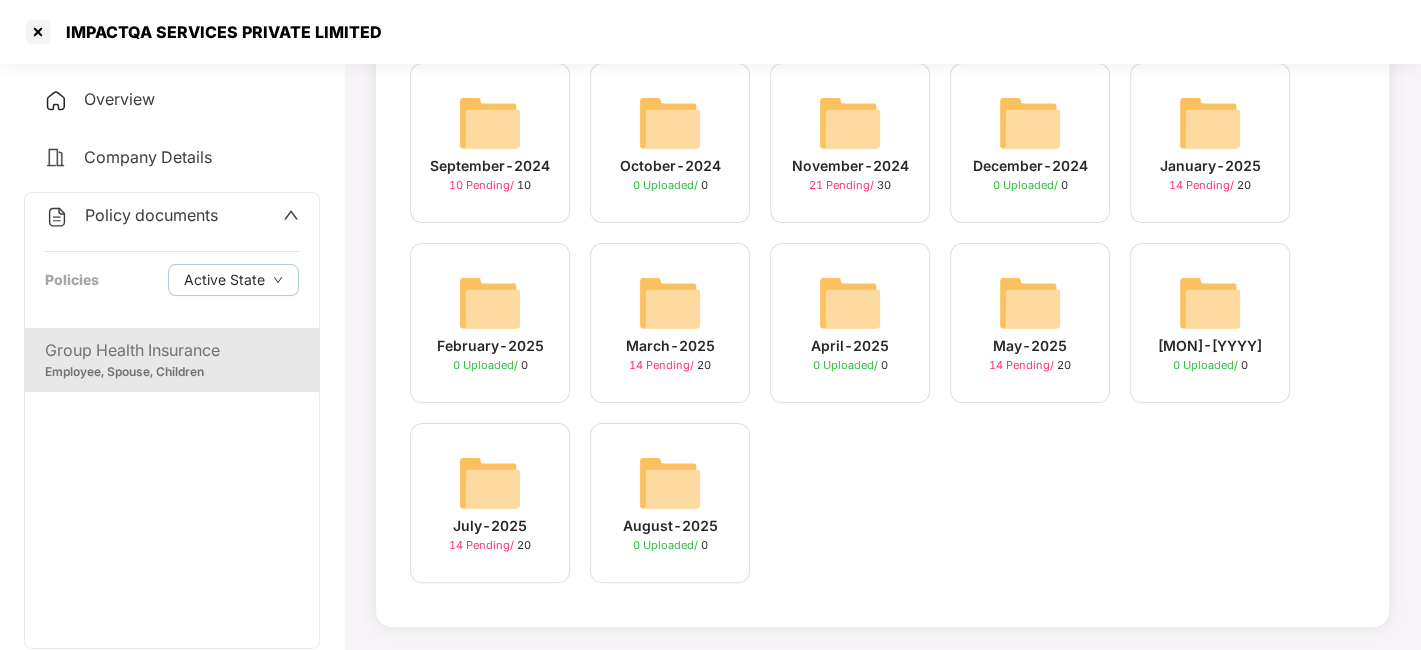 click at bounding box center (490, 483) 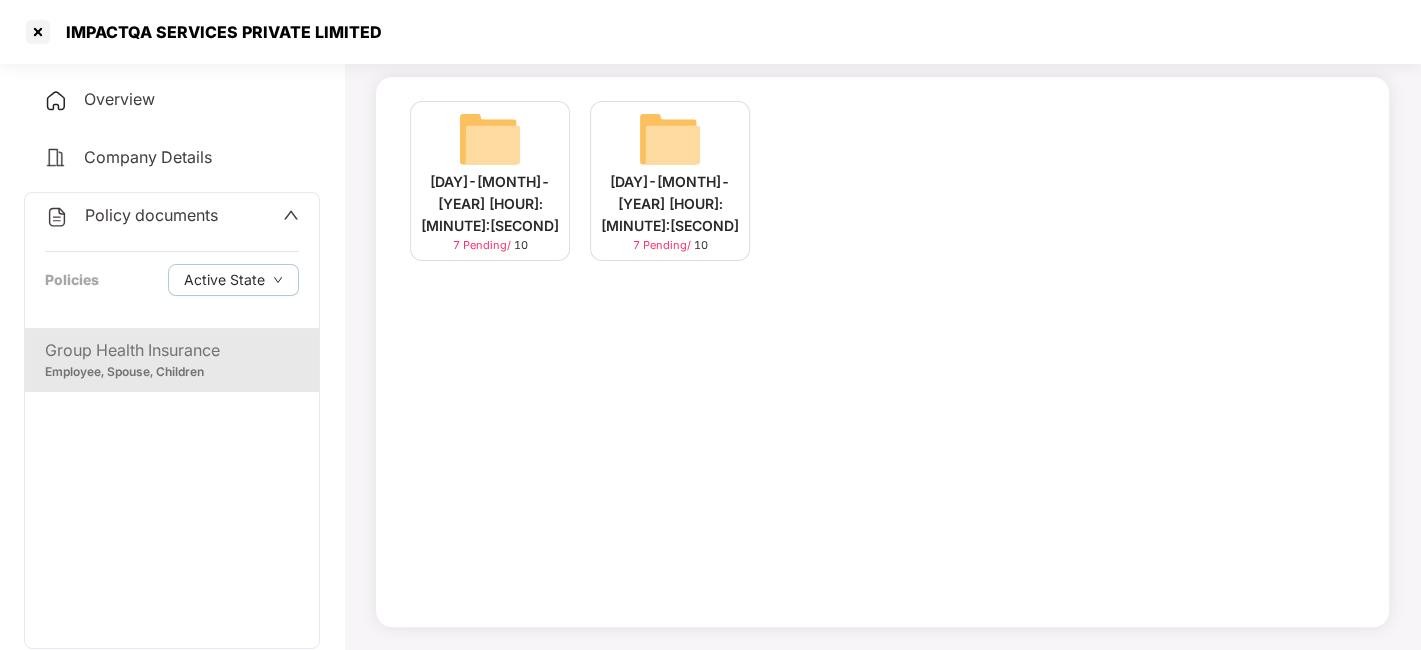 click at bounding box center (490, 139) 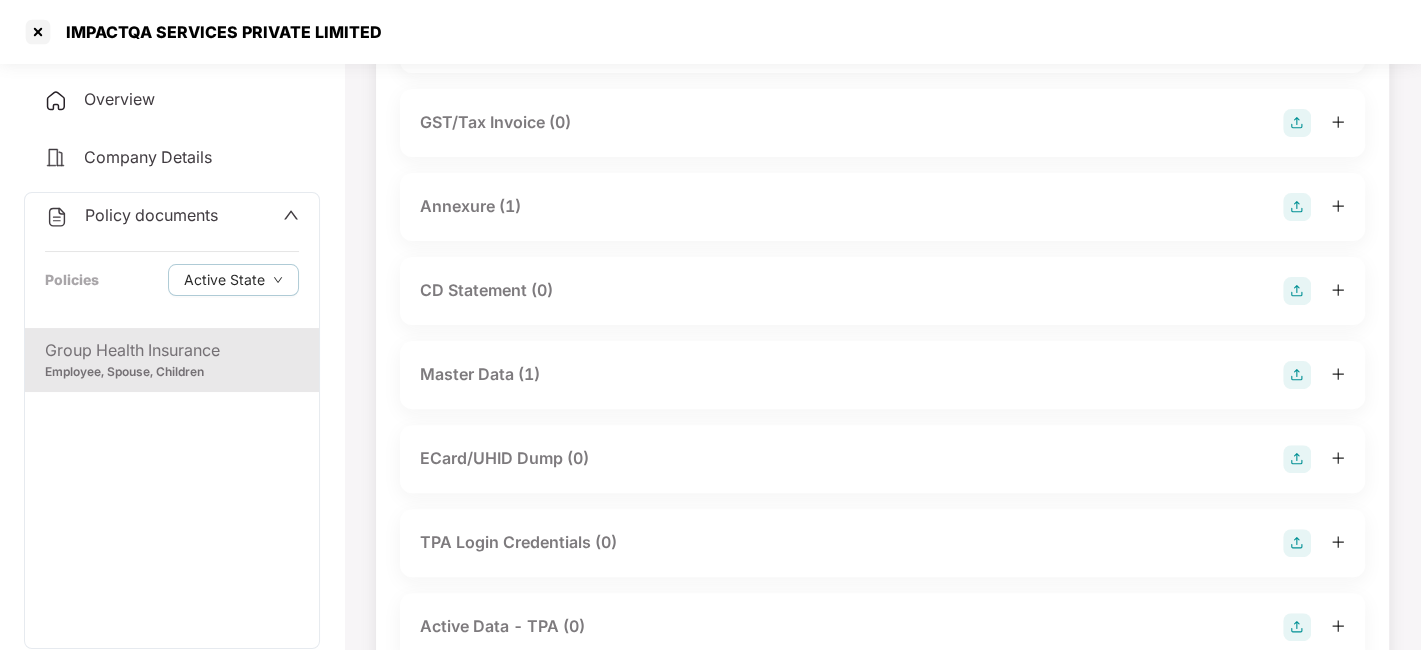 scroll, scrollTop: 303, scrollLeft: 0, axis: vertical 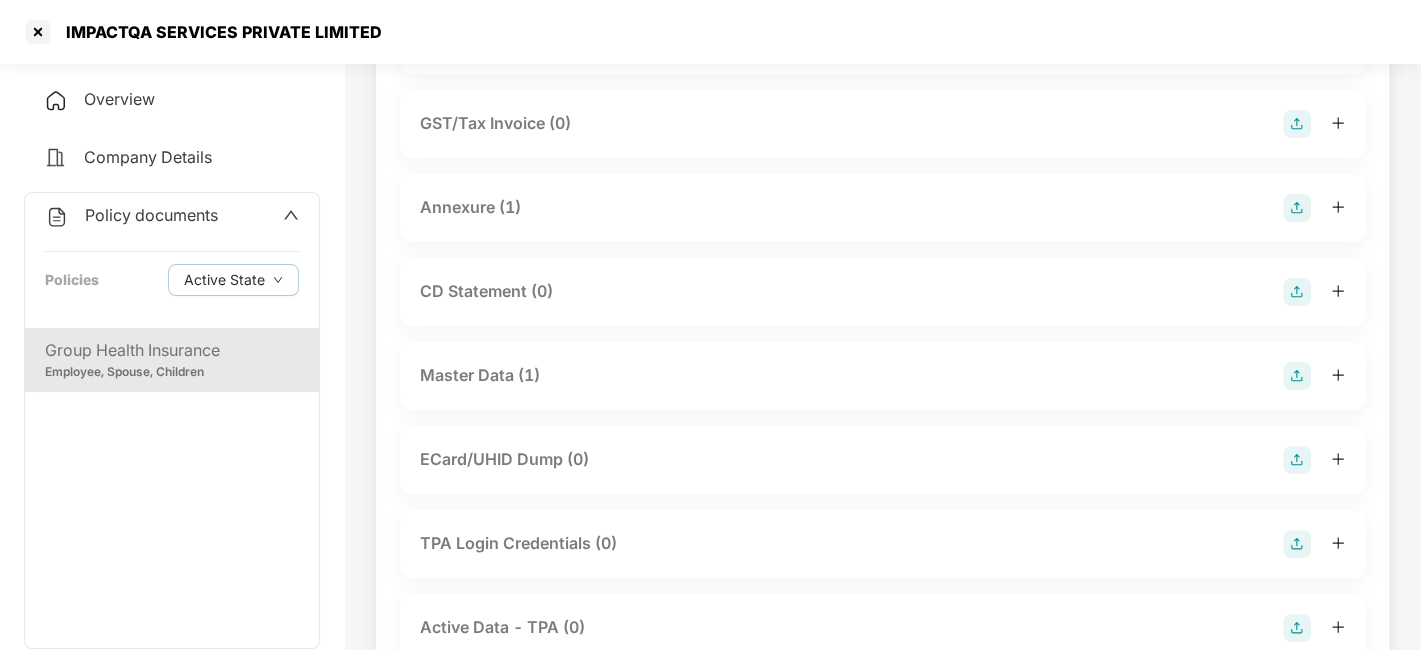 click on "Master Data (1)" at bounding box center [882, 376] 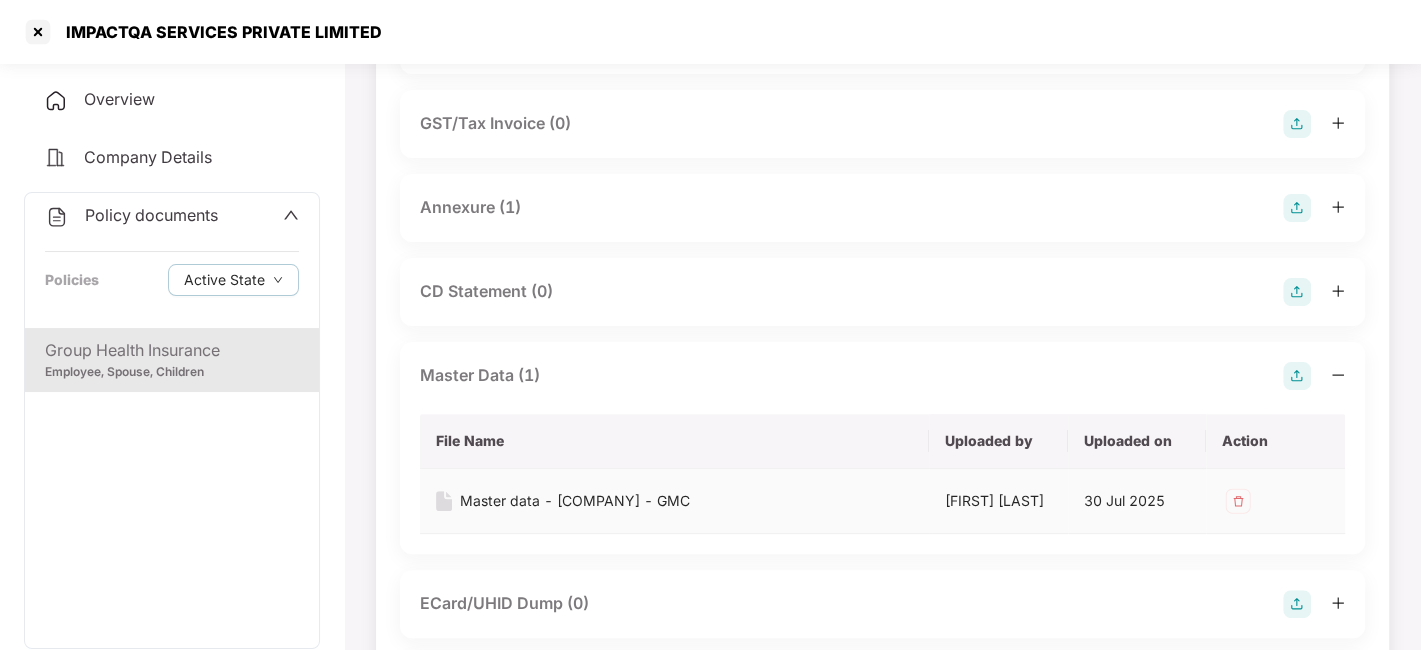 click at bounding box center [1238, 501] 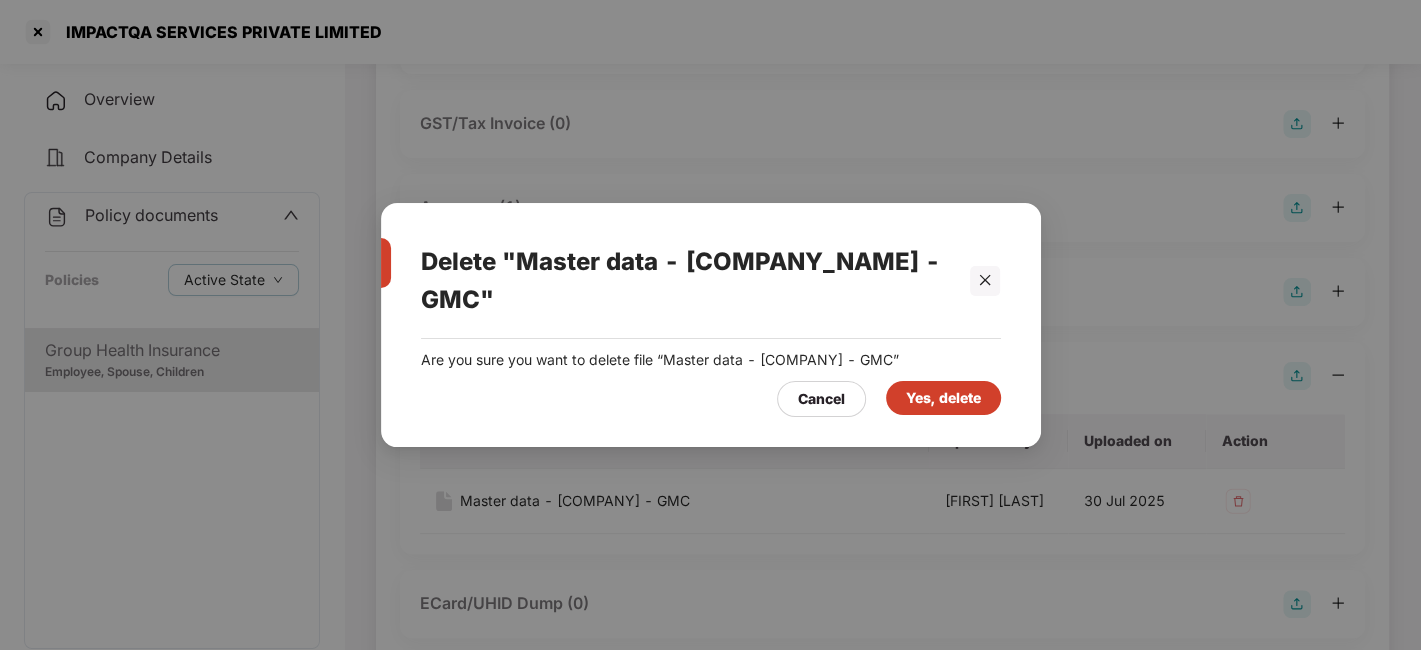 click on "Yes, delete" at bounding box center (943, 398) 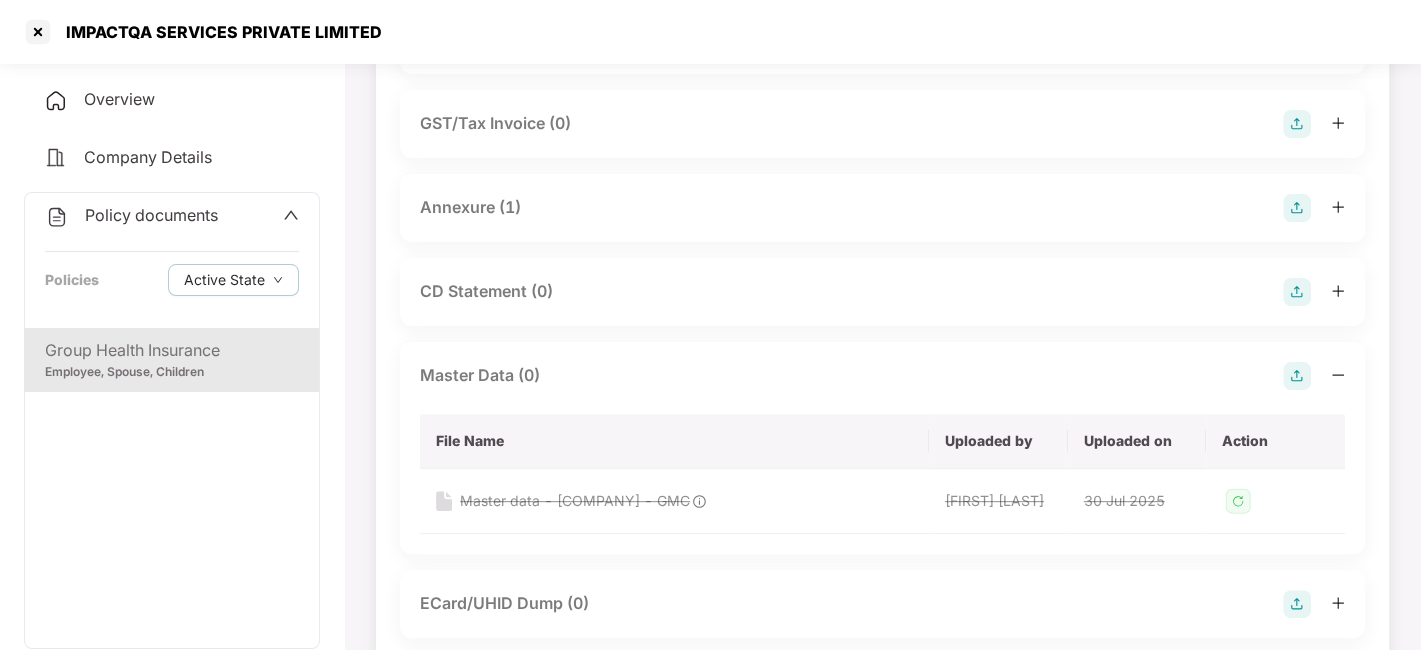 click at bounding box center (1297, 376) 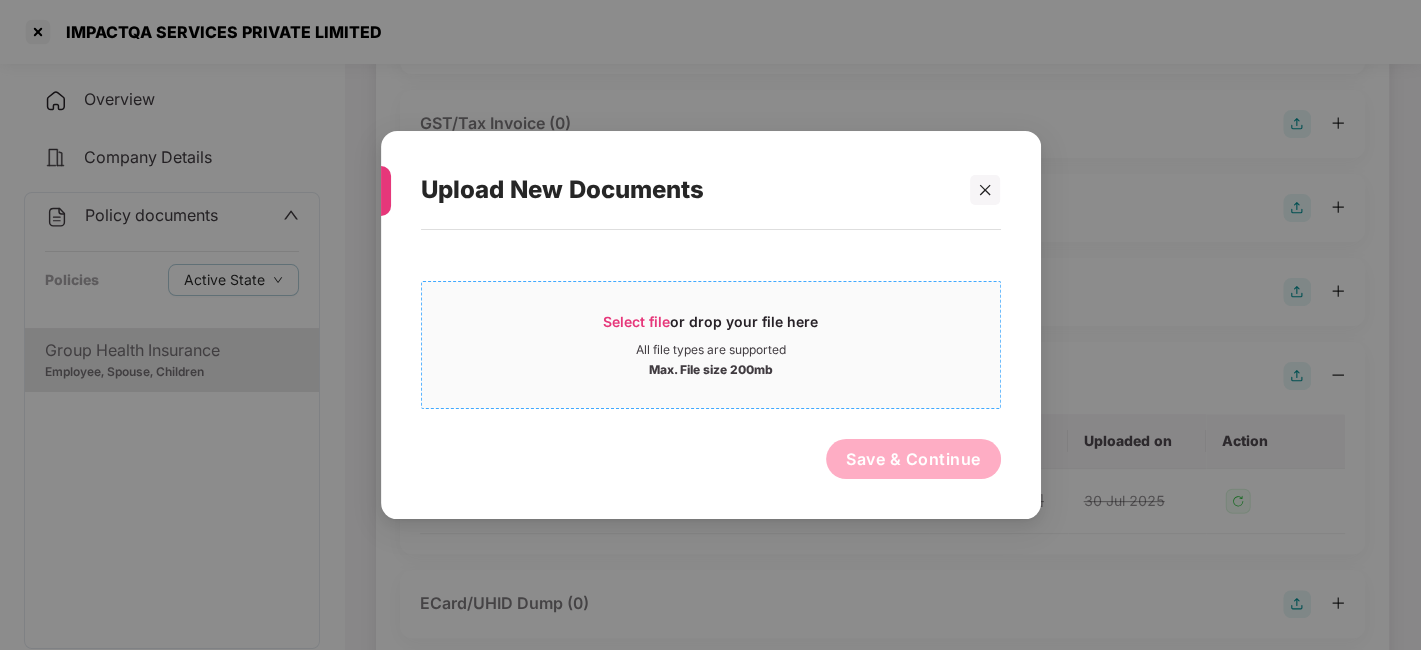click on "Max. File size 200mb" at bounding box center (711, 368) 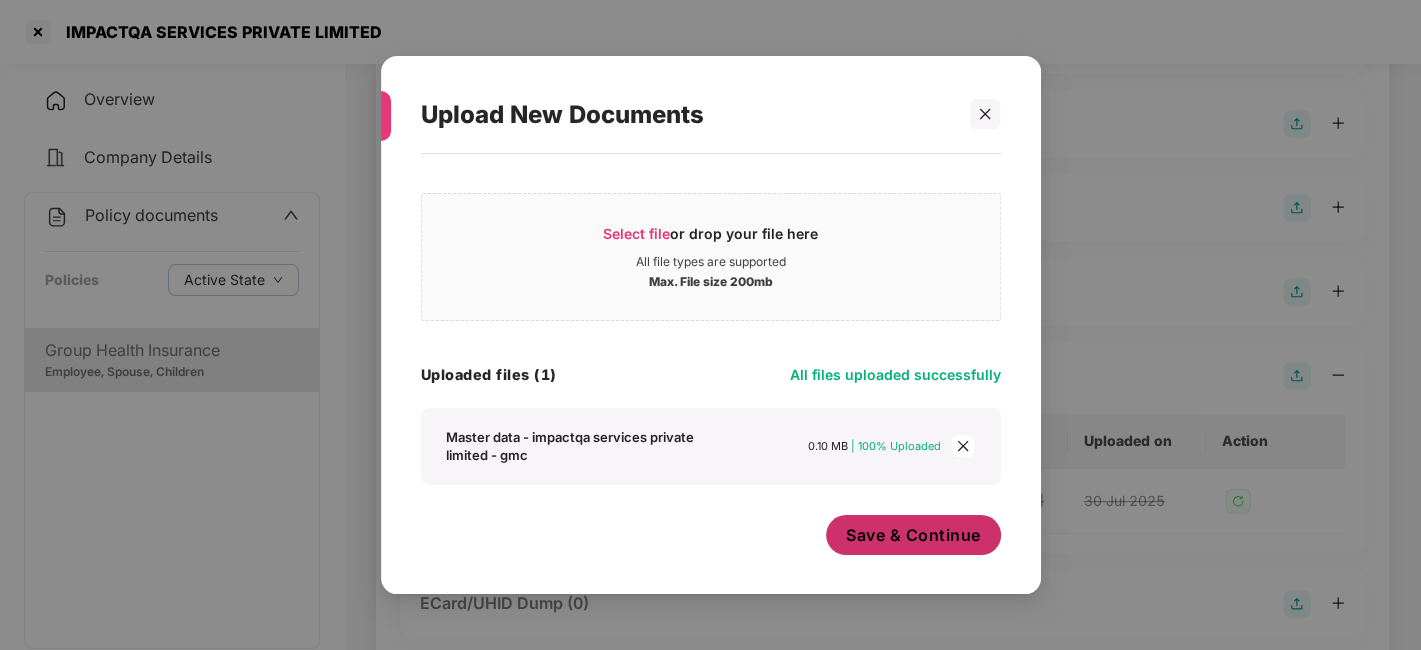 scroll, scrollTop: 11, scrollLeft: 0, axis: vertical 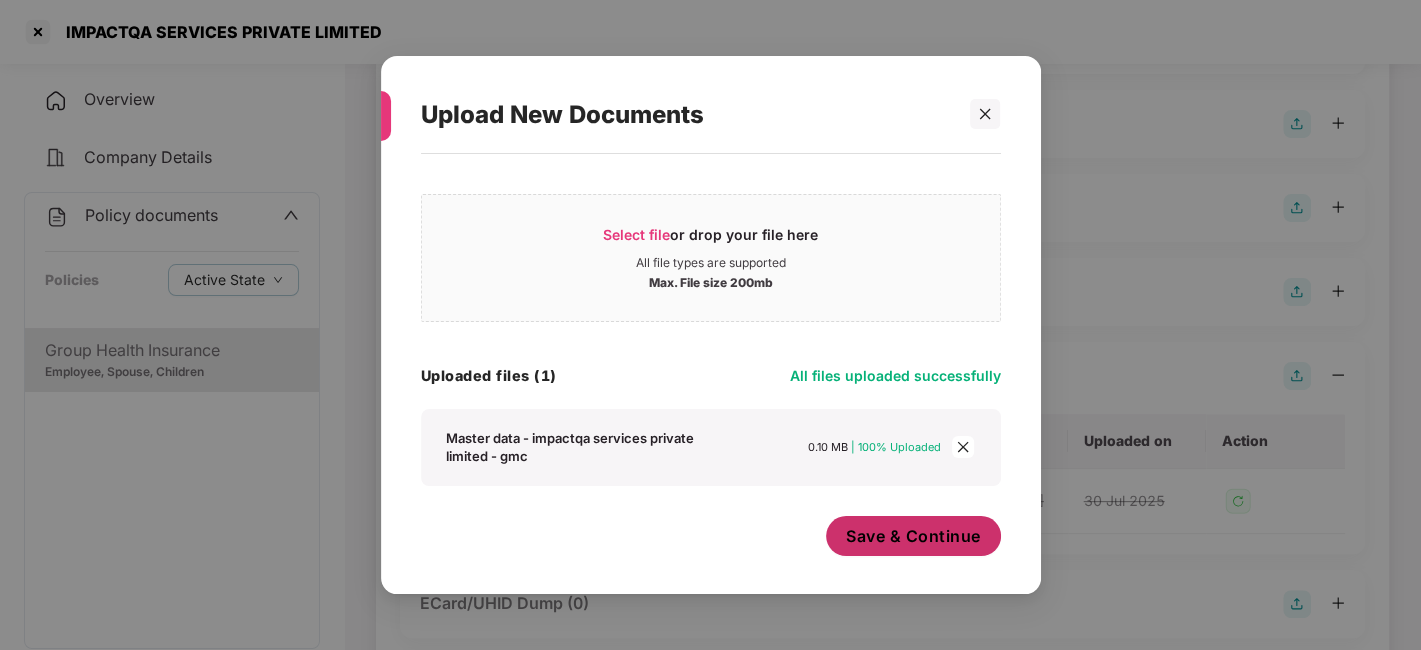 click on "Save & Continue" at bounding box center [913, 536] 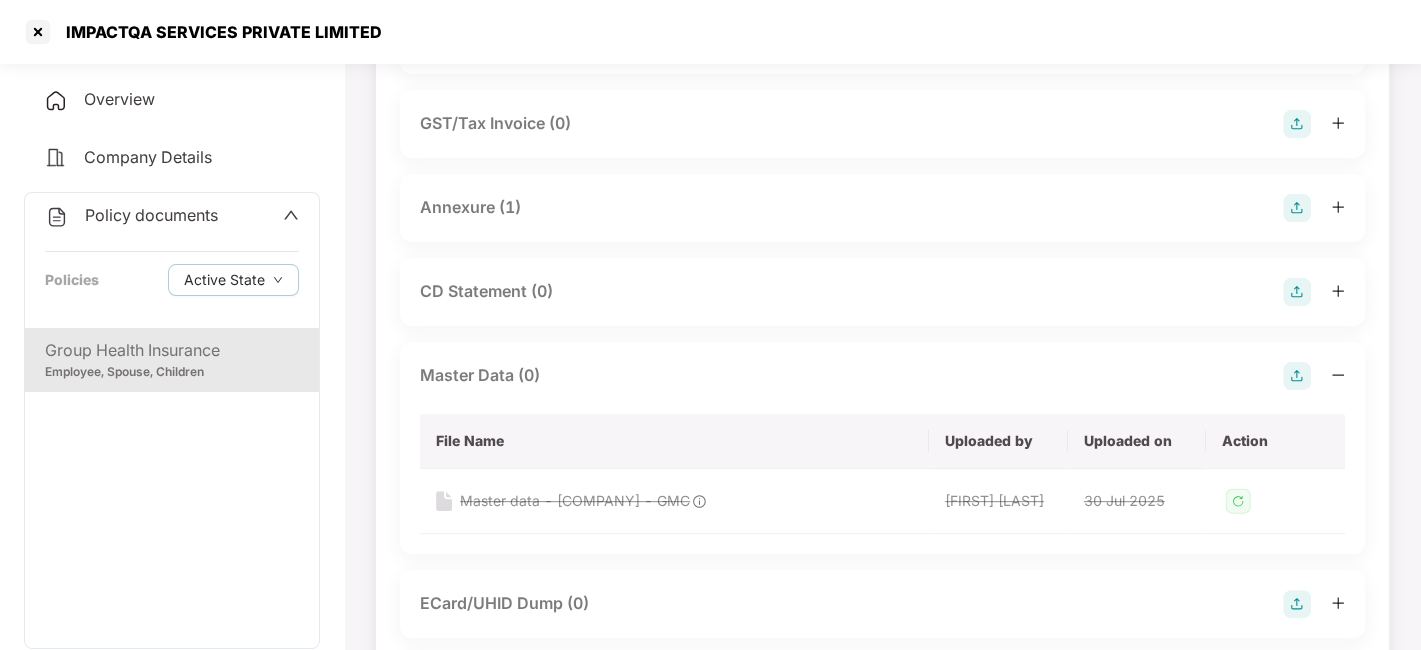 scroll, scrollTop: 0, scrollLeft: 0, axis: both 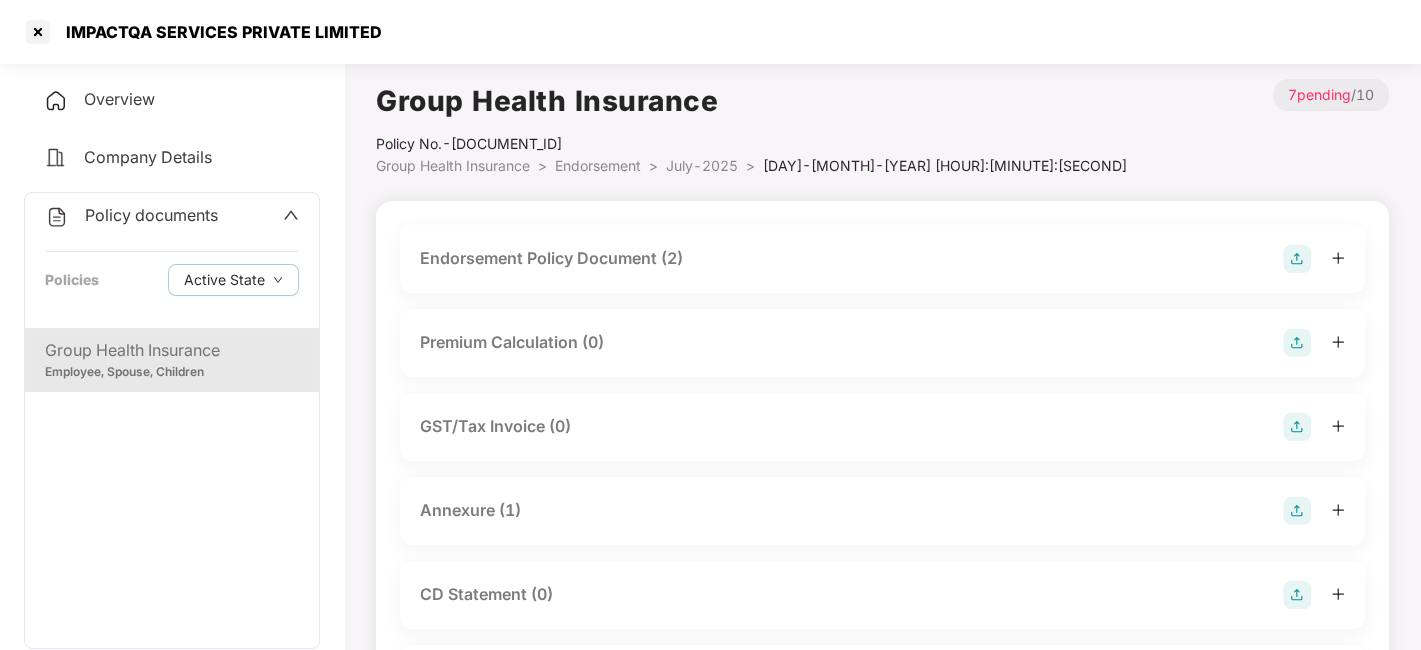 click on "Policy No.- [NUMBER]" at bounding box center [751, 144] 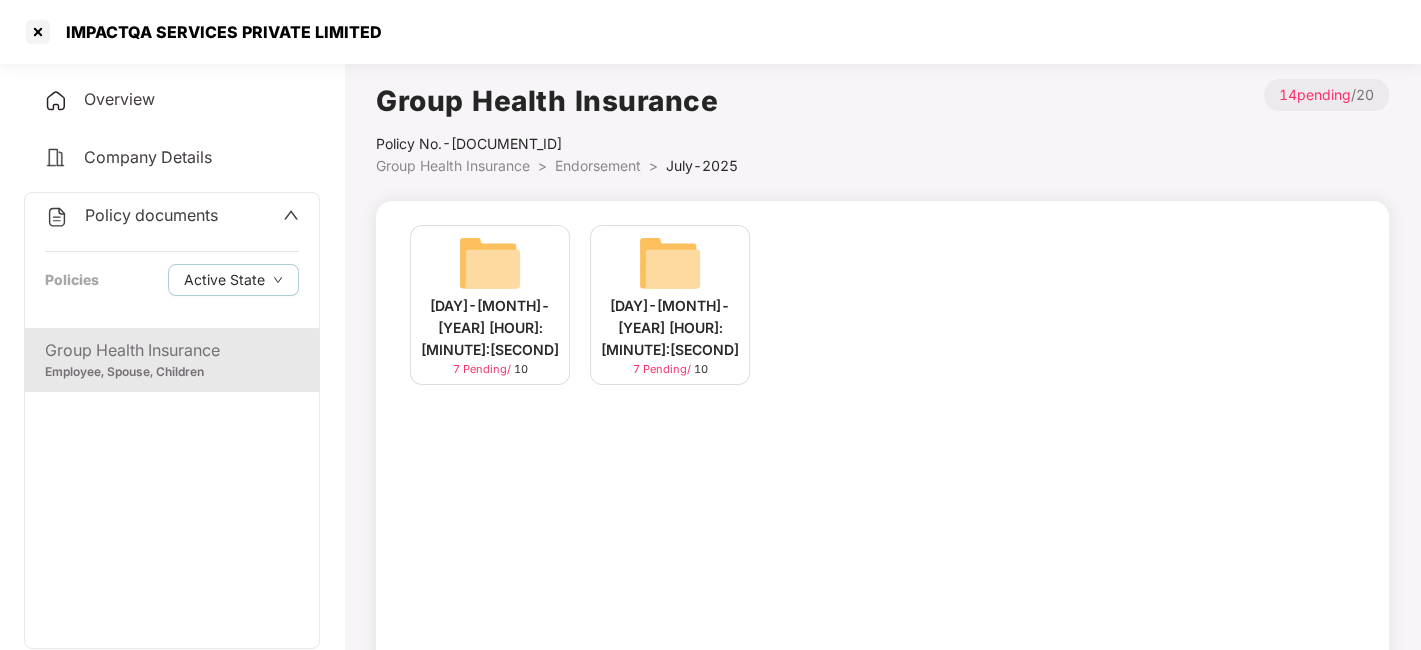 scroll, scrollTop: 124, scrollLeft: 0, axis: vertical 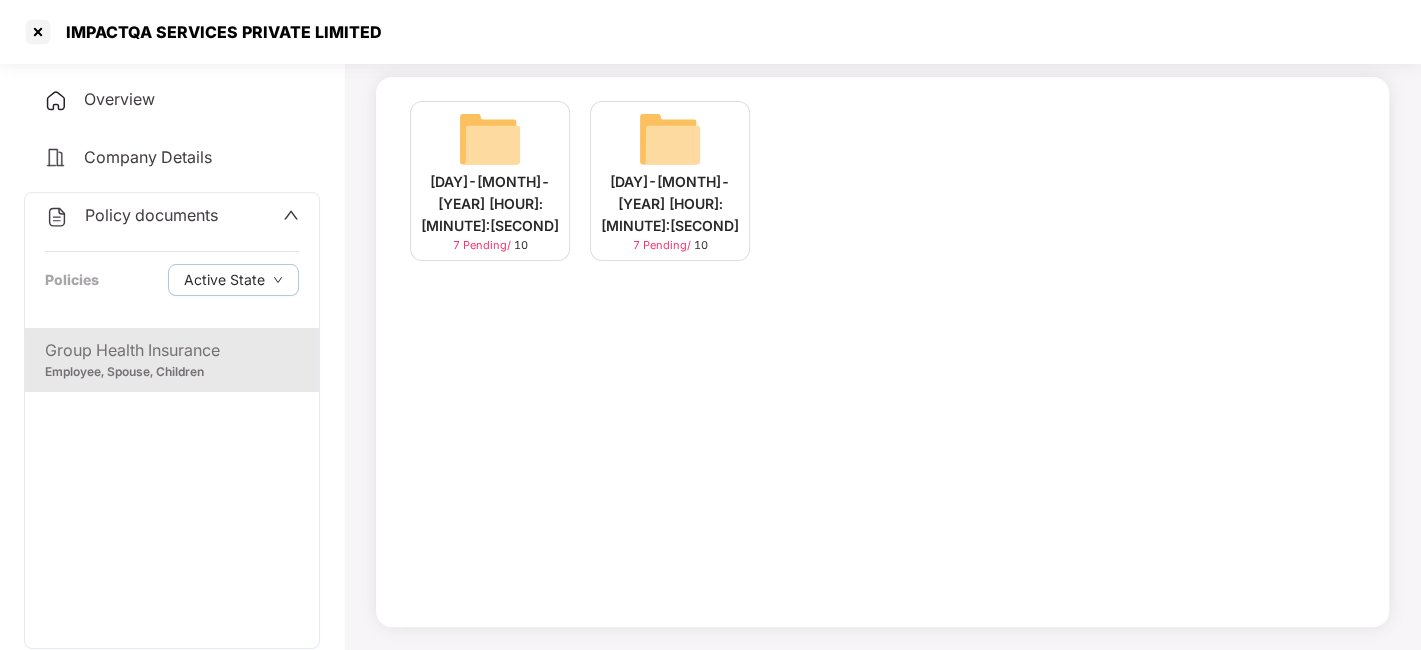 click at bounding box center (490, 139) 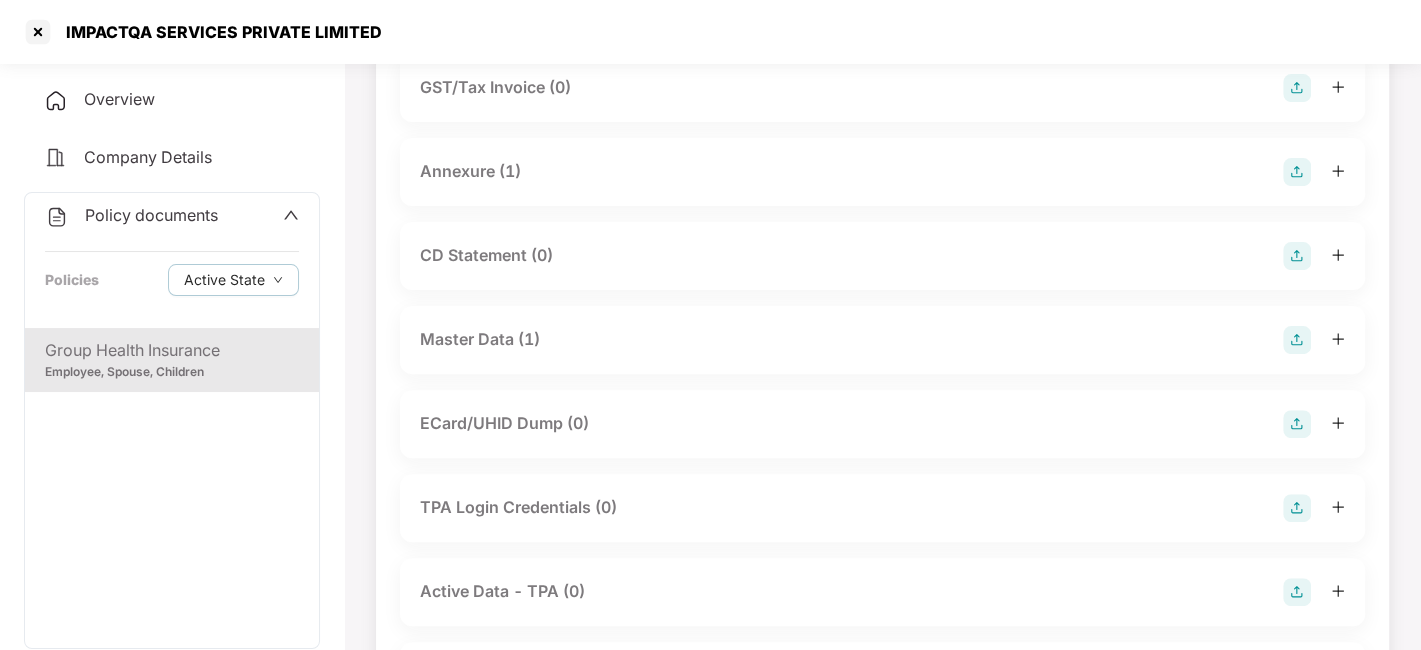 scroll, scrollTop: 365, scrollLeft: 0, axis: vertical 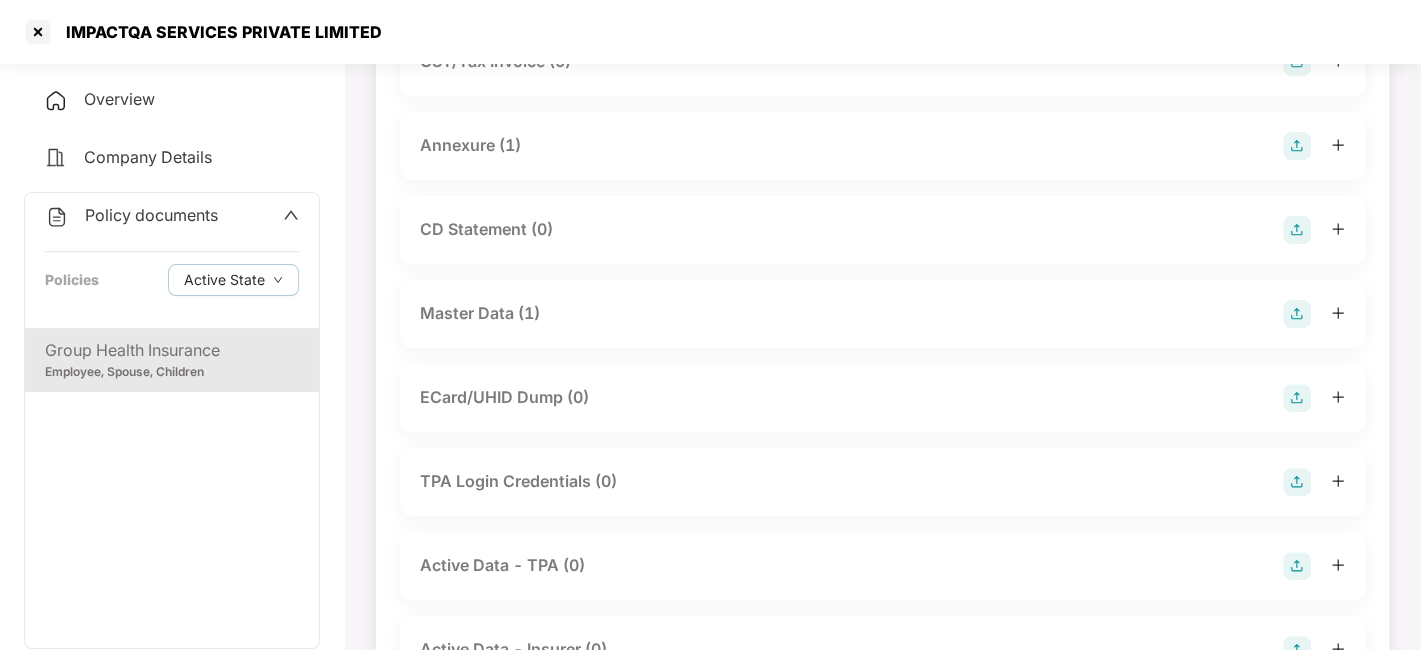 click on "Master Data (1)" at bounding box center [882, 314] 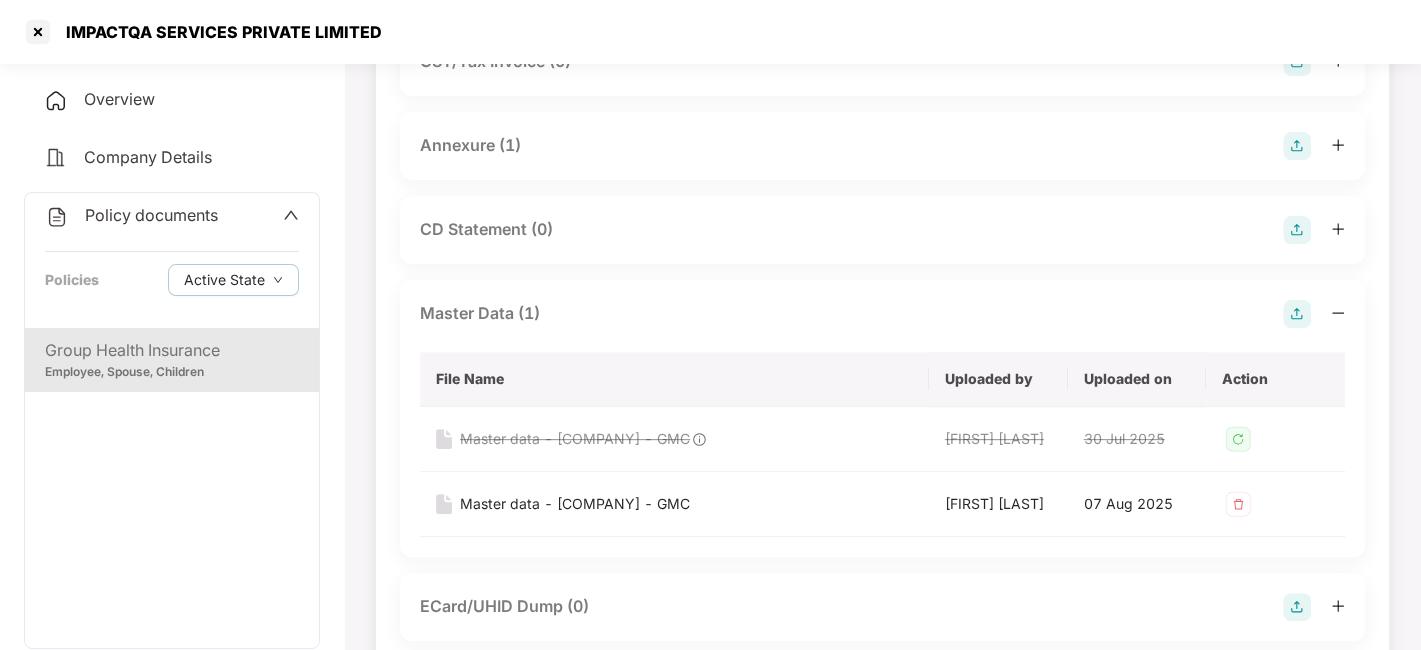 scroll, scrollTop: 0, scrollLeft: 0, axis: both 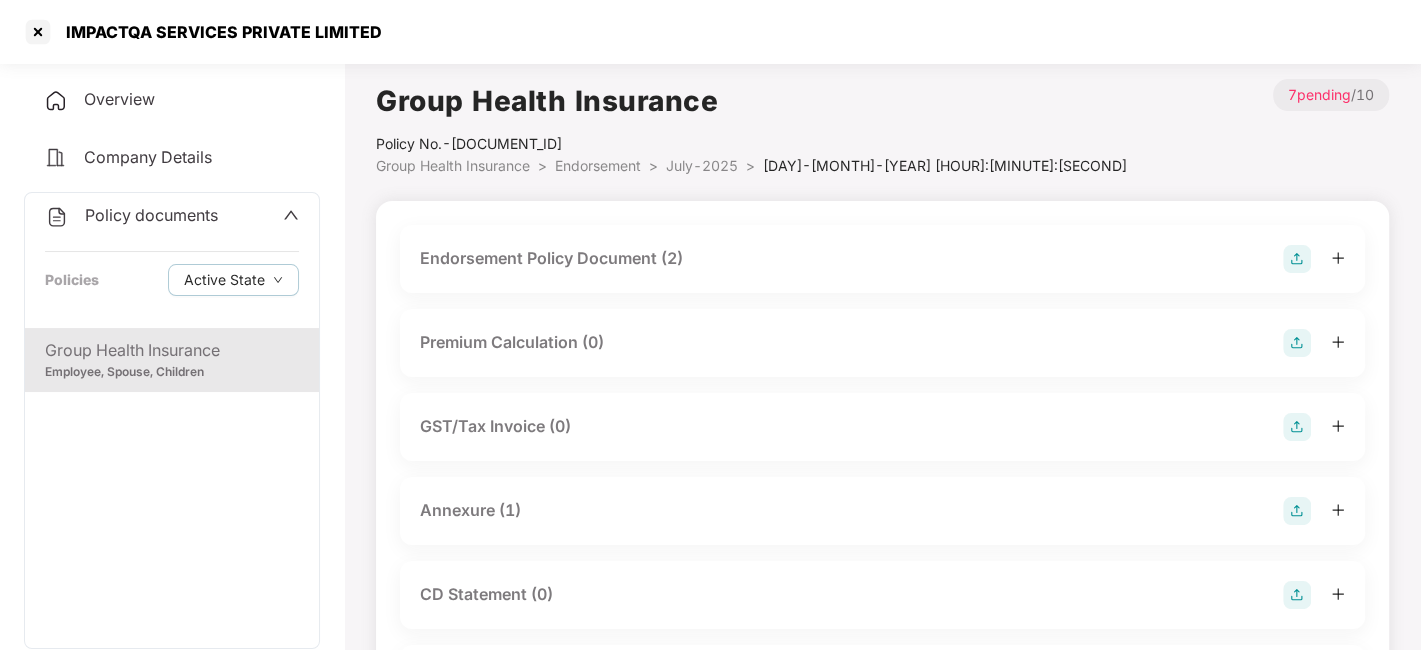 click on "July-2025" at bounding box center (702, 165) 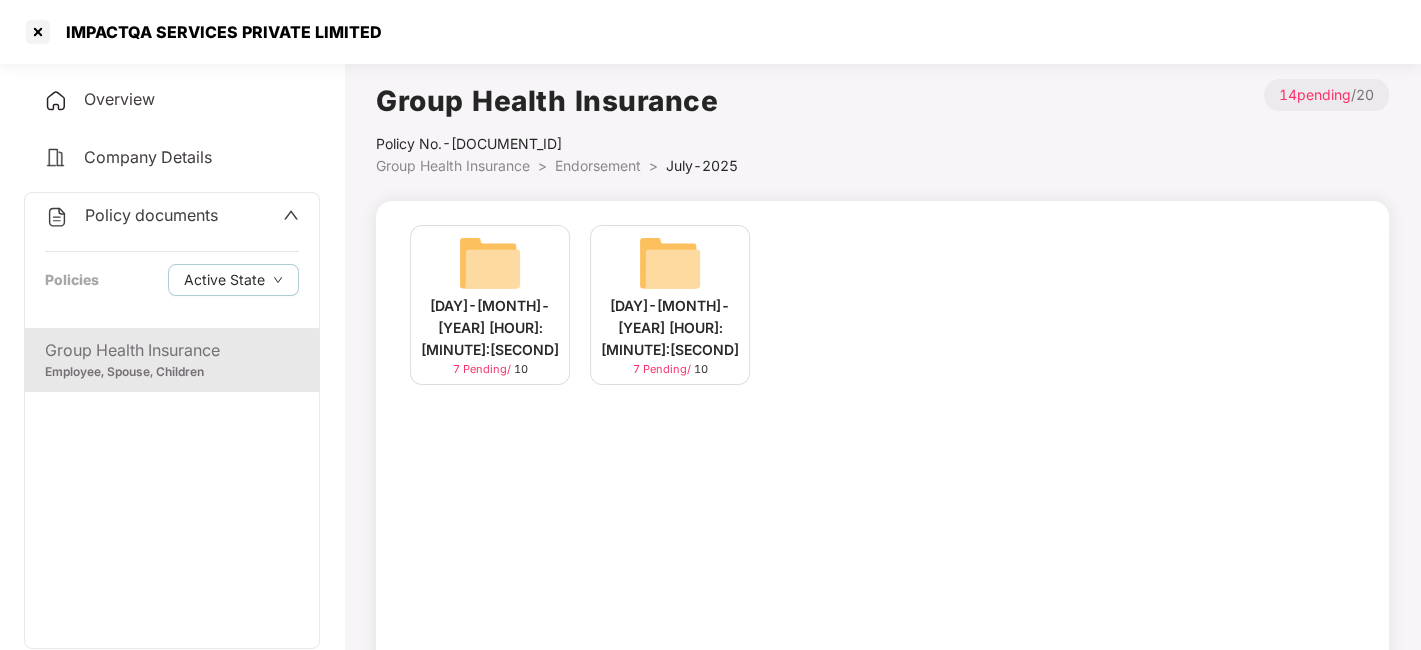 scroll, scrollTop: 124, scrollLeft: 0, axis: vertical 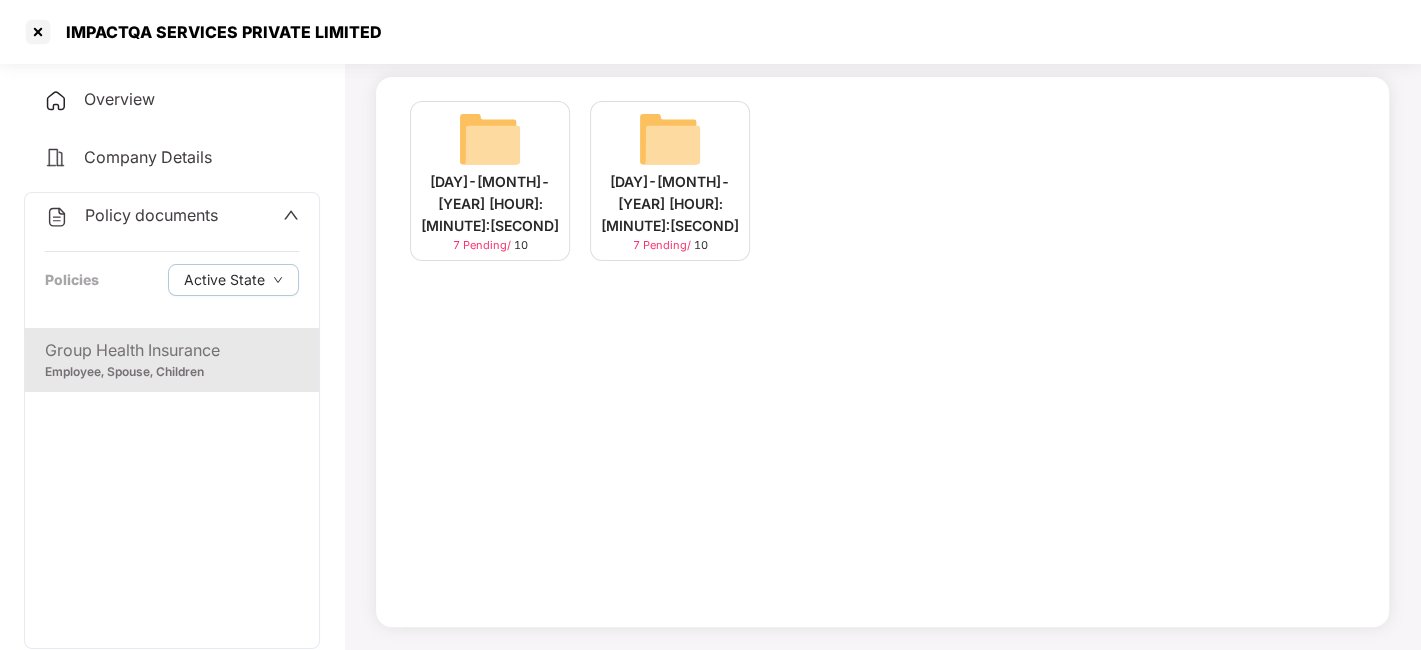 click on "[DAY]-[MONTH]-[YEAR] [HOUR]:[MINUTE]:[SECOND]" at bounding box center (670, 204) 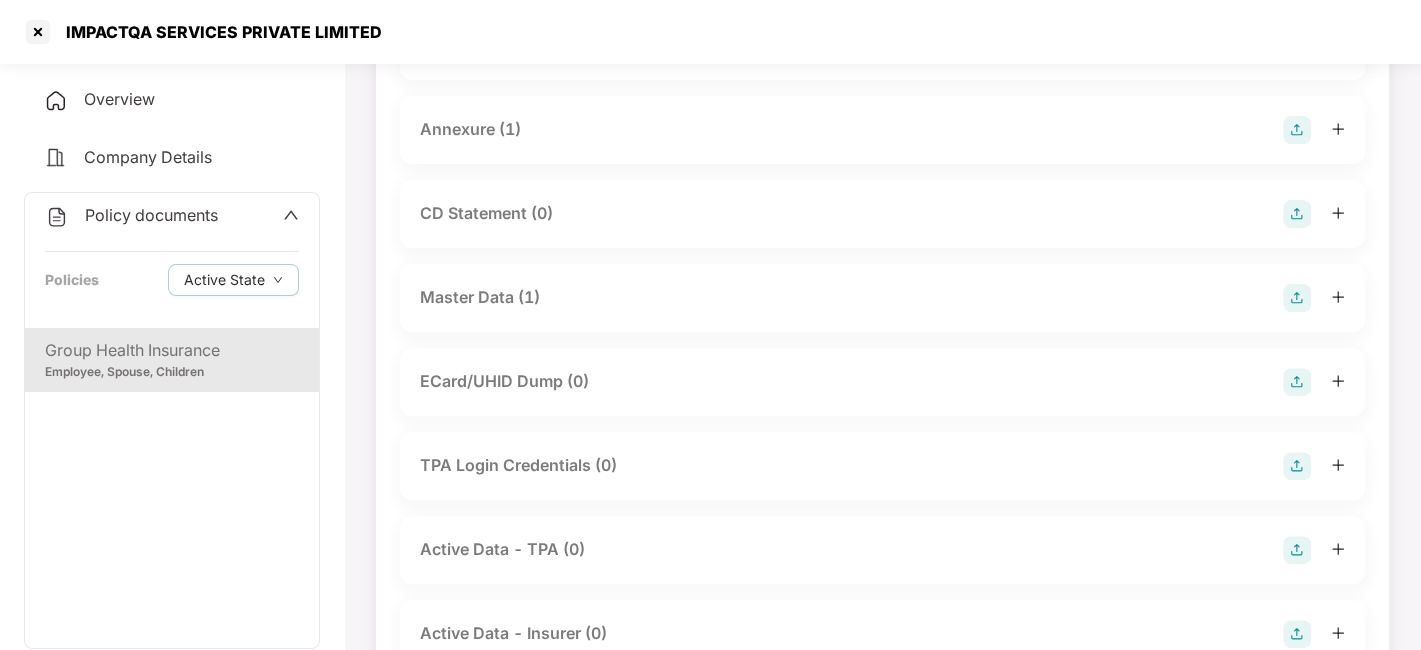 scroll, scrollTop: 402, scrollLeft: 0, axis: vertical 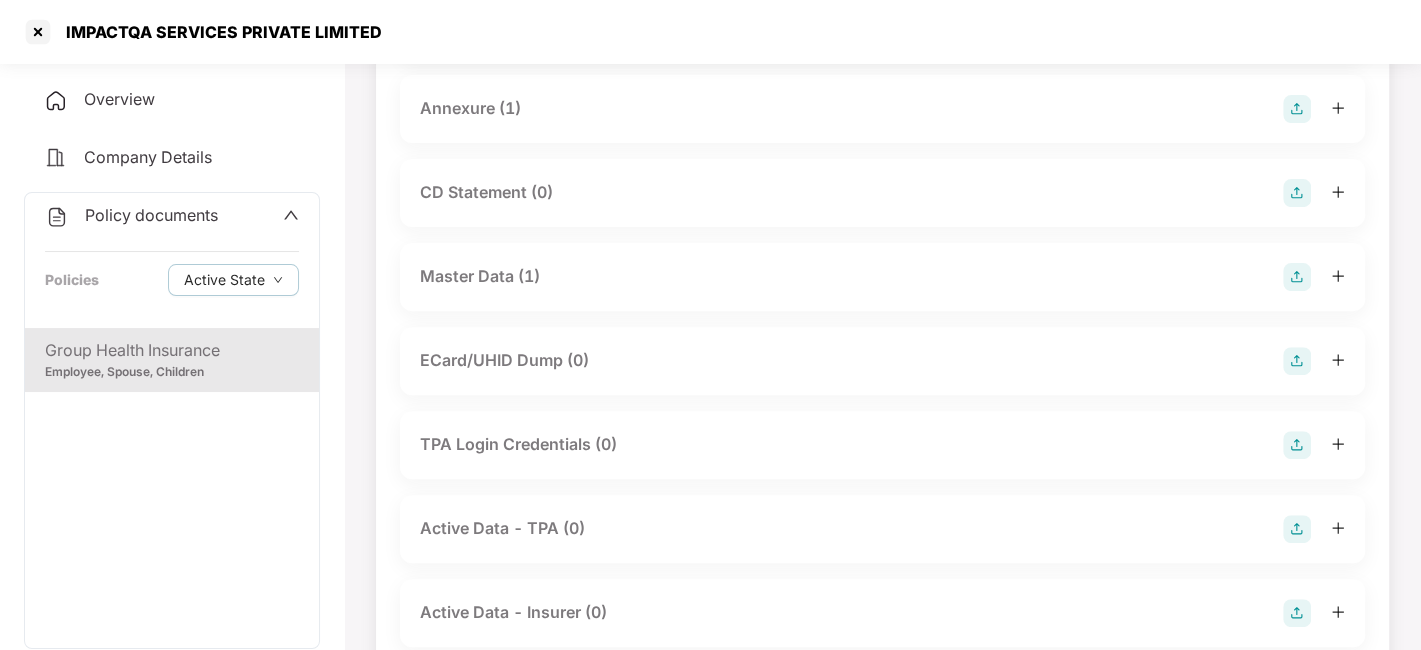 click on "Master Data (1)" at bounding box center [882, 277] 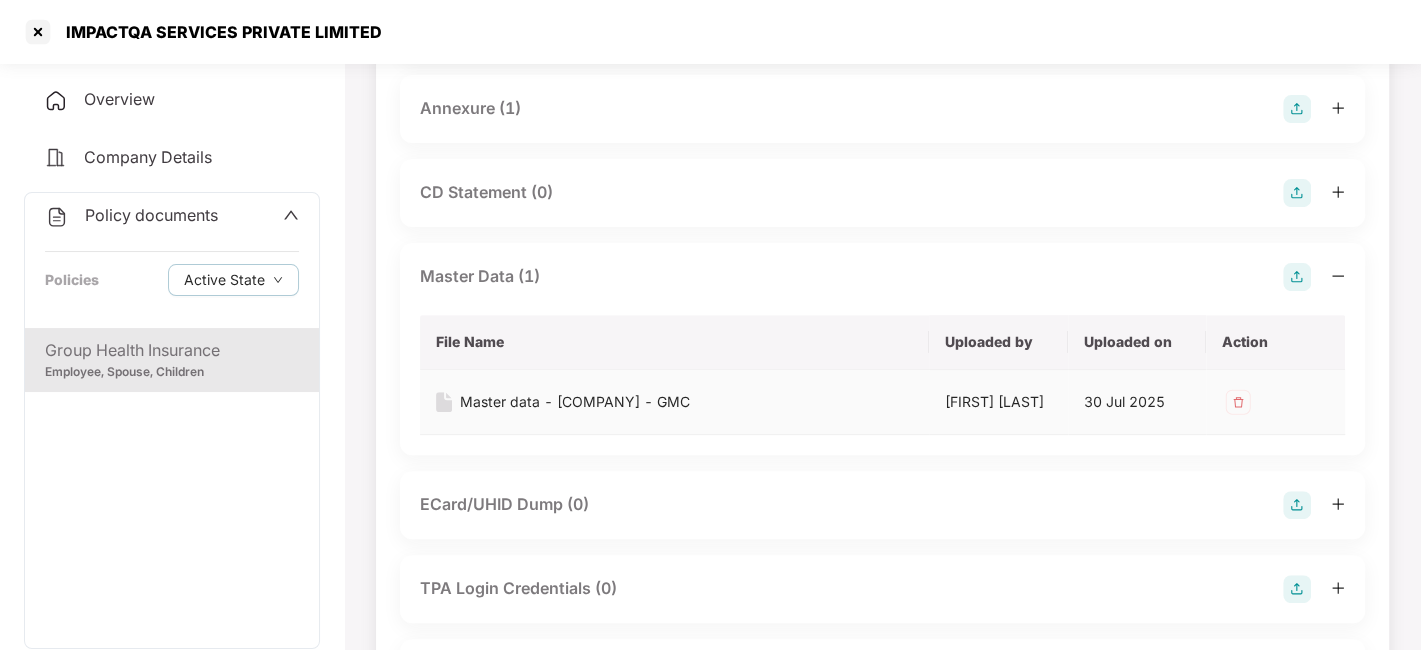 click at bounding box center (1238, 402) 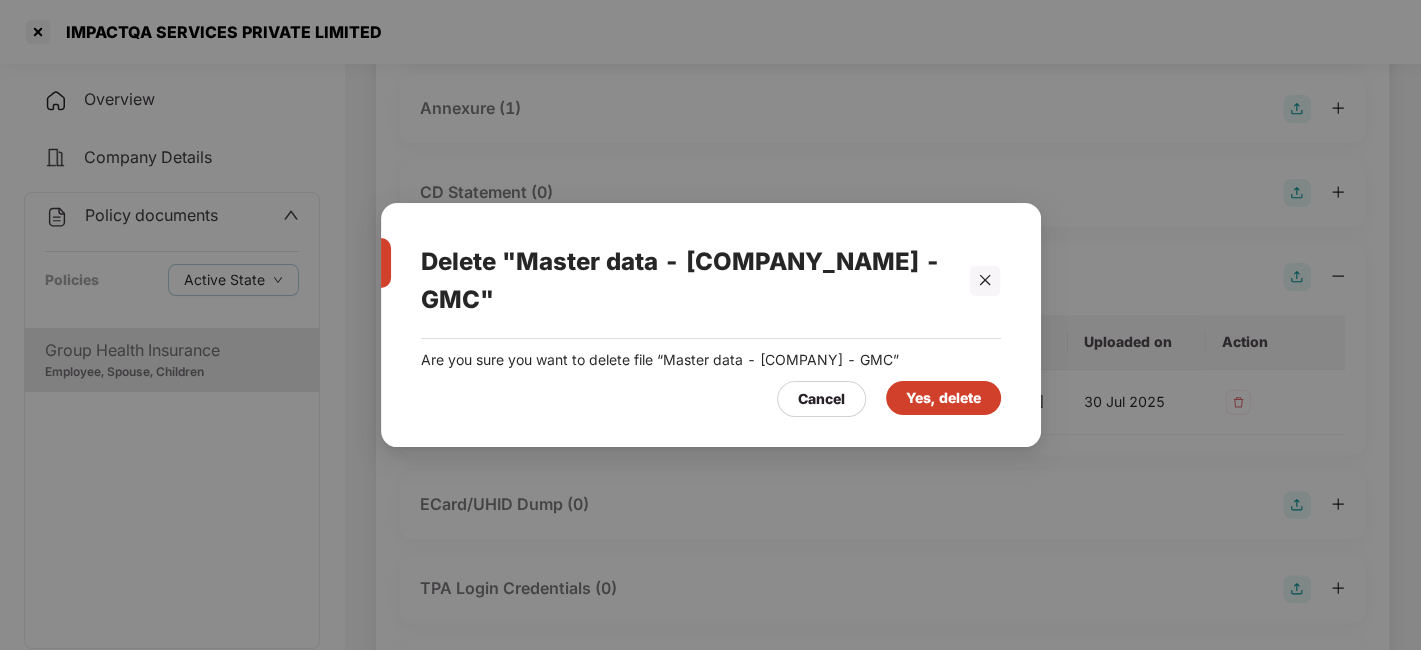 click on "Yes, delete" at bounding box center [943, 398] 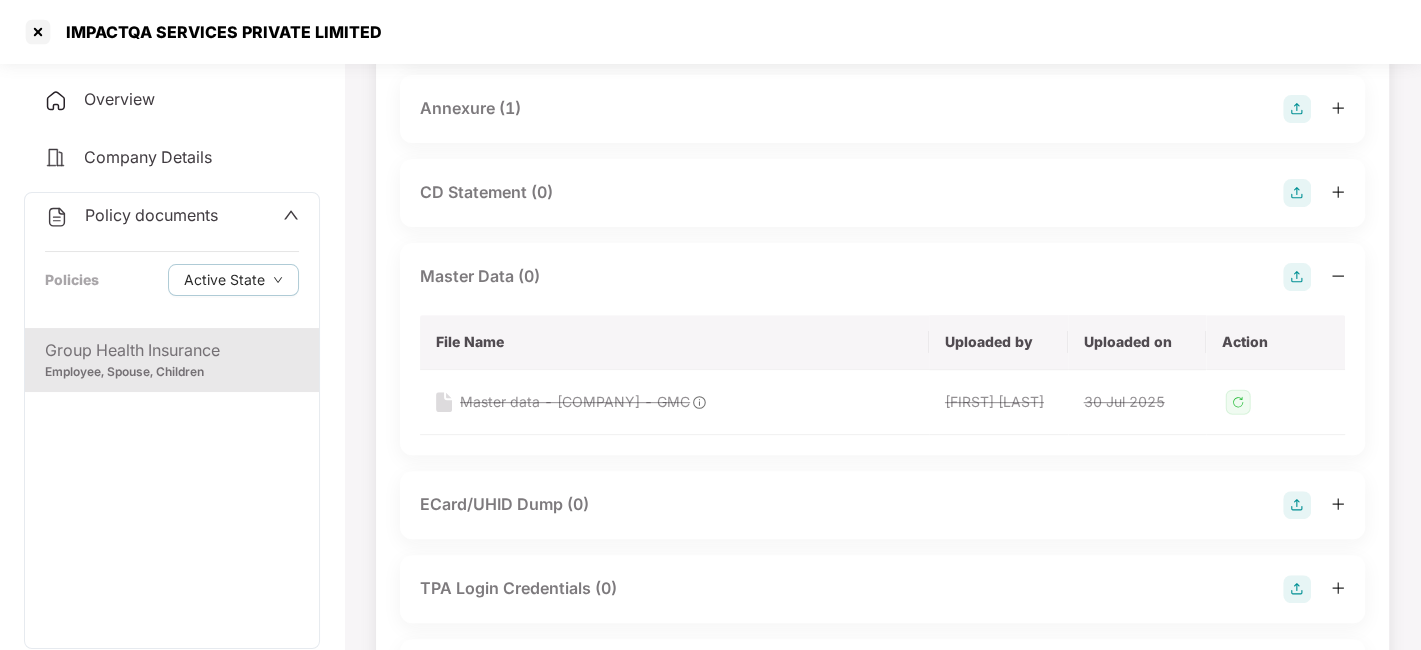 click at bounding box center (1297, 277) 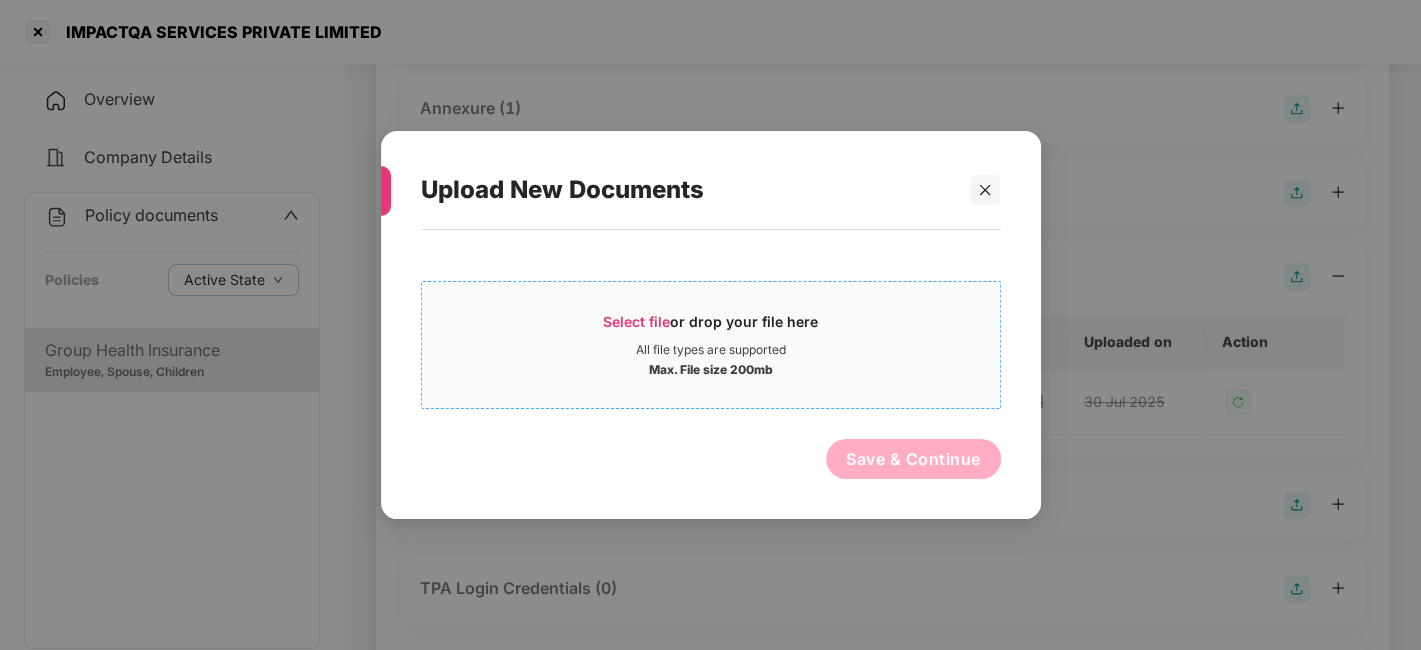 click on "Select file  or drop your file here" at bounding box center (711, 327) 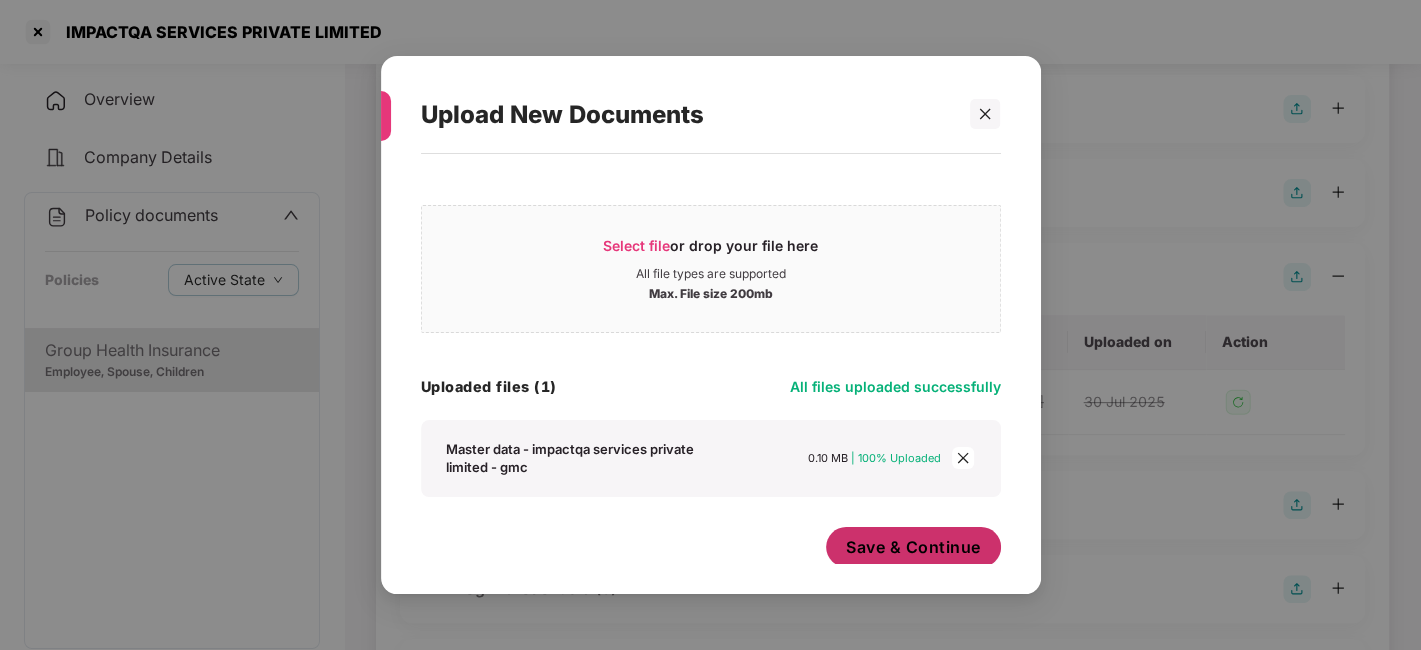 click on "Save & Continue" at bounding box center (913, 547) 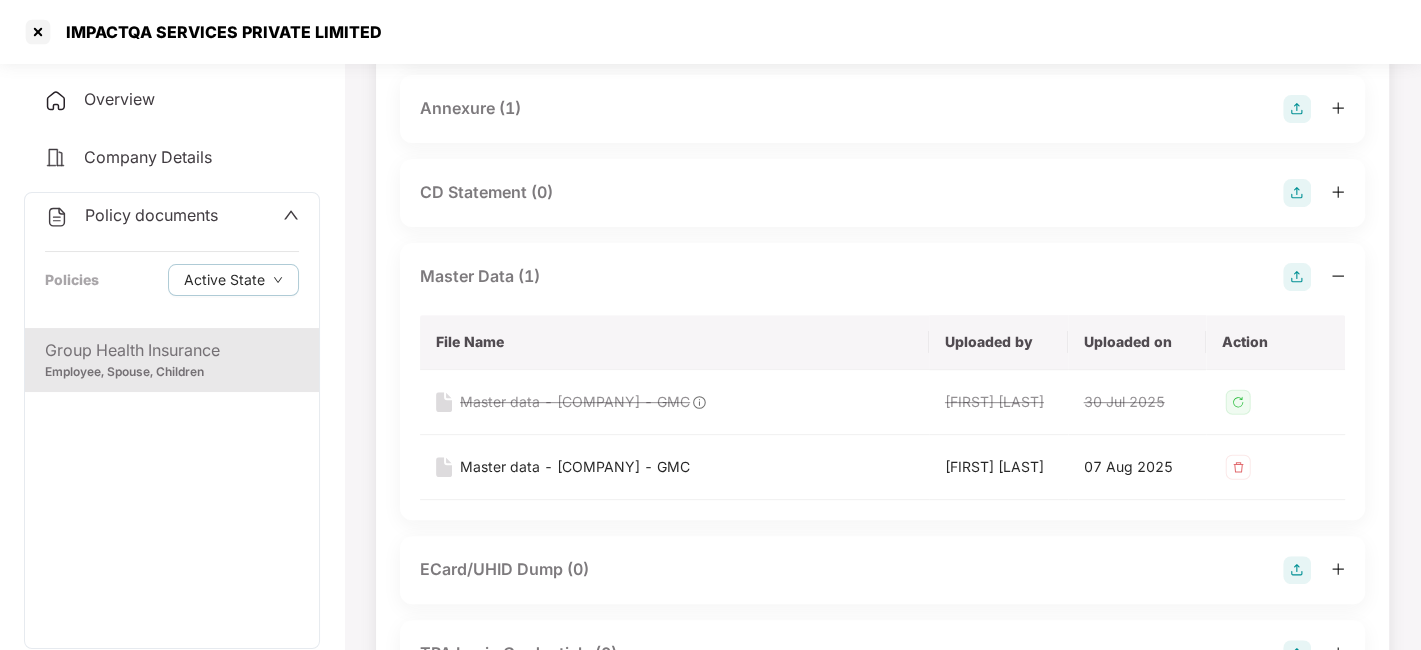 scroll, scrollTop: 0, scrollLeft: 0, axis: both 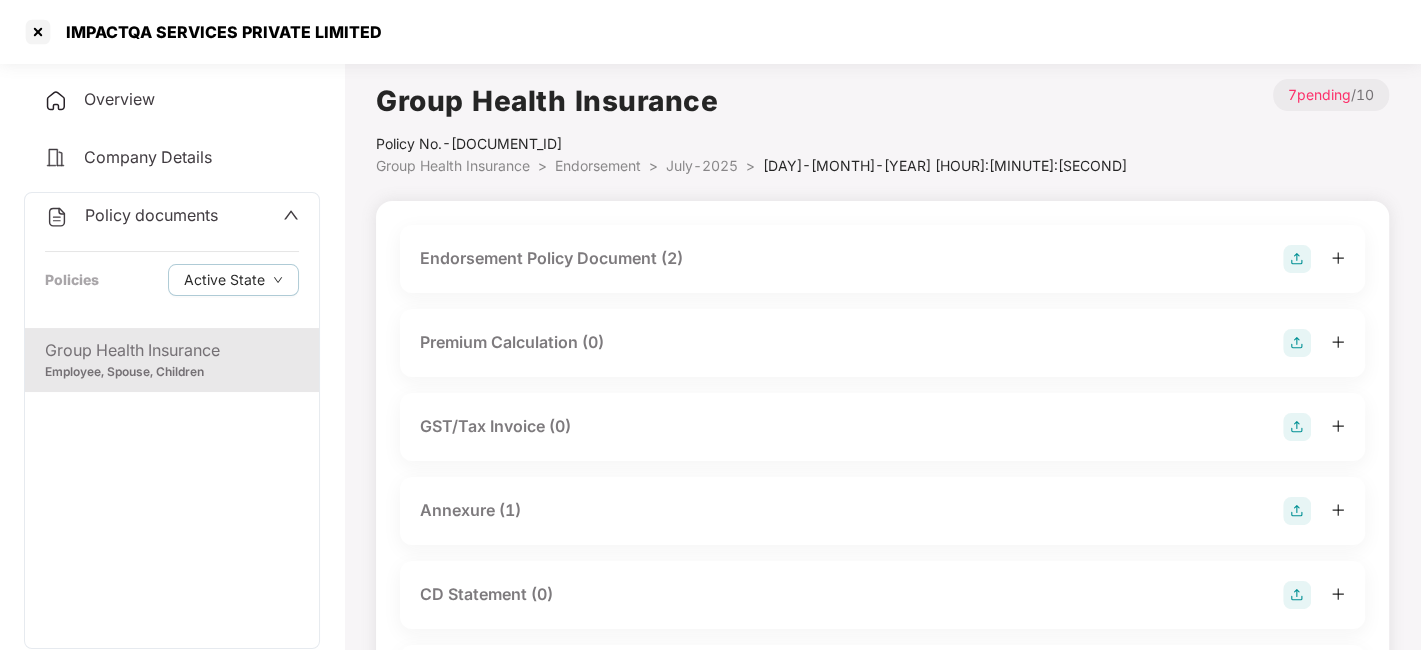 click on "July-2025 >" at bounding box center [714, 166] 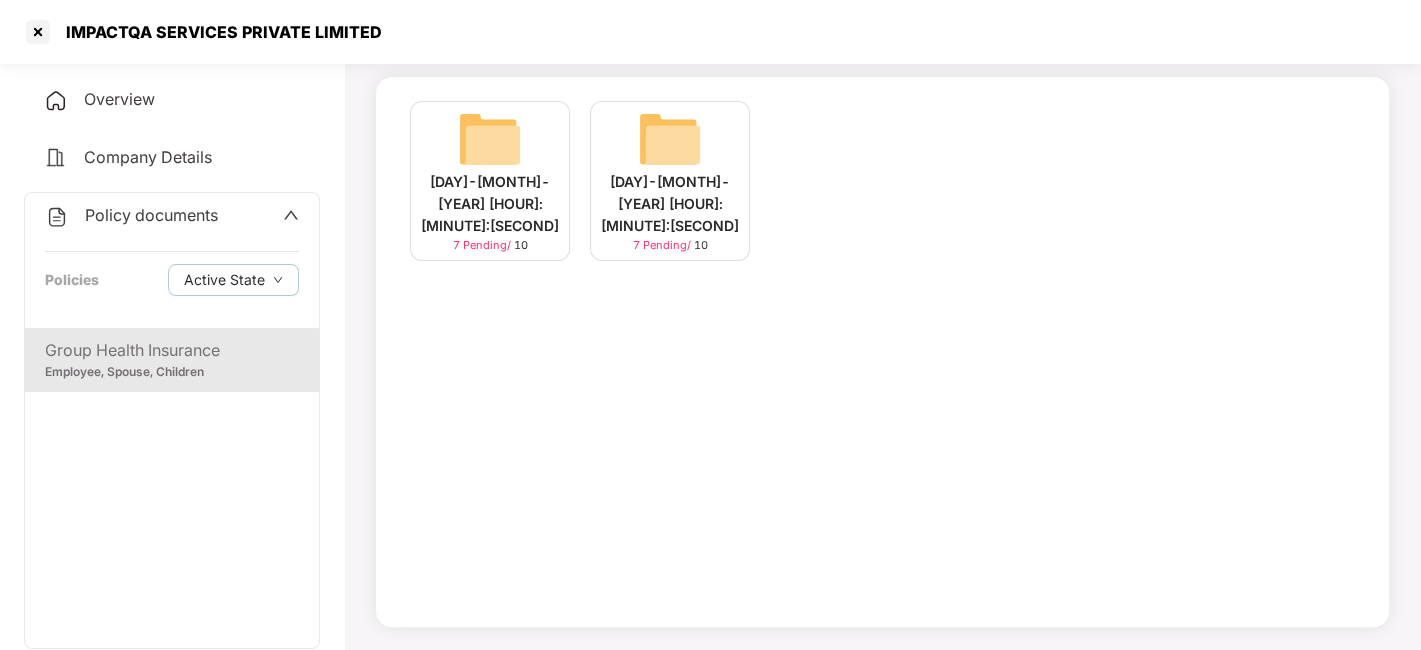 scroll, scrollTop: 0, scrollLeft: 0, axis: both 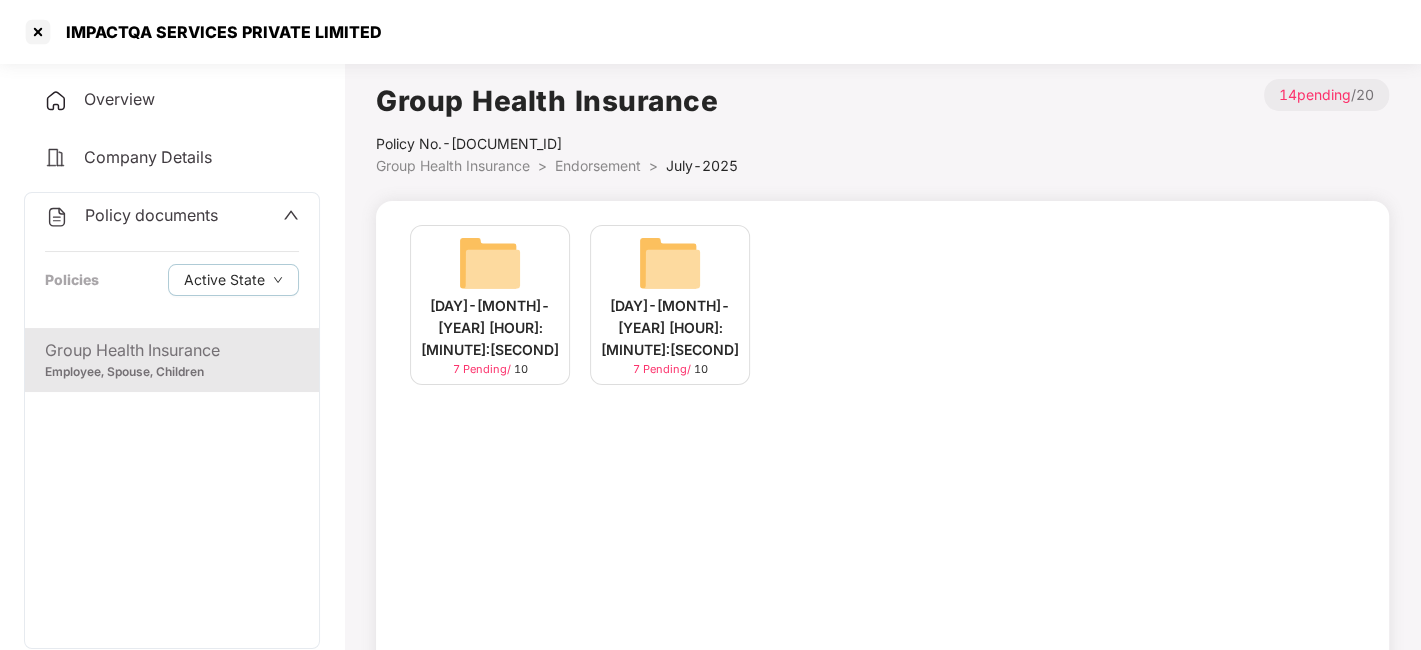 click on "Policy documents" at bounding box center [151, 215] 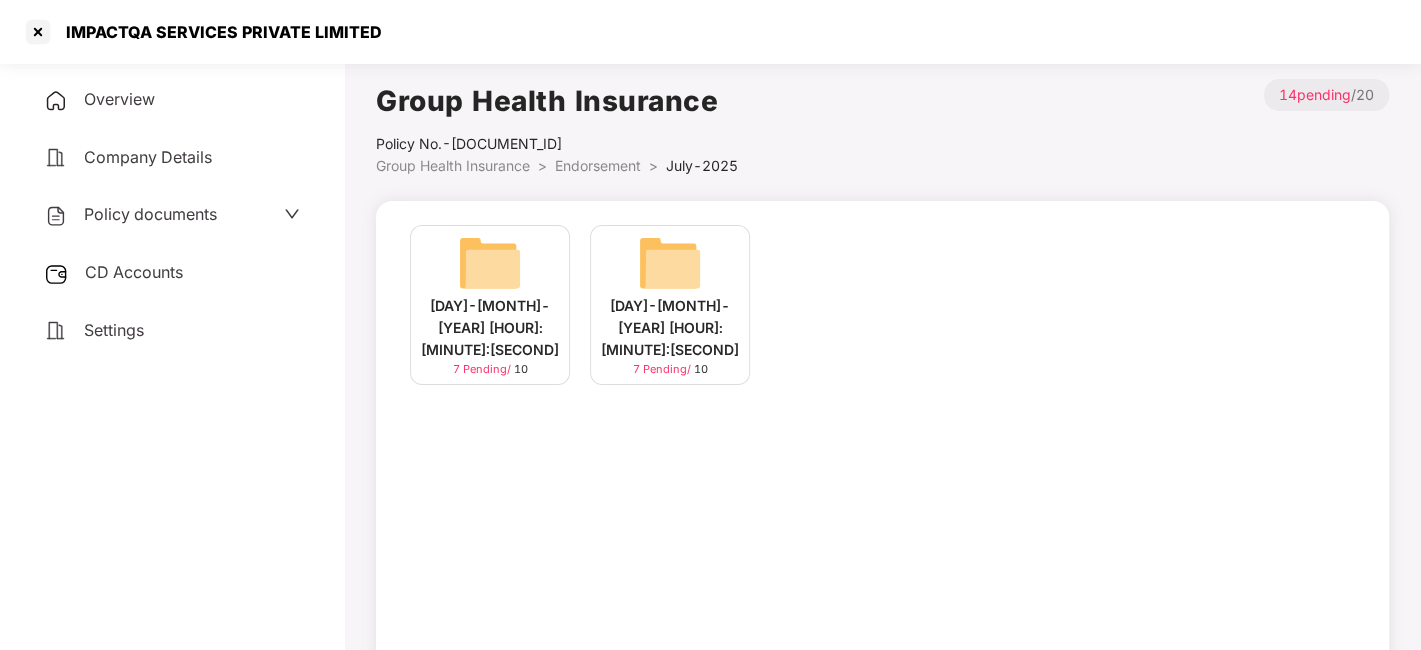 click on "CD Accounts" at bounding box center [134, 272] 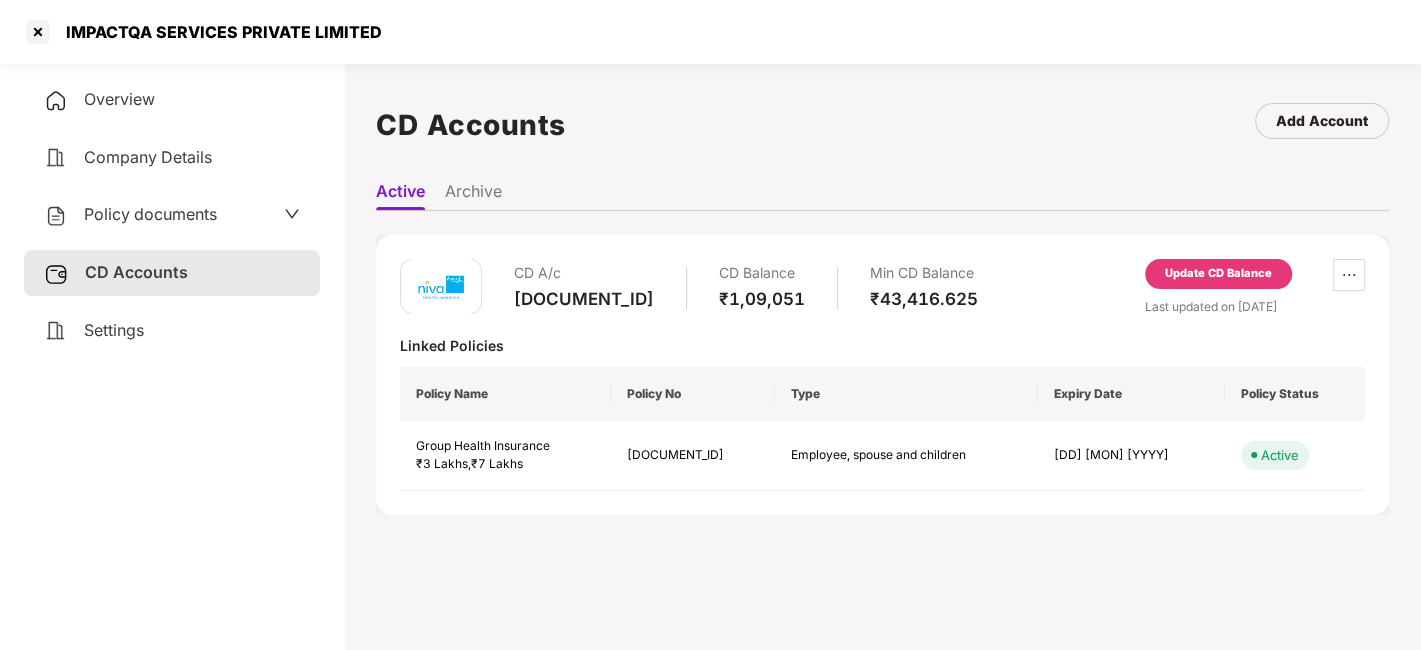 click on "Update CD Balance" at bounding box center [1218, 274] 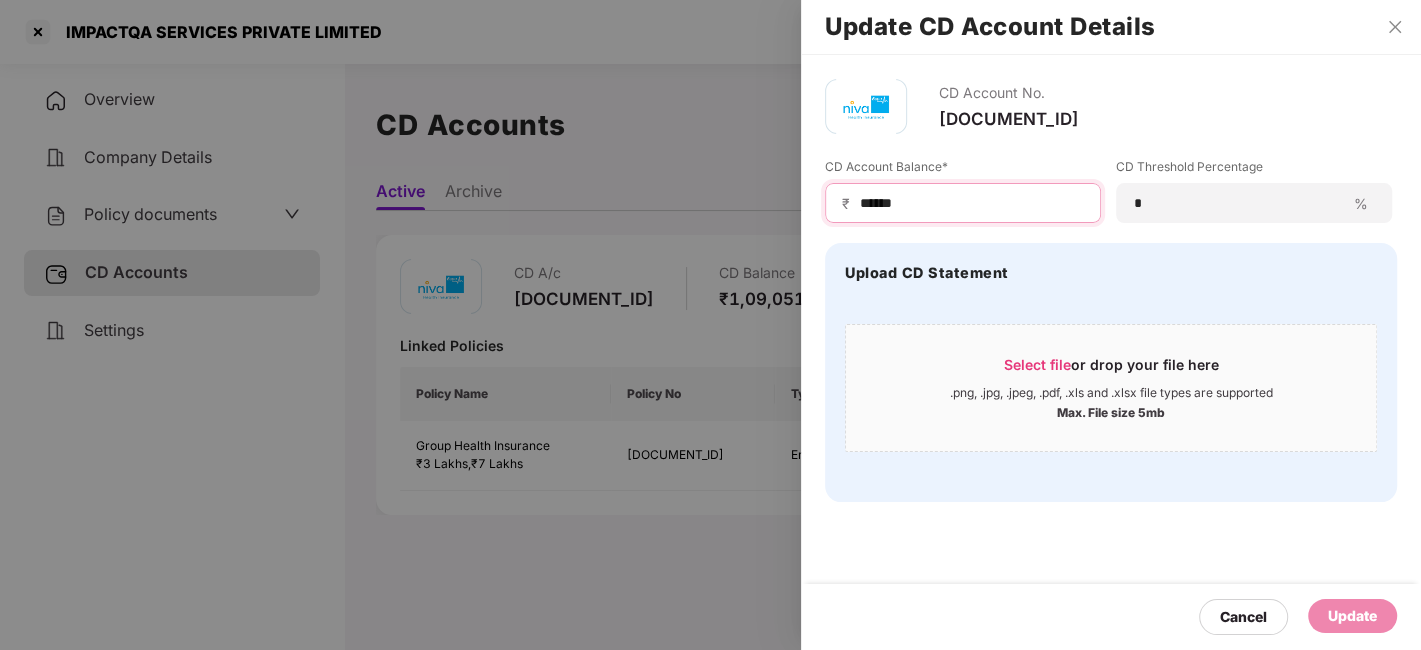 click on "******" at bounding box center (971, 203) 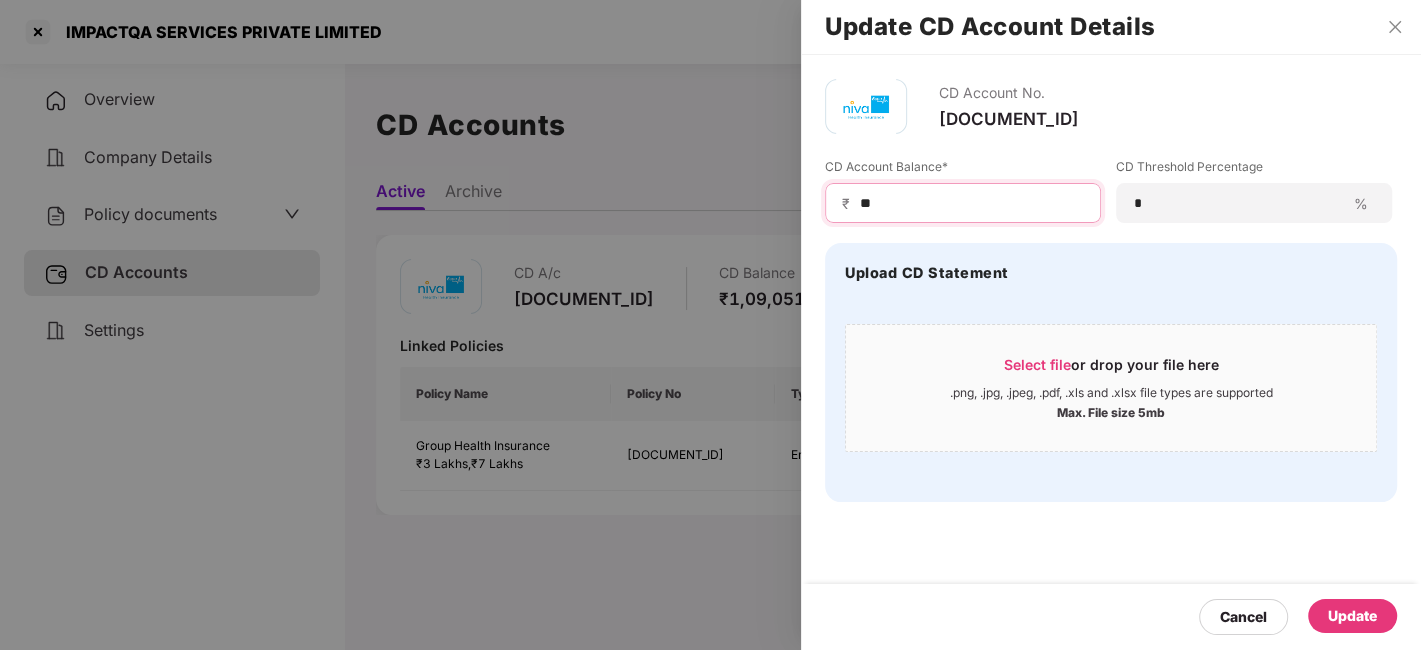 type on "*" 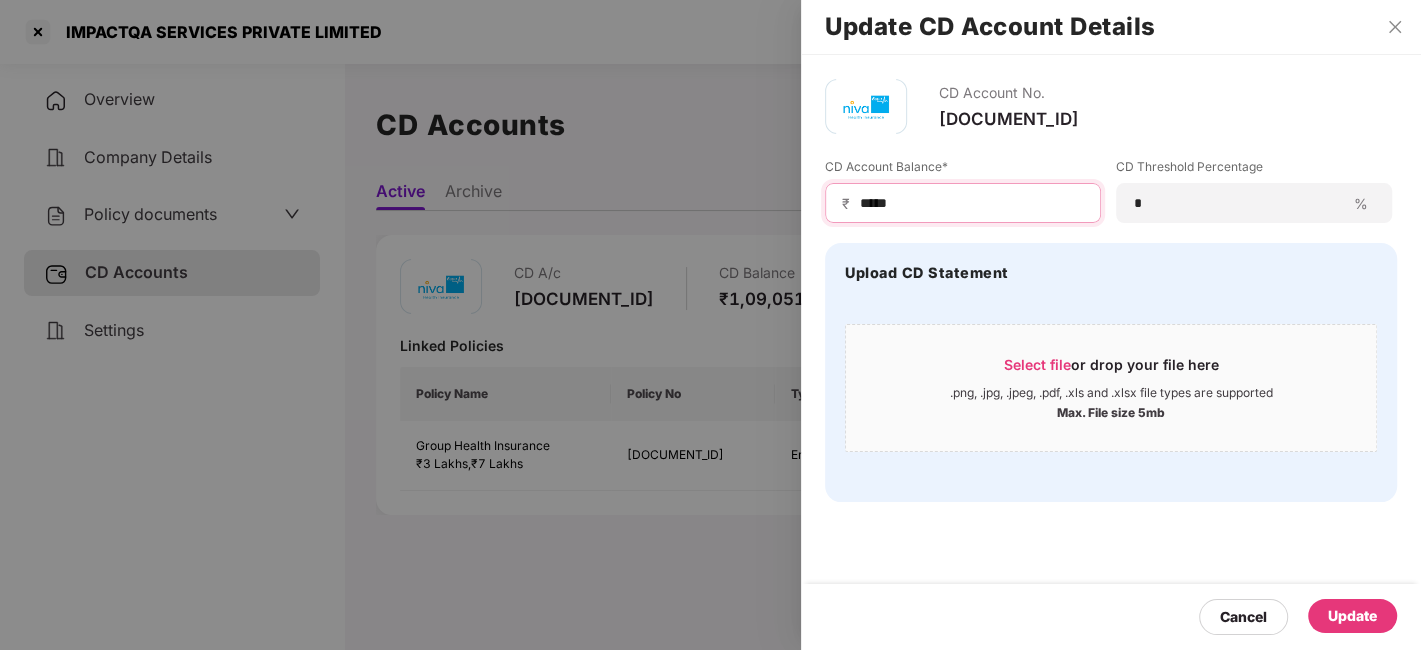 type on "*****" 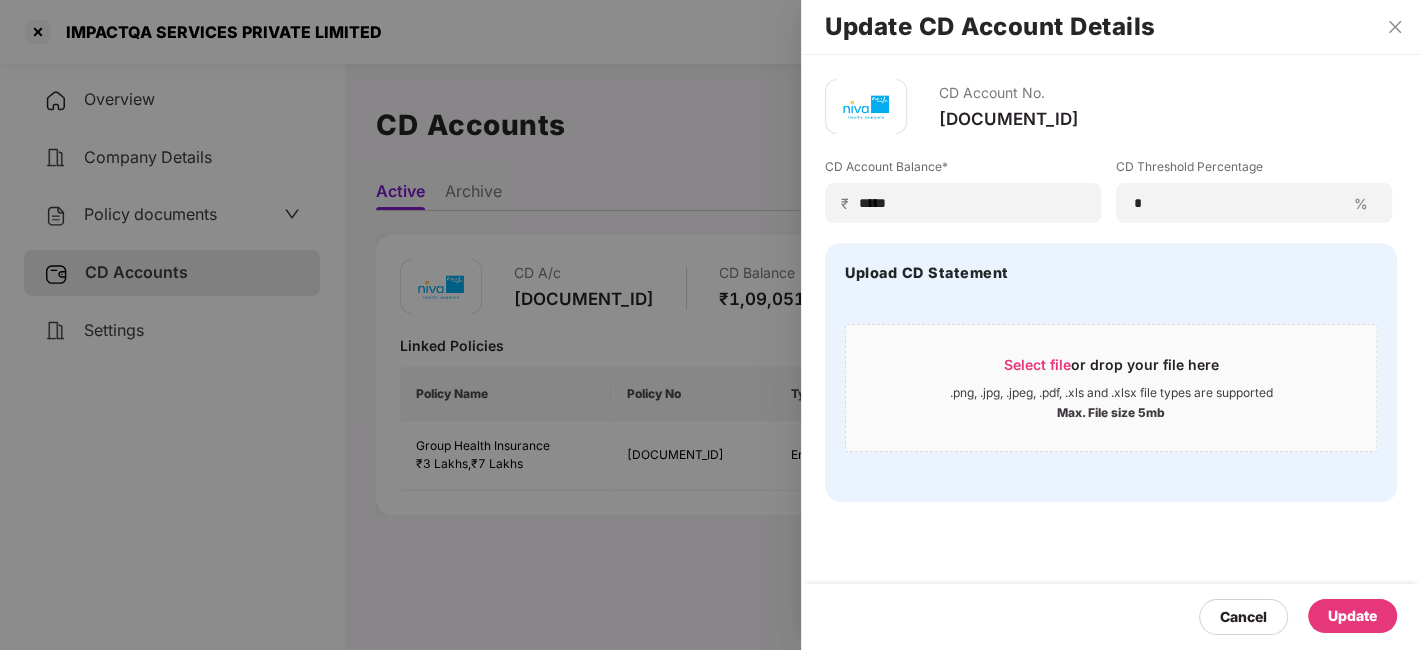 click on "Update" at bounding box center [1352, 616] 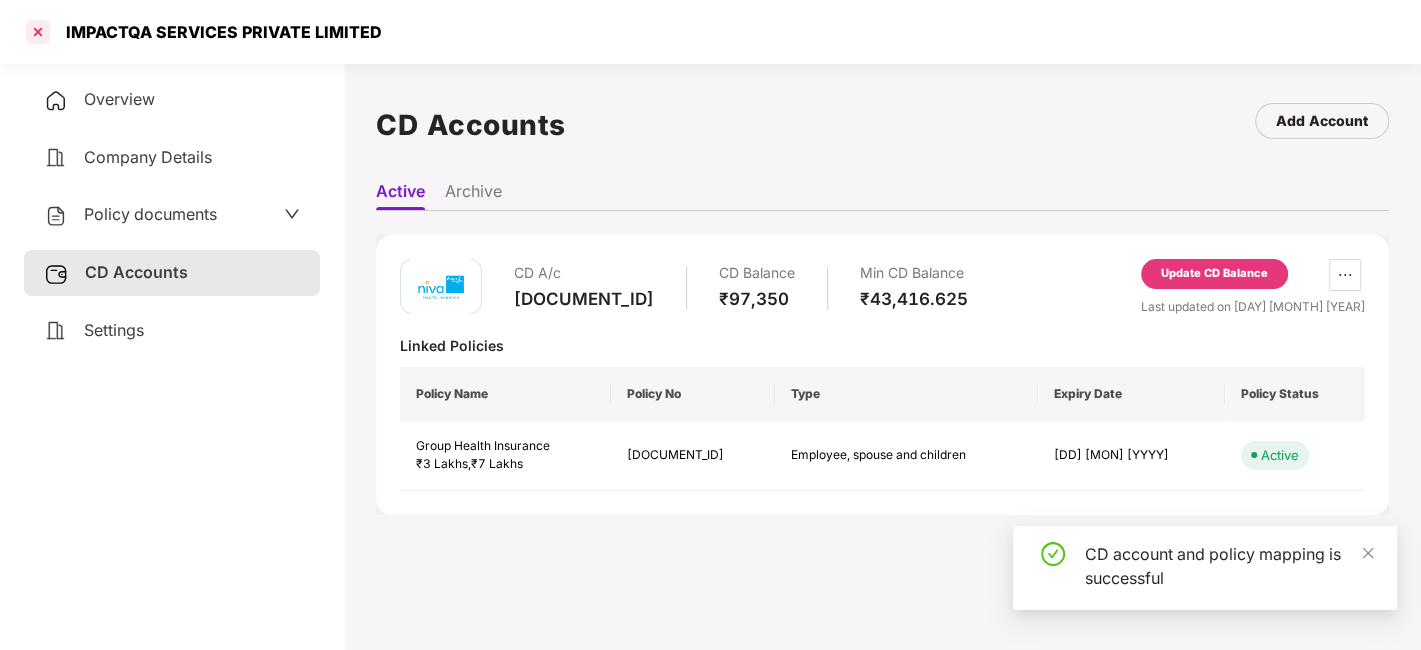 click at bounding box center [38, 32] 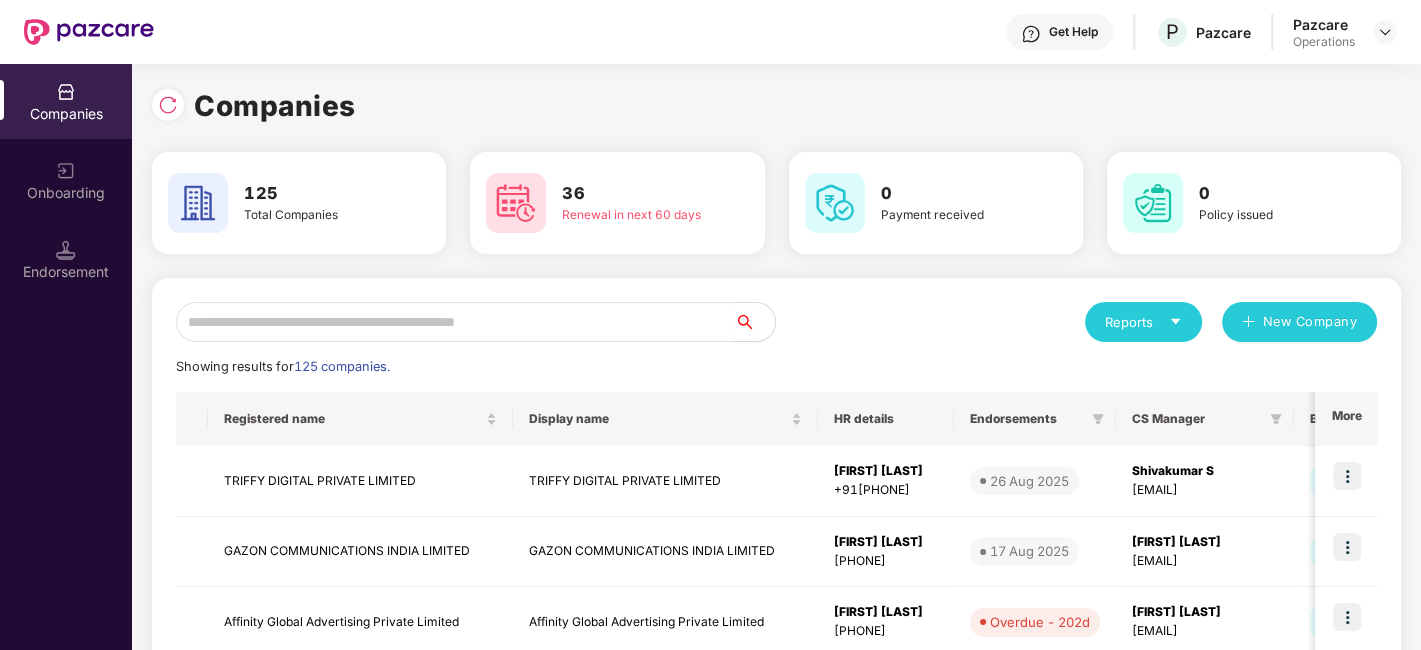 click on "TRIFFY DIGITAL PRIVATE LIMITED TRIFFY DIGITAL PRIVATE LIMITED [FIRST] [LAST] +[PHONE] [DATE] [FIRST] [LAST] GMC [DATE] ₹10,62,000 GAZON COMMUNICATIONS INDIA LIMITED GAZON COMMUNICATIONS INDIA LIMITED [FIRST] [LAST] +[PHONE] [DATE] [FIRST] [LAST] GMC [DATE] ₹11,72,920 Affinity Global Advertising Private Limited Affinity Global Advertising Private Limited [FIRST] [LAST] Overdue - 202d [FIRST] [LAST] GMC [DATE] ₹24,41,272.5 PHIRE LEARNING SOLUTIONS PRIVATE LIMITED PHIRE LEARNING SOLUTIONS PRIVATE LIMITED [FIRST] [LAST] [DATE] [FIRST] [LAST] GMC [DATE] ₹8,02,388.2 Cogeme Precision Parts India Pvt.Ltd   0" at bounding box center [776, 763] 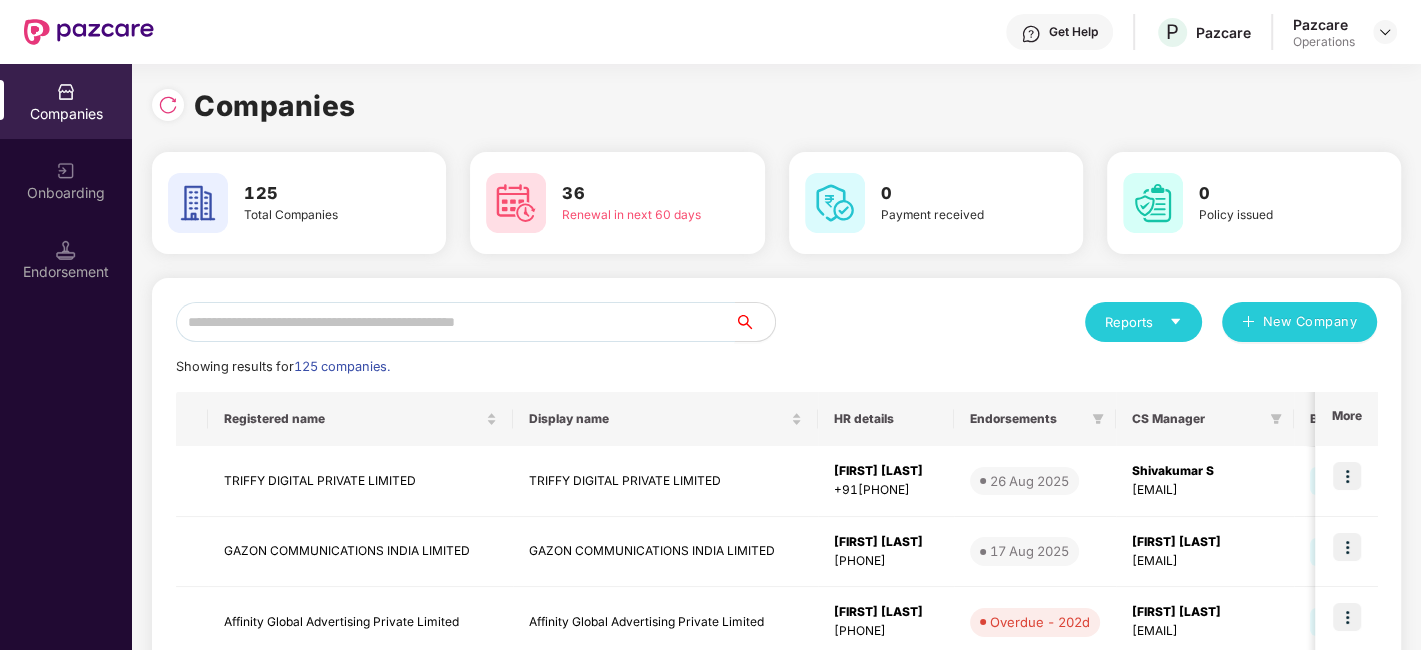 click at bounding box center [455, 322] 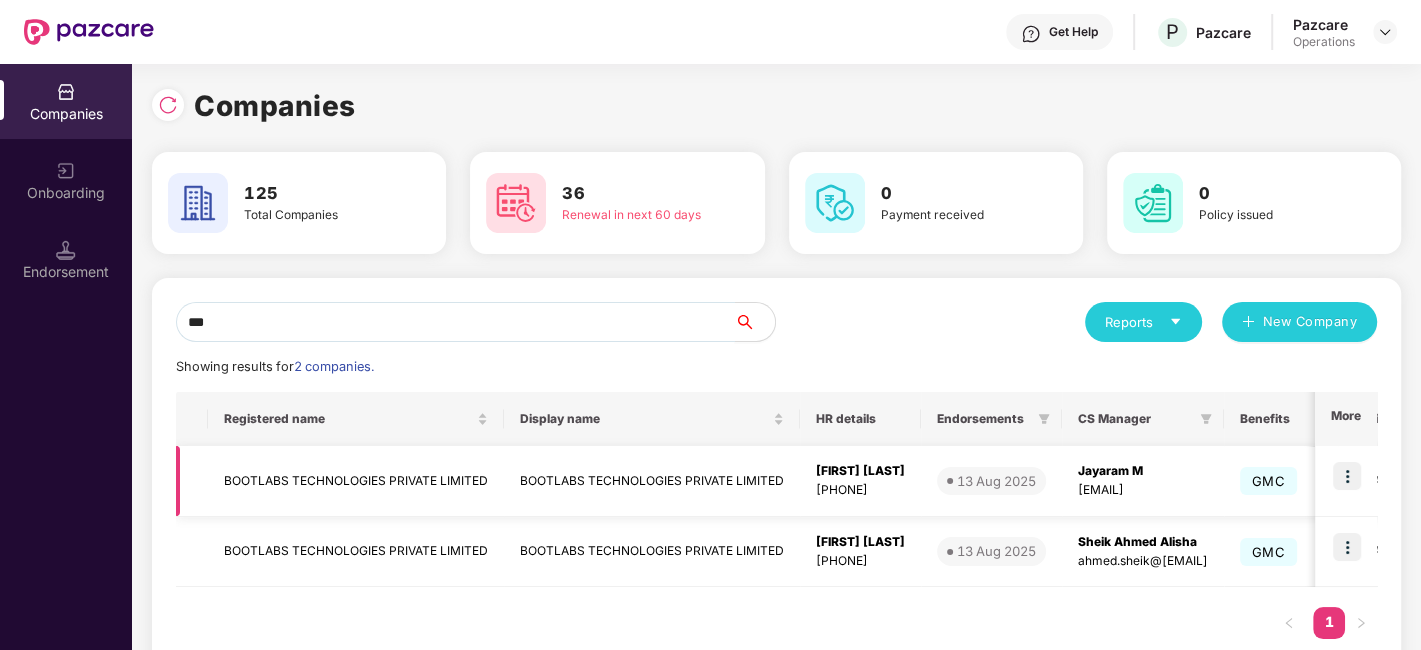 type on "***" 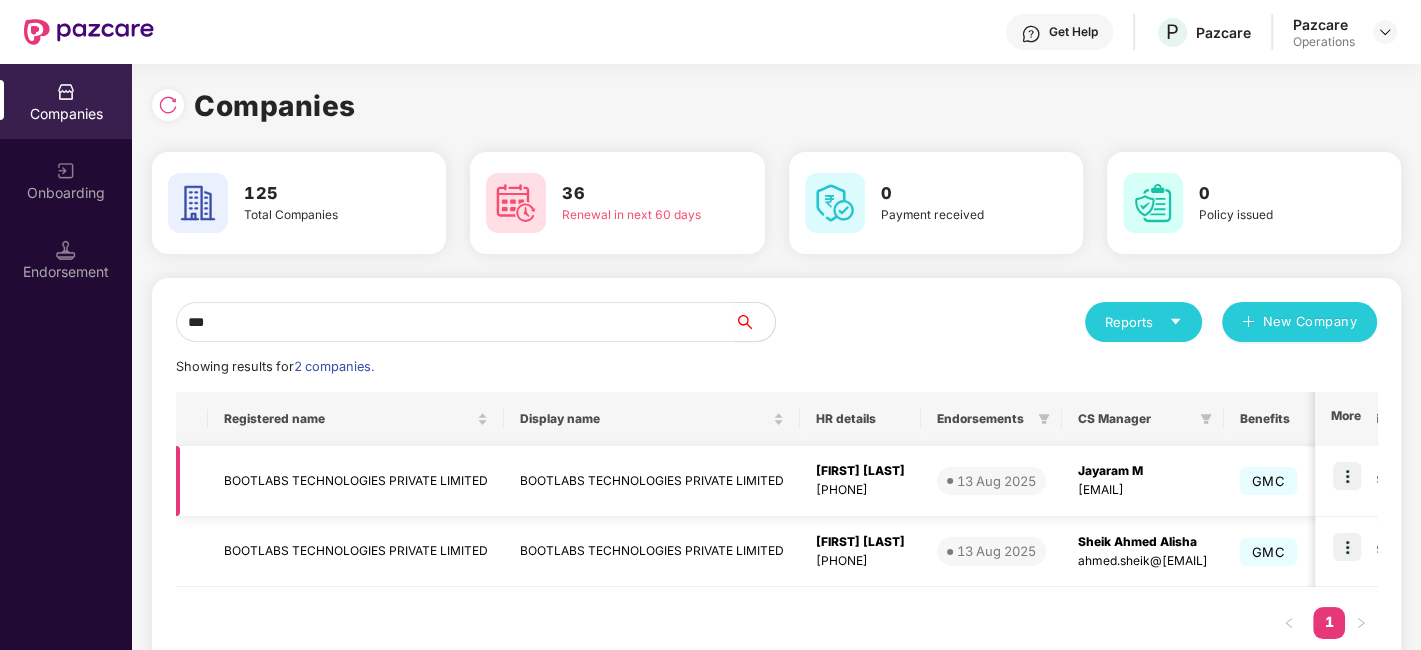 click on "BOOTLABS TECHNOLOGIES PRIVATE LIMITED" at bounding box center (356, 481) 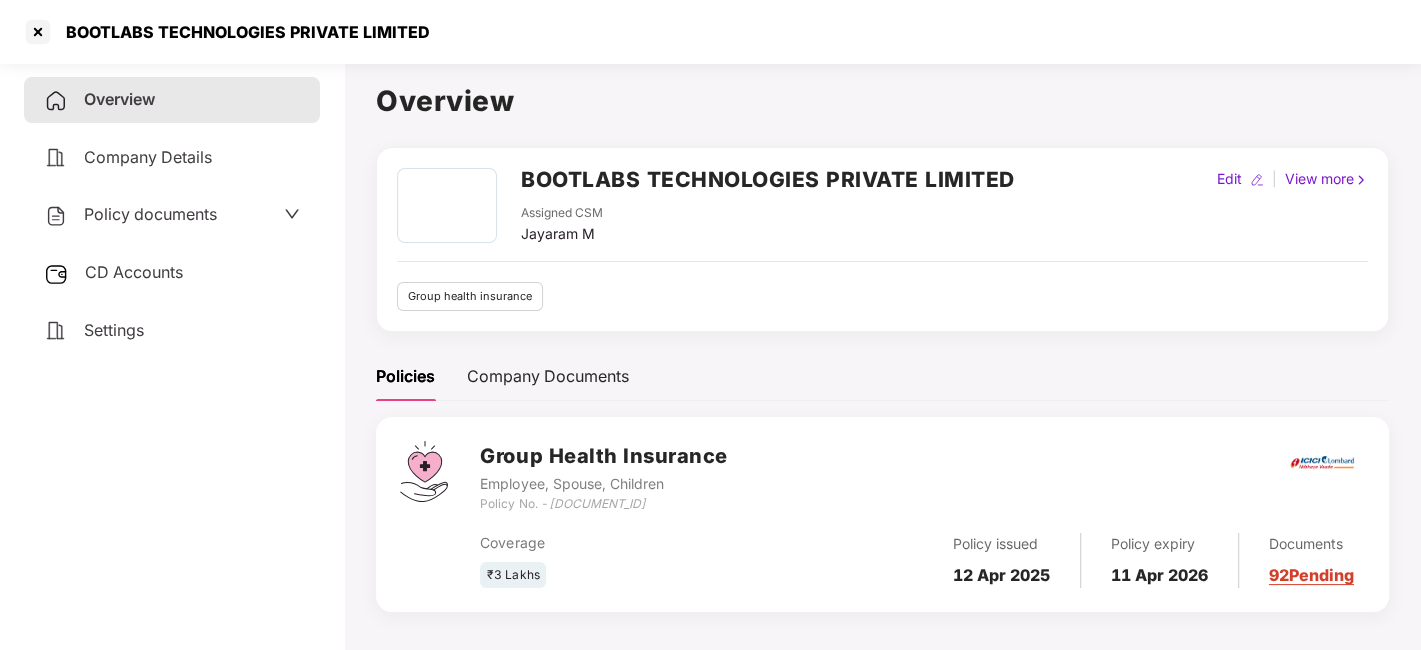 click on "CD Accounts" at bounding box center (172, 273) 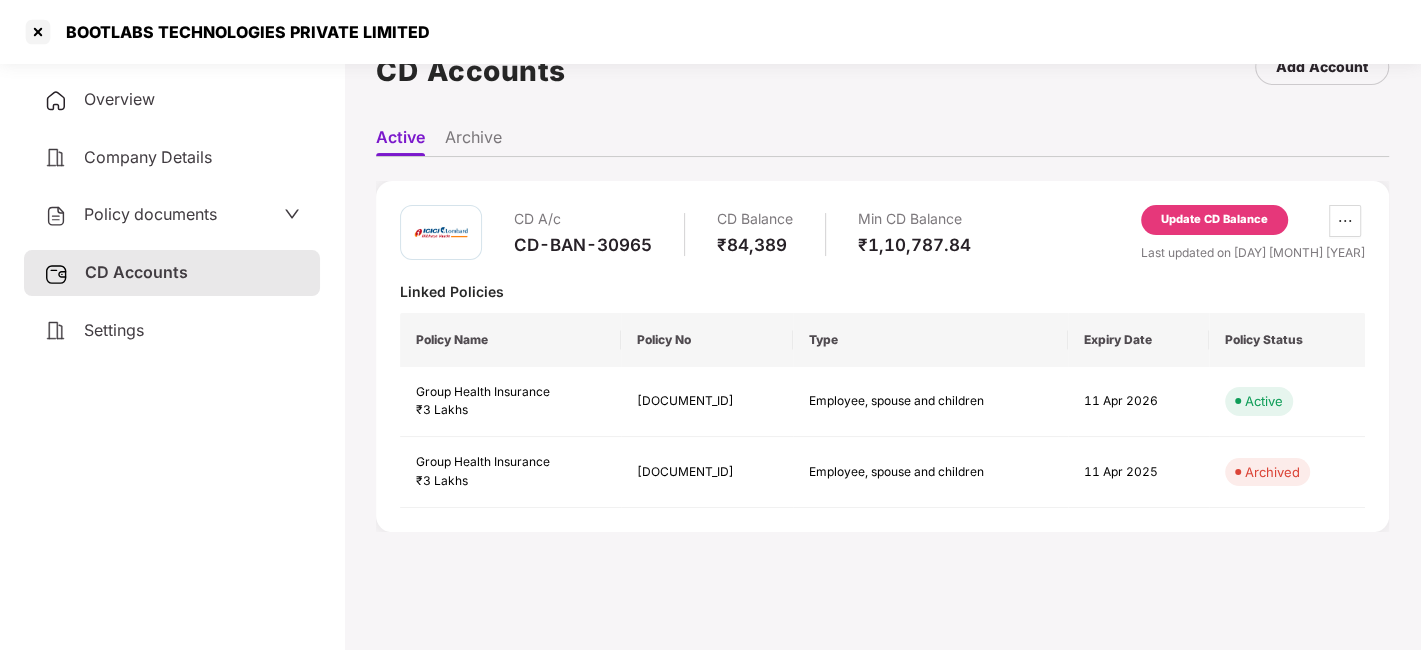 scroll, scrollTop: 0, scrollLeft: 0, axis: both 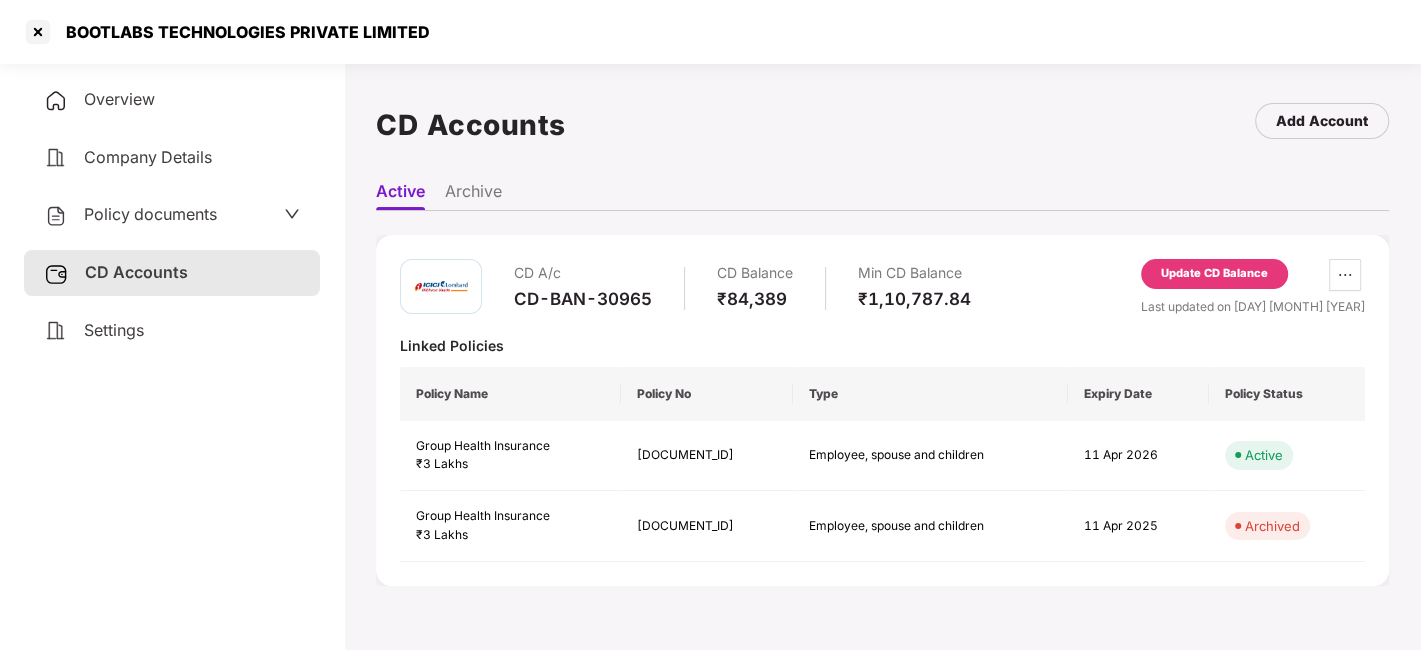 click on "Update CD Balance" at bounding box center (1214, 274) 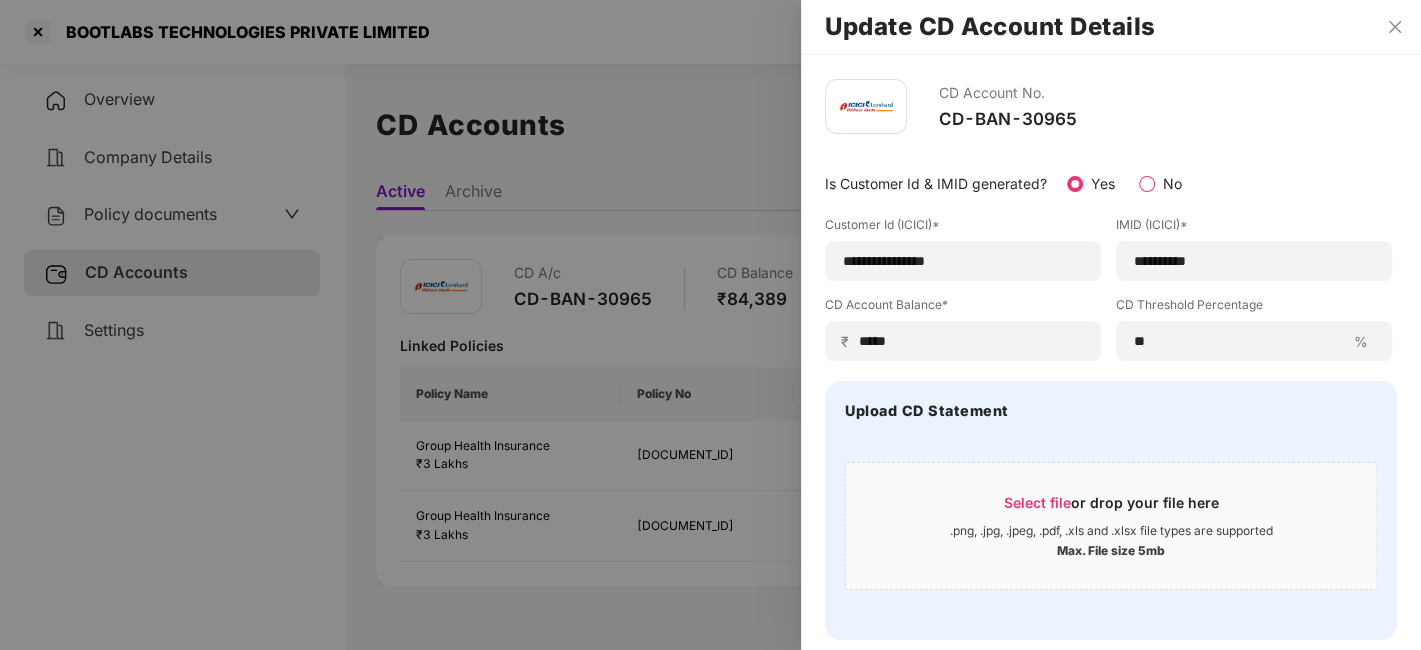 click at bounding box center (710, 325) 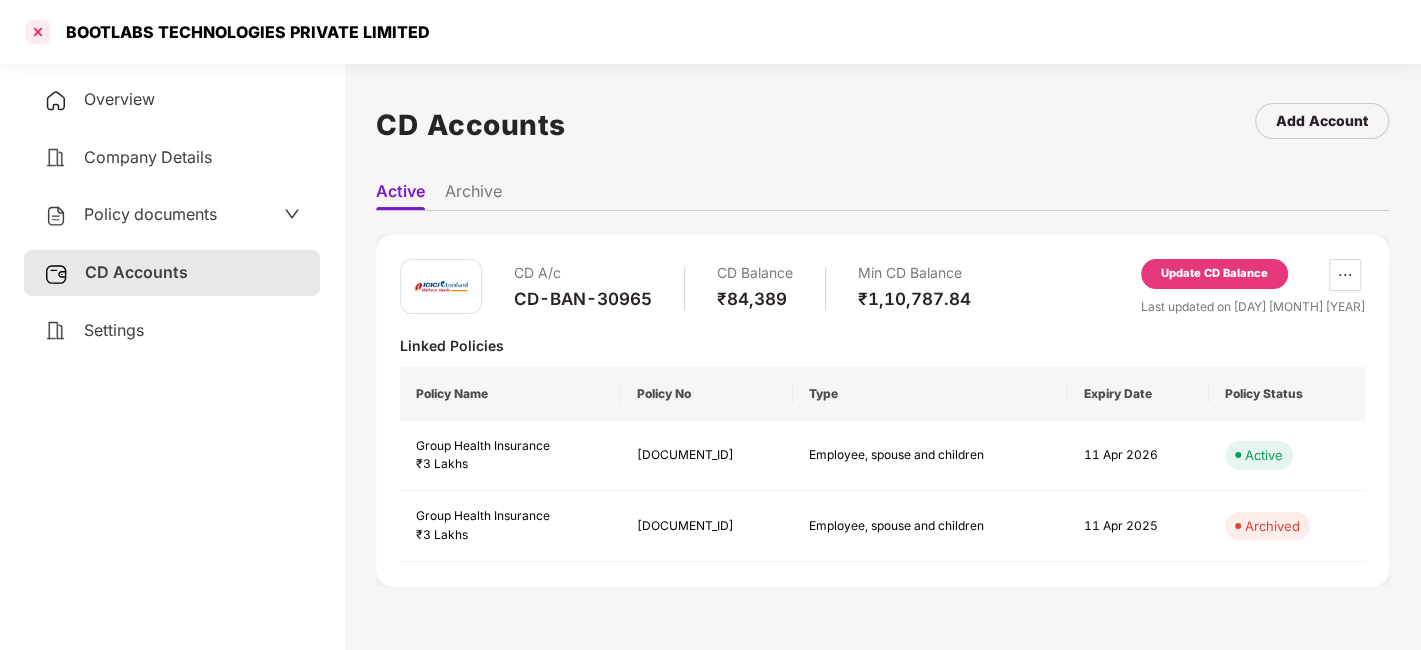 click at bounding box center (38, 32) 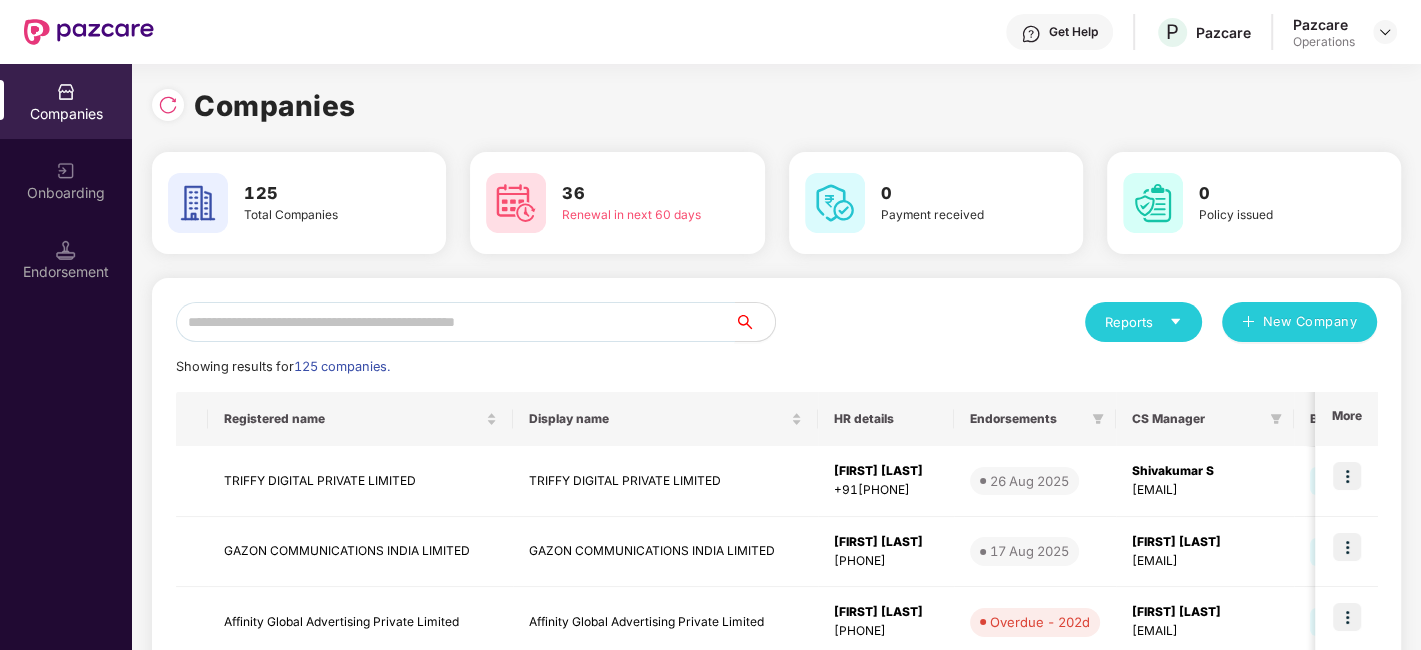 click at bounding box center [455, 322] 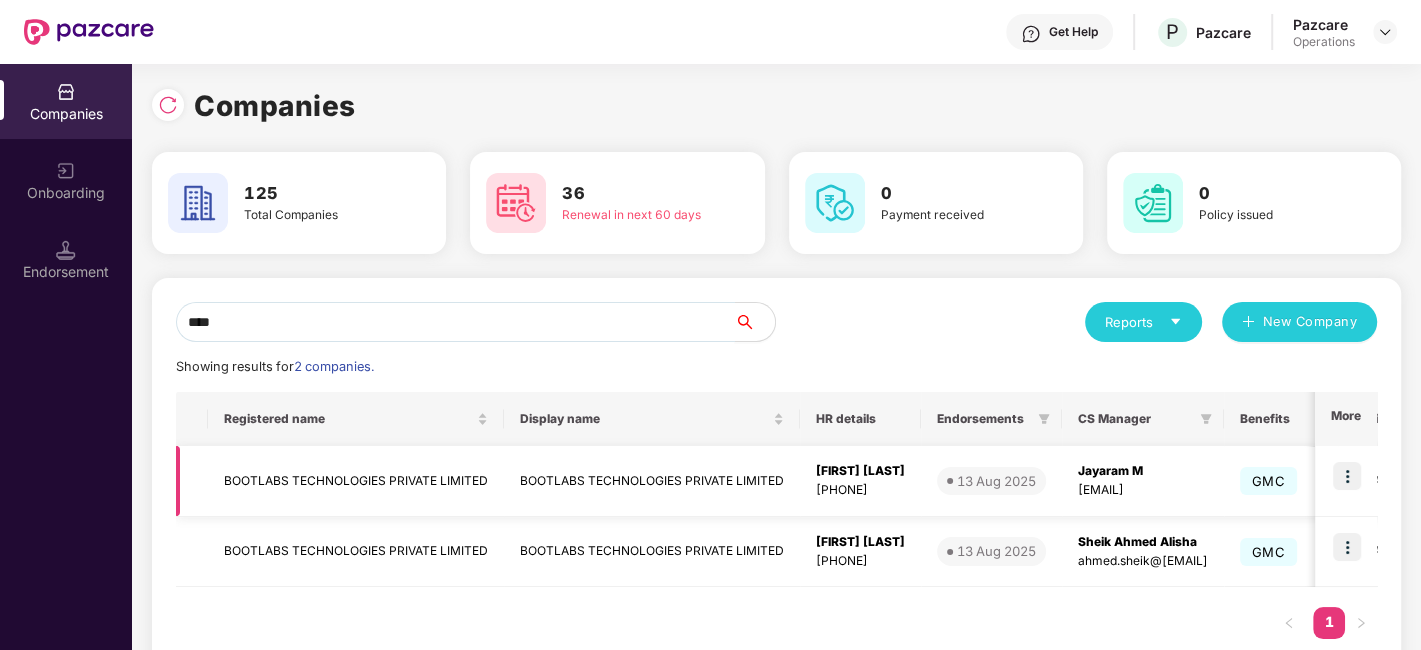 type on "****" 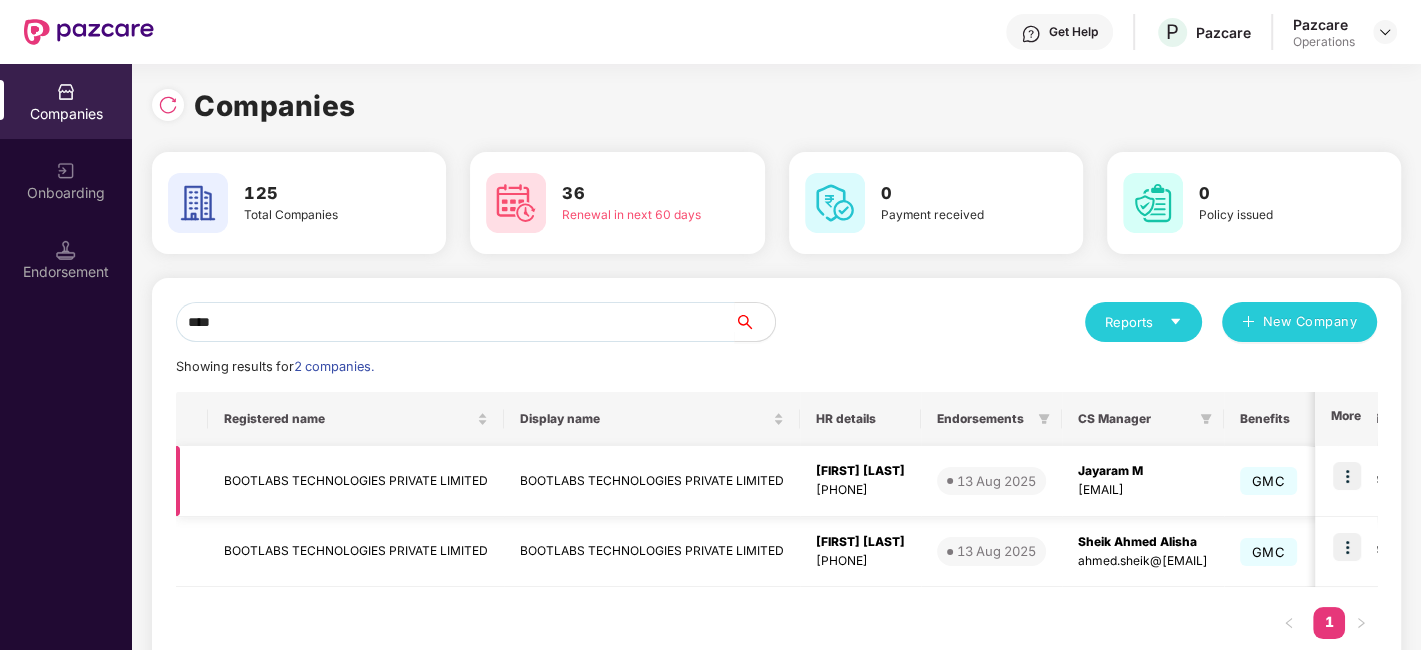 click on "BOOTLABS TECHNOLOGIES PRIVATE LIMITED" at bounding box center [356, 481] 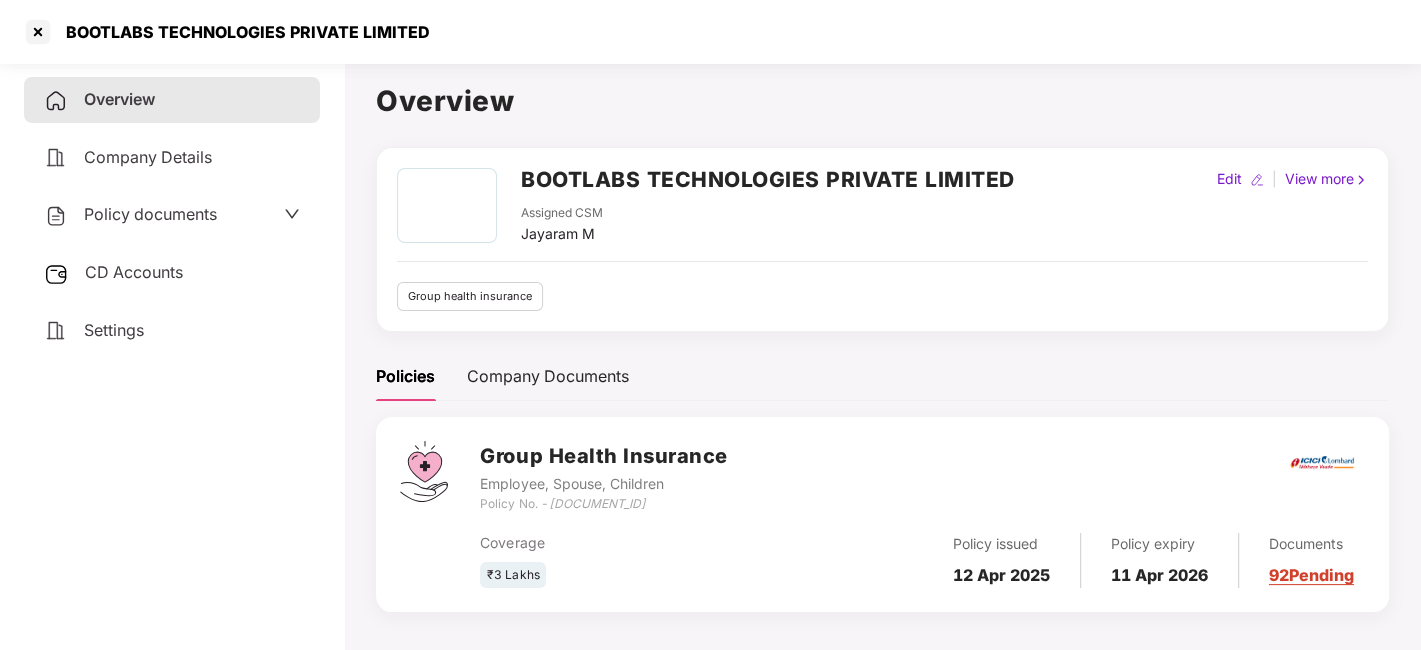 click on "Policy documents" at bounding box center (150, 214) 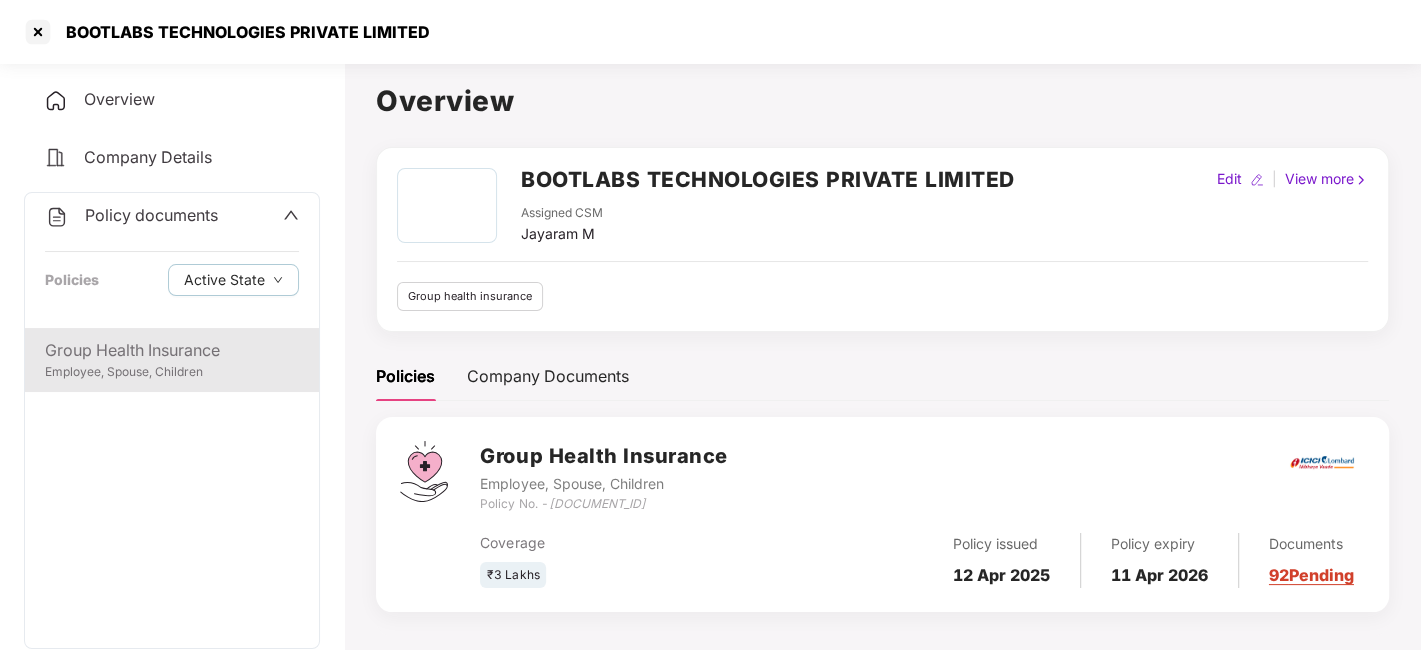 click on "Group Health Insurance" at bounding box center (172, 350) 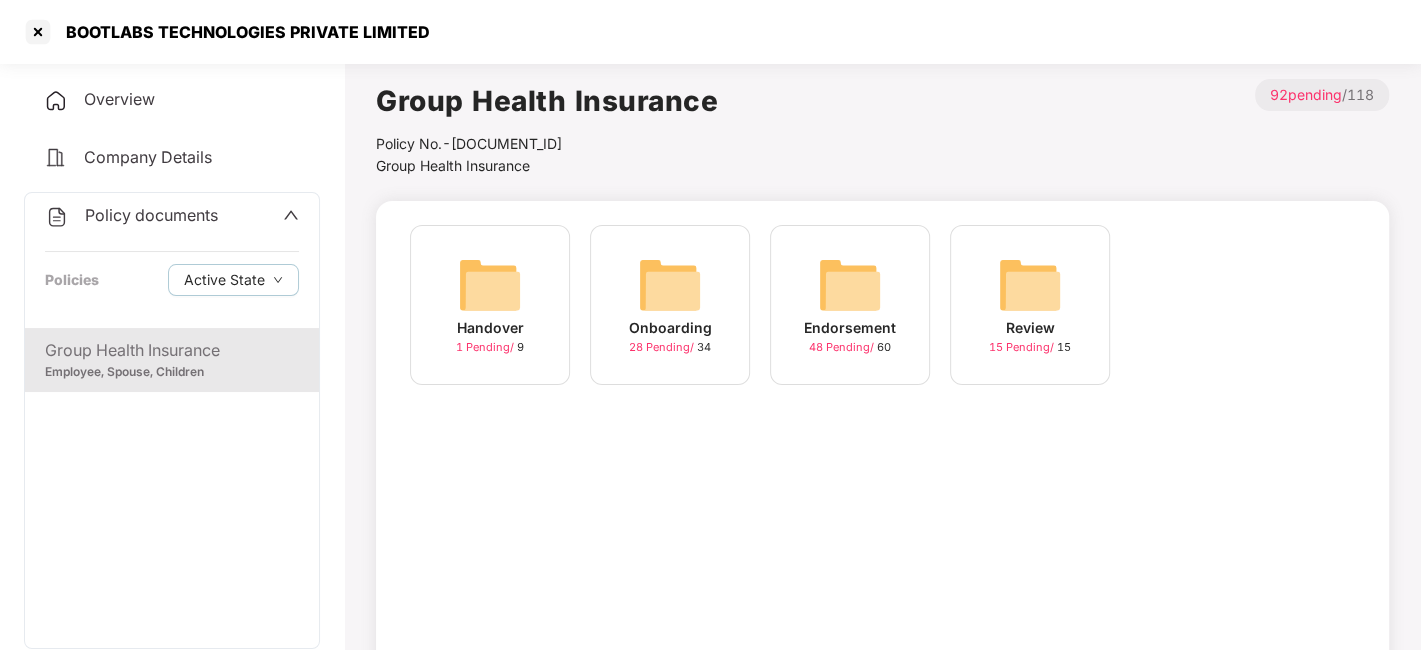 click at bounding box center (850, 285) 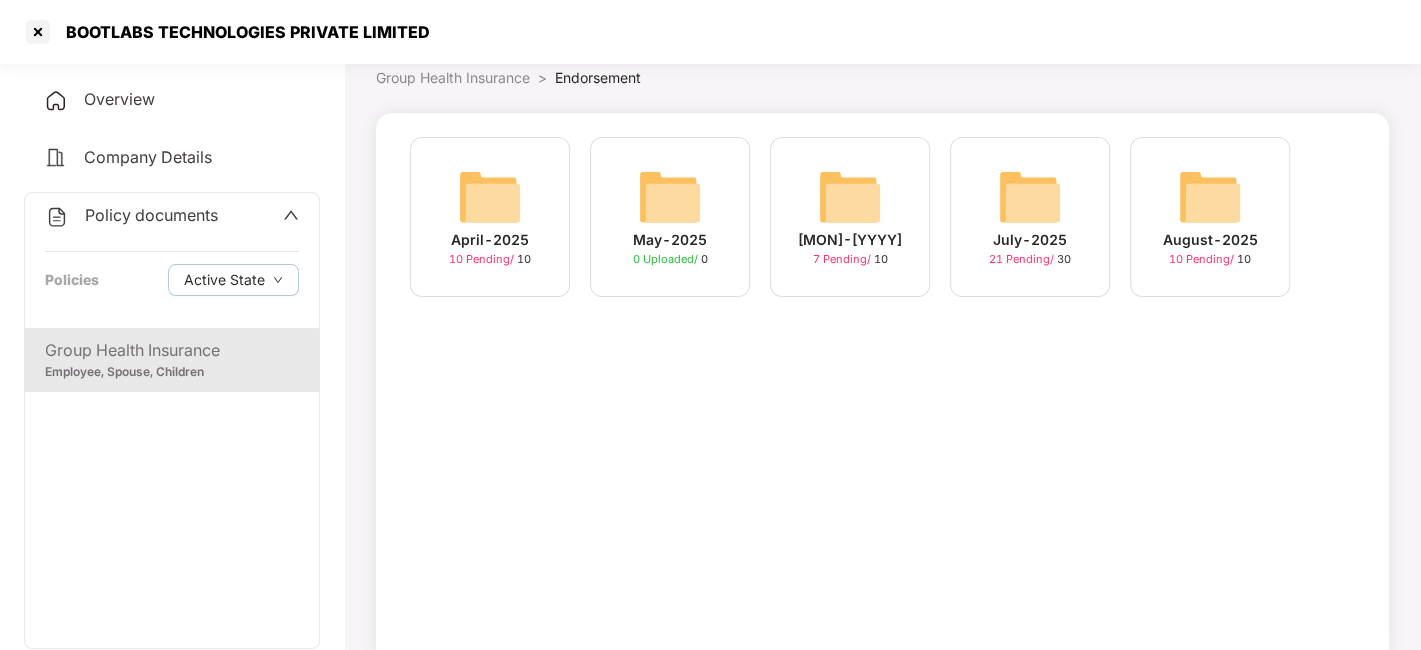 scroll, scrollTop: 97, scrollLeft: 0, axis: vertical 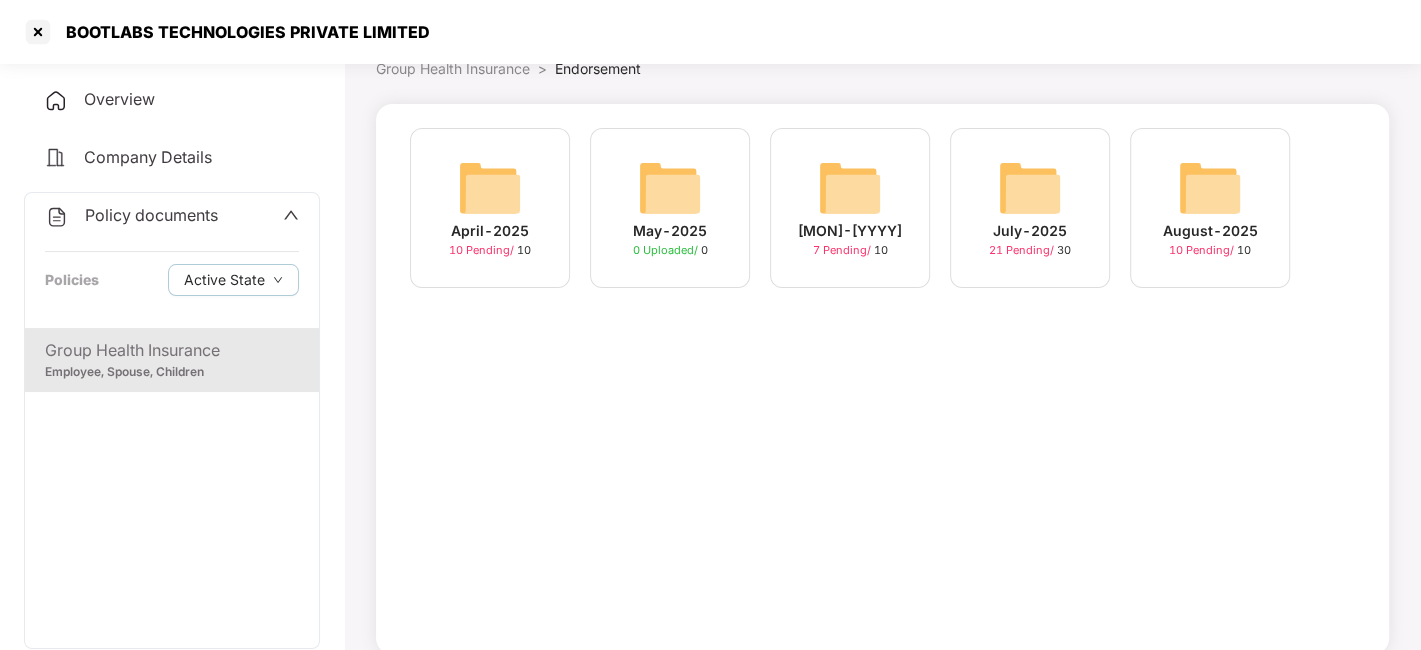 click at bounding box center (1210, 188) 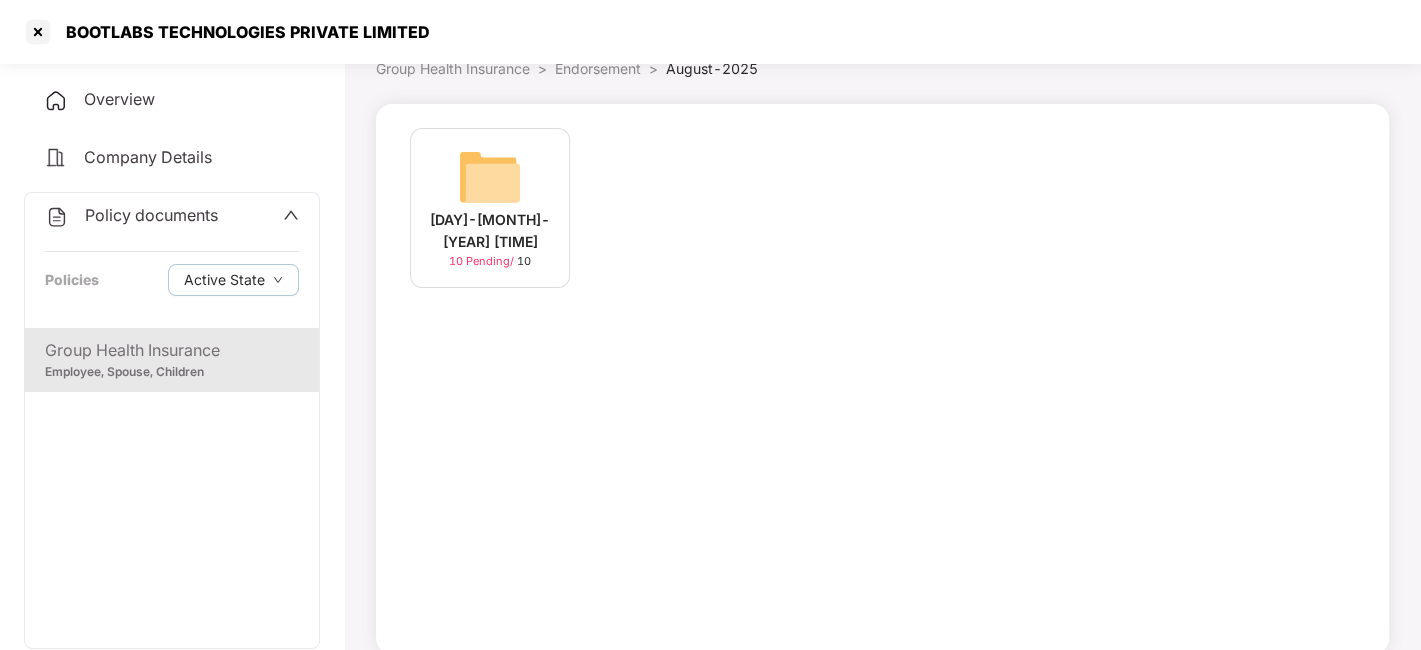 click at bounding box center [490, 177] 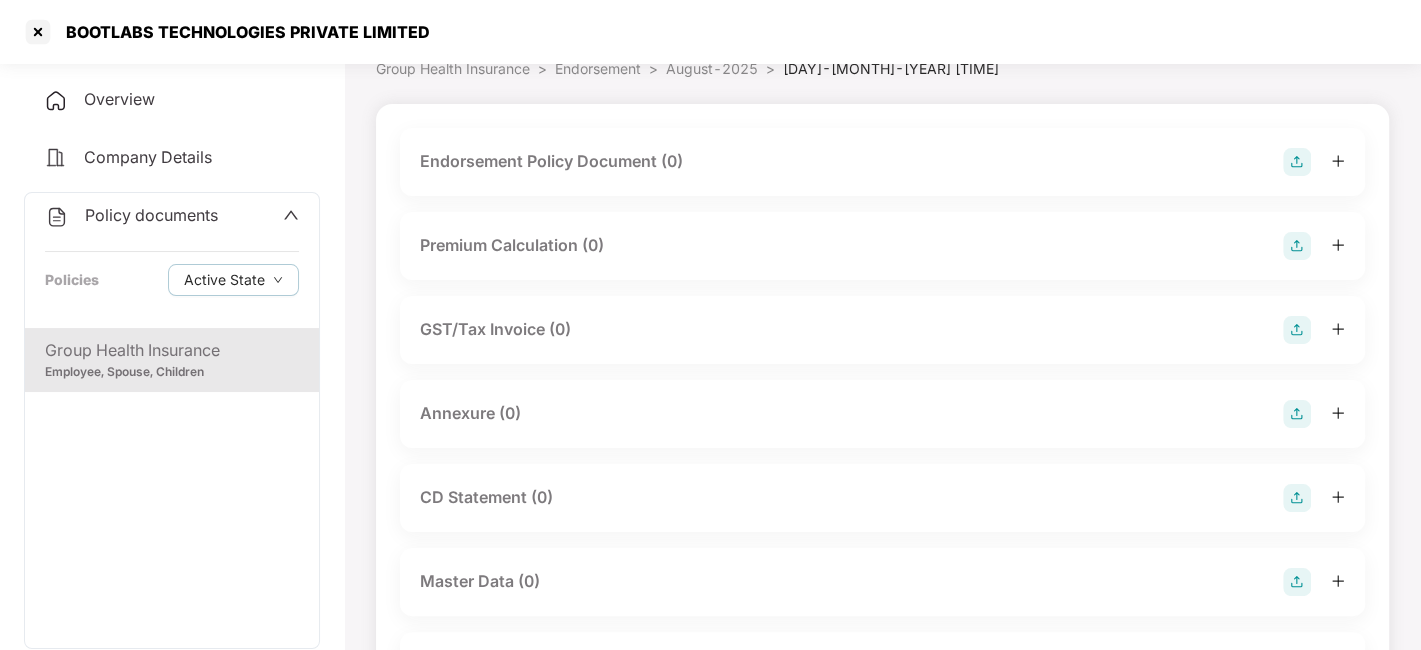 scroll, scrollTop: 0, scrollLeft: 0, axis: both 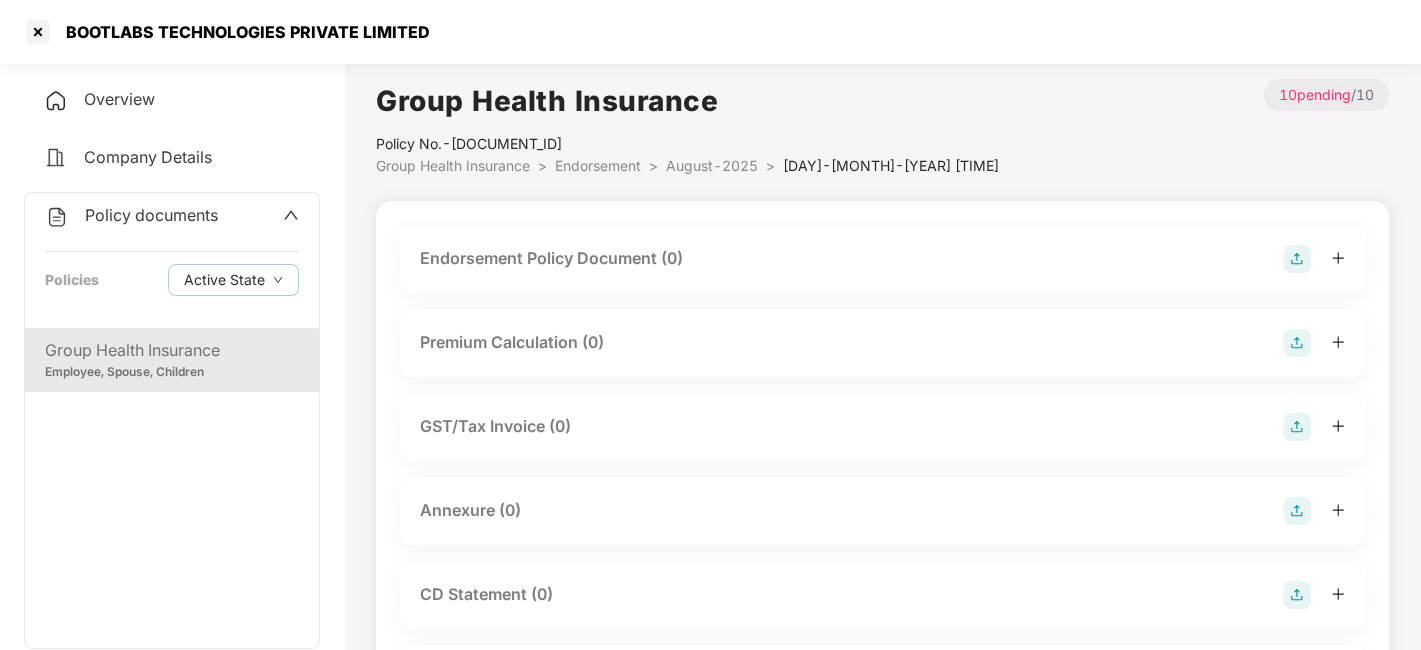 click at bounding box center (1297, 259) 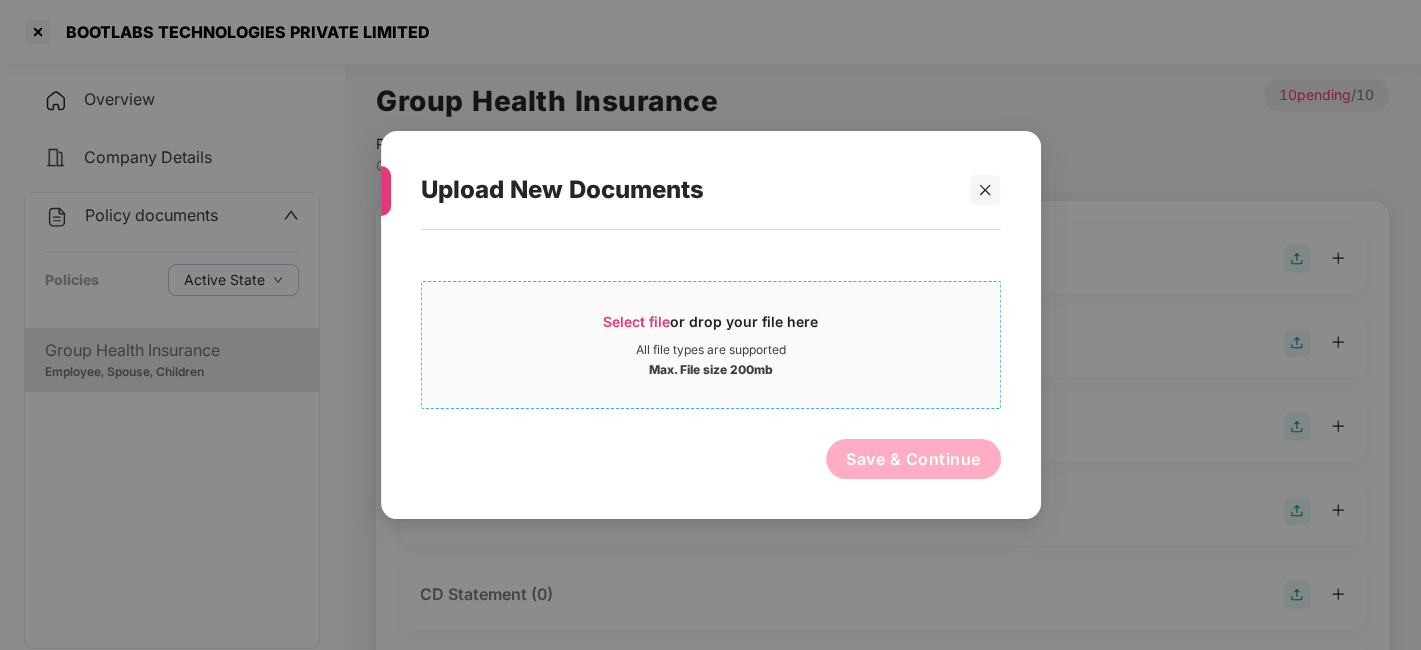 click on "Select file  or drop your file here" at bounding box center [711, 327] 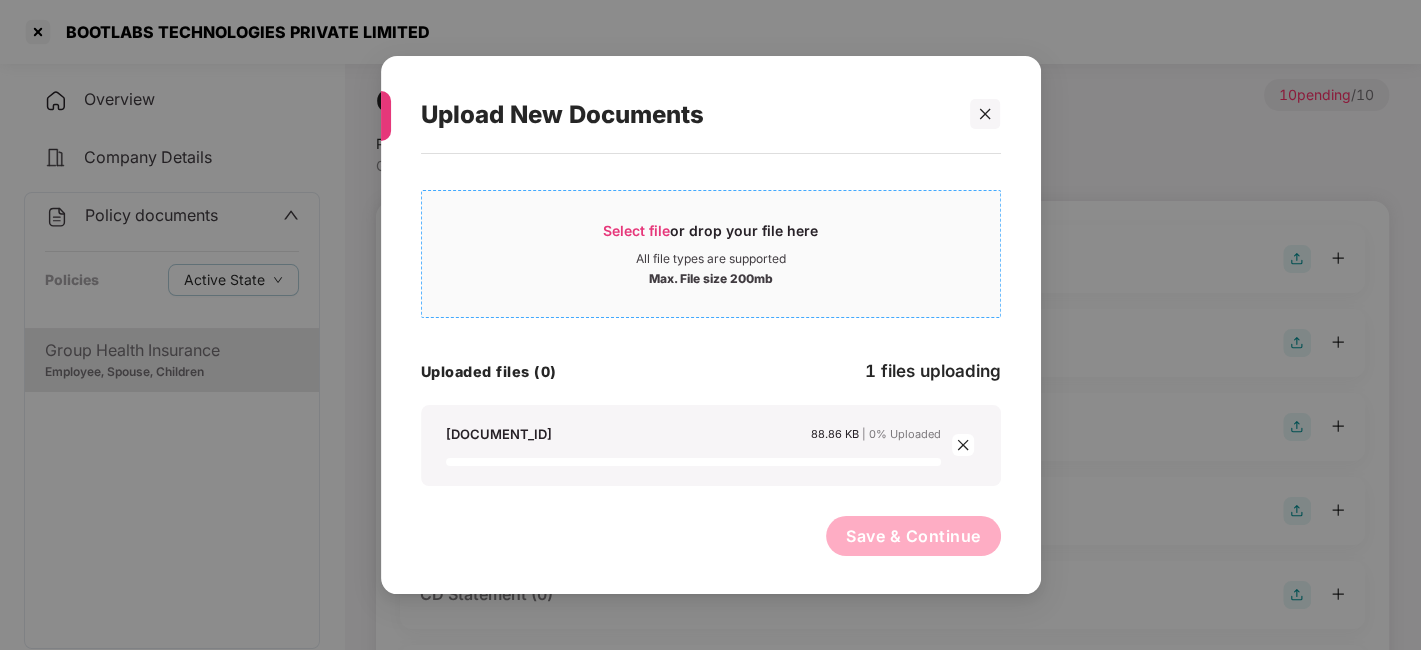 scroll, scrollTop: 0, scrollLeft: 0, axis: both 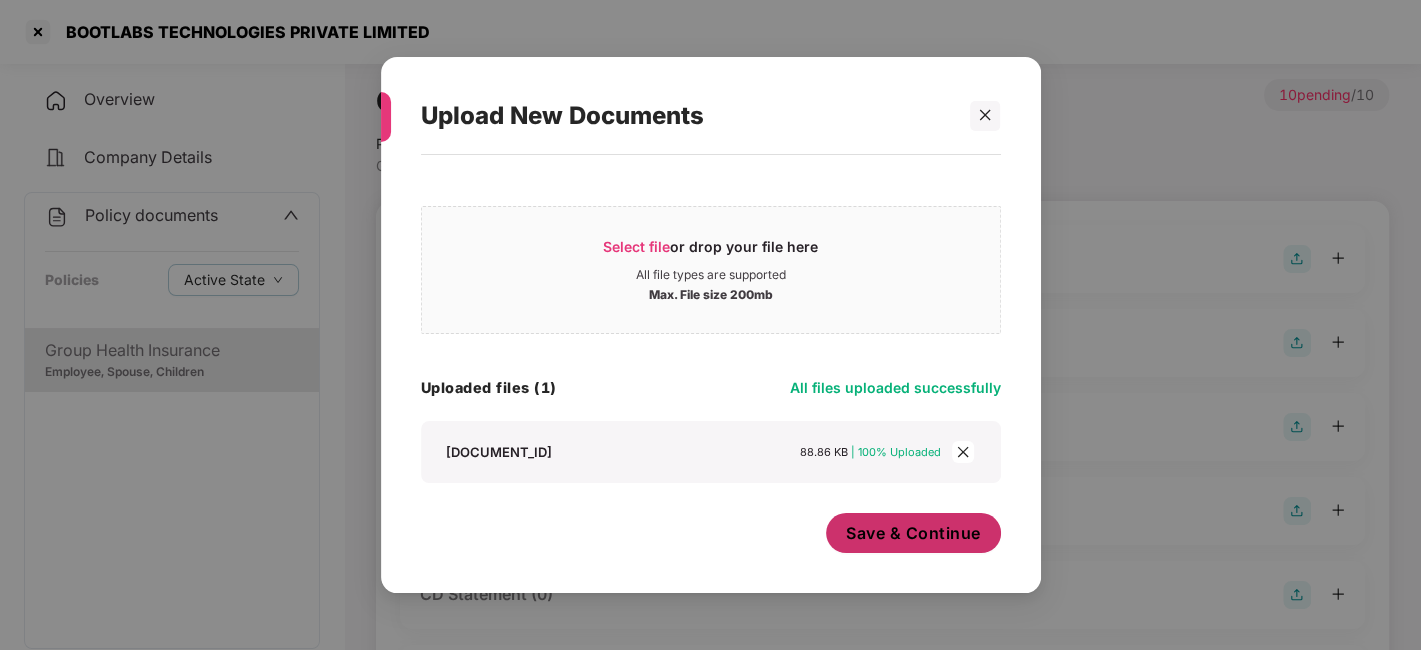 click on "Save & Continue" at bounding box center (913, 533) 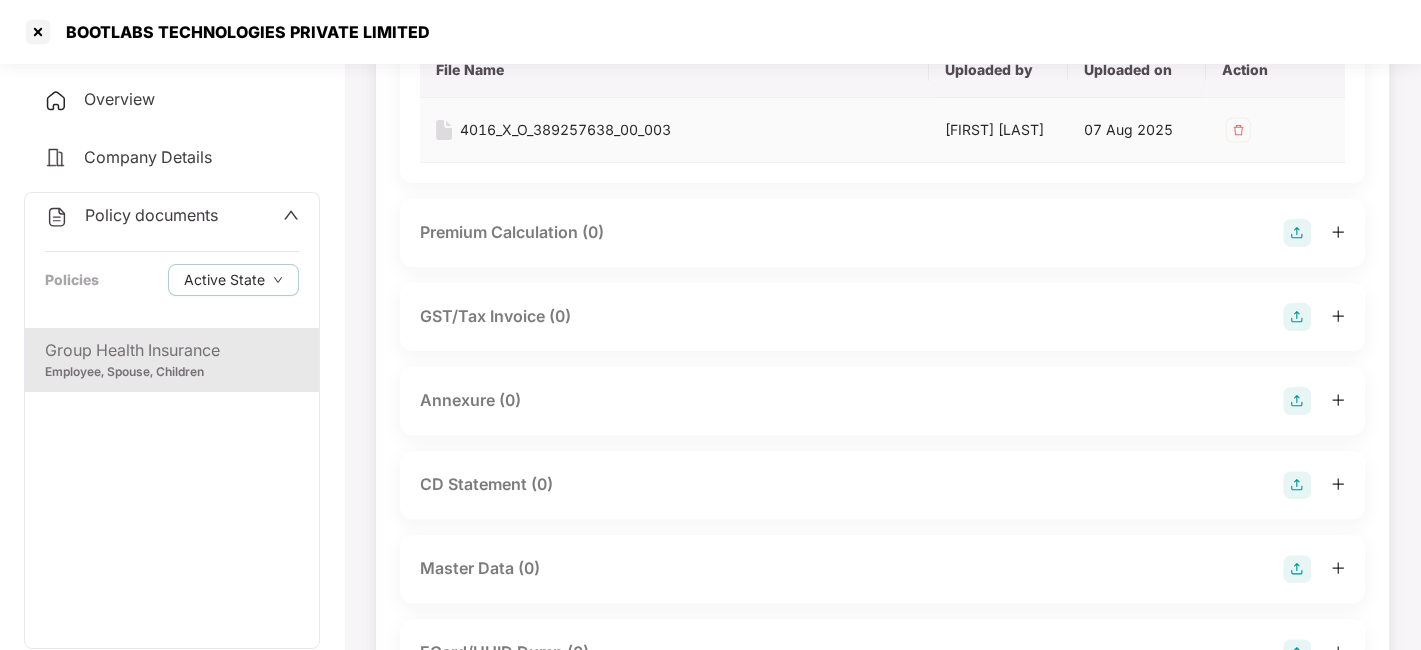 scroll, scrollTop: 255, scrollLeft: 0, axis: vertical 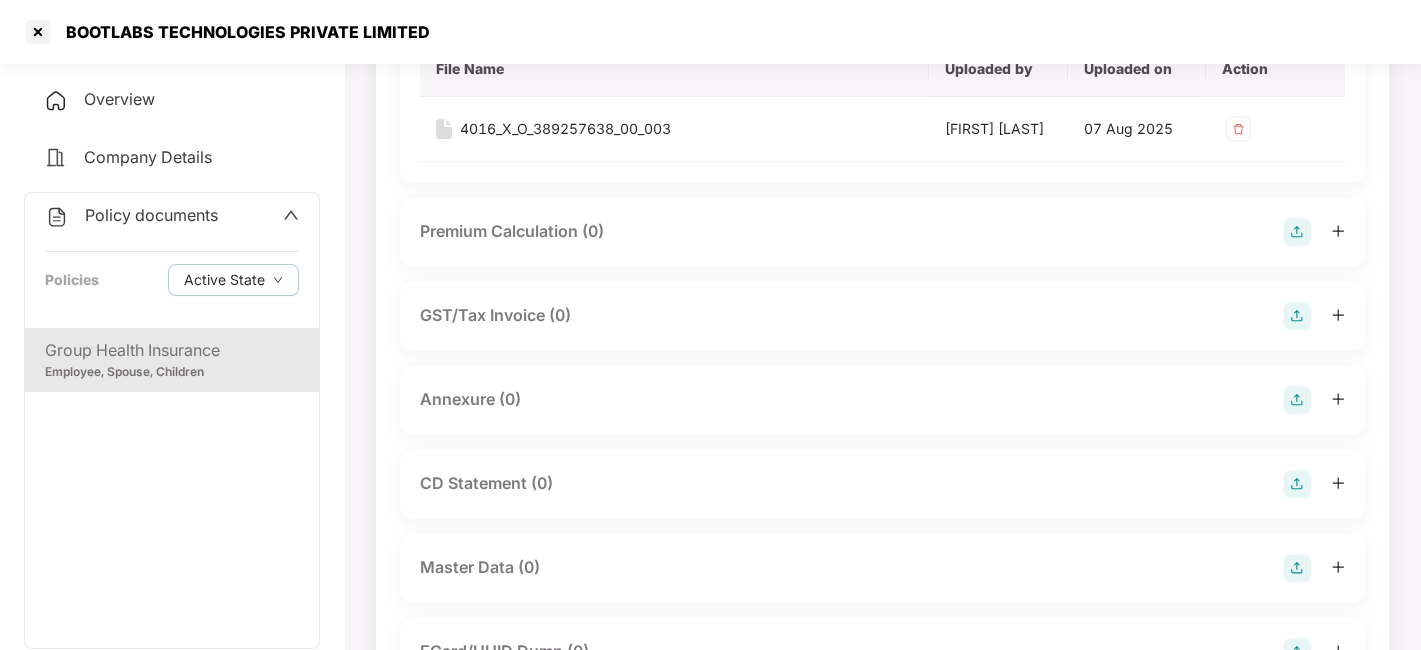 click at bounding box center [1297, 400] 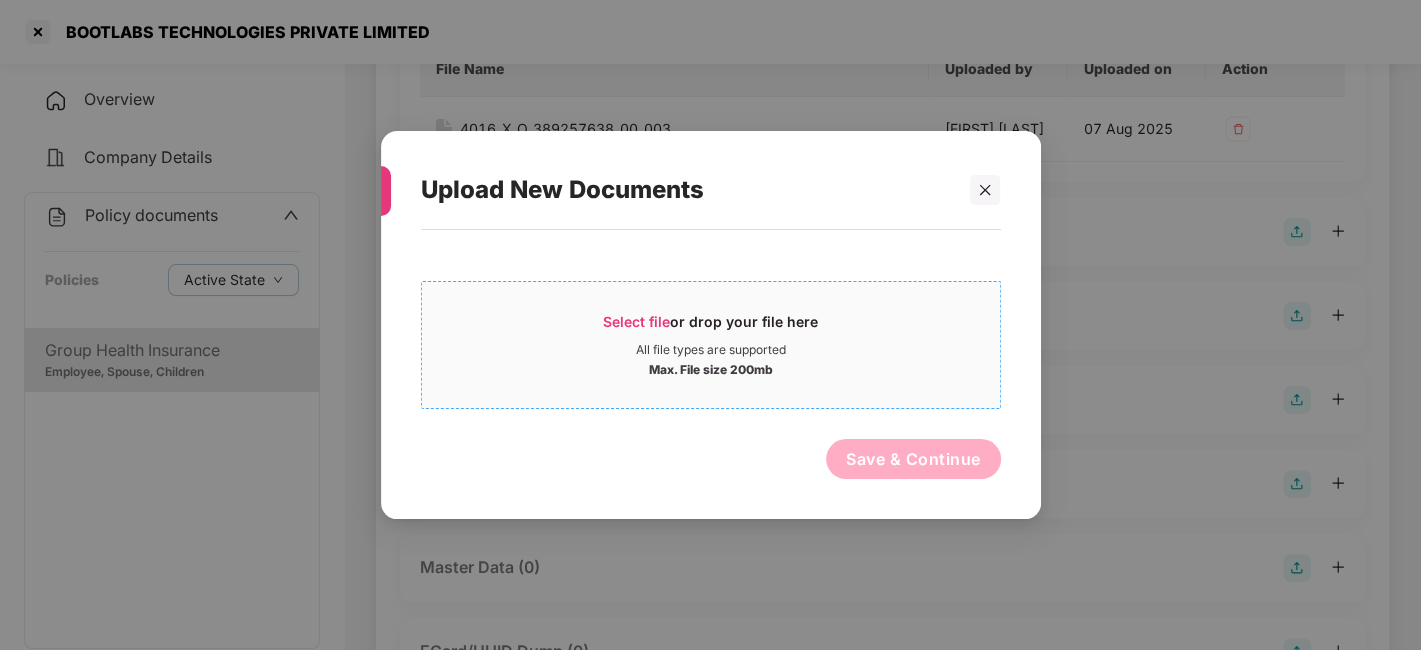 click on "Select file  or drop your file here" at bounding box center [711, 327] 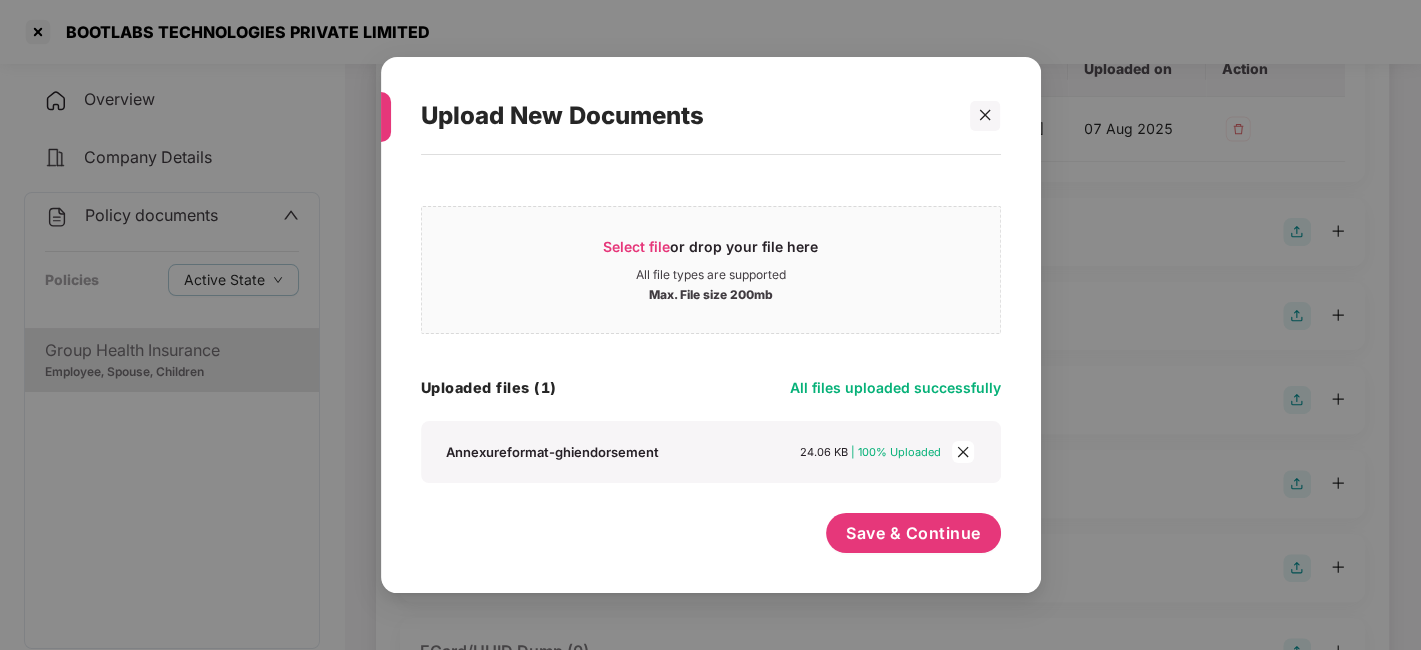 scroll, scrollTop: 0, scrollLeft: 0, axis: both 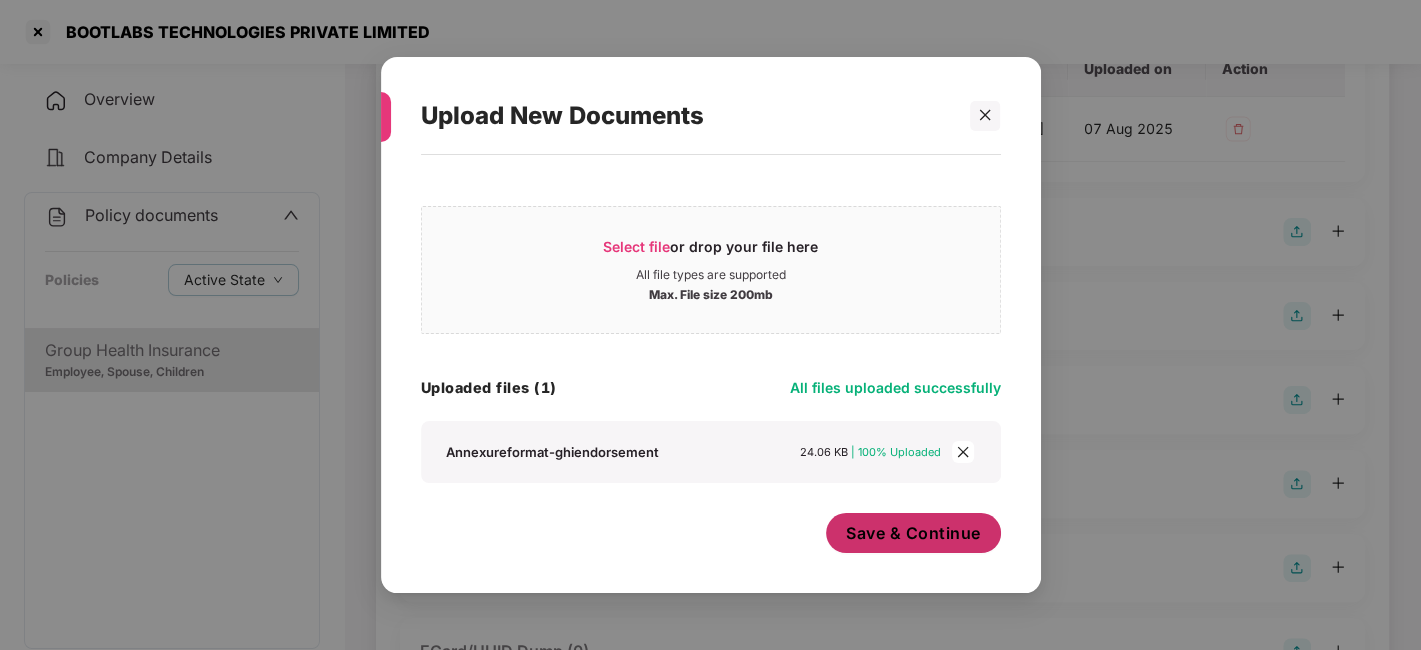click on "Save & Continue" at bounding box center [913, 533] 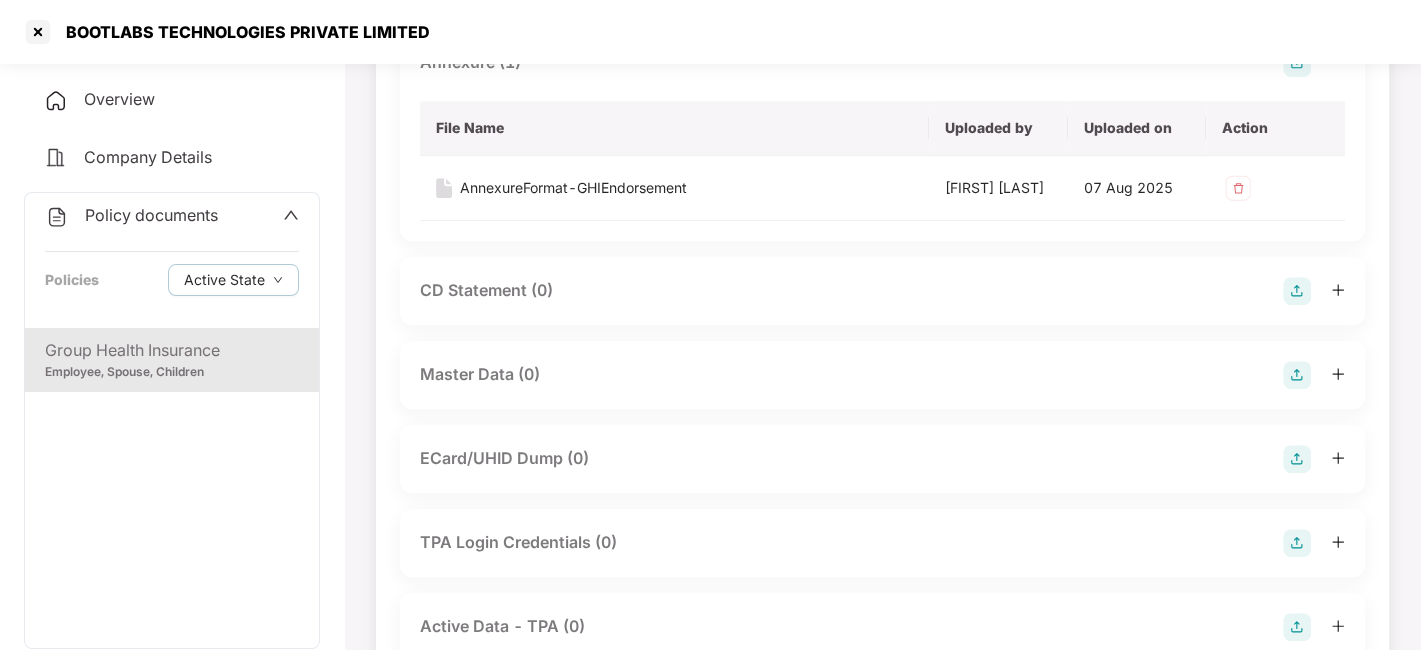 scroll, scrollTop: 593, scrollLeft: 0, axis: vertical 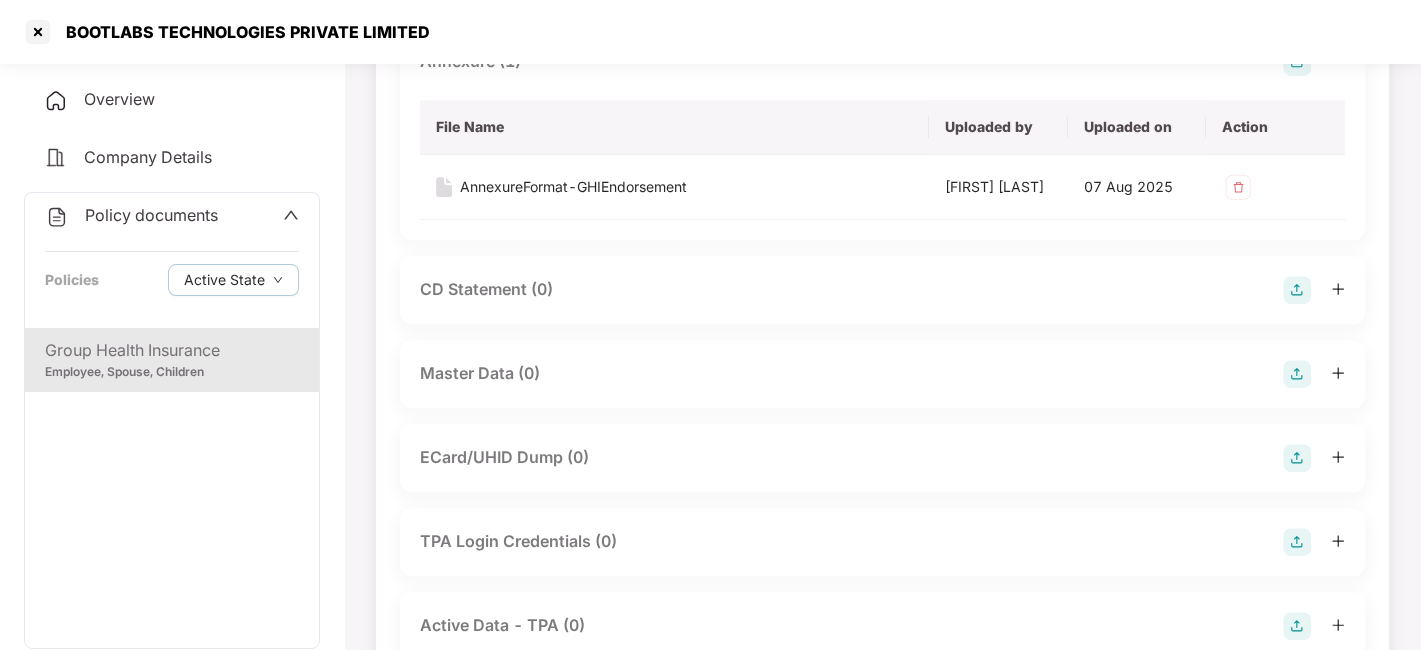 click at bounding box center (1314, 374) 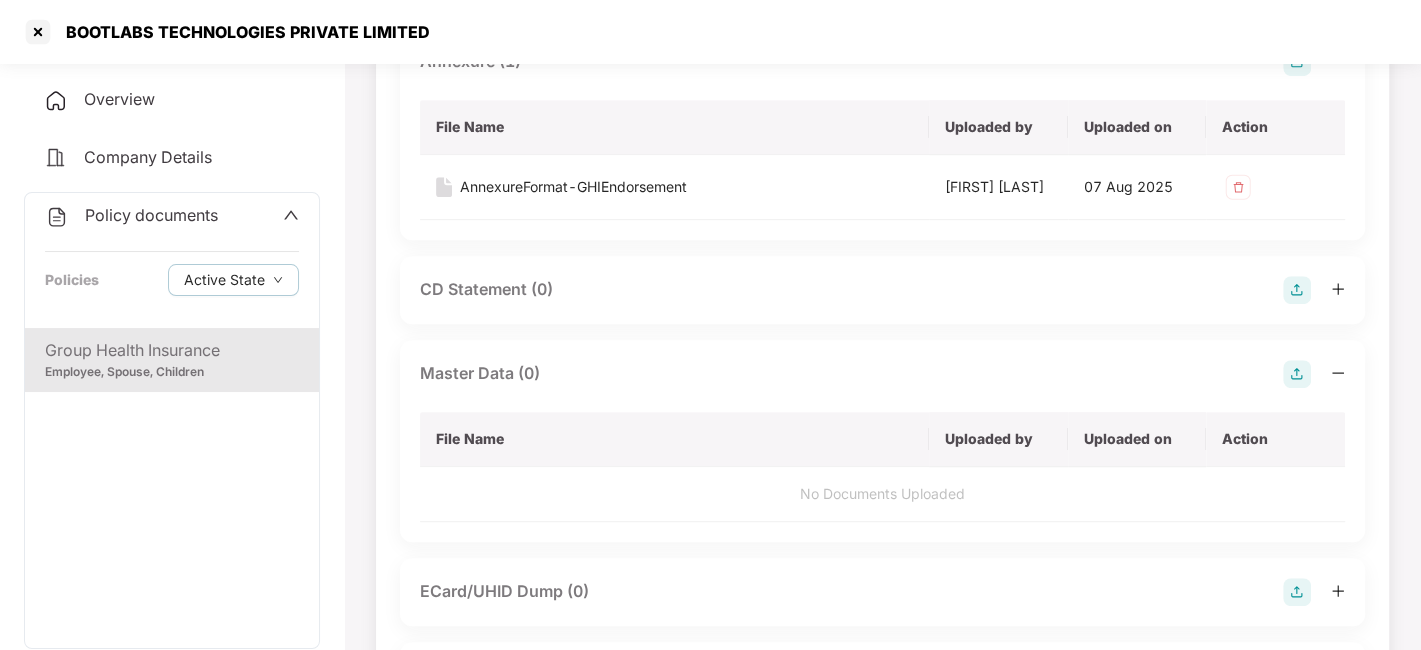 click at bounding box center (1297, 374) 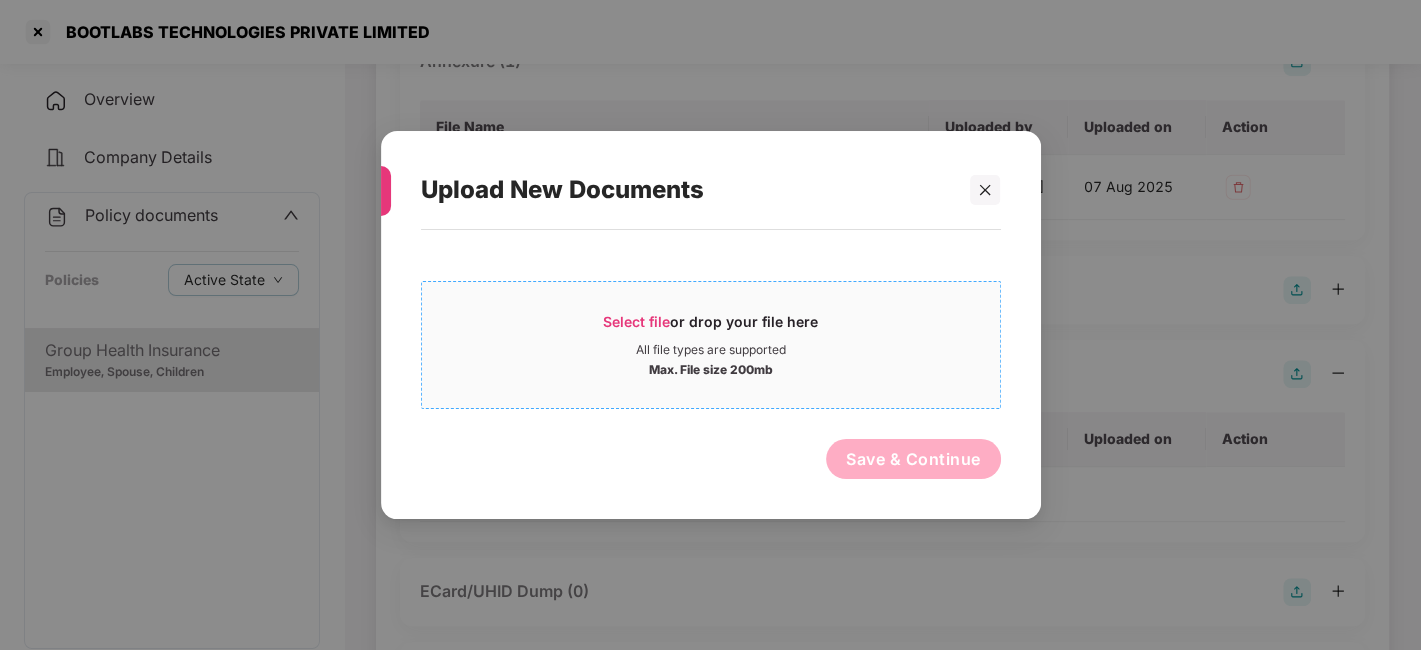 click on "Select file  or drop your file here" at bounding box center [710, 327] 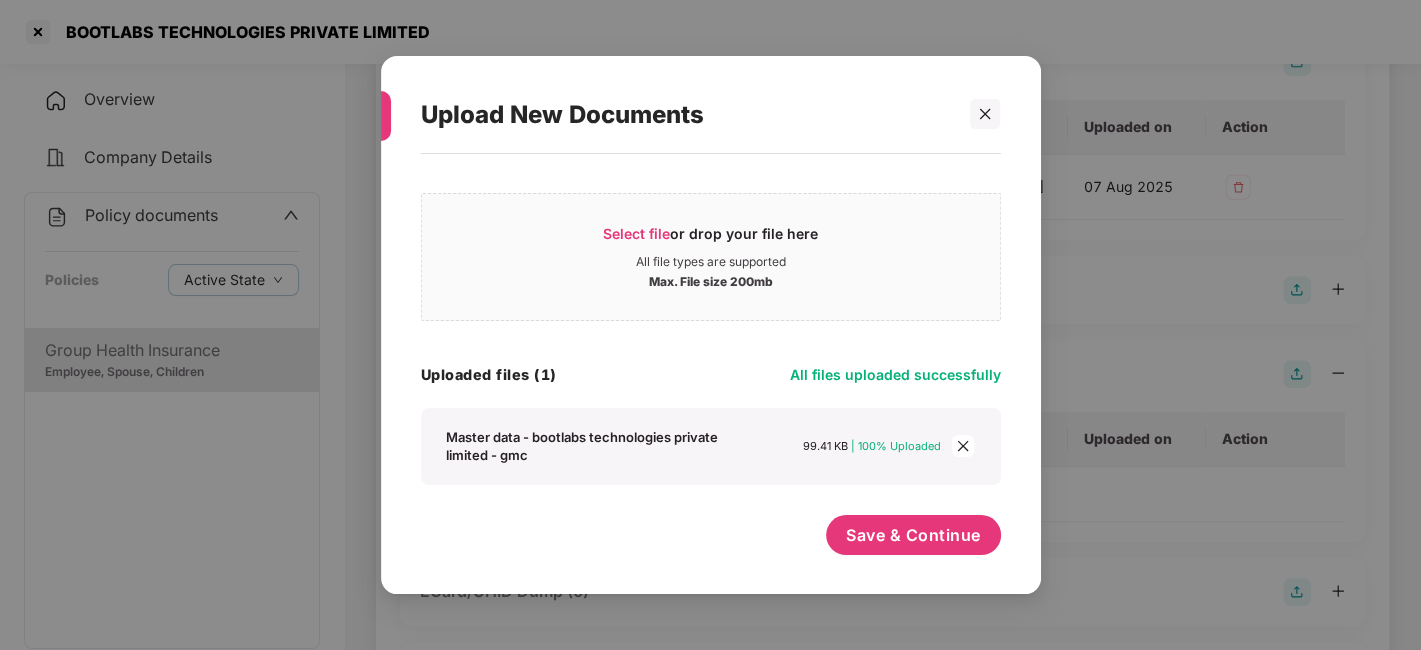 scroll, scrollTop: 11, scrollLeft: 0, axis: vertical 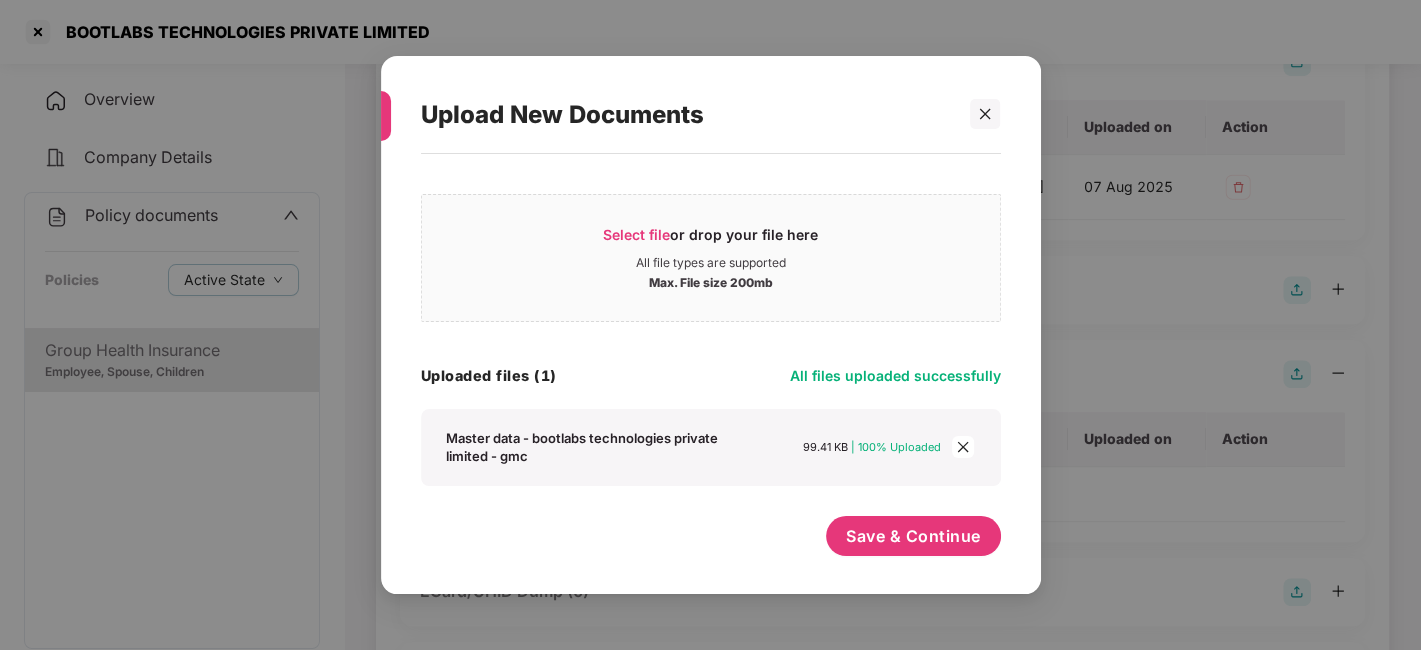 click on "Select file  or drop your file here All file types are supported Max. File size 200mb Master data - BOOTLABS TECHNOLOGIES PRIVATE LIMITED - GMC.xlsx Uploaded files (1) All files uploaded successfully Master data - bootlabs technologies private limited - gmc 99.41 KB    | 100% Uploaded  Save & Continue" at bounding box center [711, 364] 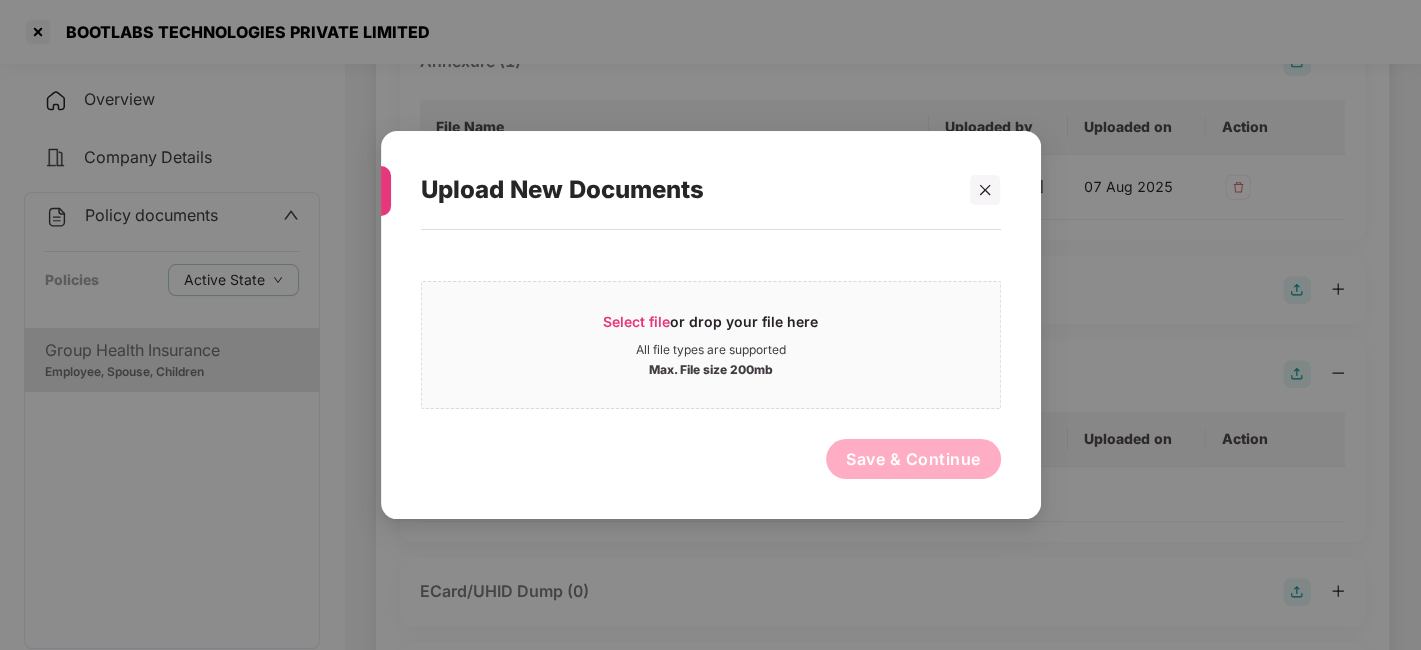 scroll, scrollTop: 0, scrollLeft: 0, axis: both 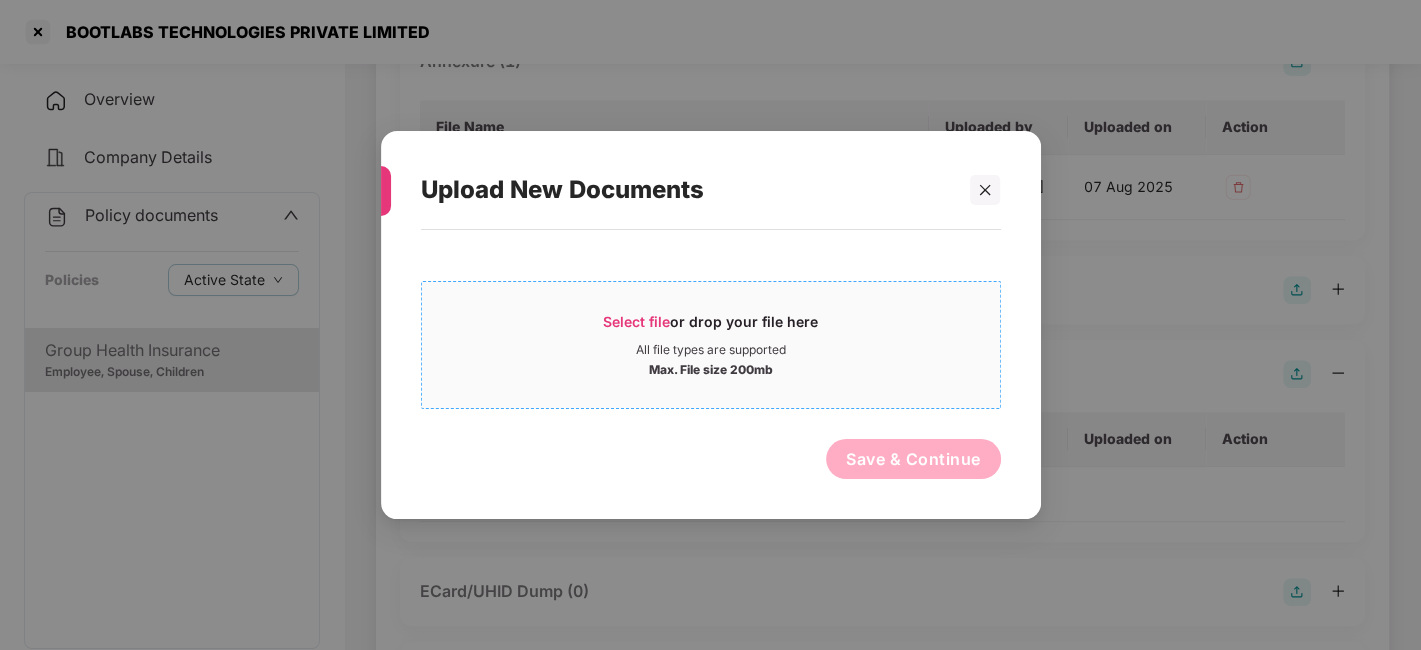 click on "Max. File size 200mb" at bounding box center (711, 368) 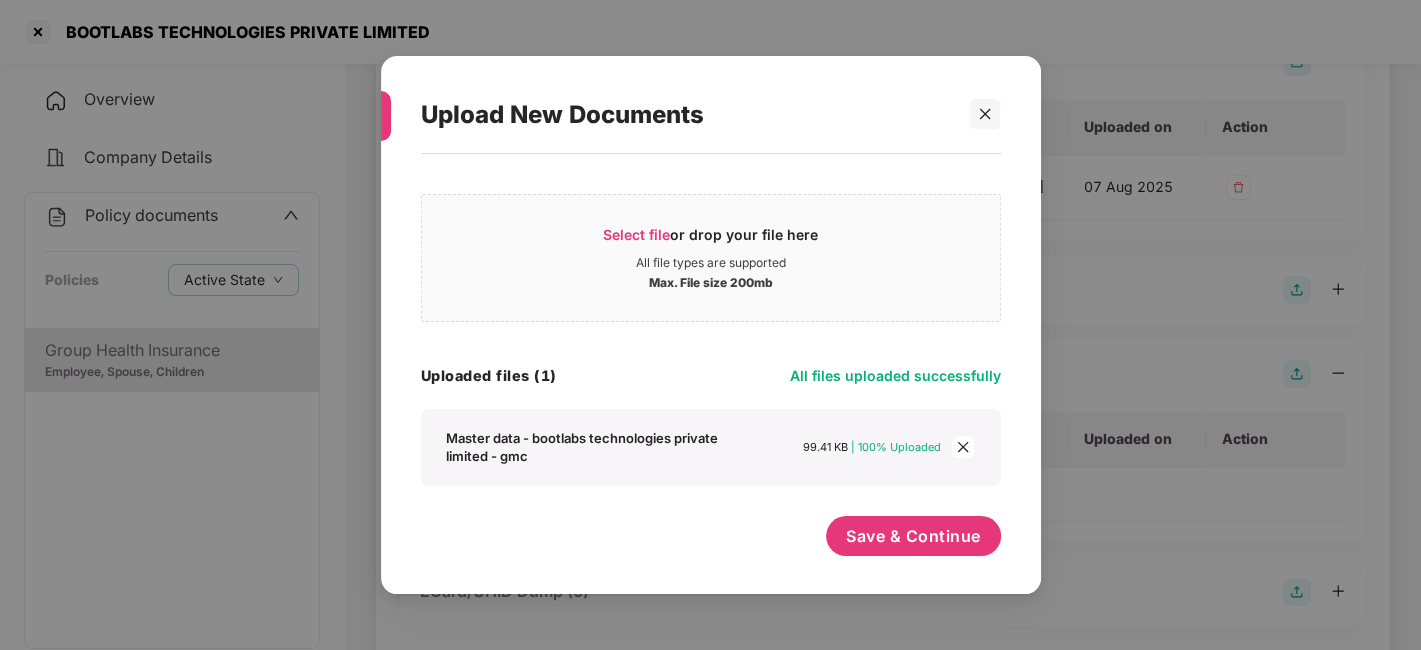 scroll, scrollTop: 11, scrollLeft: 0, axis: vertical 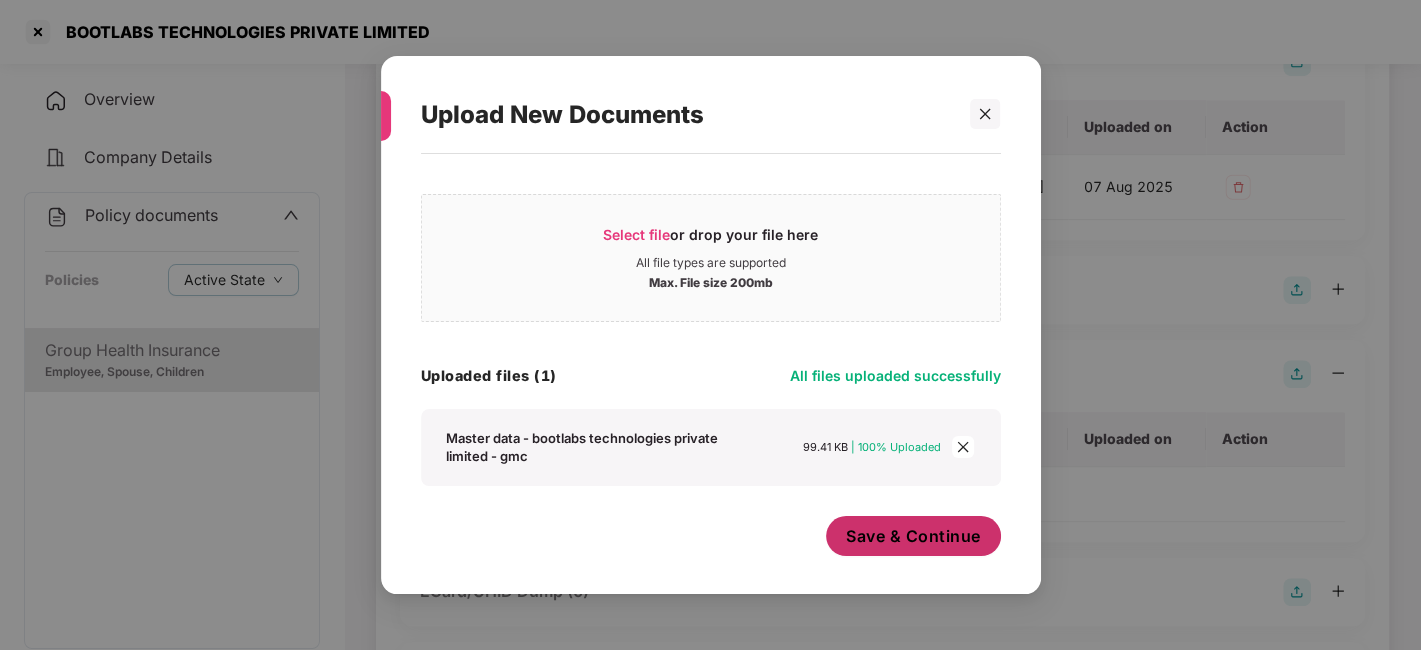 drag, startPoint x: 941, startPoint y: 560, endPoint x: 915, endPoint y: 535, distance: 36.069378 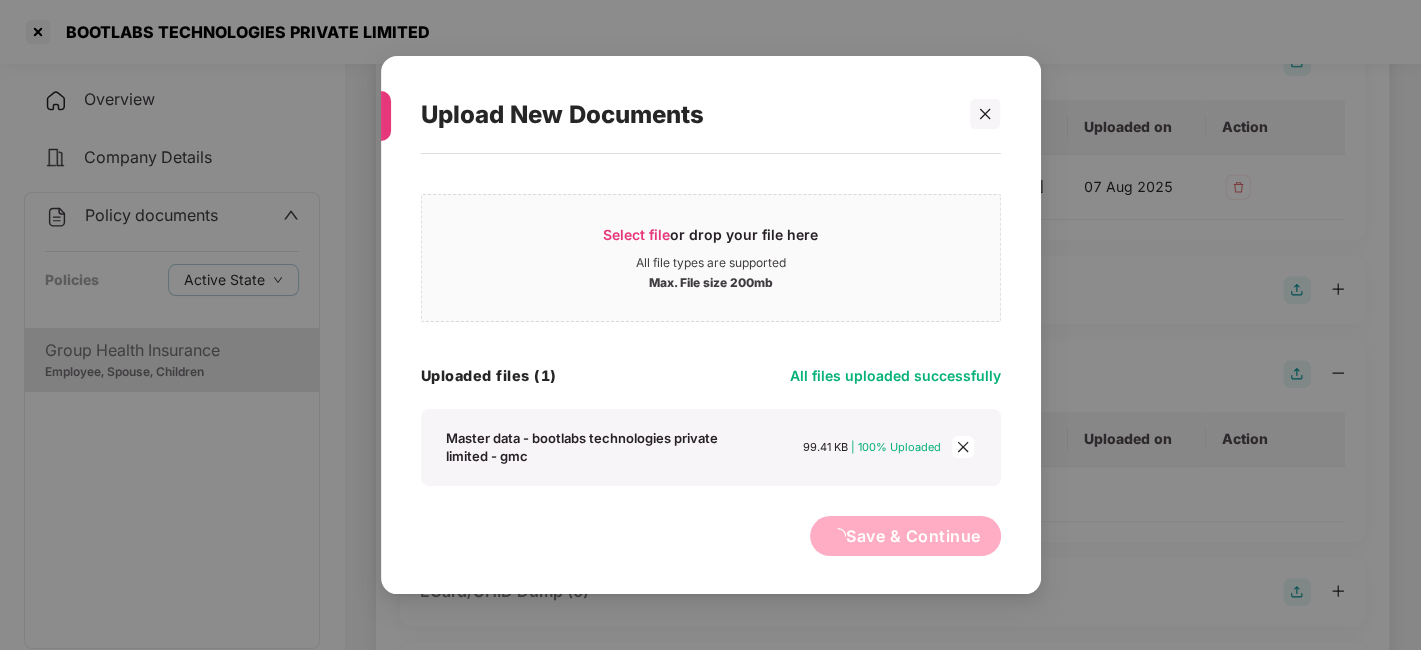 scroll, scrollTop: 0, scrollLeft: 0, axis: both 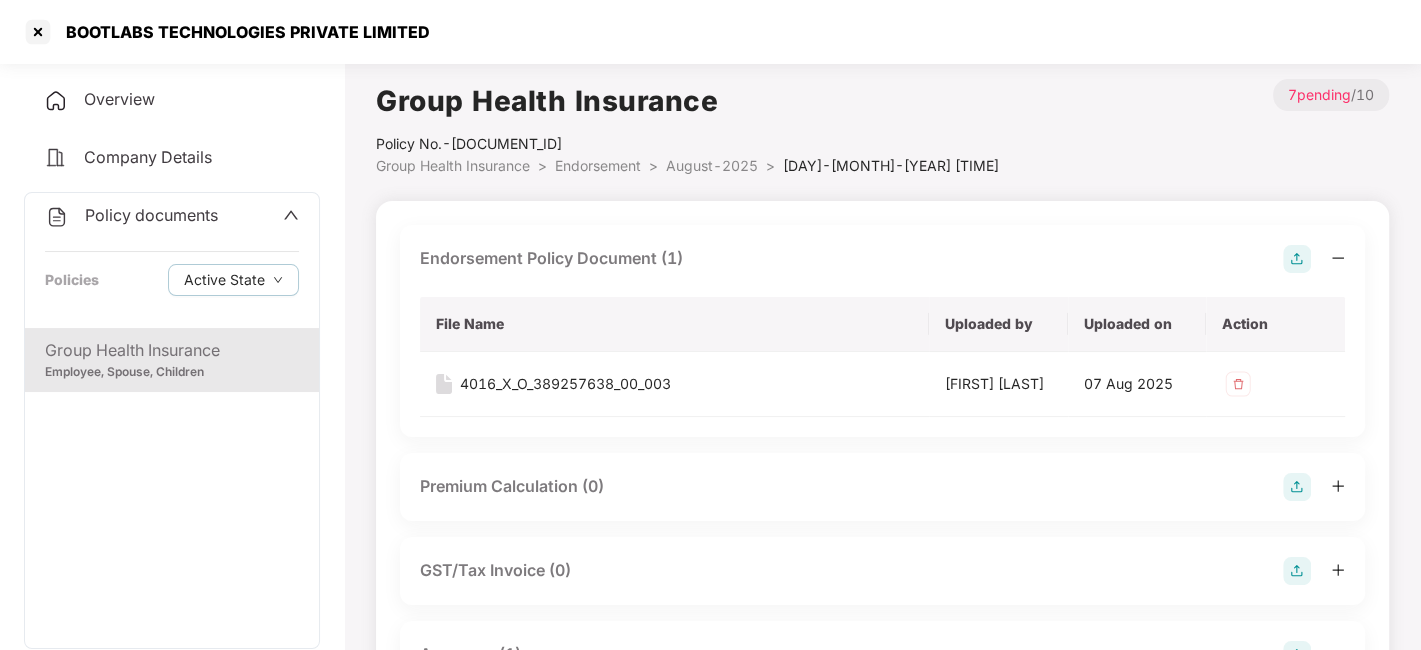 click on "August-2025" at bounding box center (712, 165) 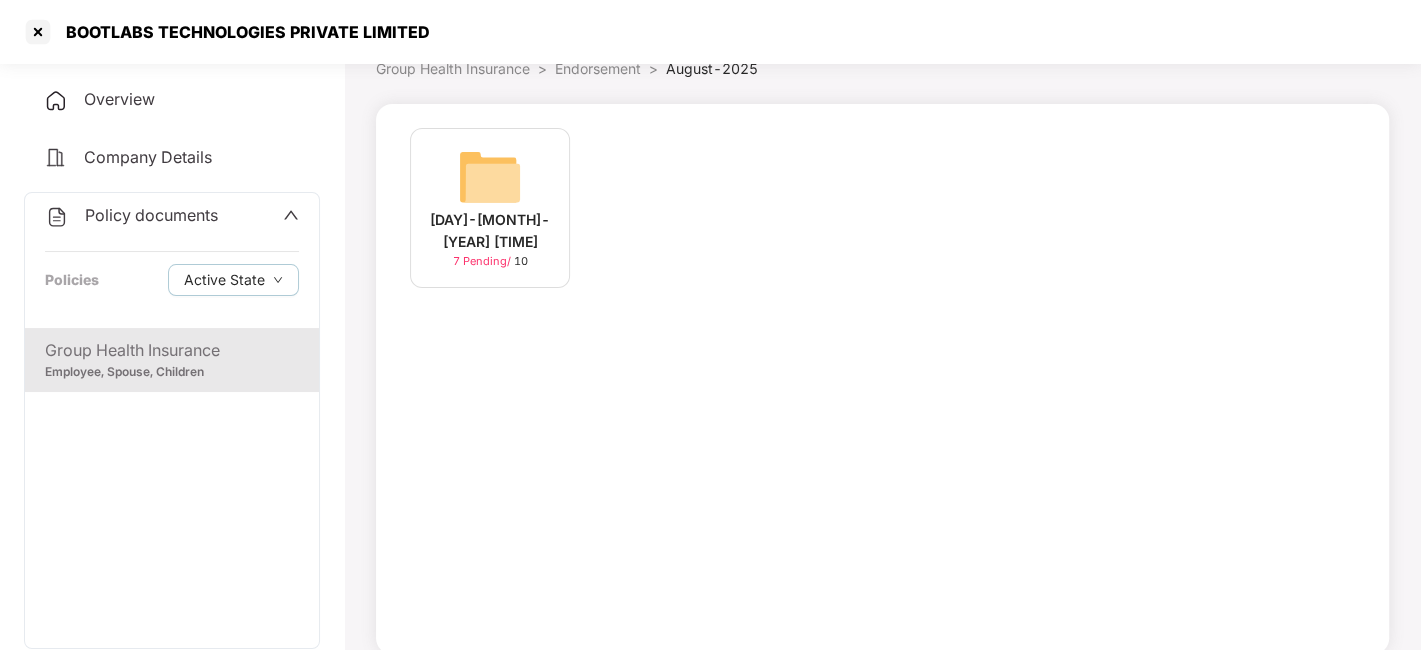 scroll, scrollTop: 0, scrollLeft: 0, axis: both 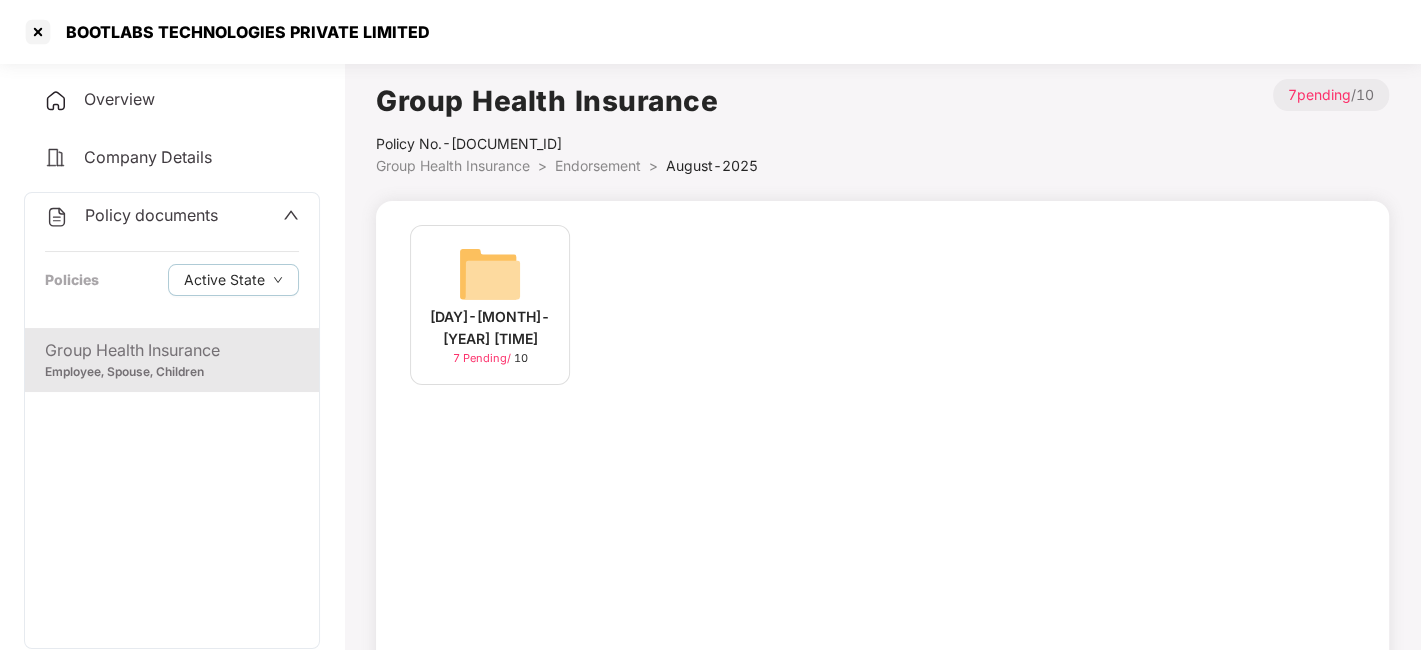 click on "Policy documents" at bounding box center (151, 215) 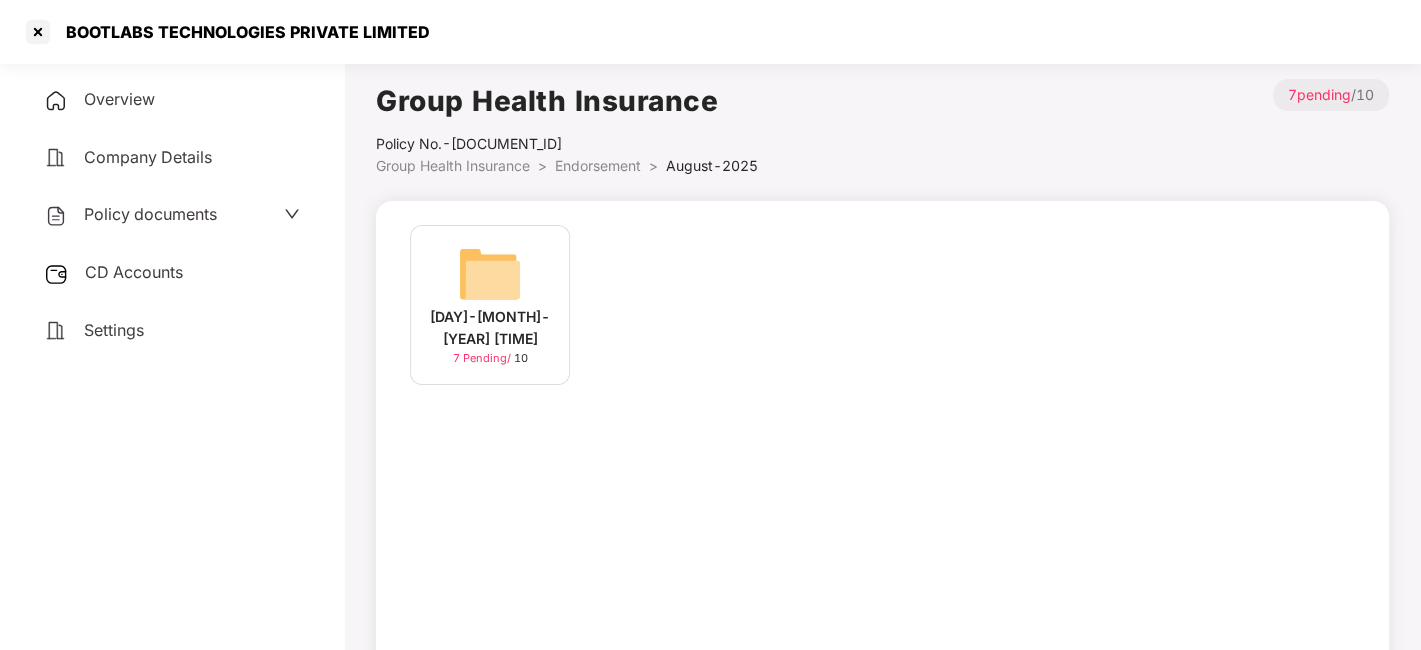 click on "CD Accounts" at bounding box center [134, 272] 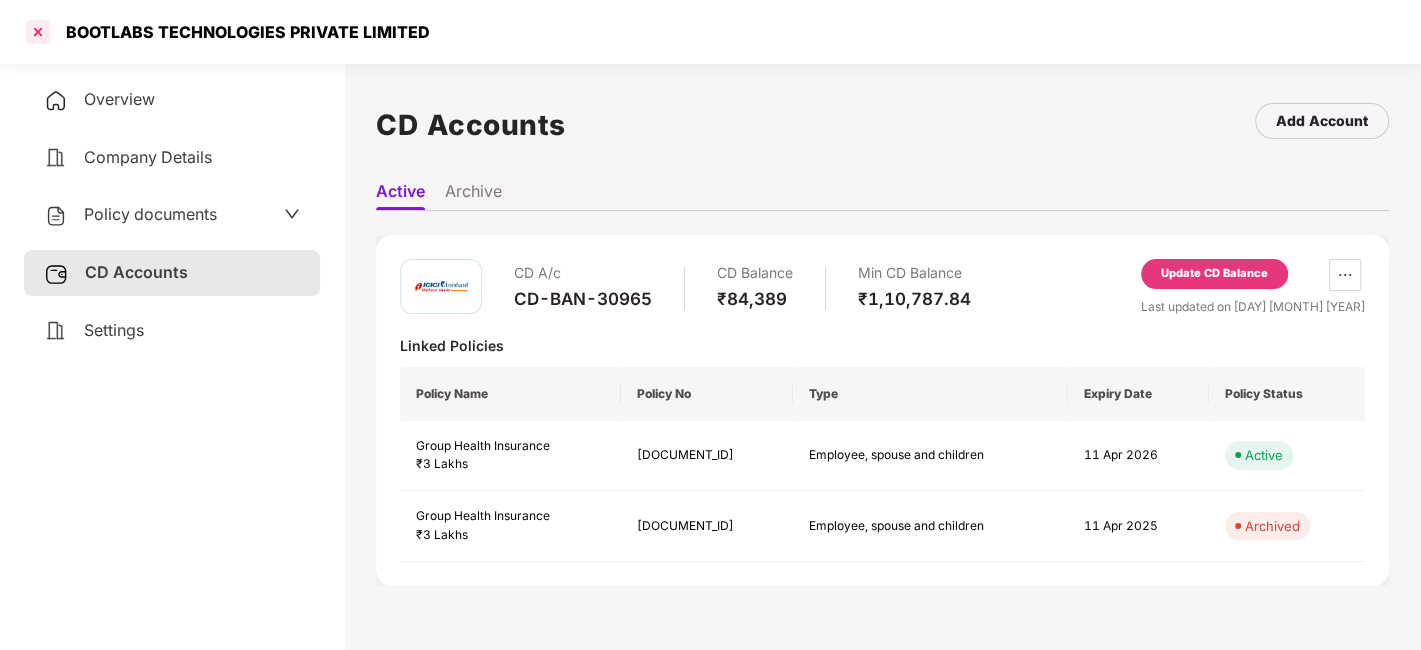 click at bounding box center (38, 32) 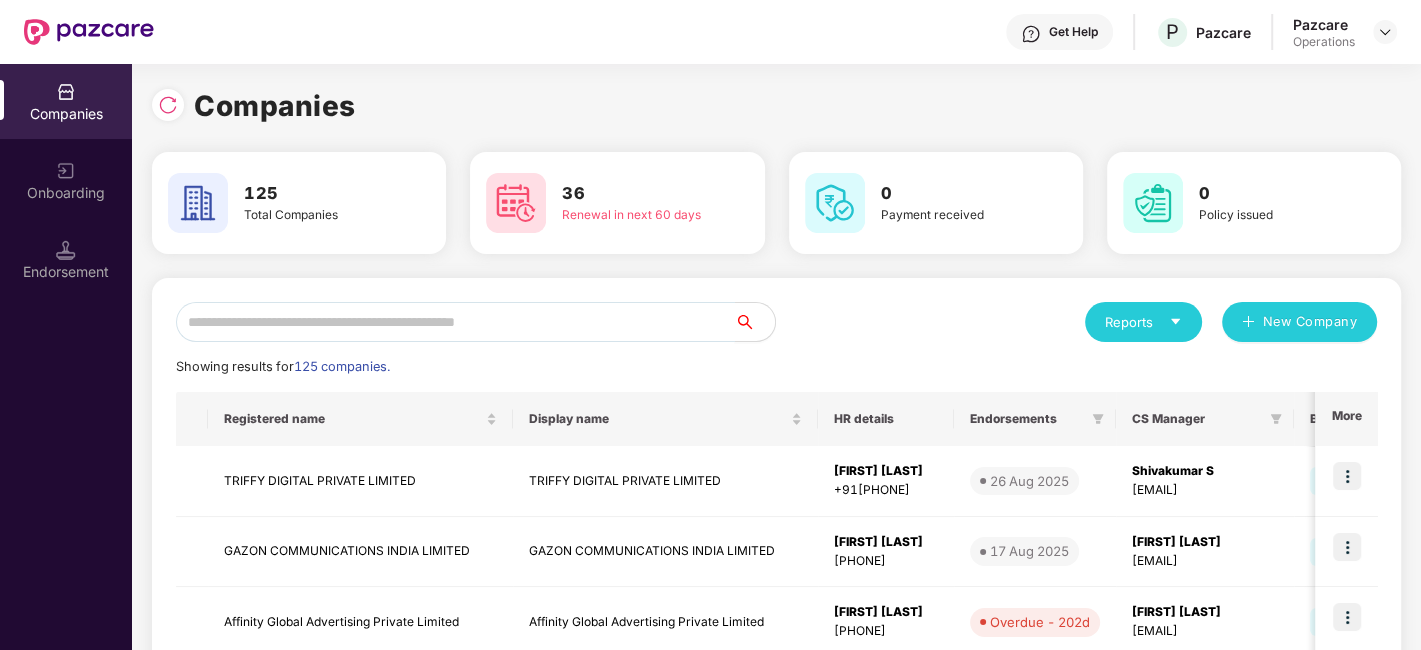 click at bounding box center (455, 322) 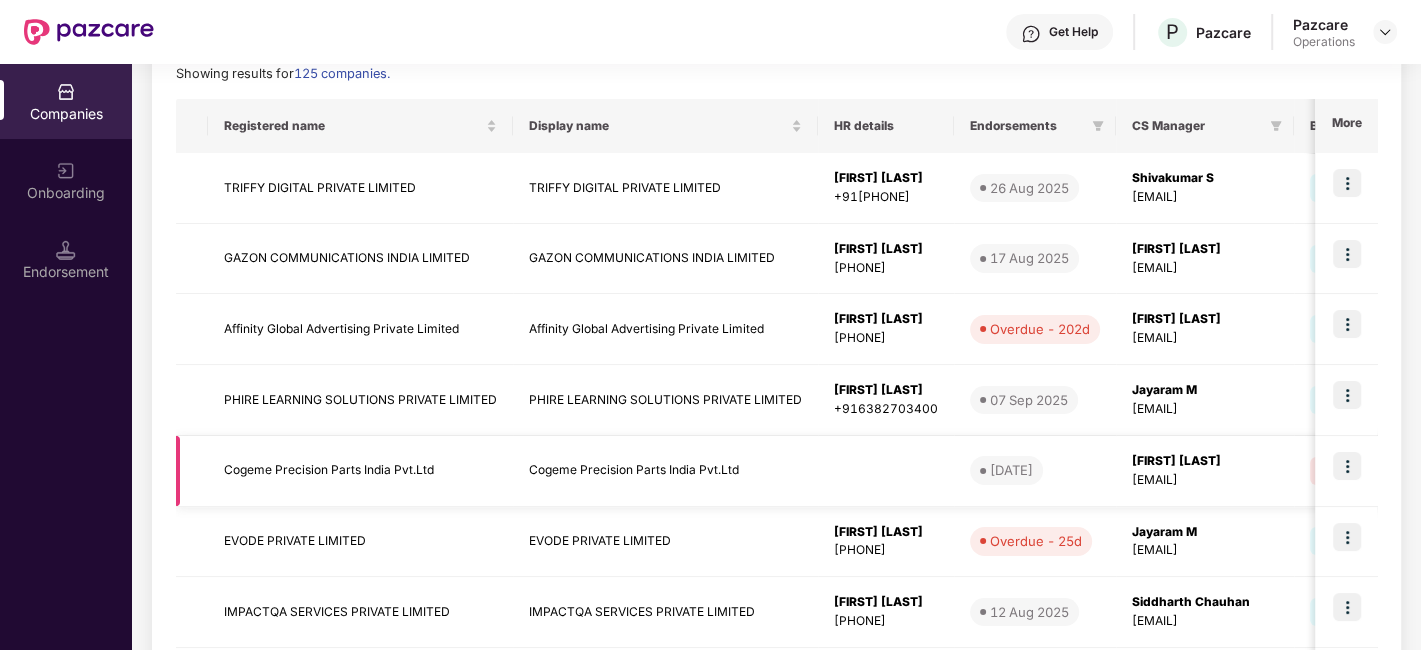 scroll, scrollTop: 0, scrollLeft: 0, axis: both 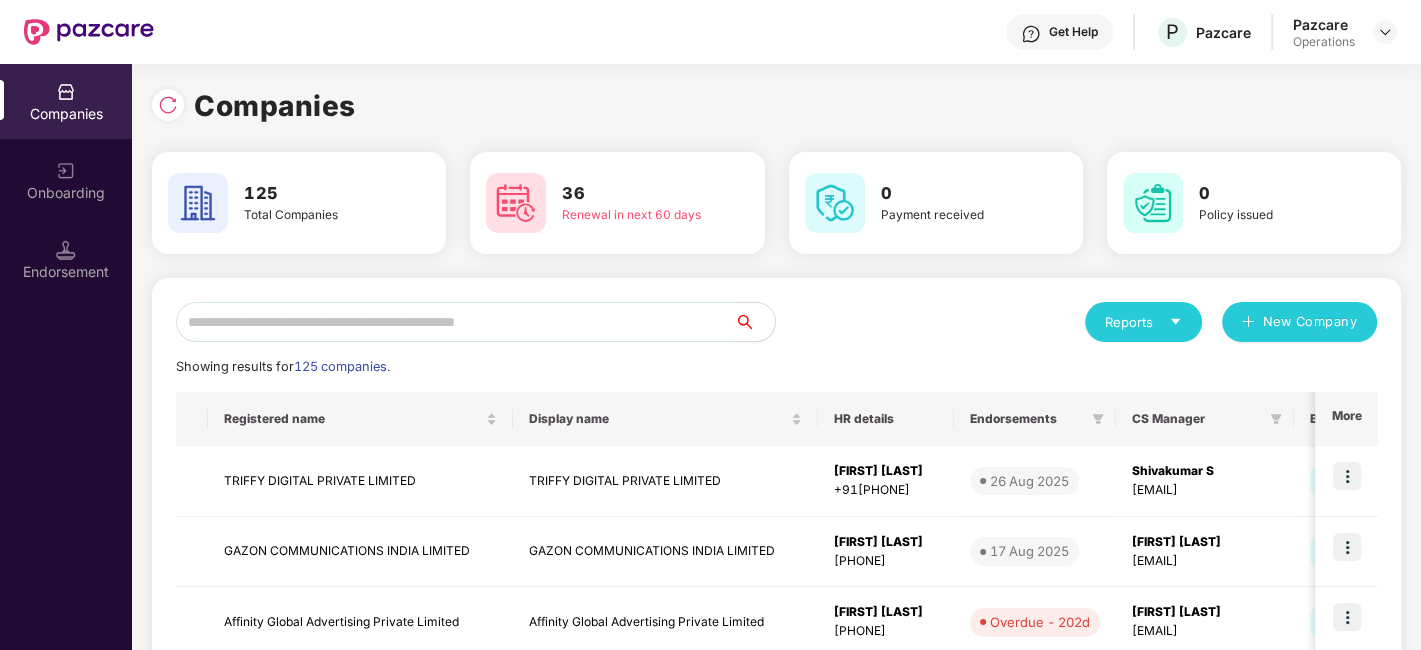 click at bounding box center [455, 322] 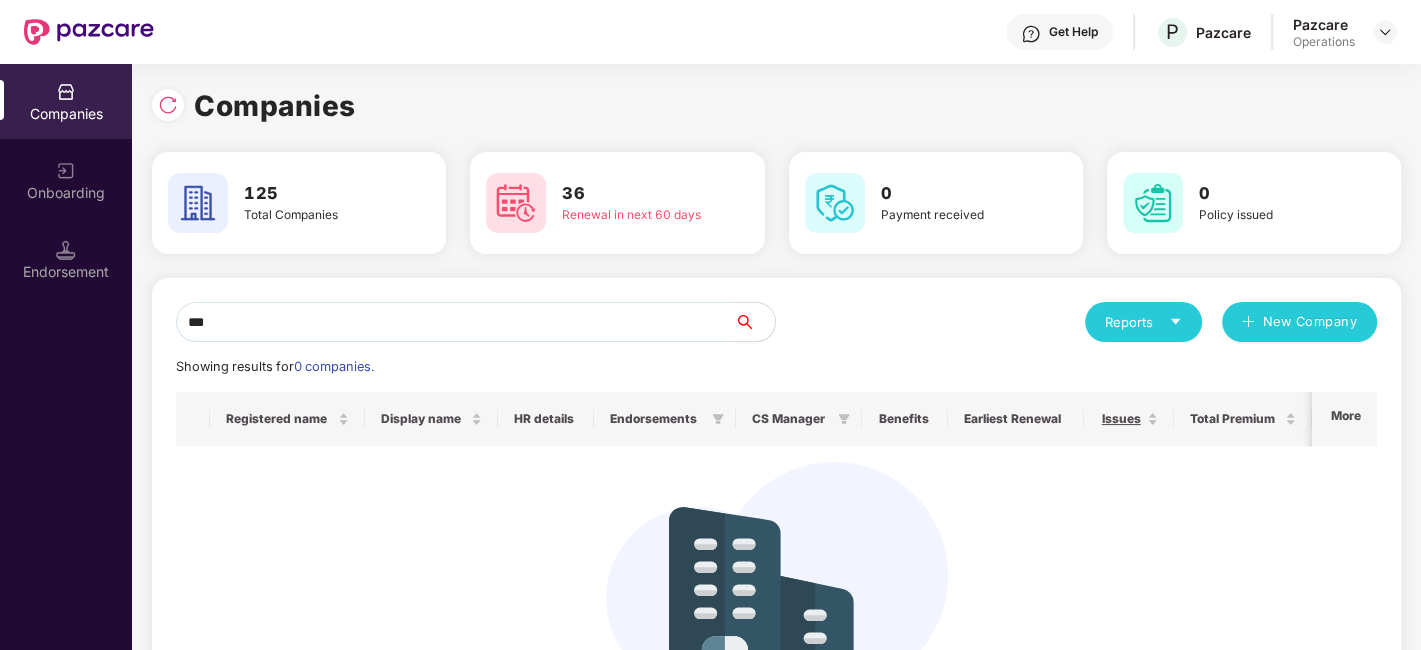click on "***" at bounding box center (455, 322) 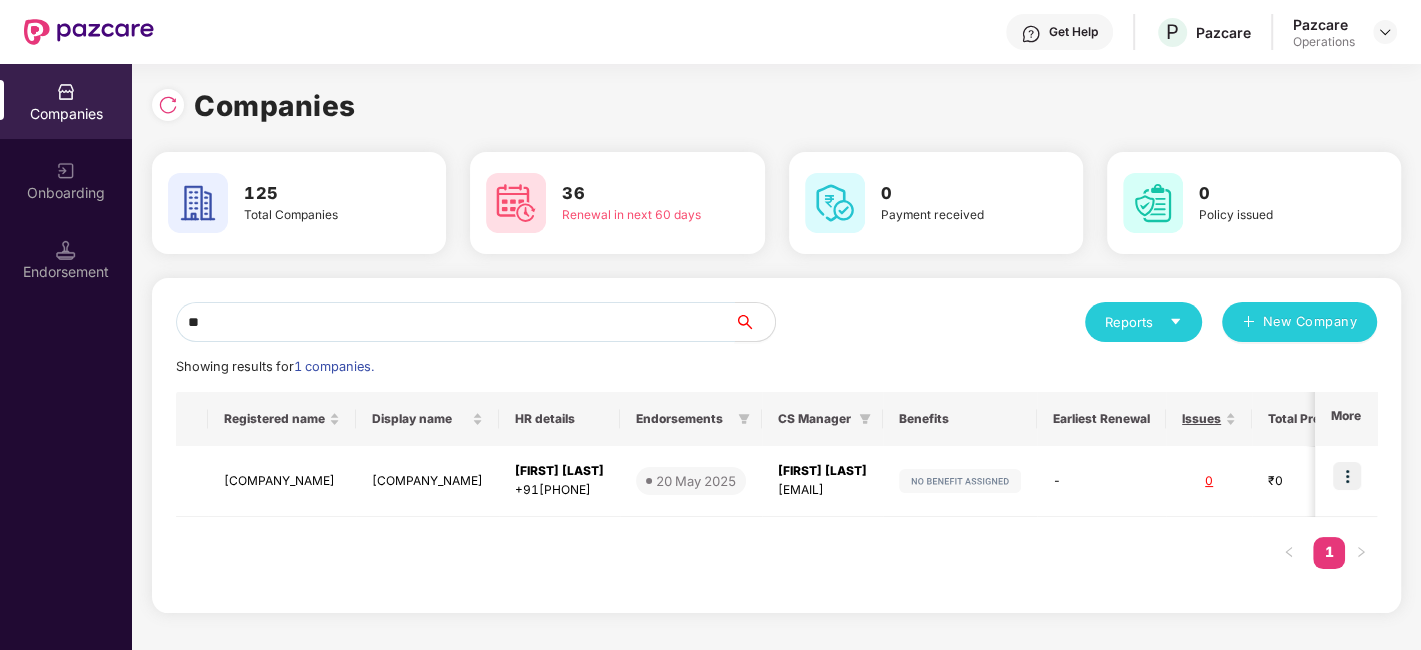 type on "*" 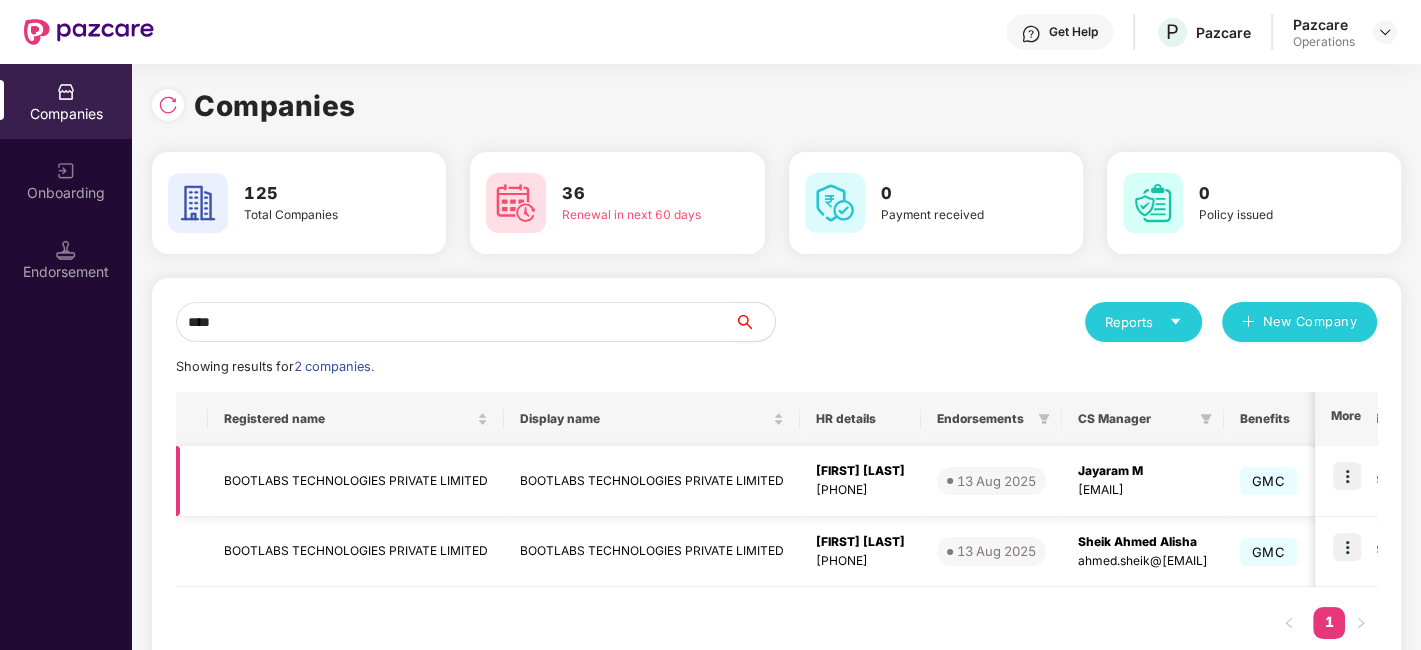 type on "****" 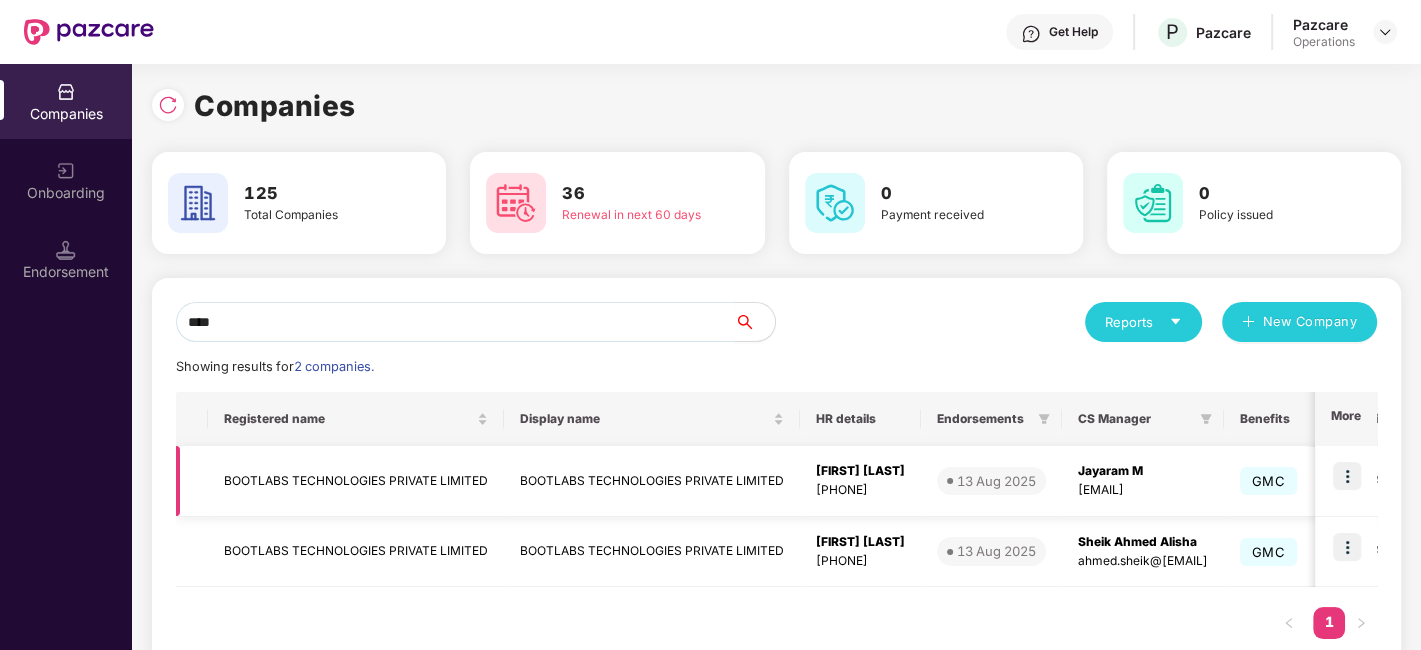 click on "BOOTLABS TECHNOLOGIES PRIVATE LIMITED" at bounding box center [356, 481] 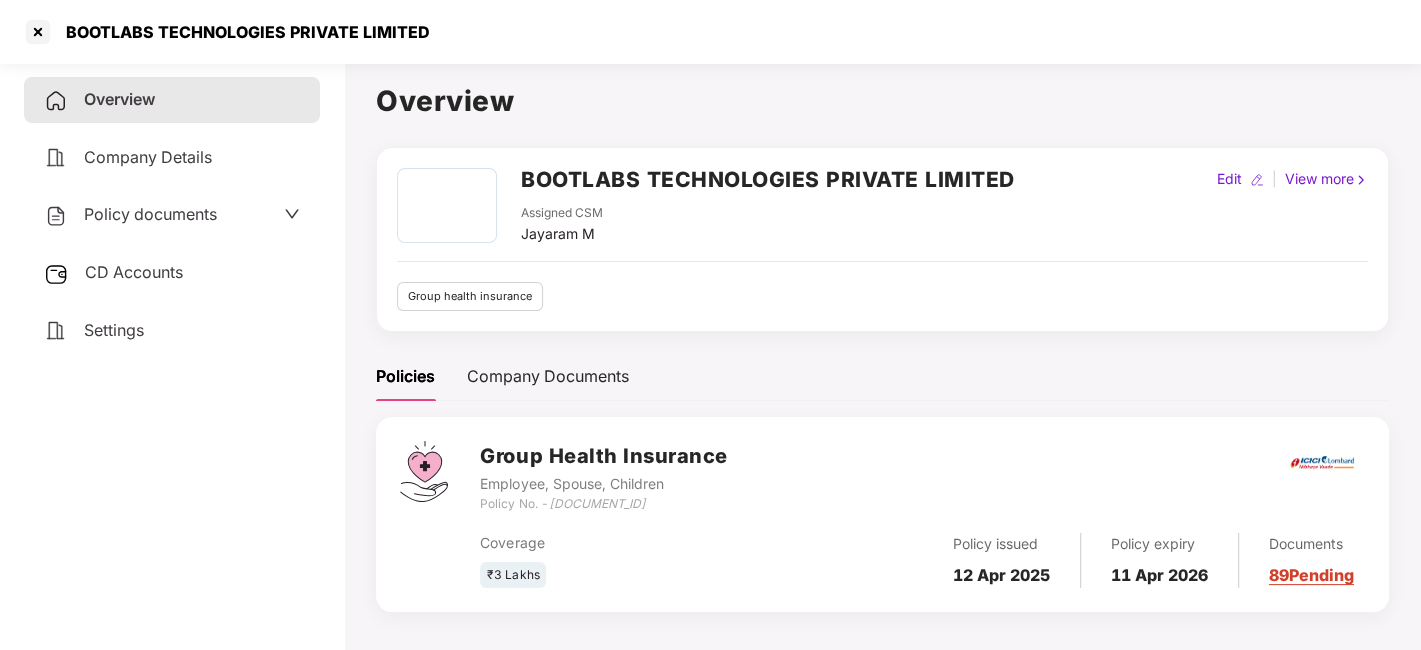 click on "Policy documents" at bounding box center (150, 214) 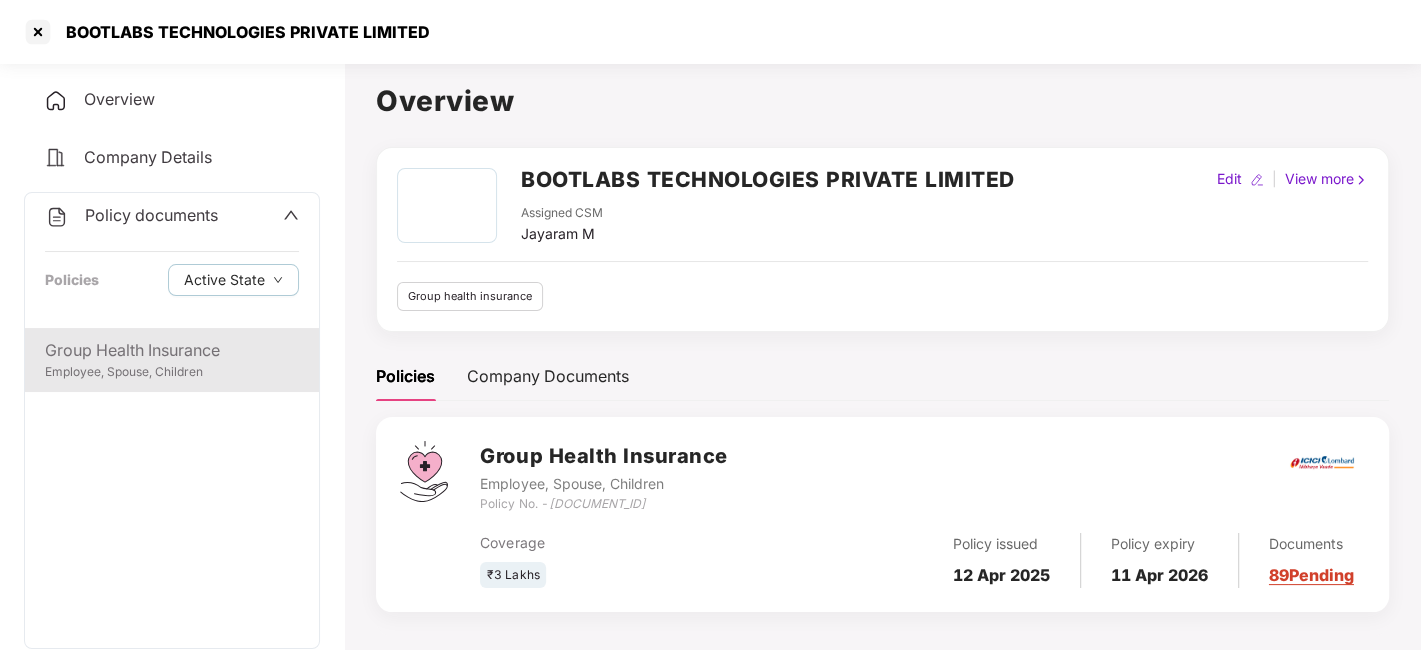 click on "Employee, Spouse, Children" at bounding box center (172, 372) 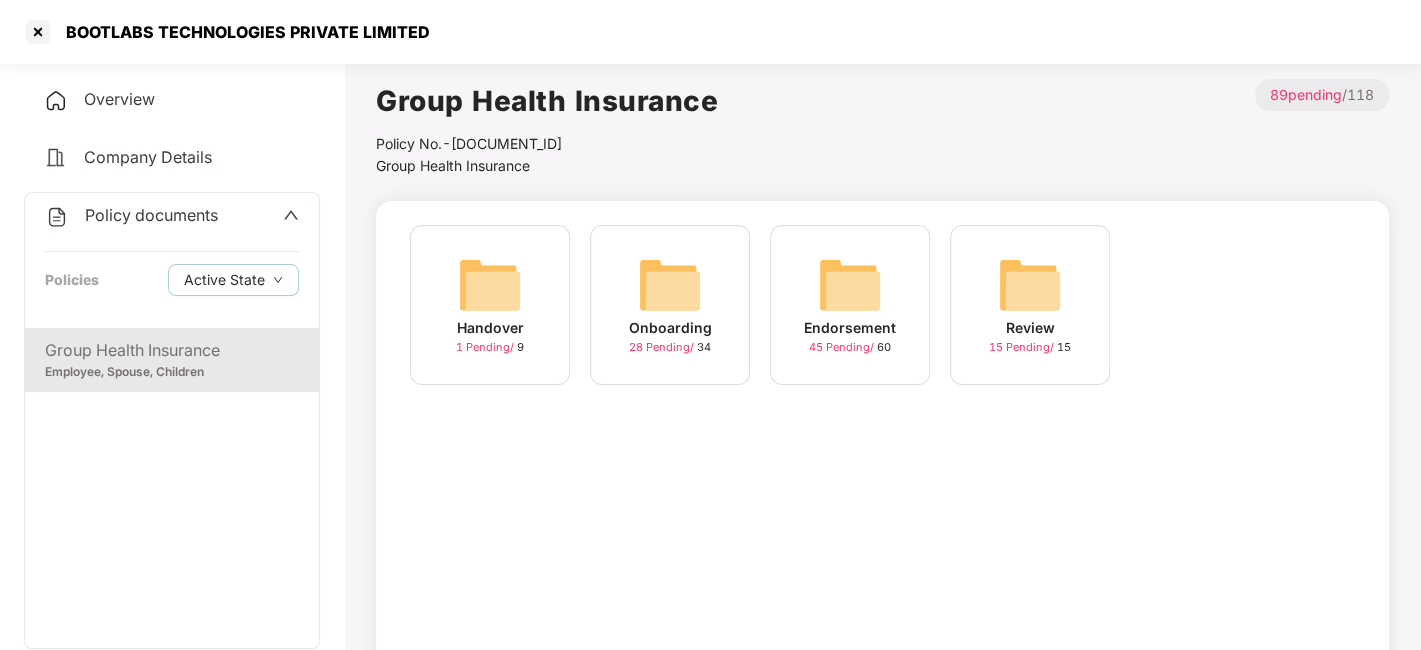 click at bounding box center (850, 285) 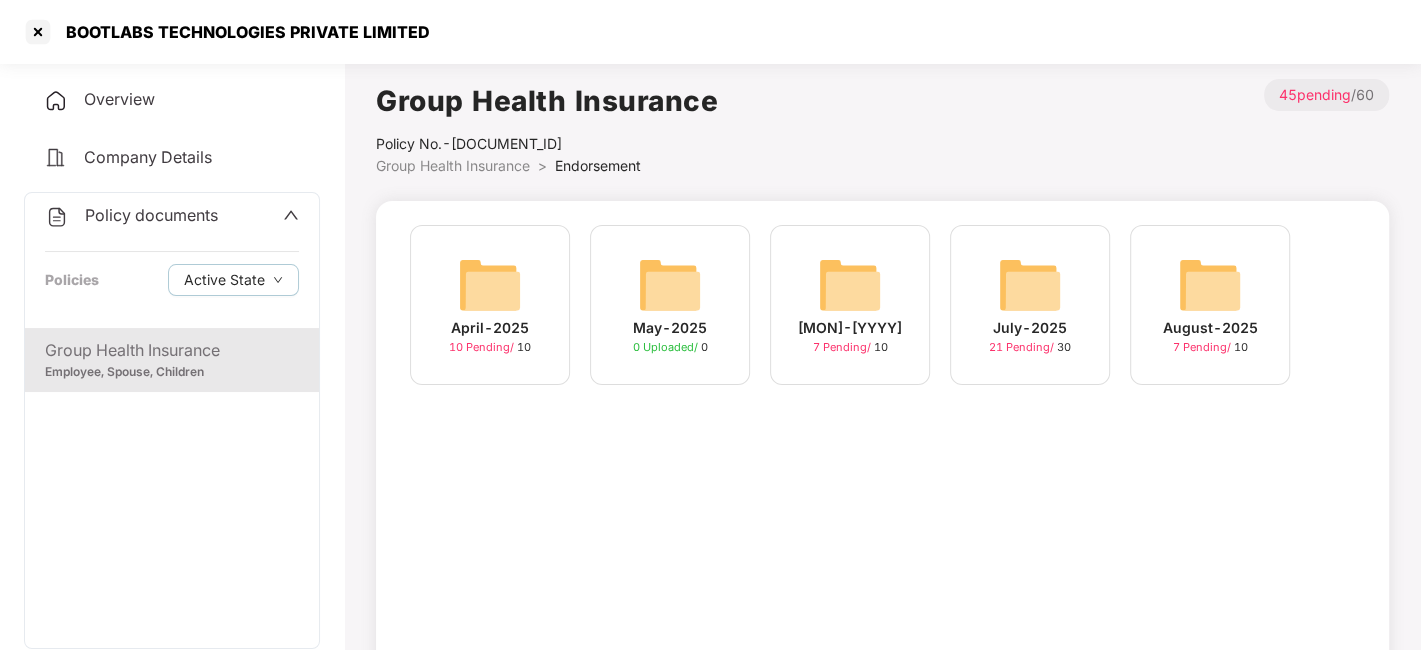 click at bounding box center (1210, 285) 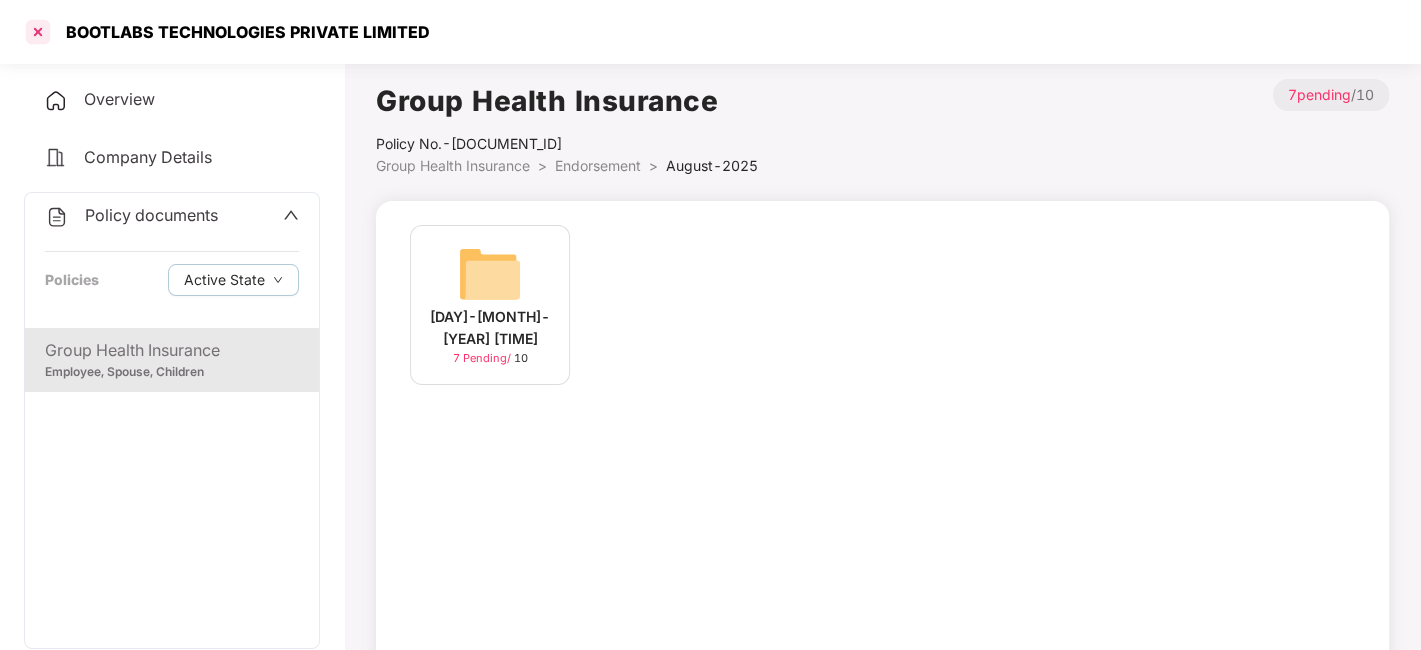 click at bounding box center (38, 32) 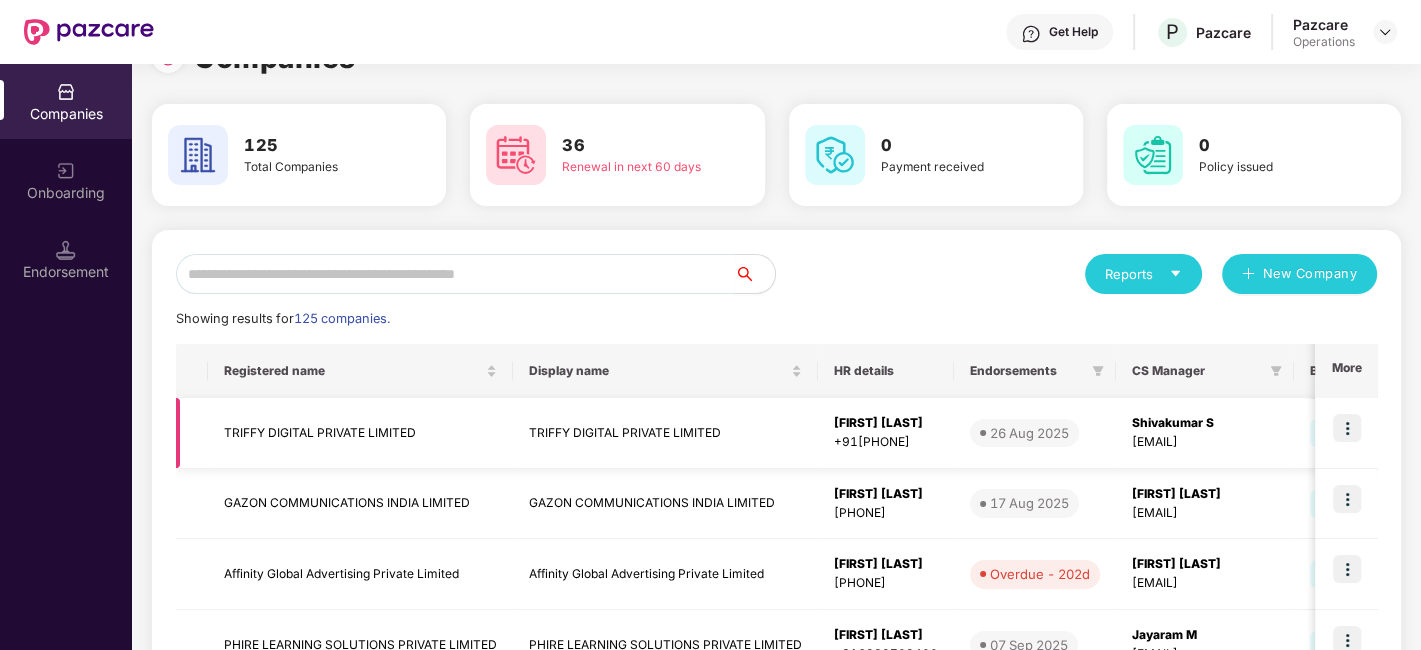 scroll, scrollTop: 0, scrollLeft: 0, axis: both 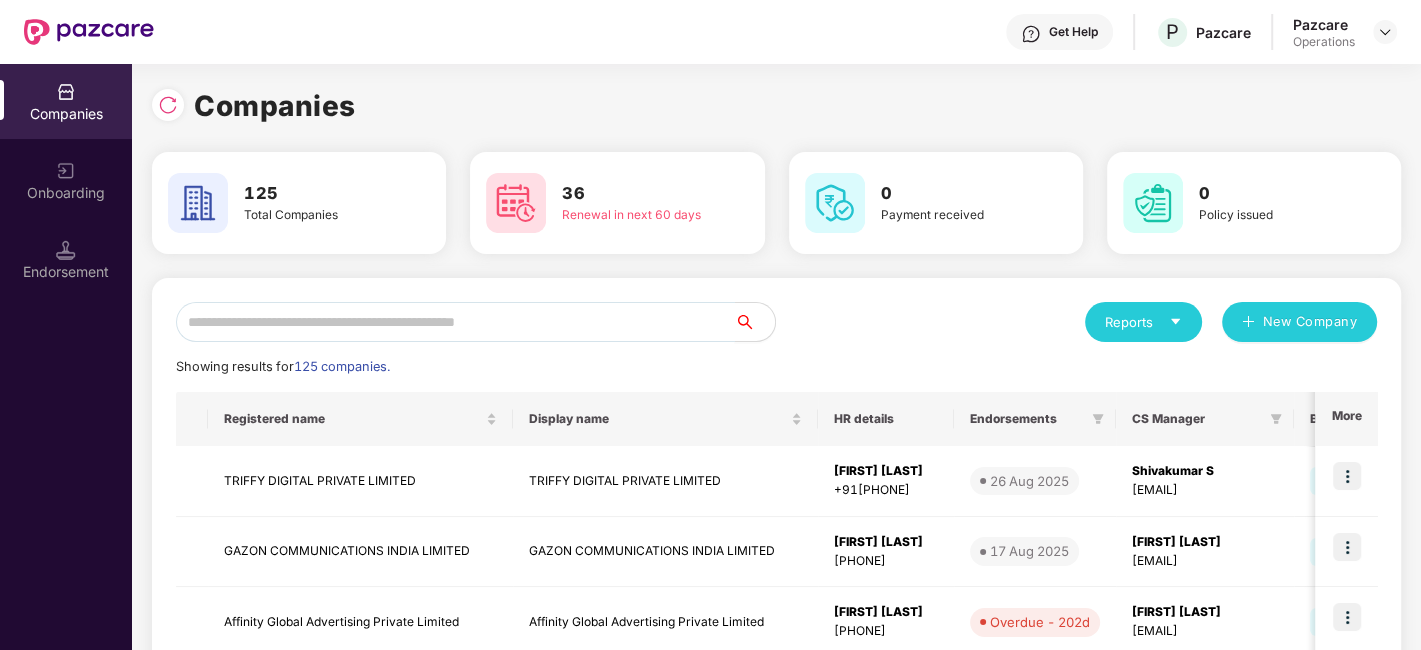 click at bounding box center [455, 322] 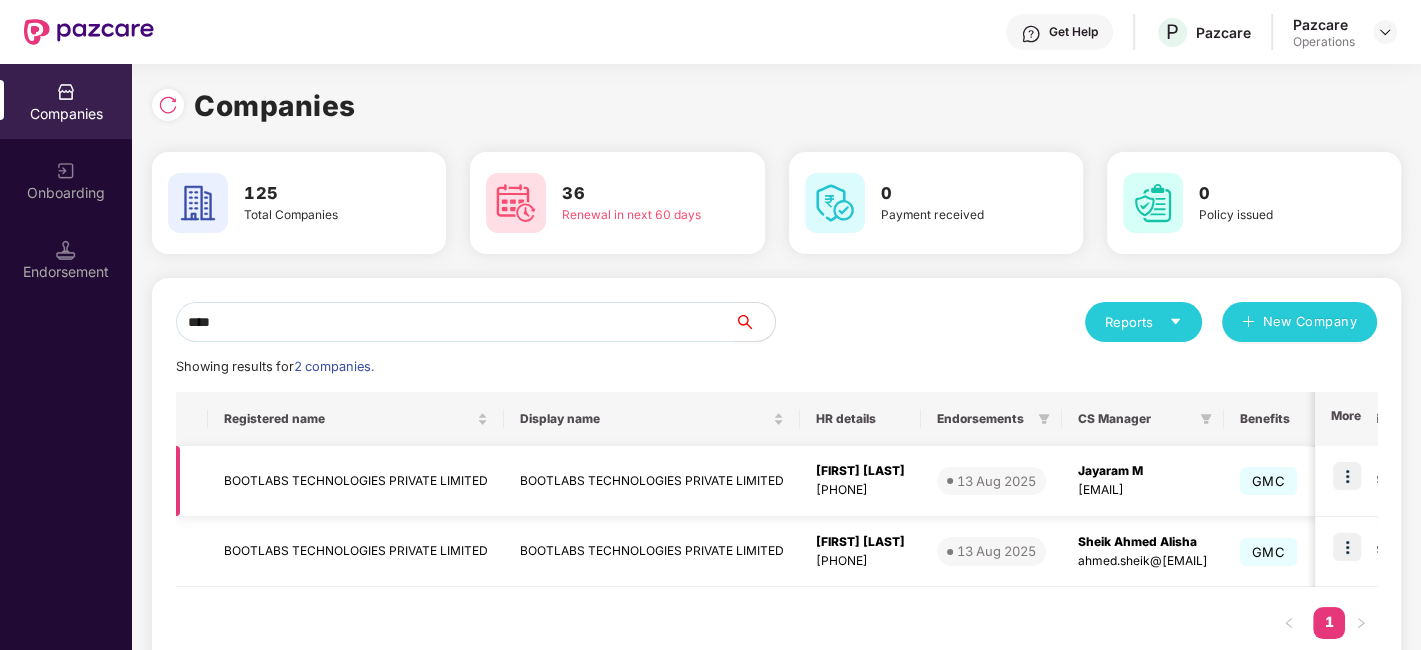 type on "****" 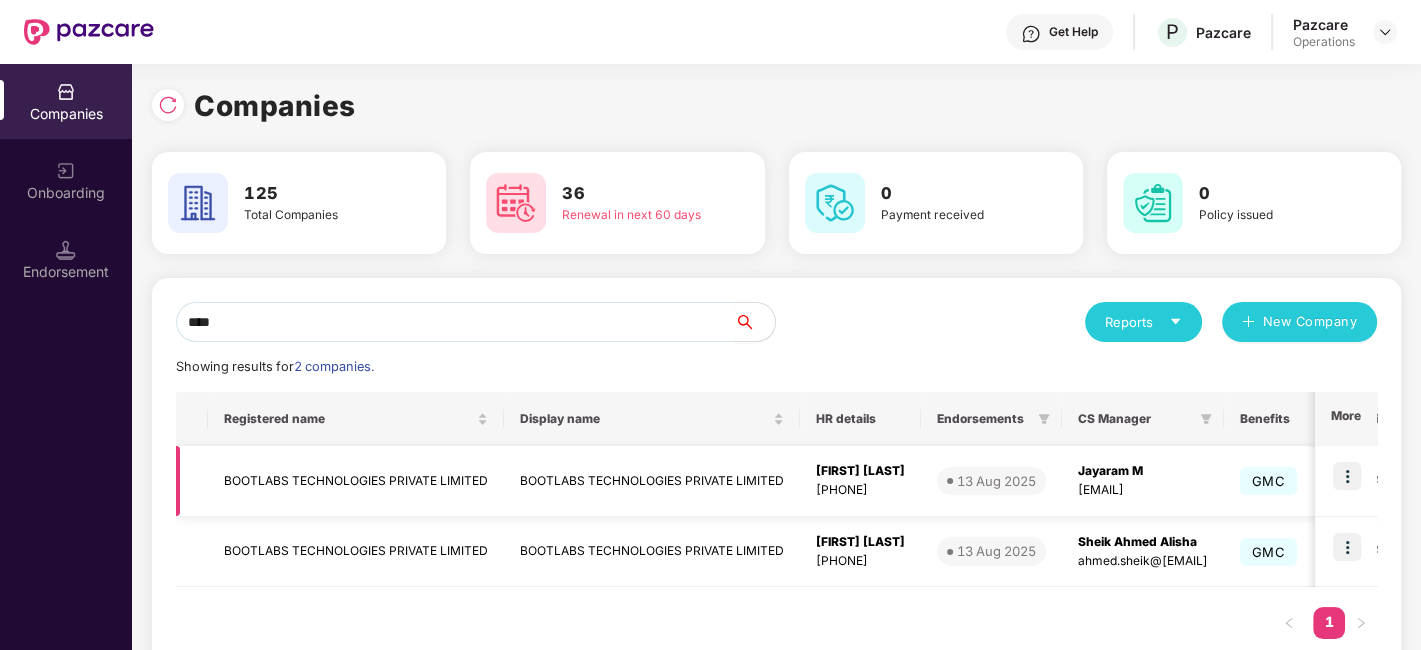 click at bounding box center (1347, 476) 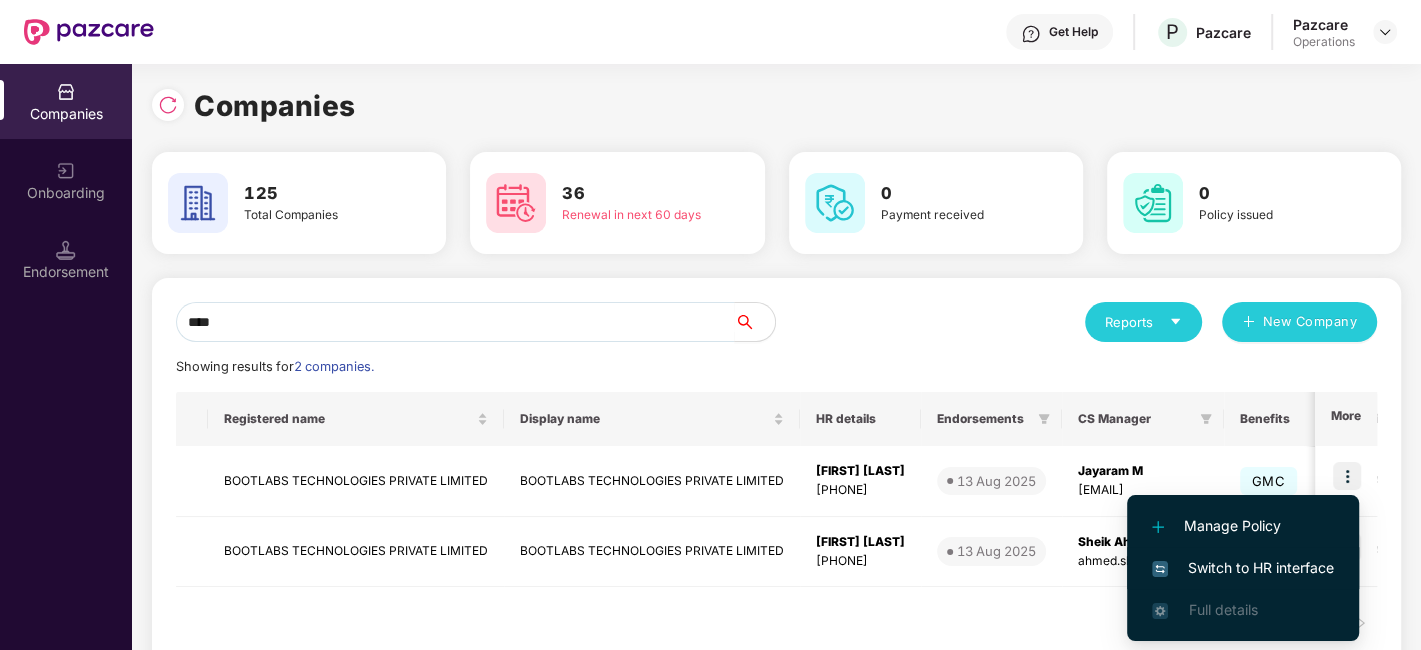 click on "Switch to HR interface" at bounding box center [1243, 568] 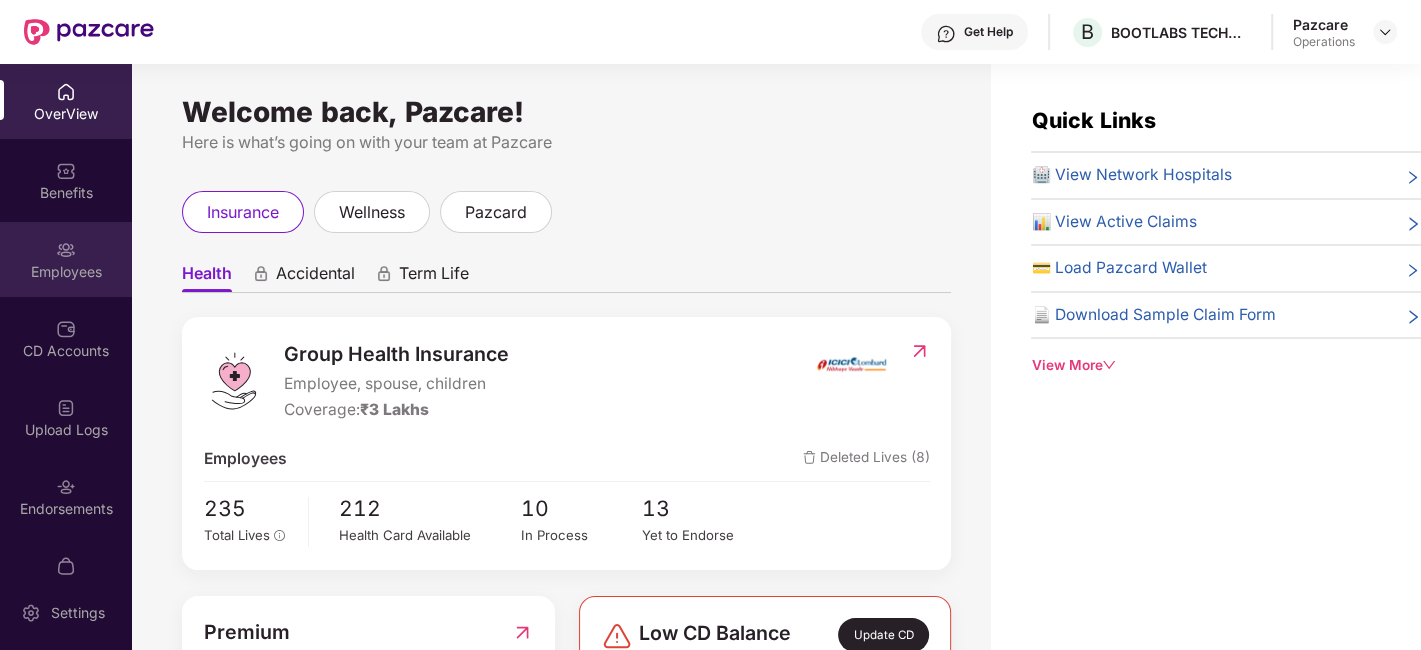 click on "Employees" at bounding box center [66, 259] 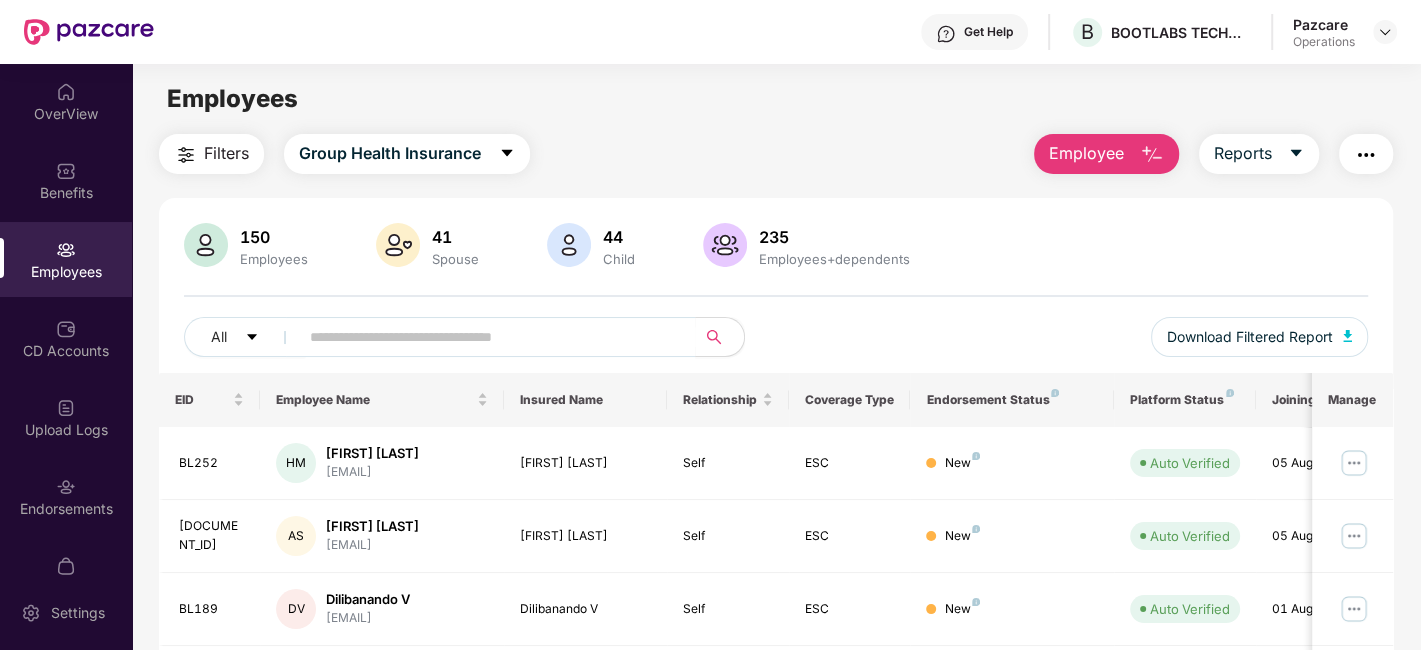 click on "Filters" at bounding box center [226, 153] 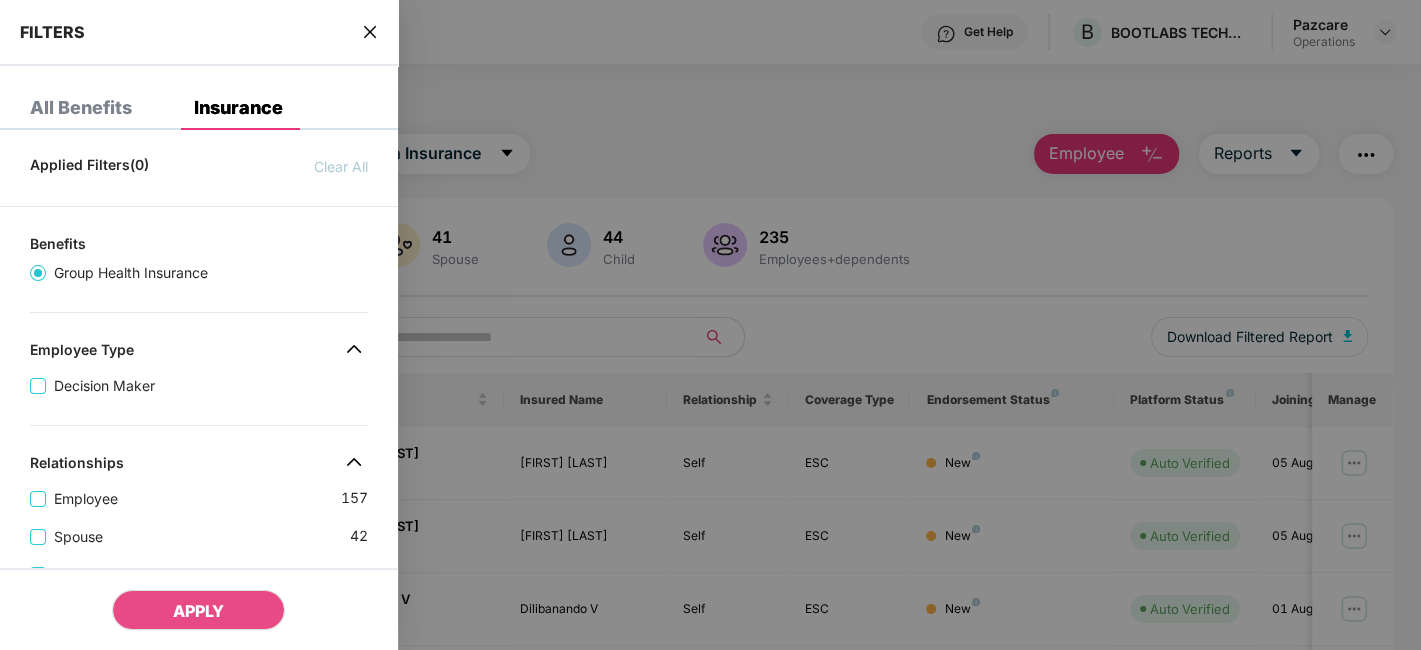scroll, scrollTop: 620, scrollLeft: 0, axis: vertical 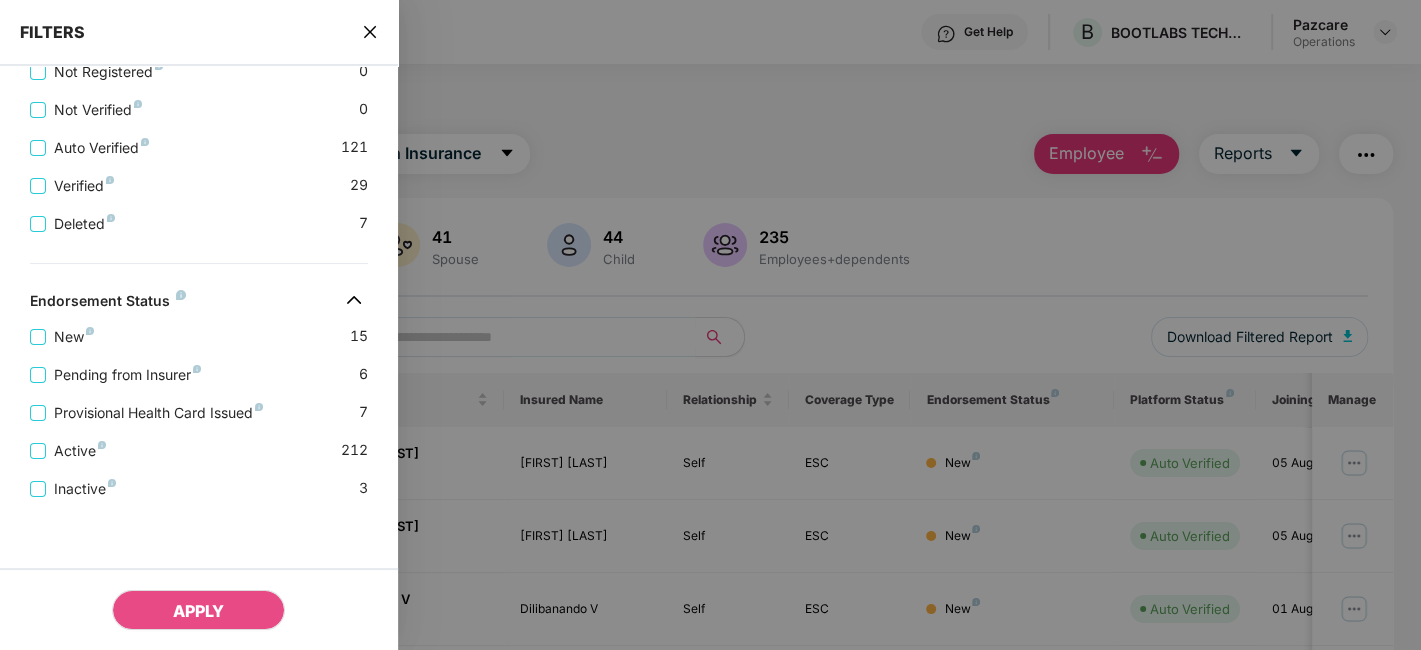 click at bounding box center [370, 32] 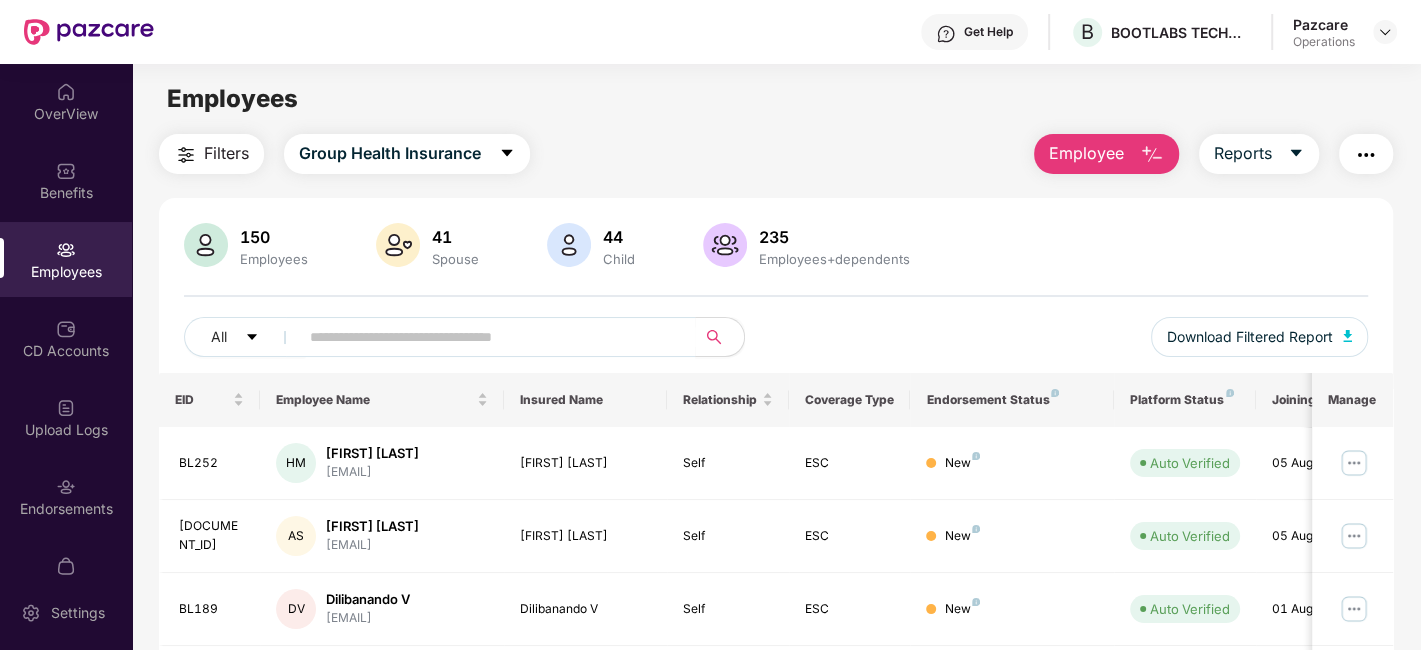 type 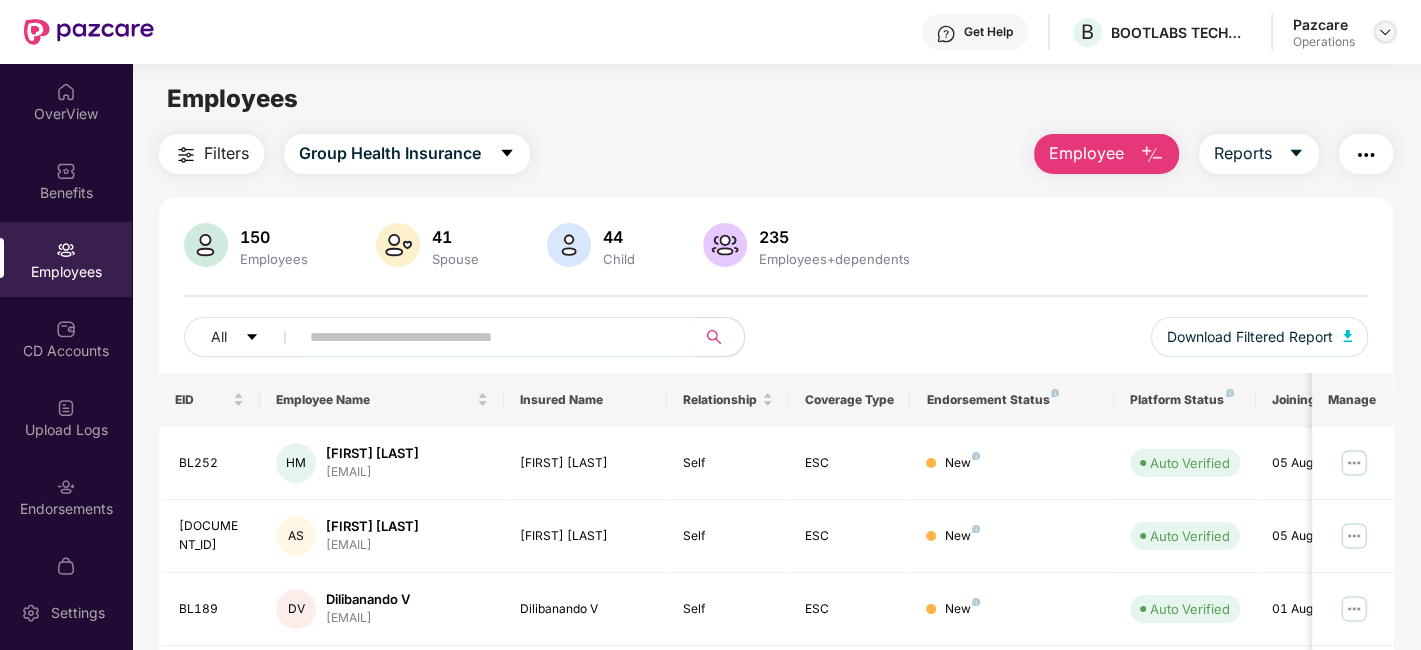 click at bounding box center [1385, 32] 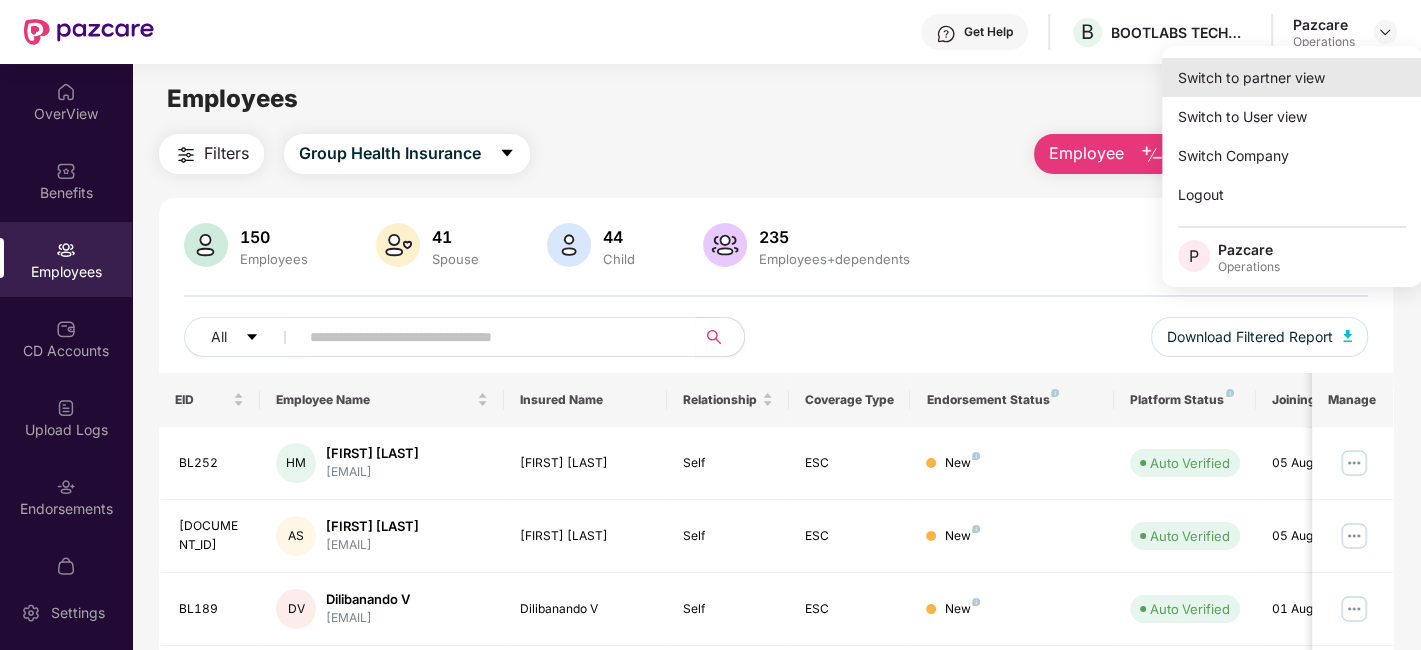 click on "Switch to partner view" at bounding box center [1292, 77] 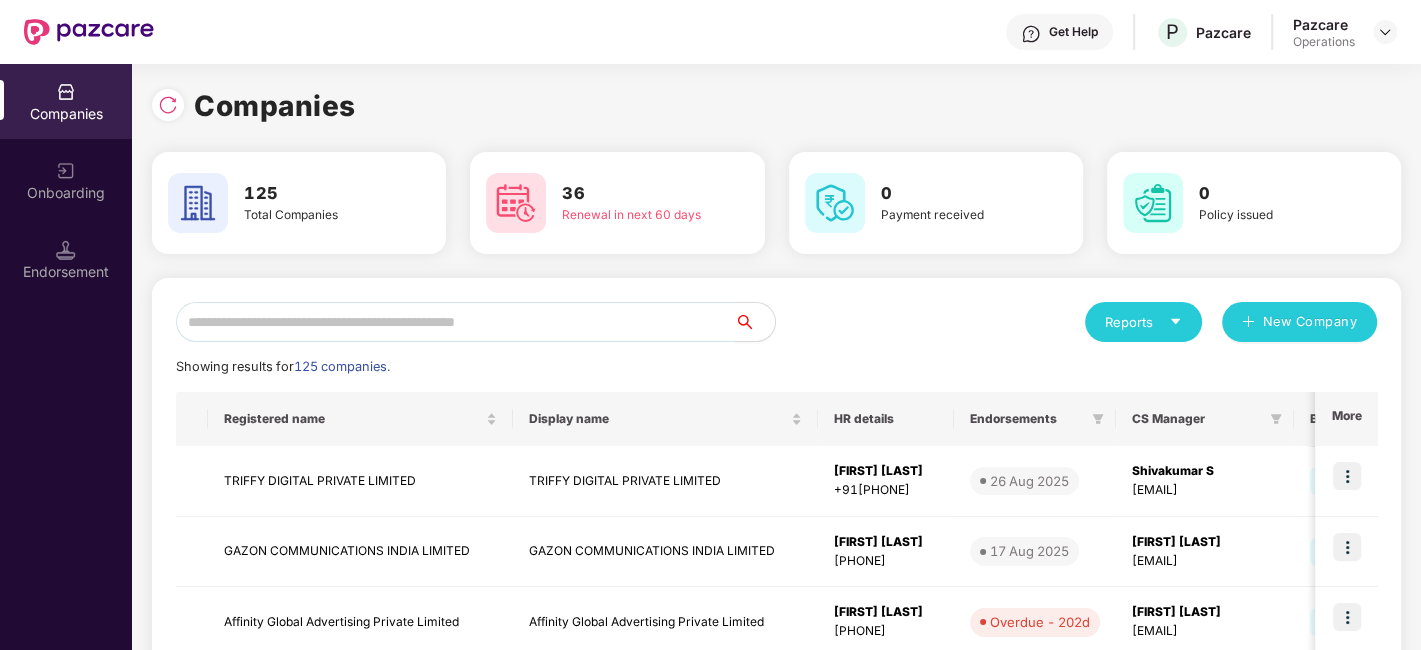 click at bounding box center (455, 322) 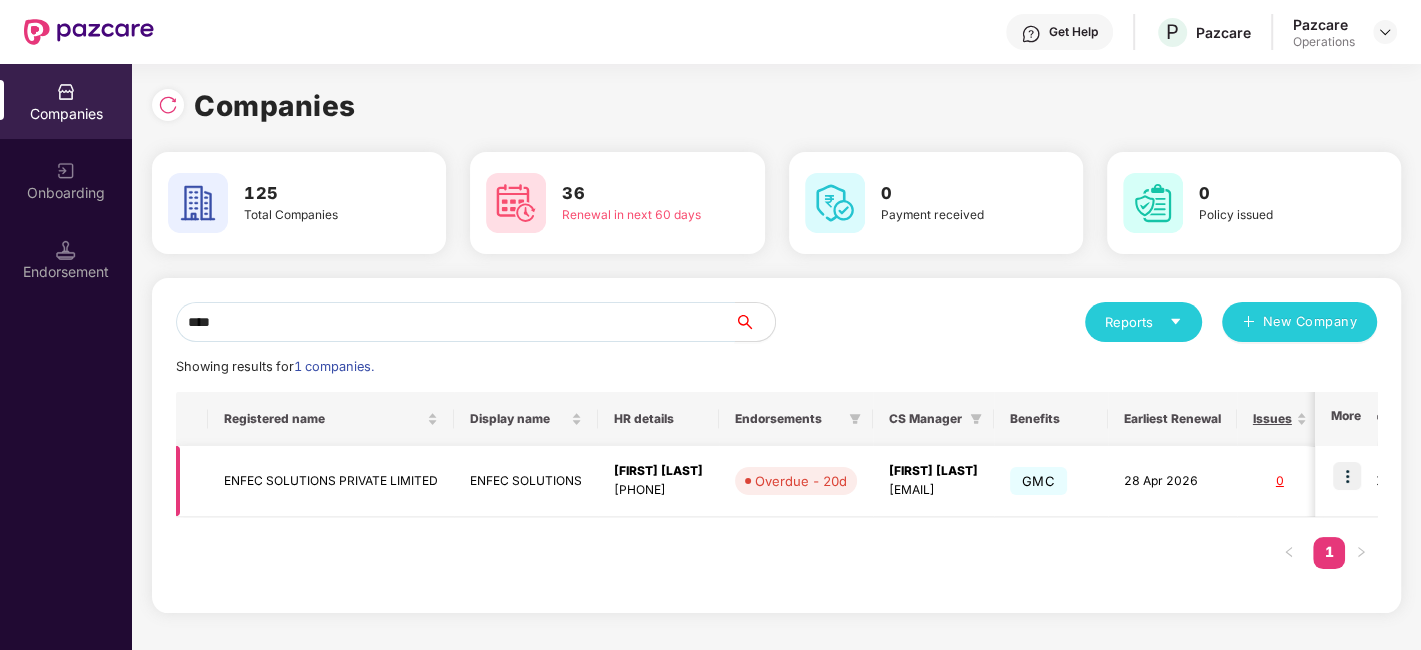 type on "****" 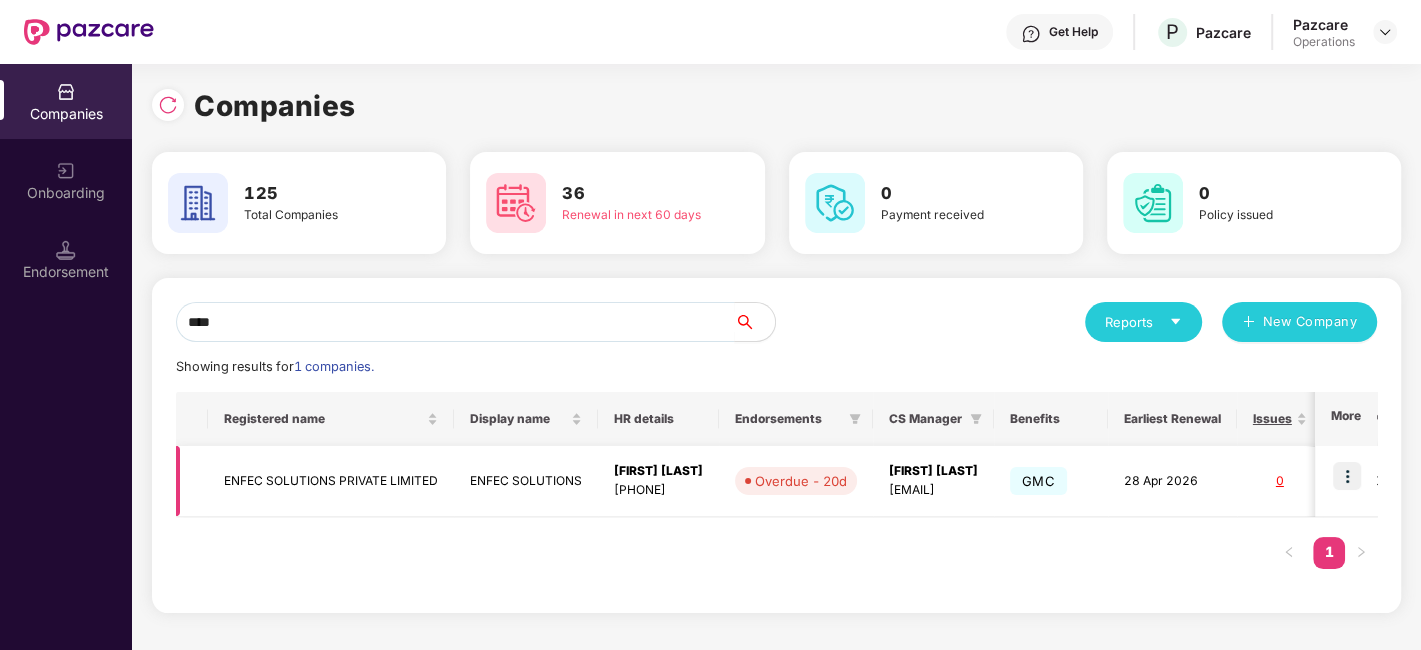 click on "ENFEC SOLUTIONS PRIVATE LIMITED" at bounding box center (331, 481) 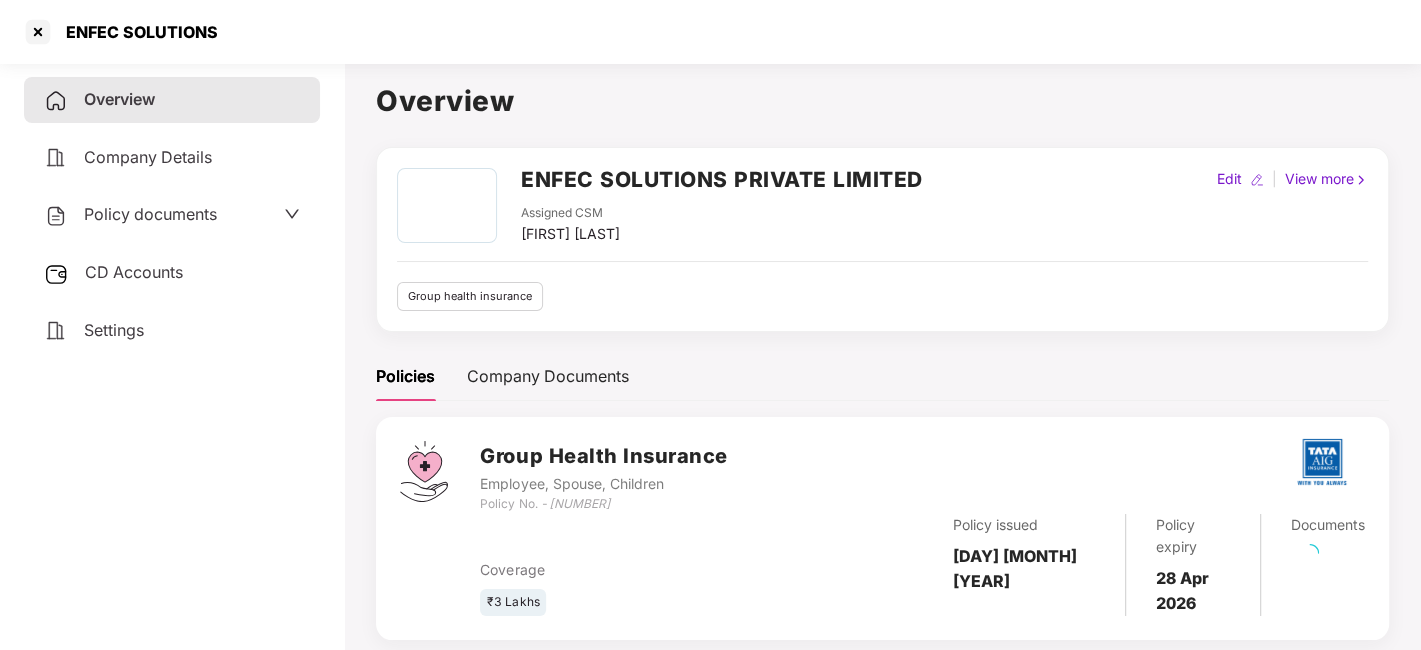 click on "Policy documents" at bounding box center (150, 214) 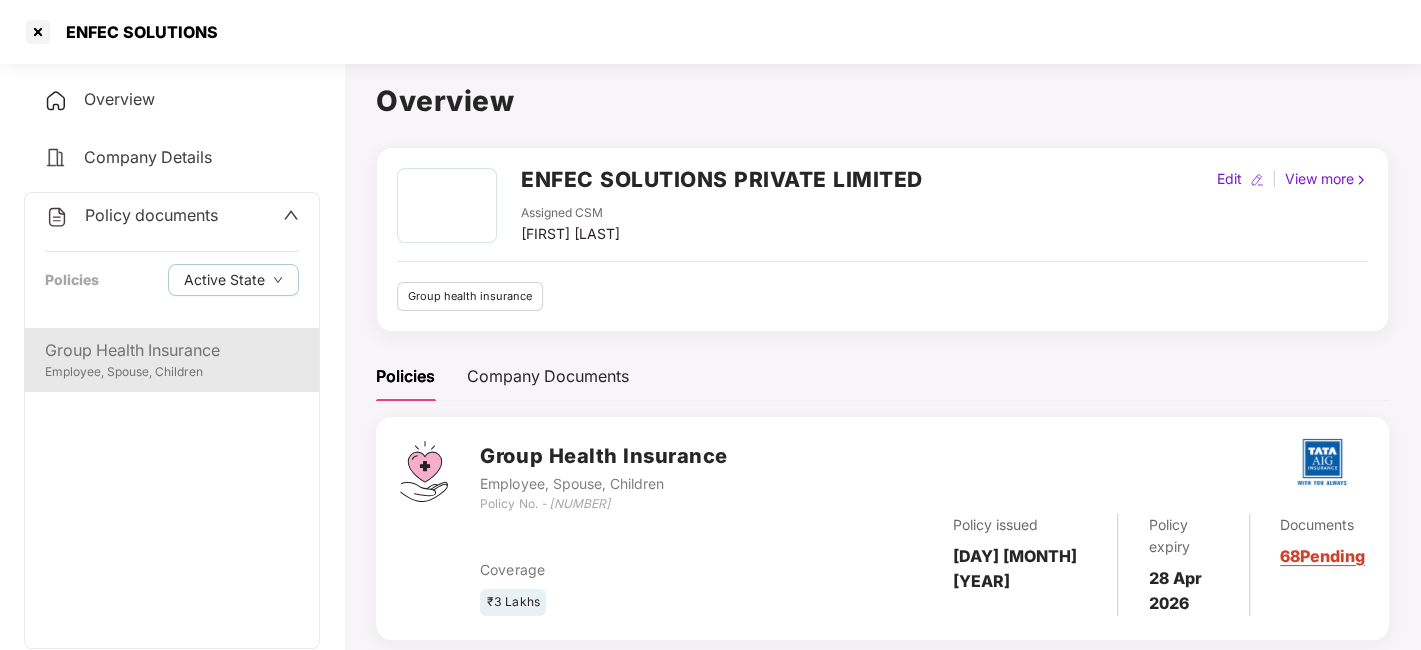 click on "Group Health Insurance" at bounding box center [172, 350] 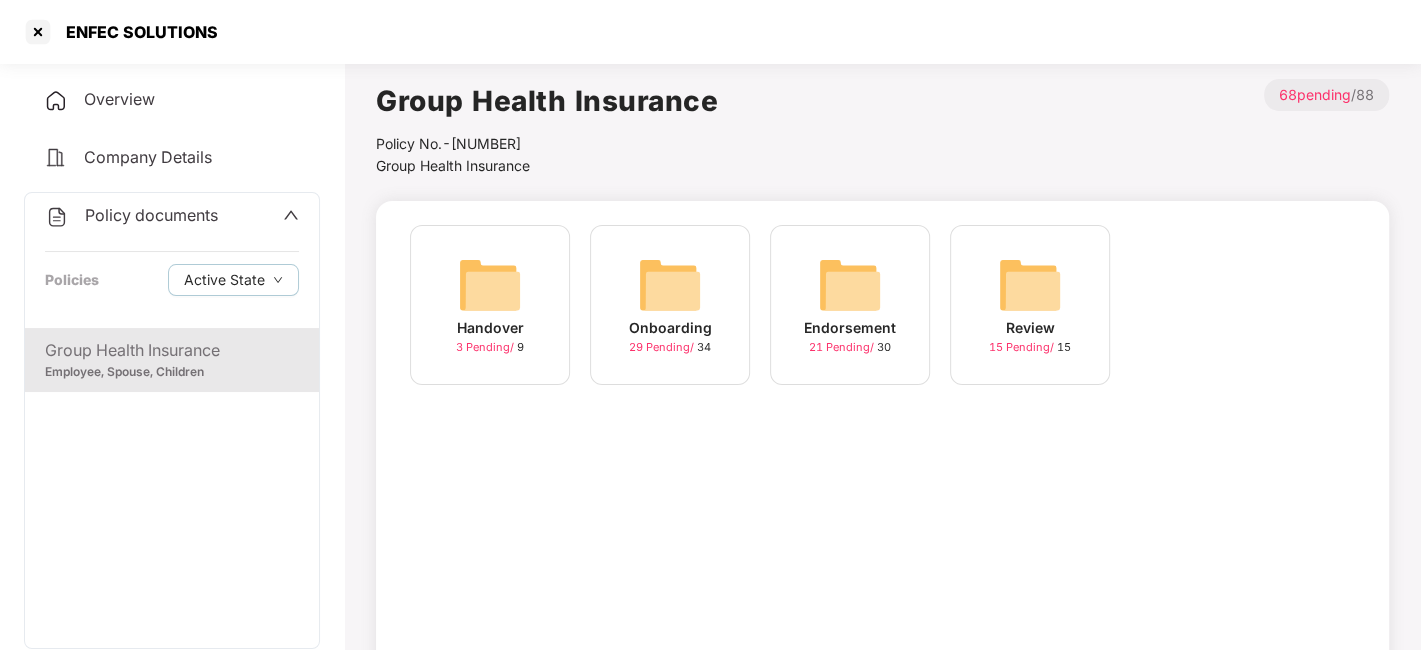 click on "Endorsement 21 Pending  /     30" at bounding box center (850, 305) 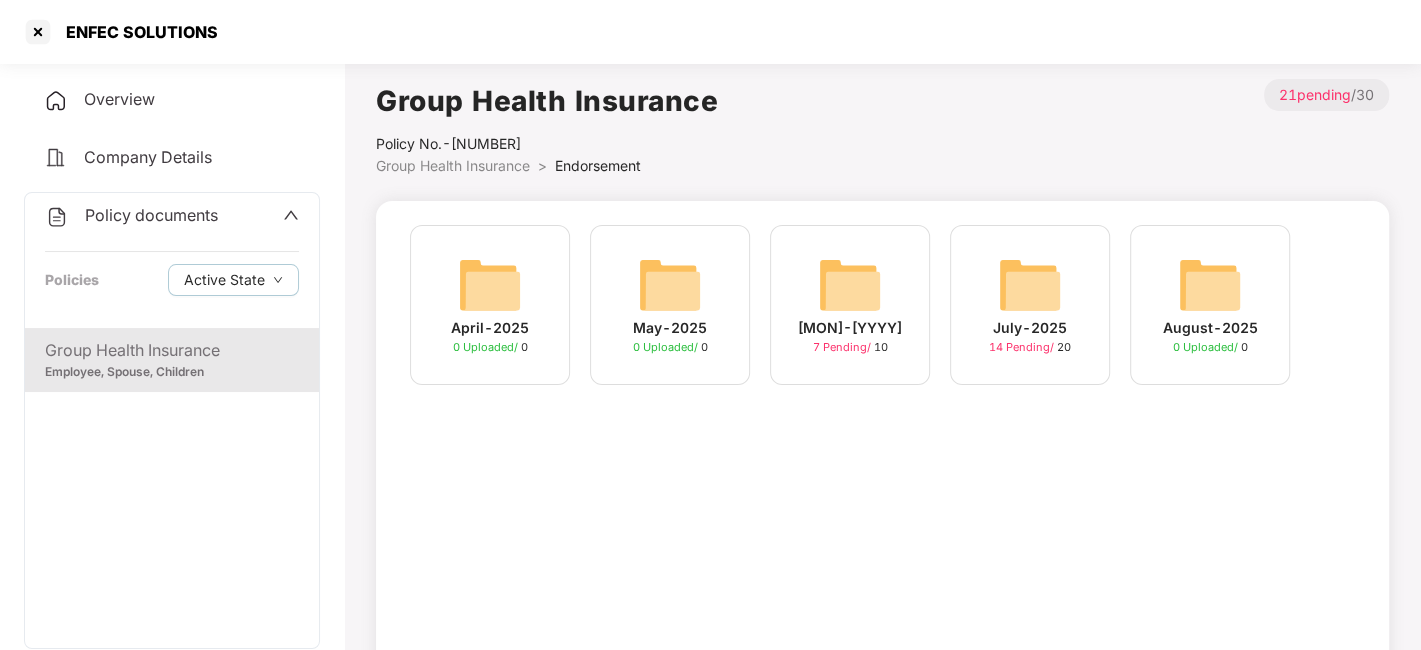 click at bounding box center (1030, 285) 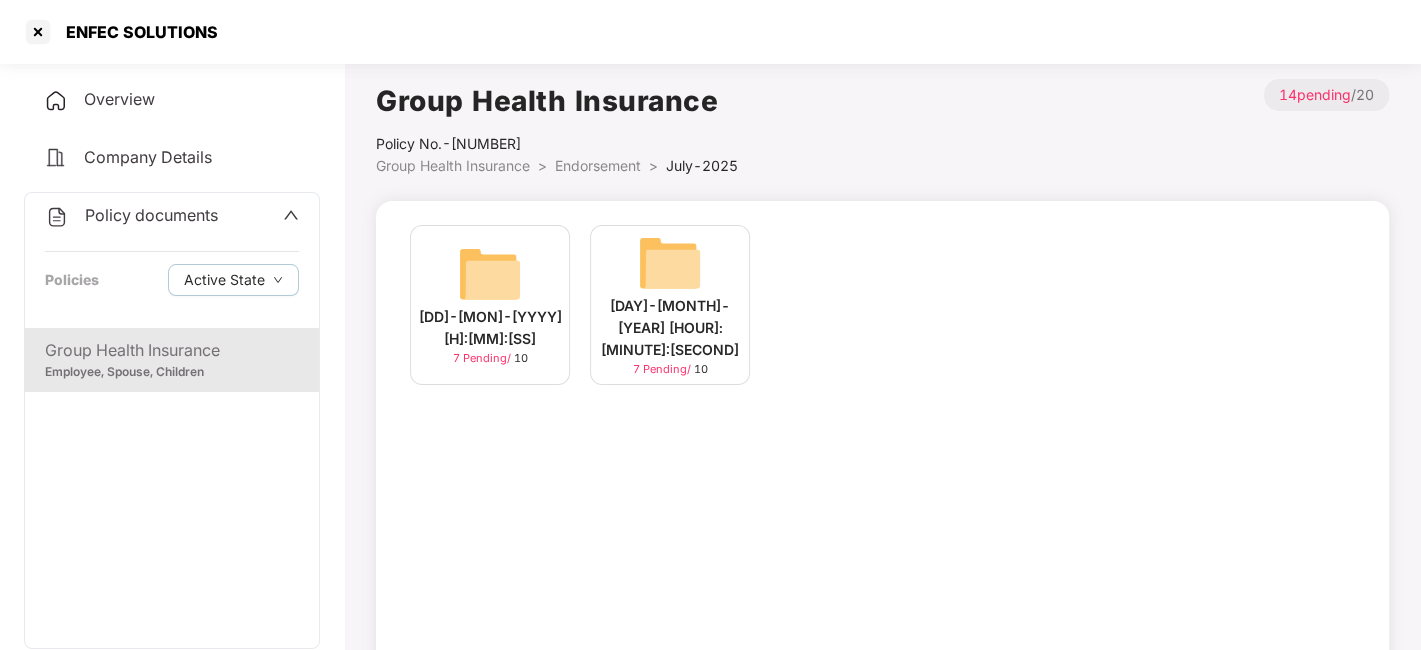 click on "Endorsement" at bounding box center [598, 165] 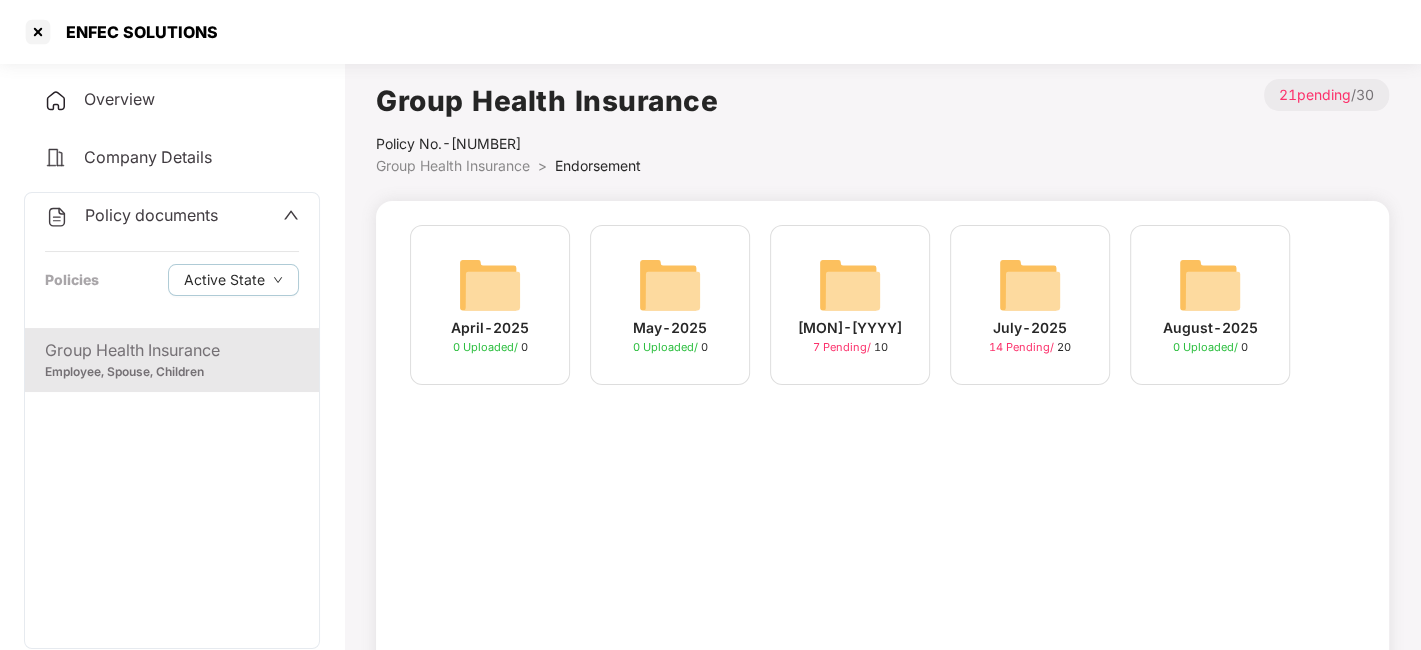 click at bounding box center [1210, 285] 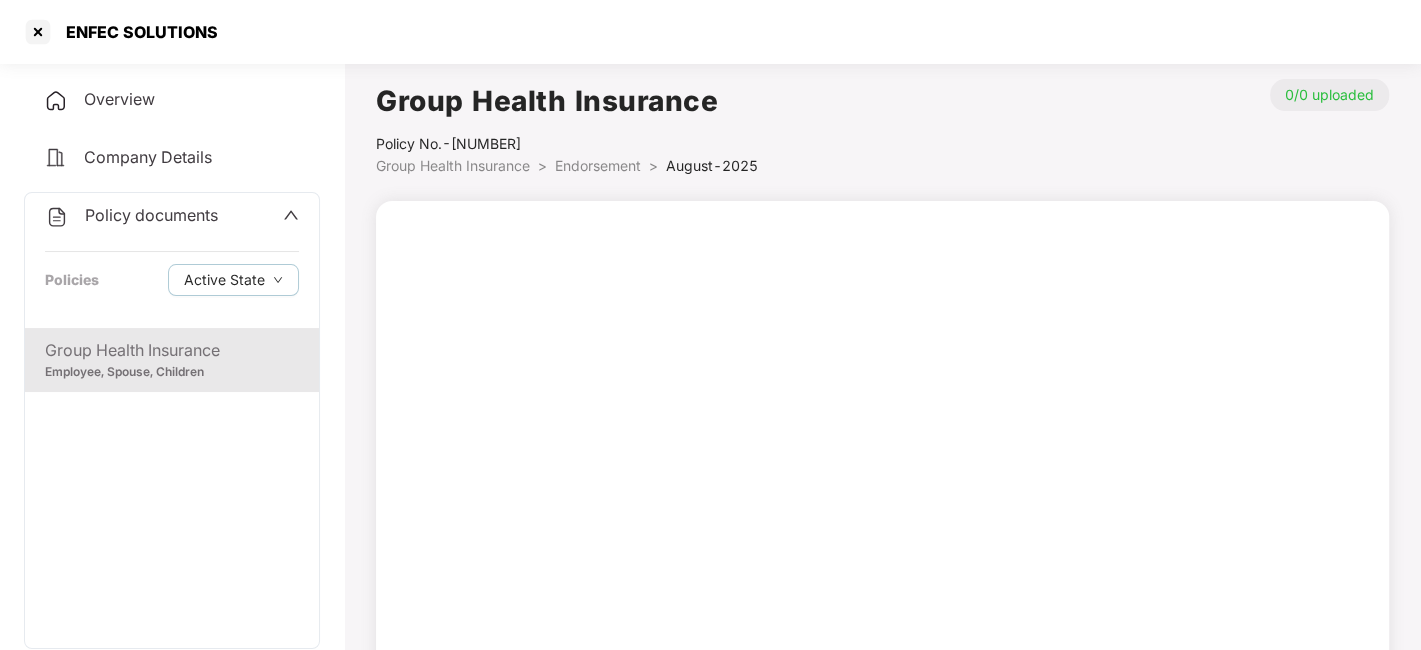 click on "Endorsement" at bounding box center (598, 165) 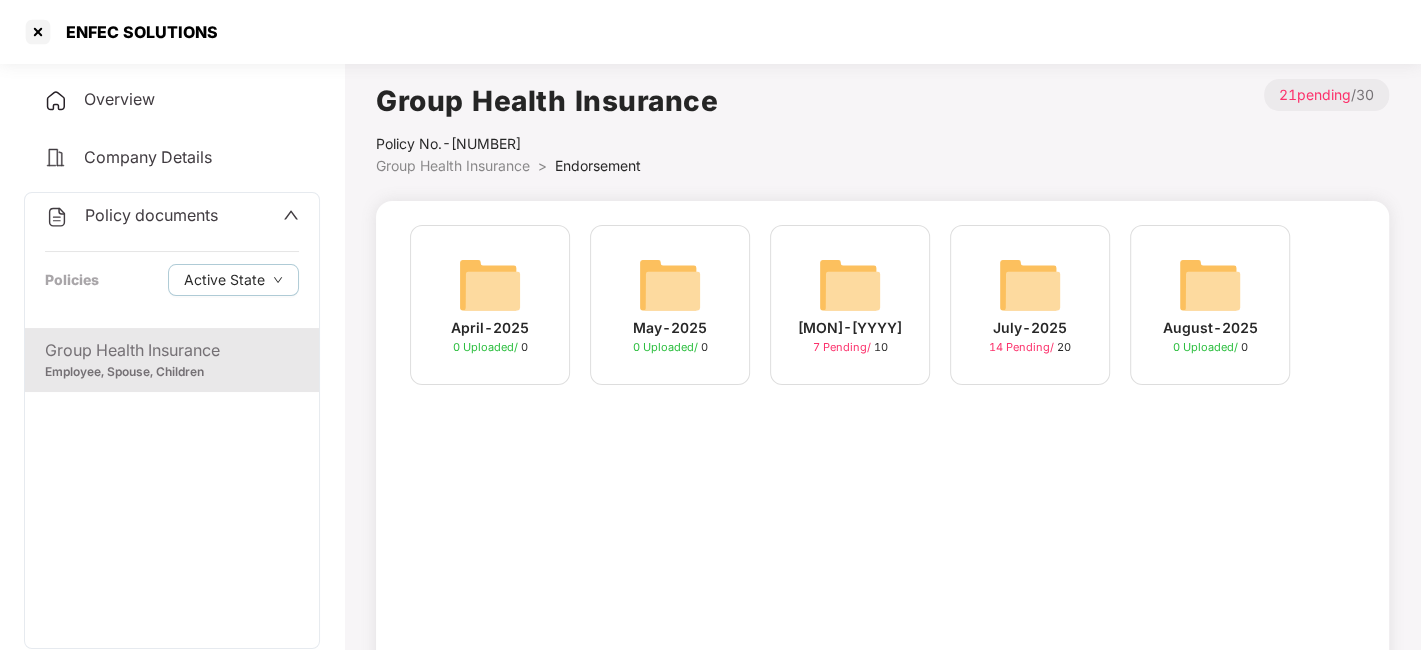 click at bounding box center [1030, 285] 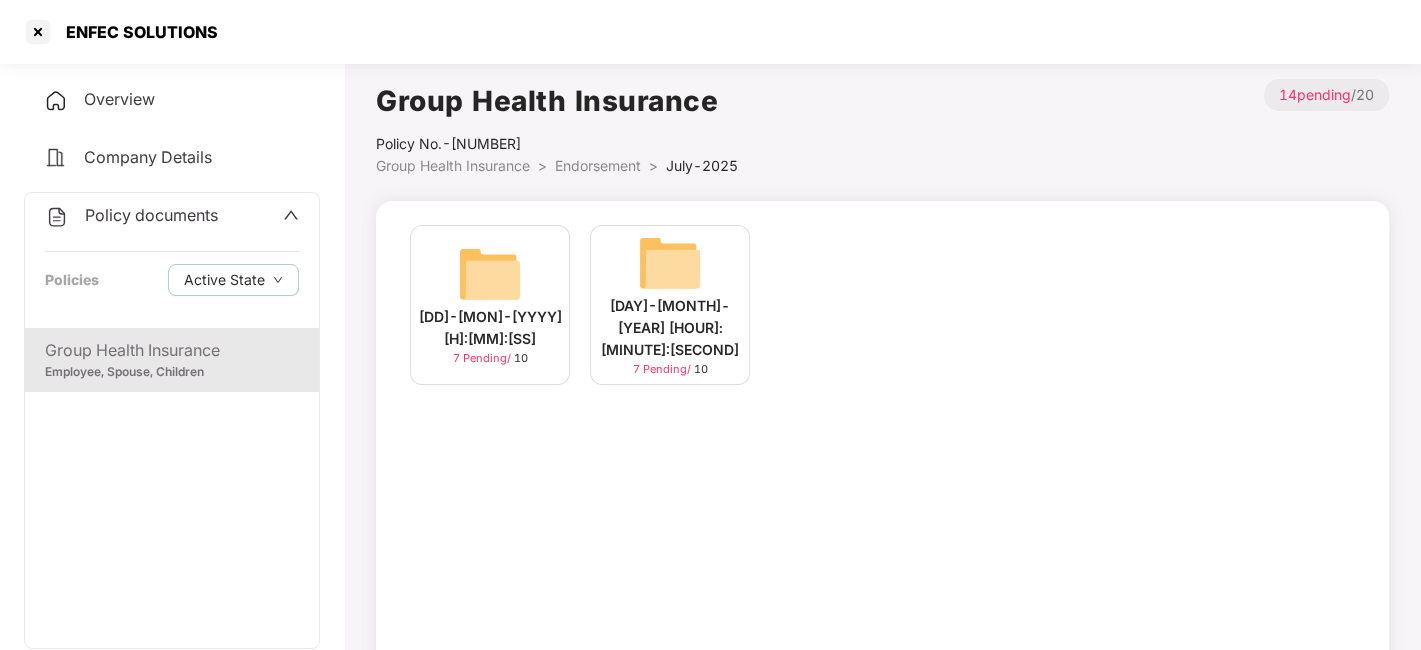 click on "[DD]-[MON]-[YYYY] [H]:[MM]:[SS] [NUMBER] Pending / [NUMBER]" at bounding box center [670, 305] 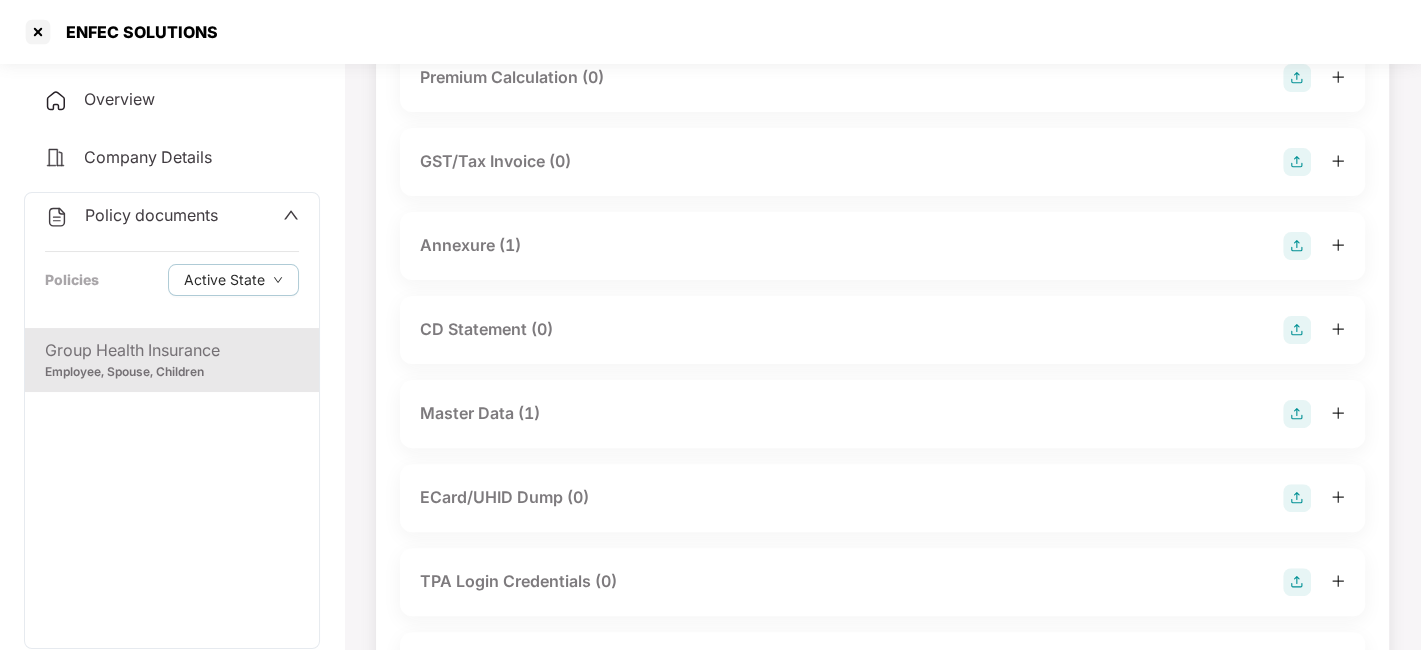 scroll, scrollTop: 0, scrollLeft: 0, axis: both 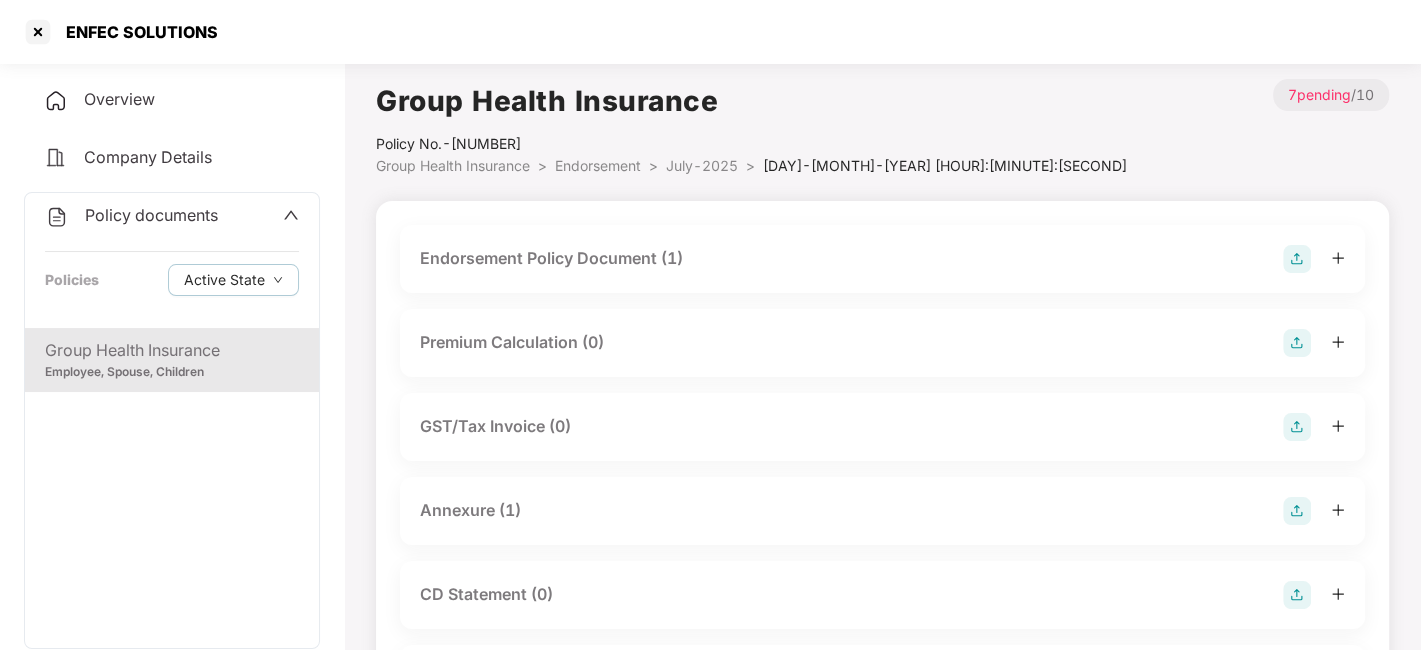 click on "July-2025" at bounding box center [702, 165] 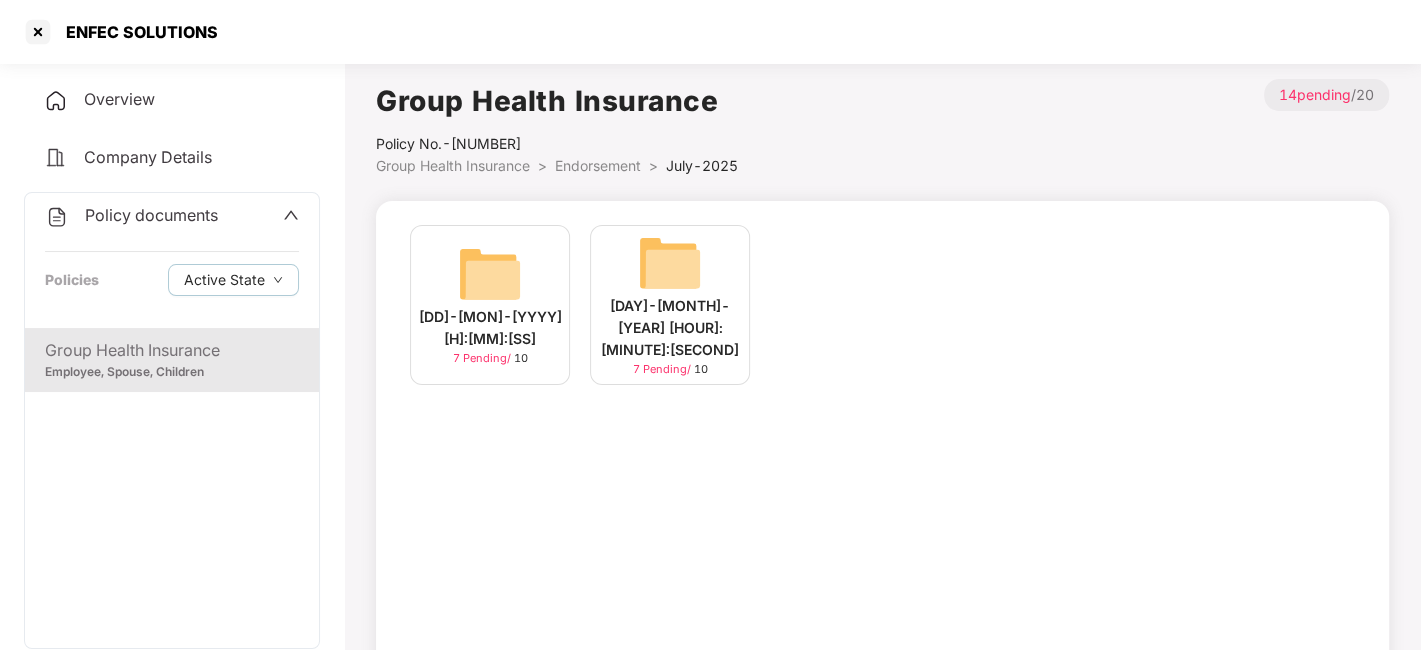 click at bounding box center (490, 274) 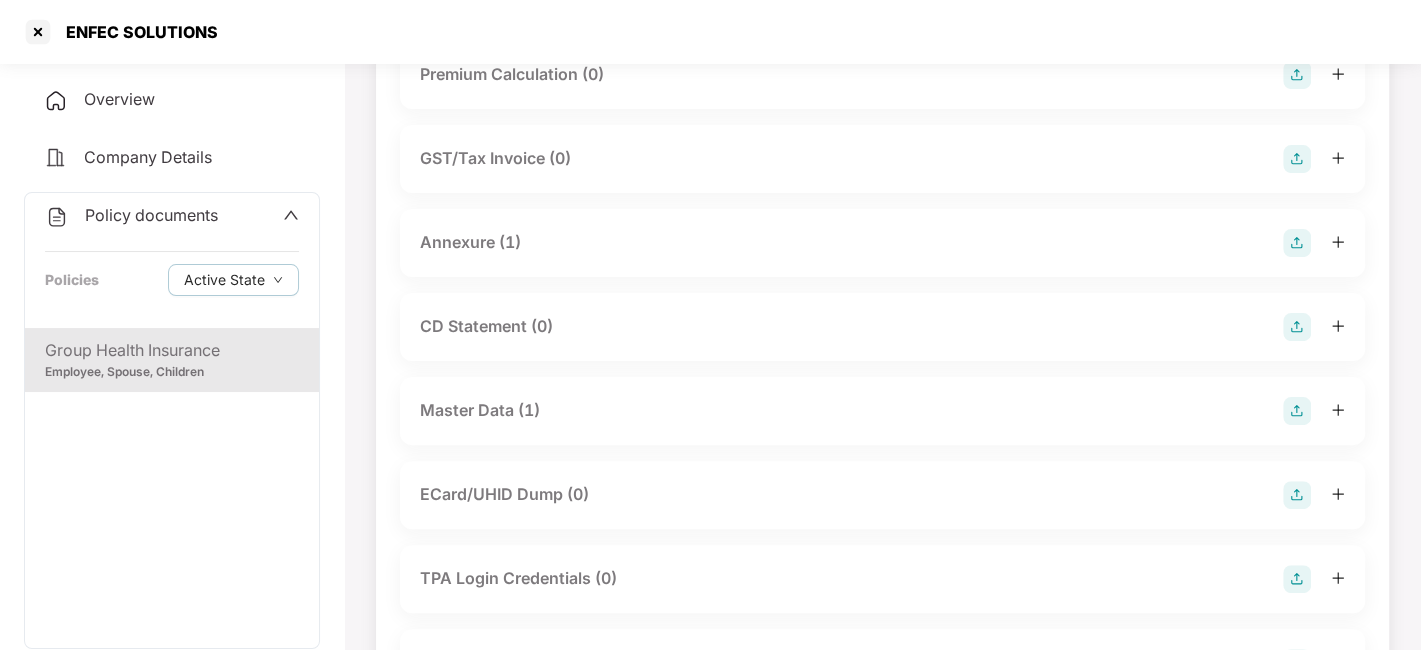 scroll, scrollTop: 0, scrollLeft: 0, axis: both 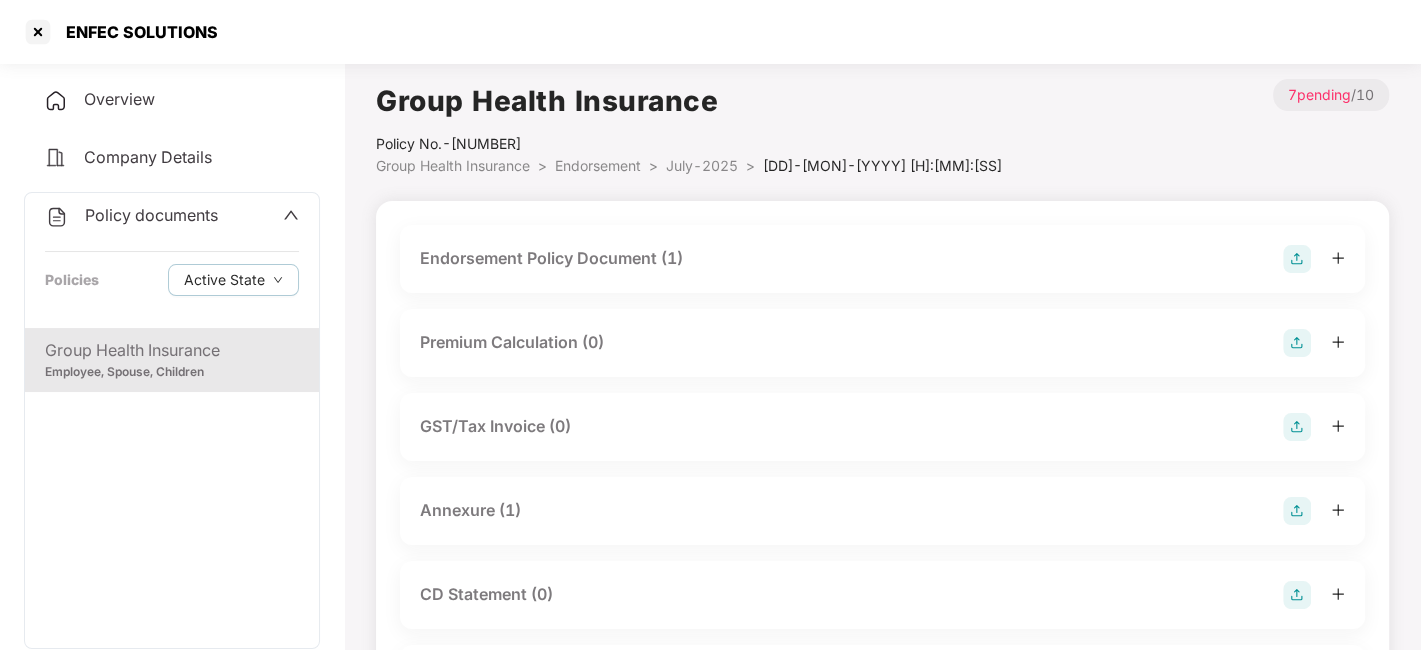 click on "Endorsement" at bounding box center [598, 165] 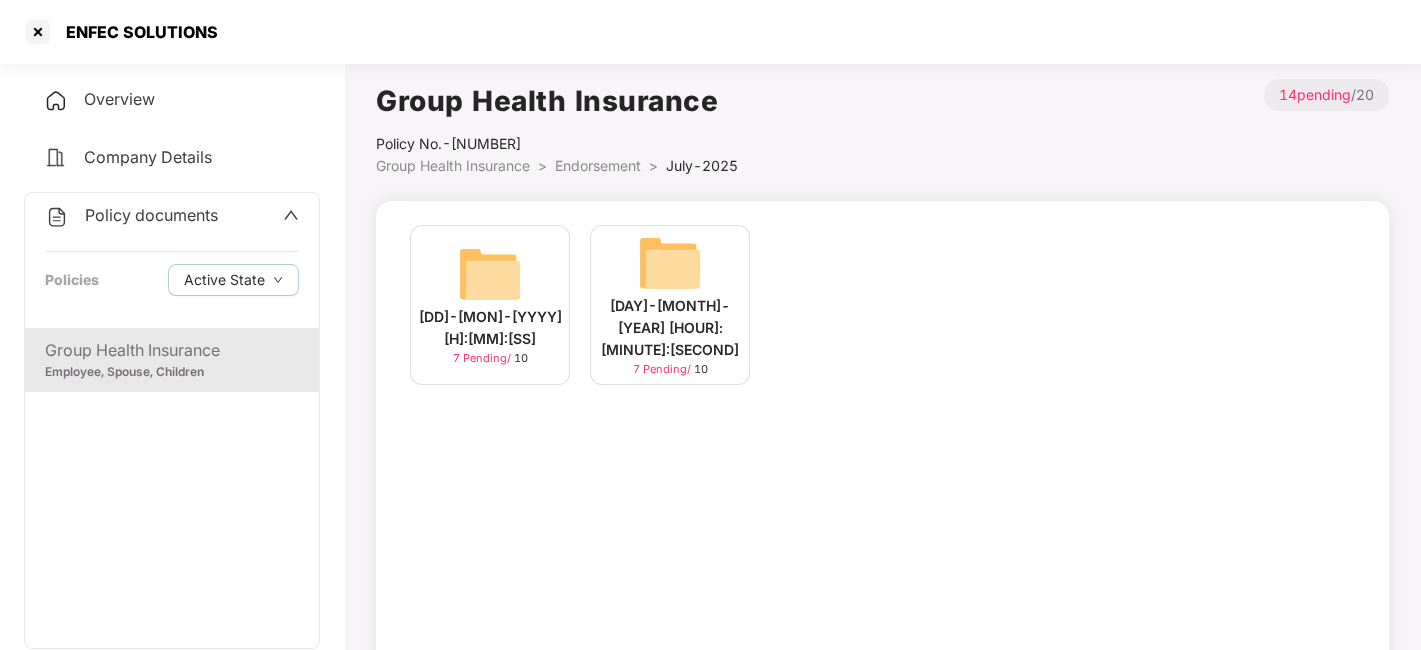 click at bounding box center (490, 274) 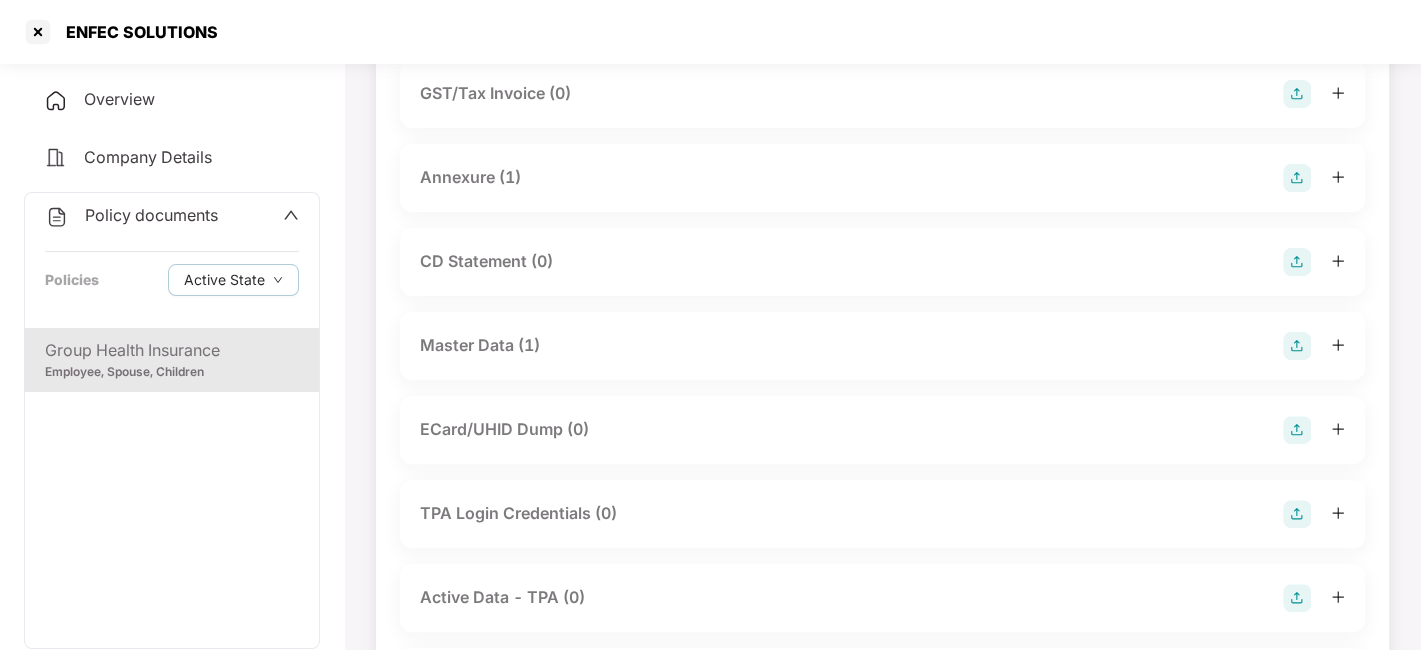 scroll, scrollTop: 337, scrollLeft: 0, axis: vertical 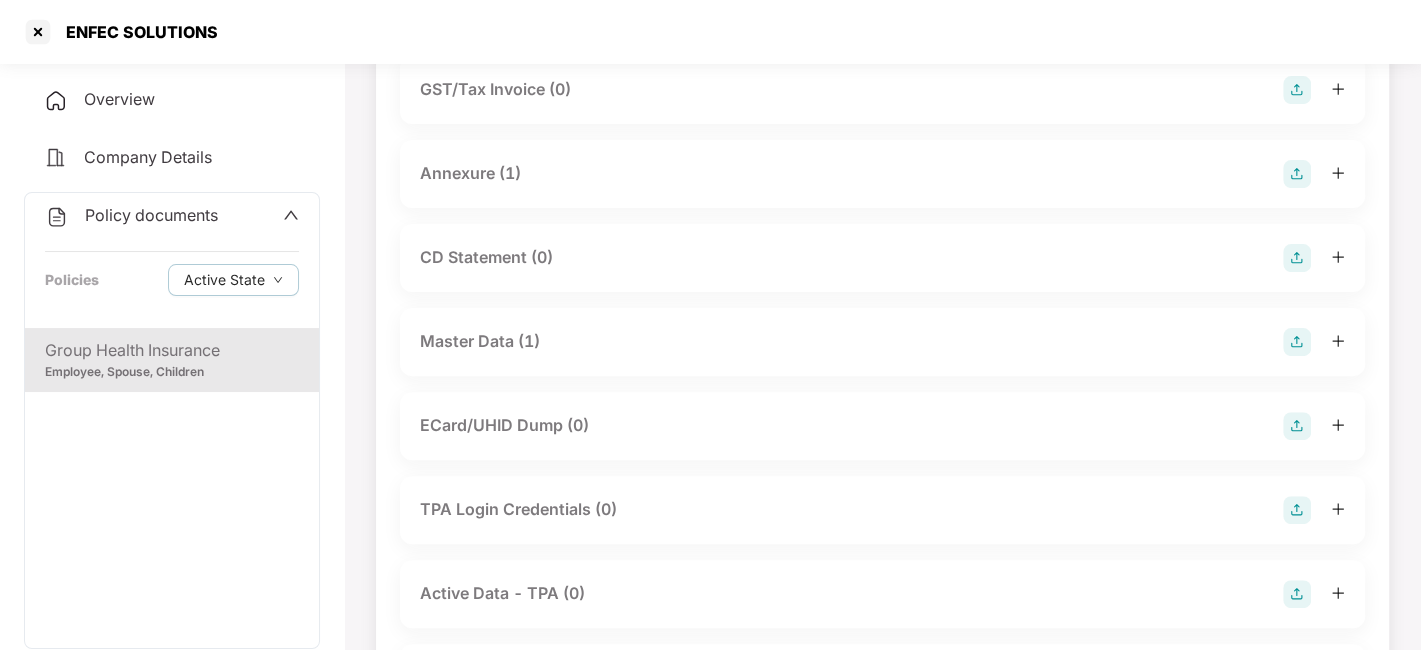 click on "Master Data (1)" at bounding box center [882, 342] 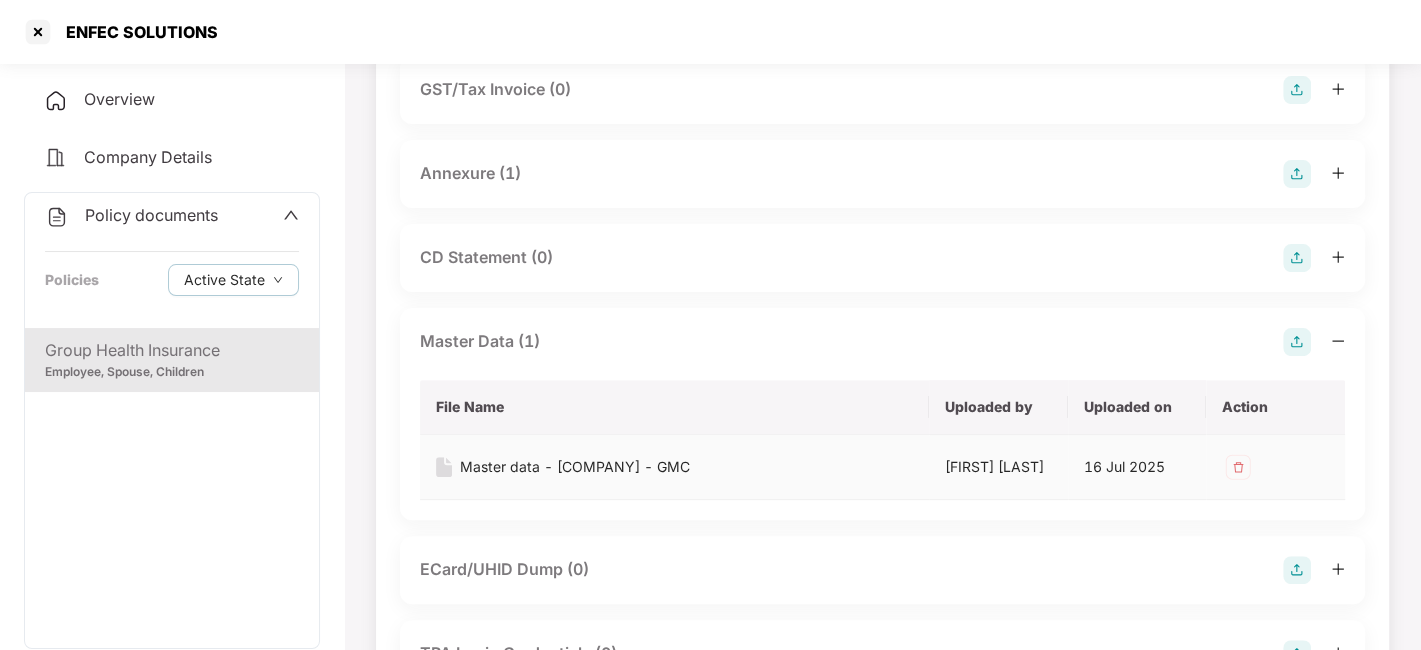 click at bounding box center (1238, 467) 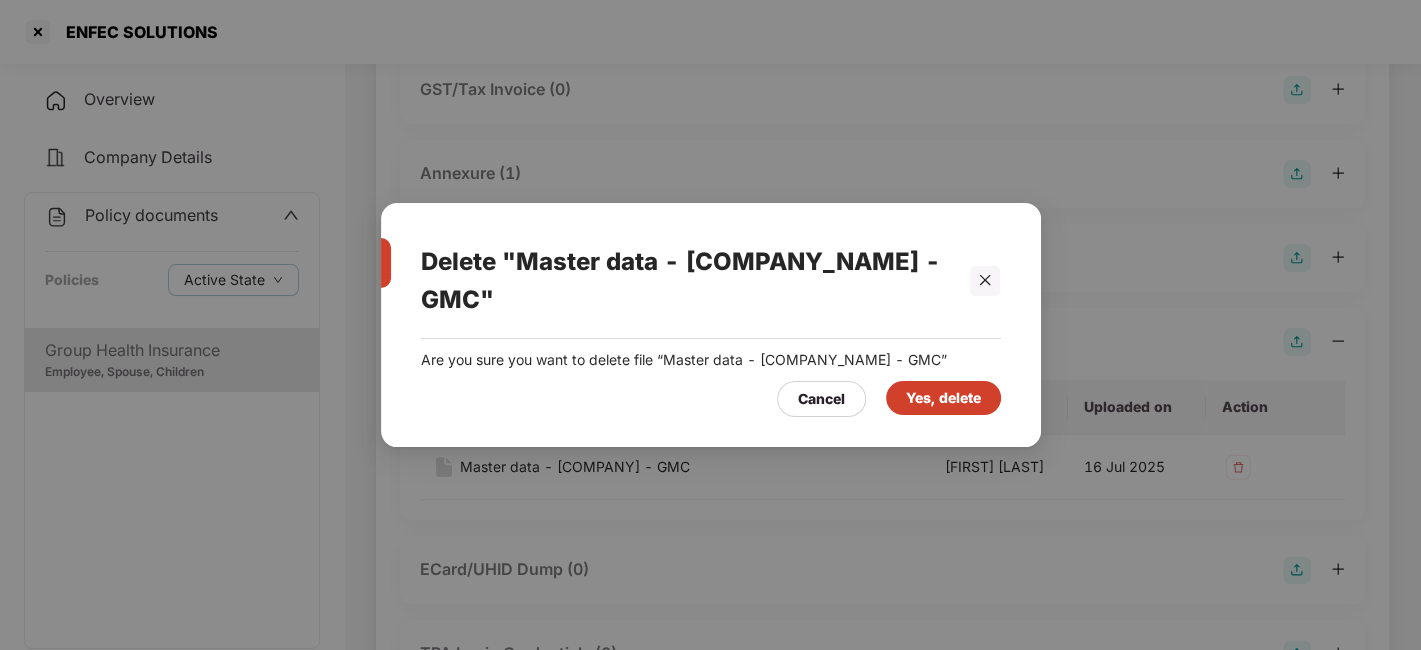 click on "Yes, delete" at bounding box center [943, 398] 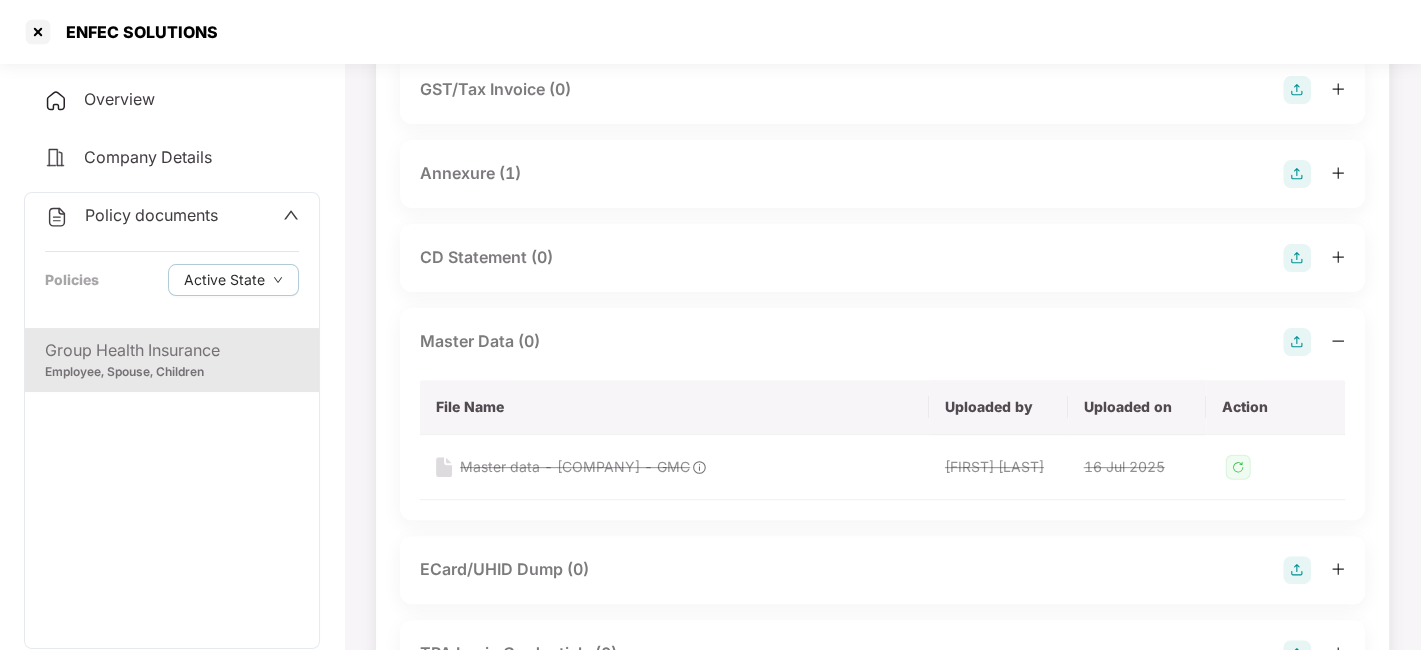 click at bounding box center [1297, 342] 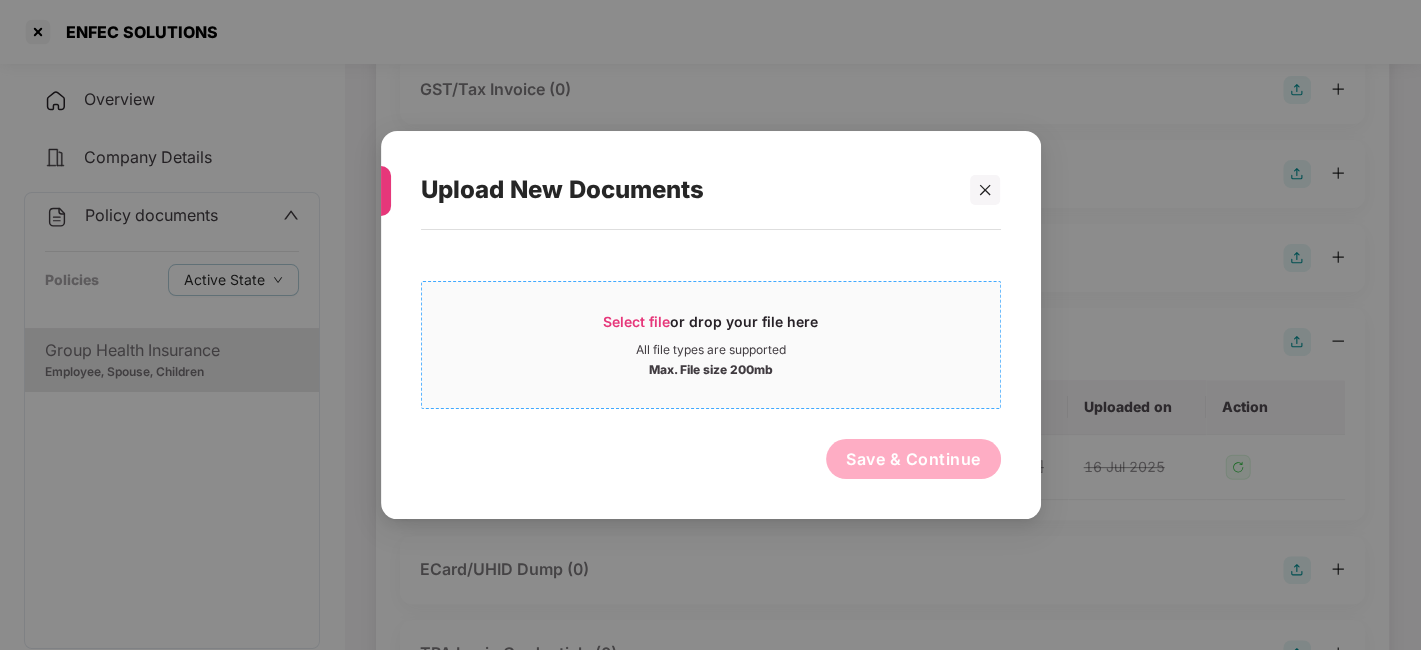 click on "All file types are supported" at bounding box center [711, 350] 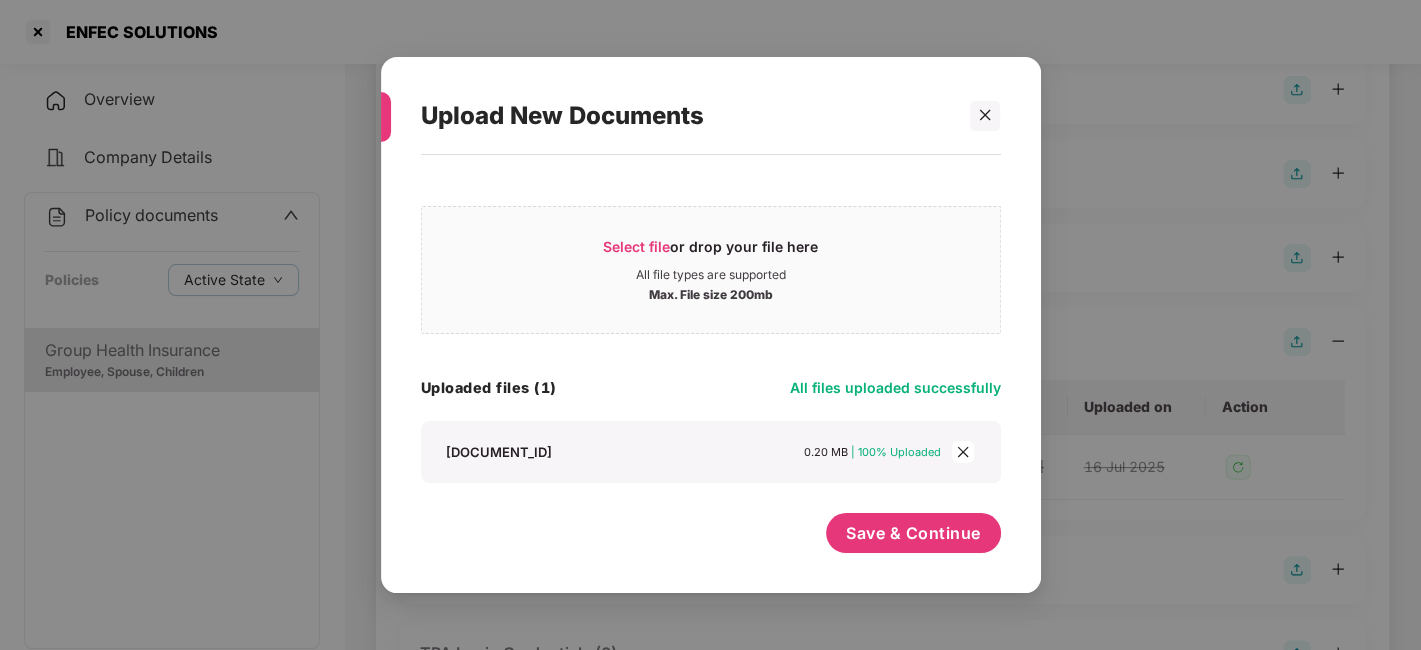 click 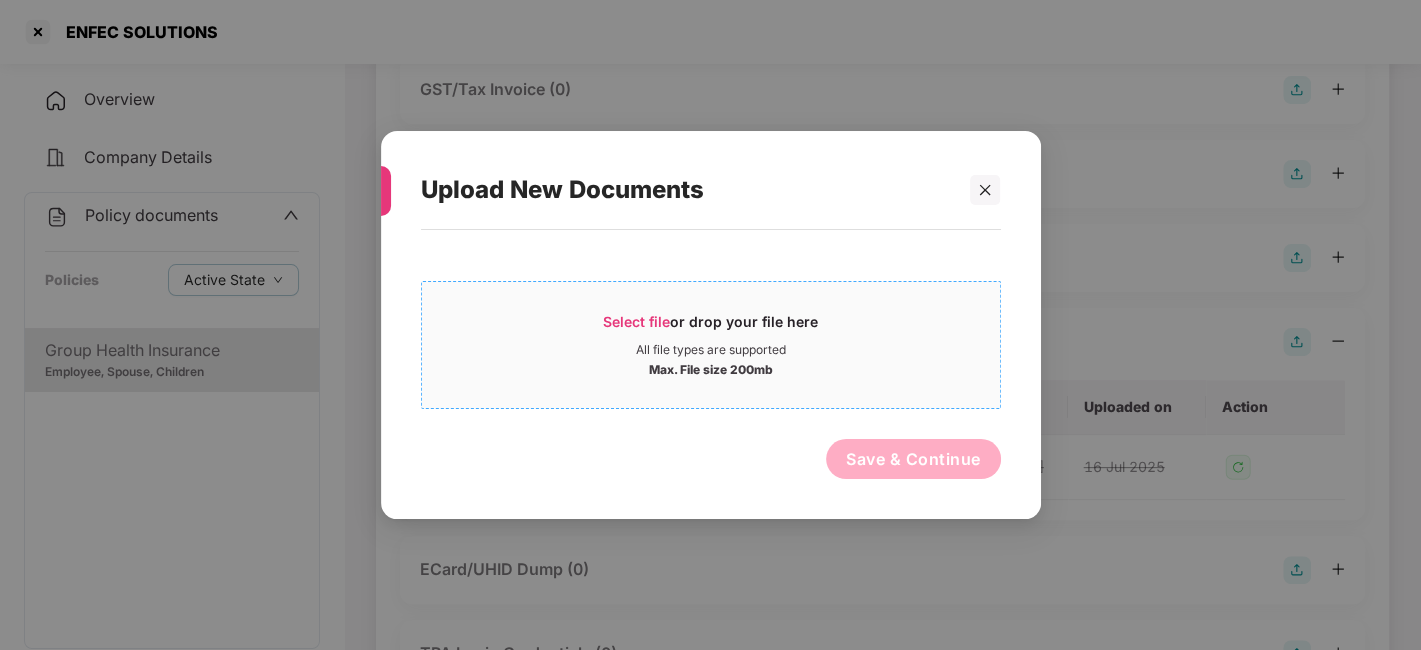 click on "Select file  or drop your file here All file types are supported Max. File size 200mb" at bounding box center (711, 345) 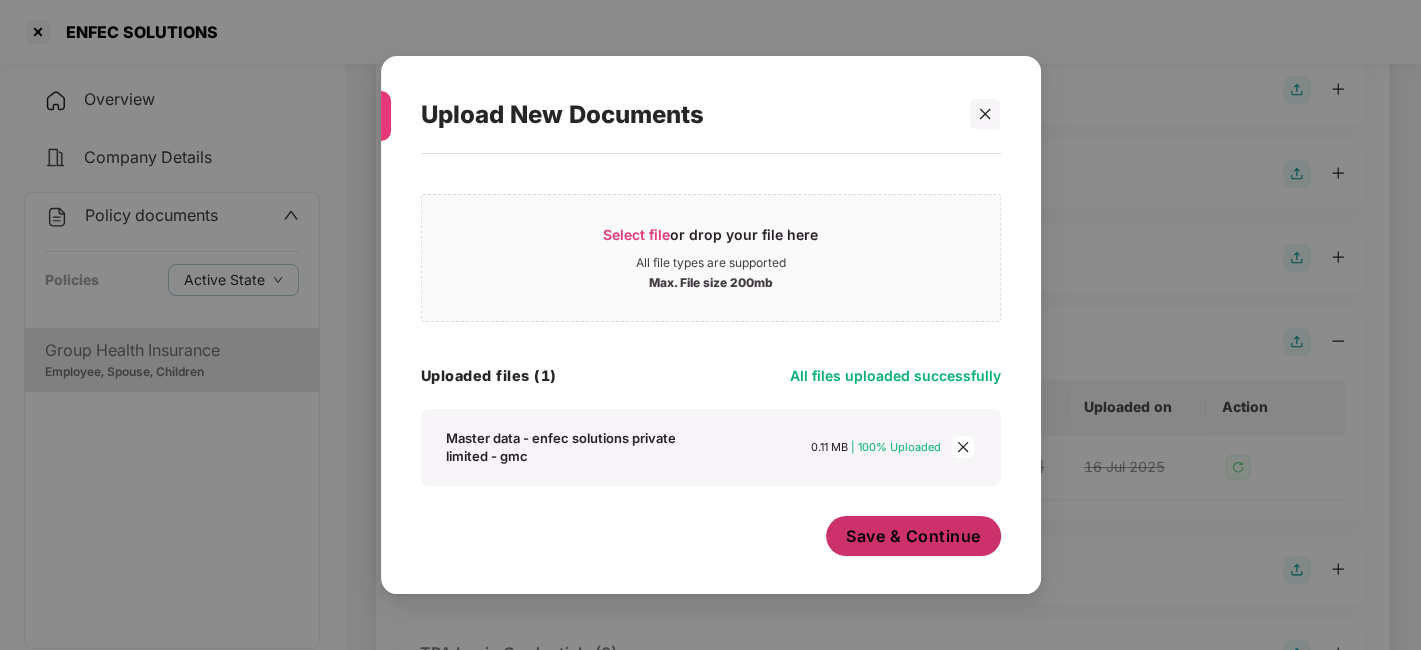 scroll, scrollTop: 11, scrollLeft: 0, axis: vertical 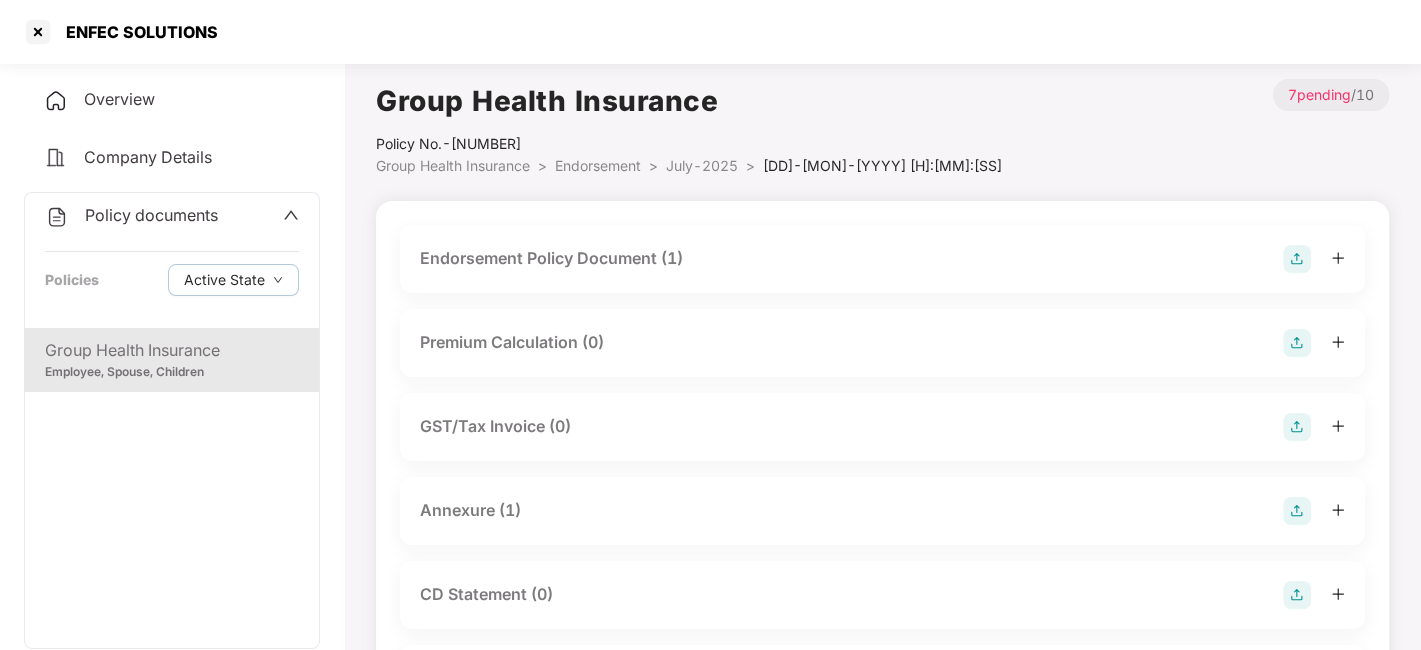 click on "July-2025" at bounding box center [702, 165] 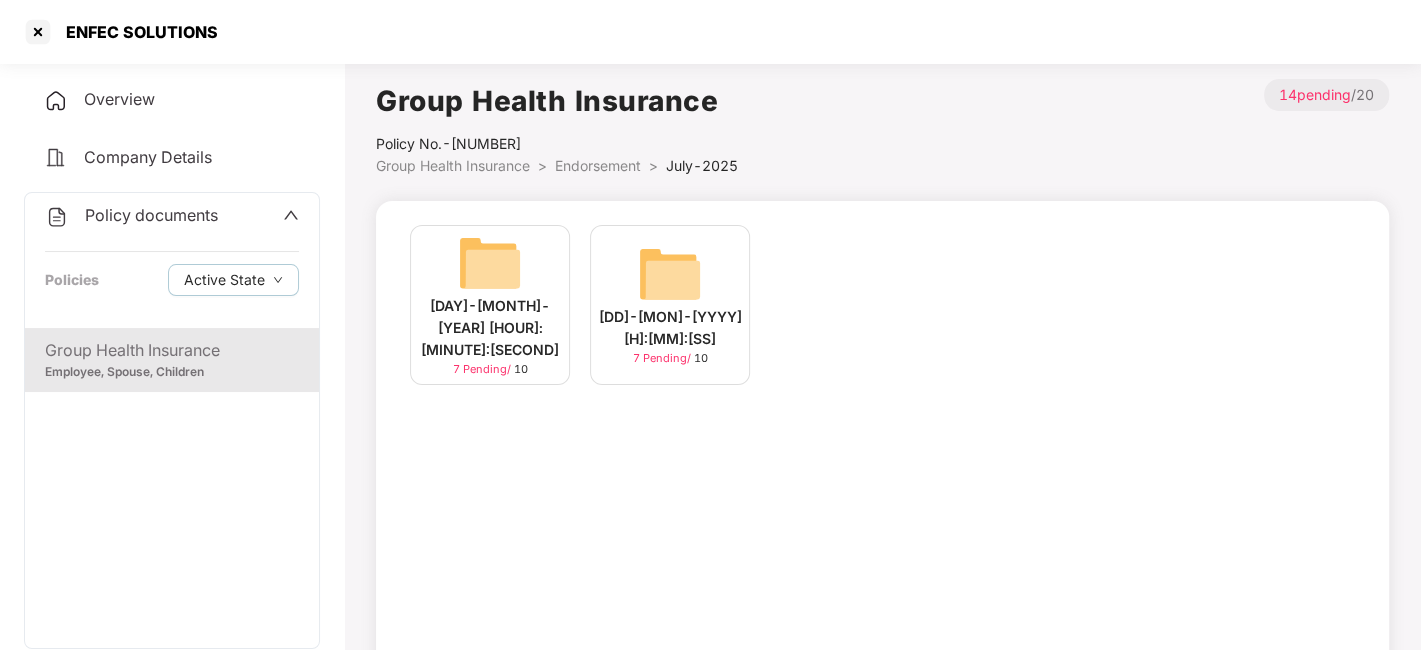 click on "Policy documents Policies Active State" at bounding box center [172, 260] 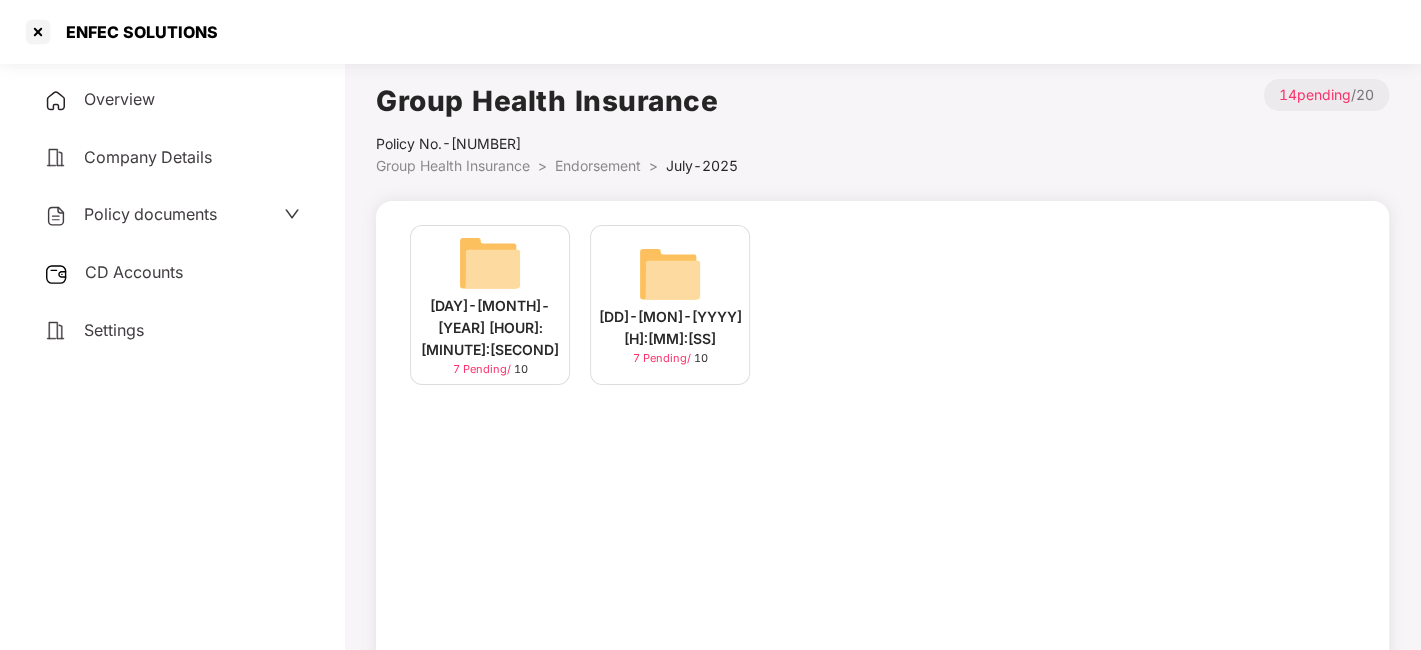 click on "CD Accounts" at bounding box center (172, 273) 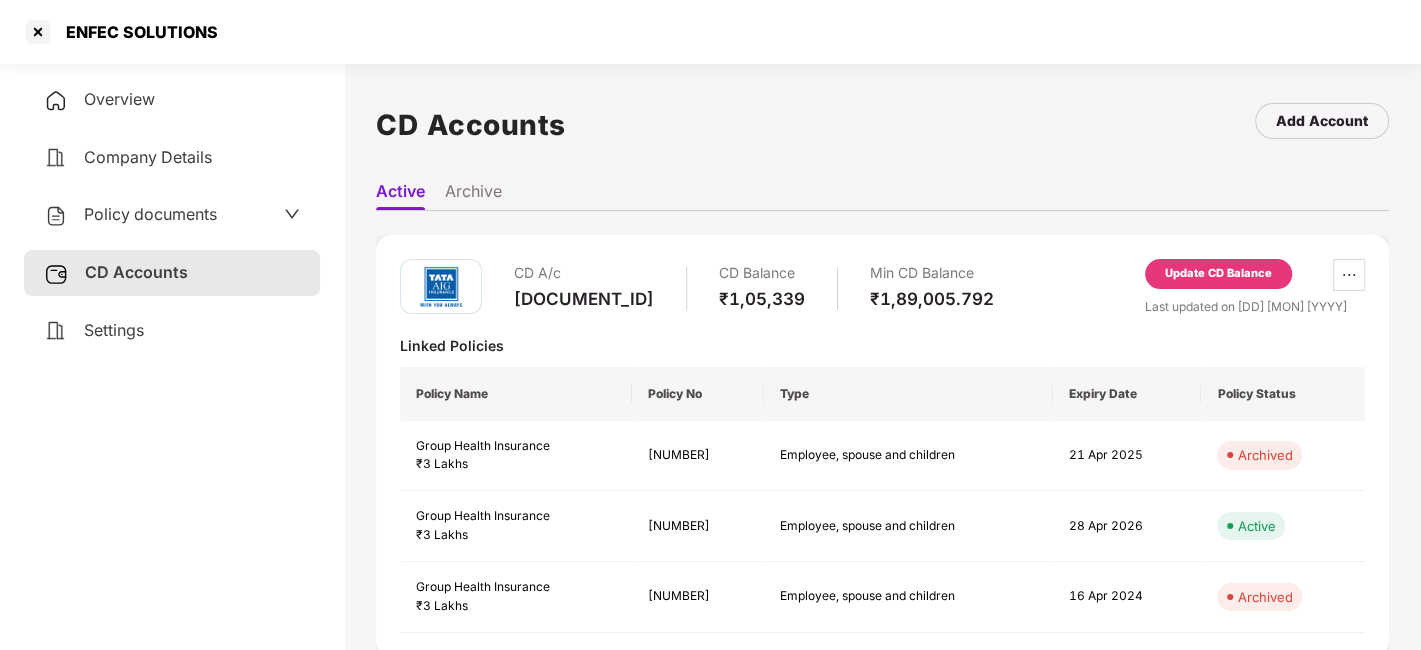click on "Update CD Balance" at bounding box center [1218, 274] 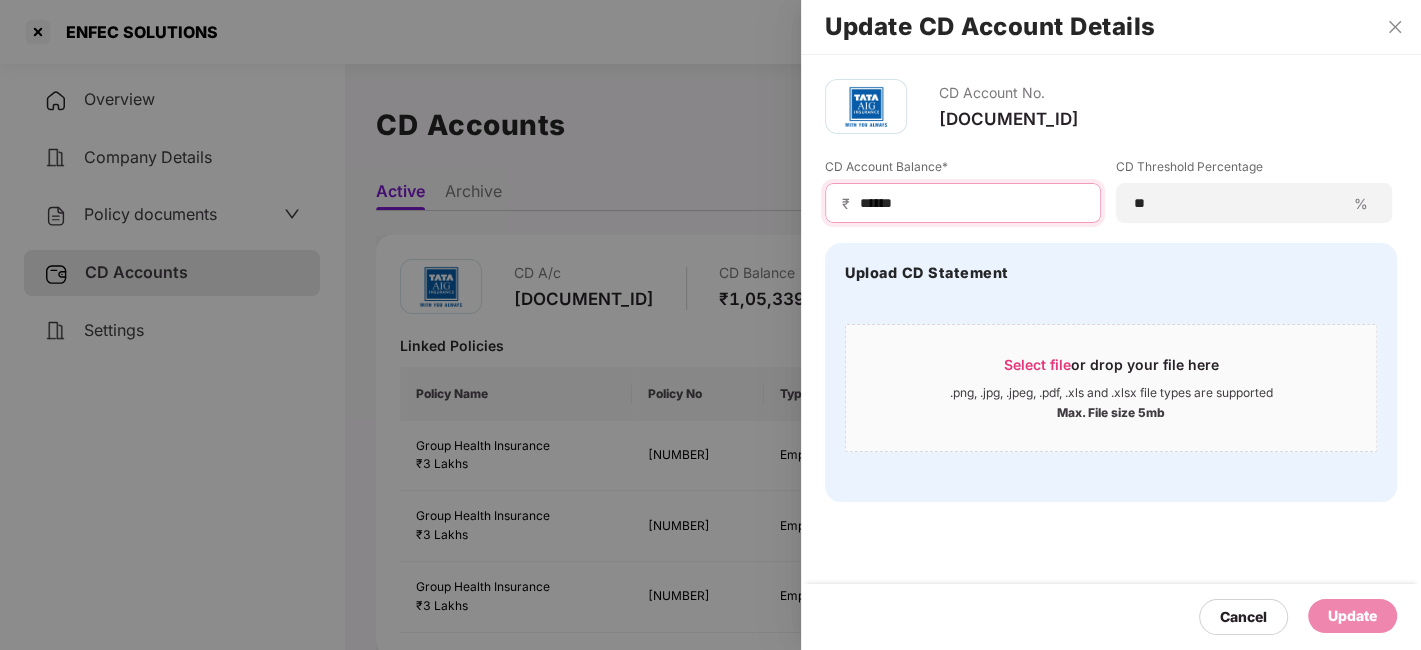 click on "******" at bounding box center (971, 203) 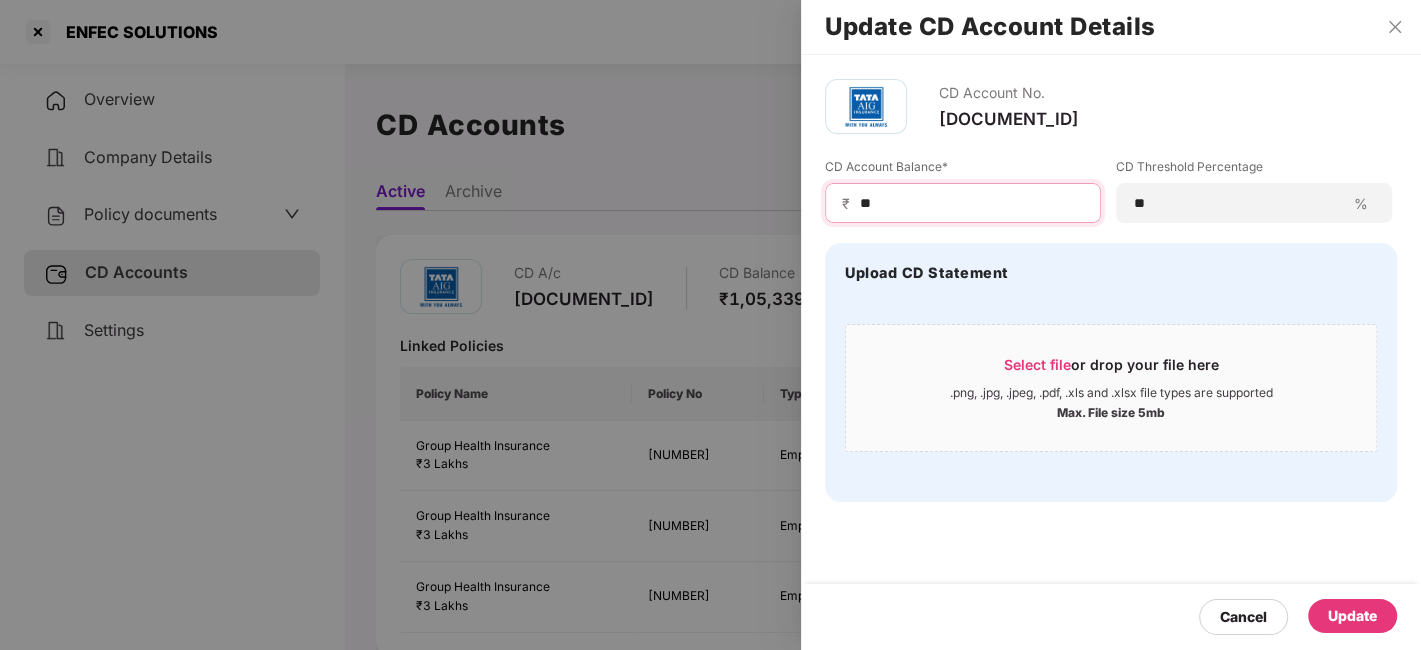 type on "*" 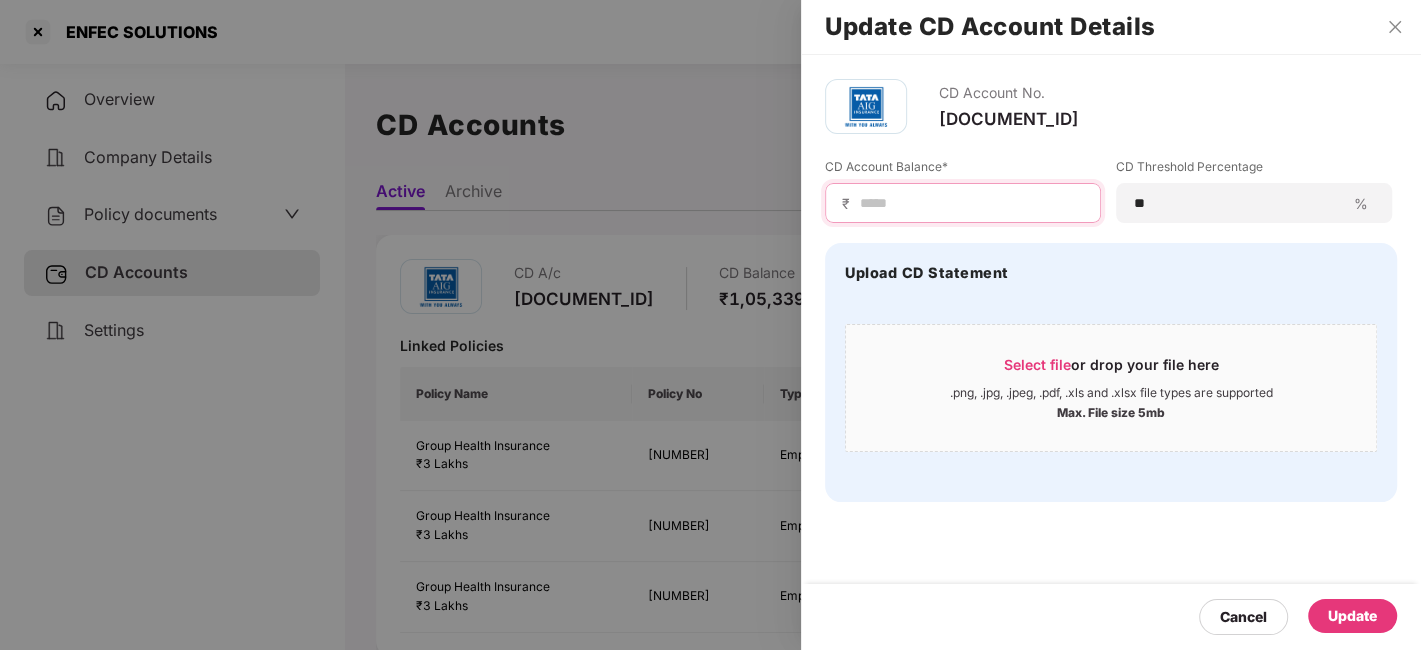 type on "*" 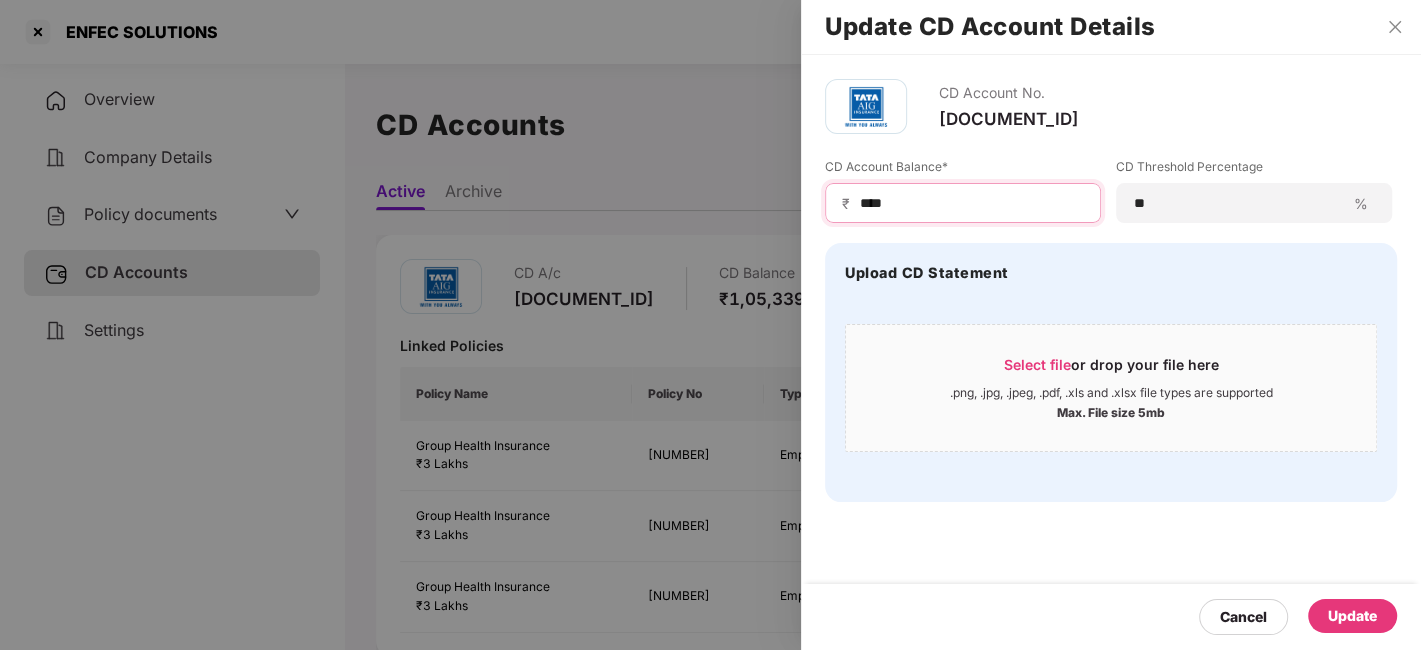 type on "****" 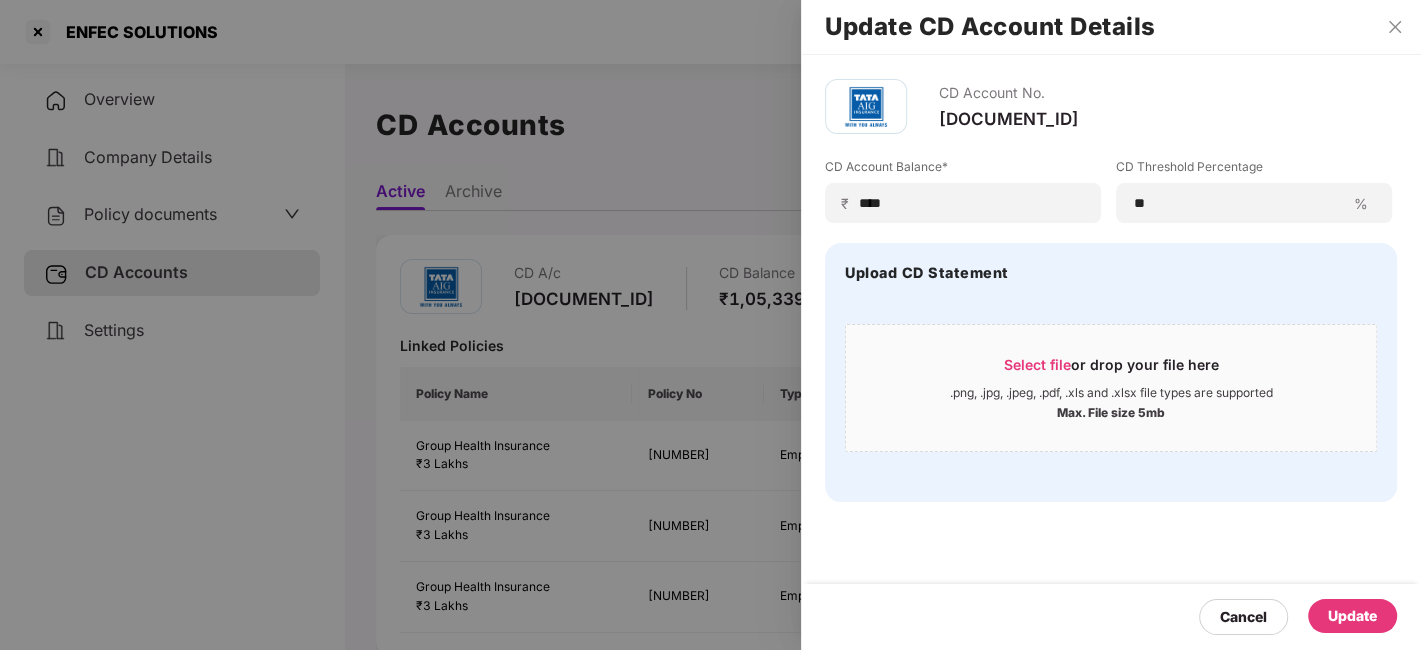 click on "Update" at bounding box center (1352, 616) 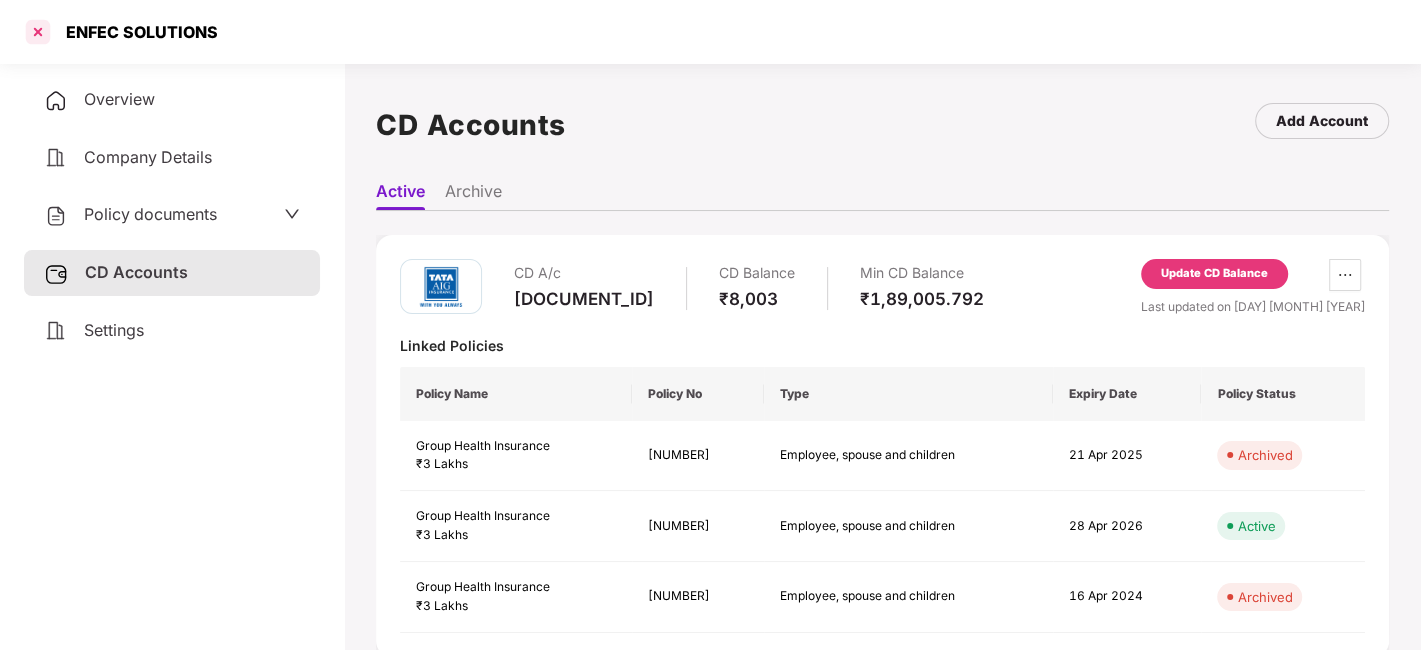 click at bounding box center (38, 32) 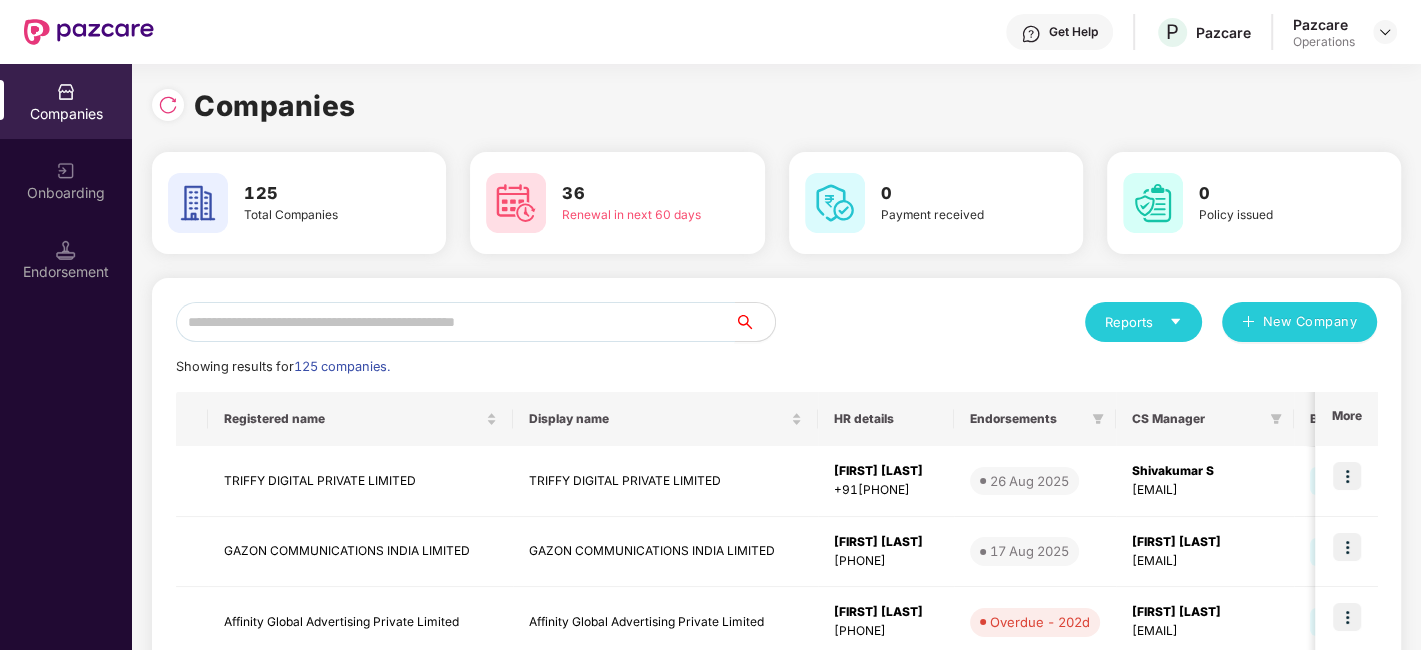 click at bounding box center [455, 322] 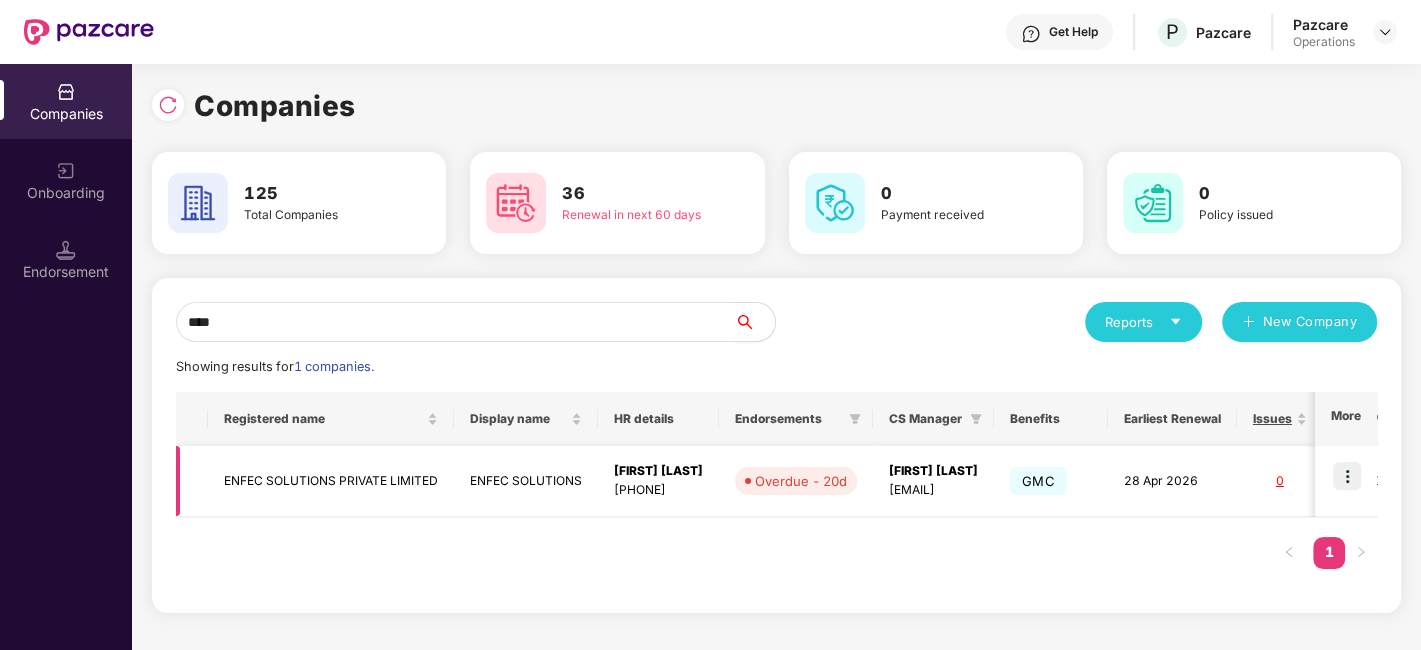 type on "****" 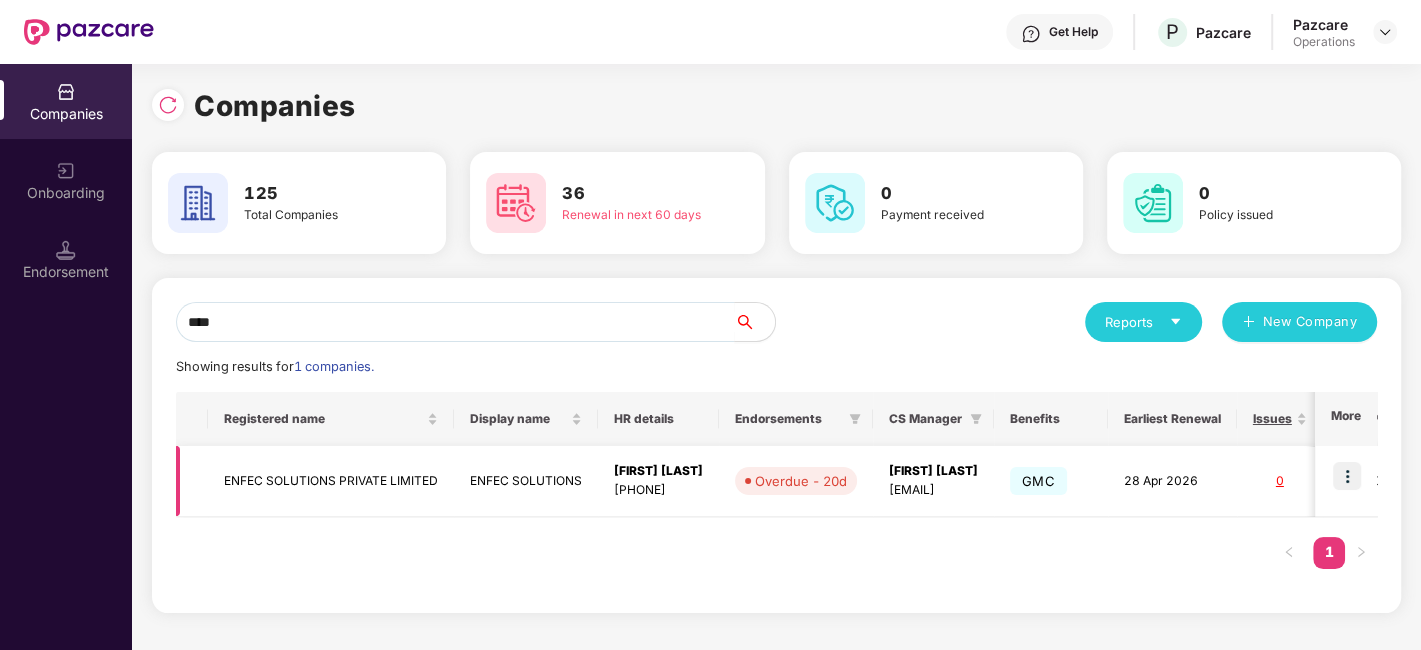click at bounding box center (1347, 476) 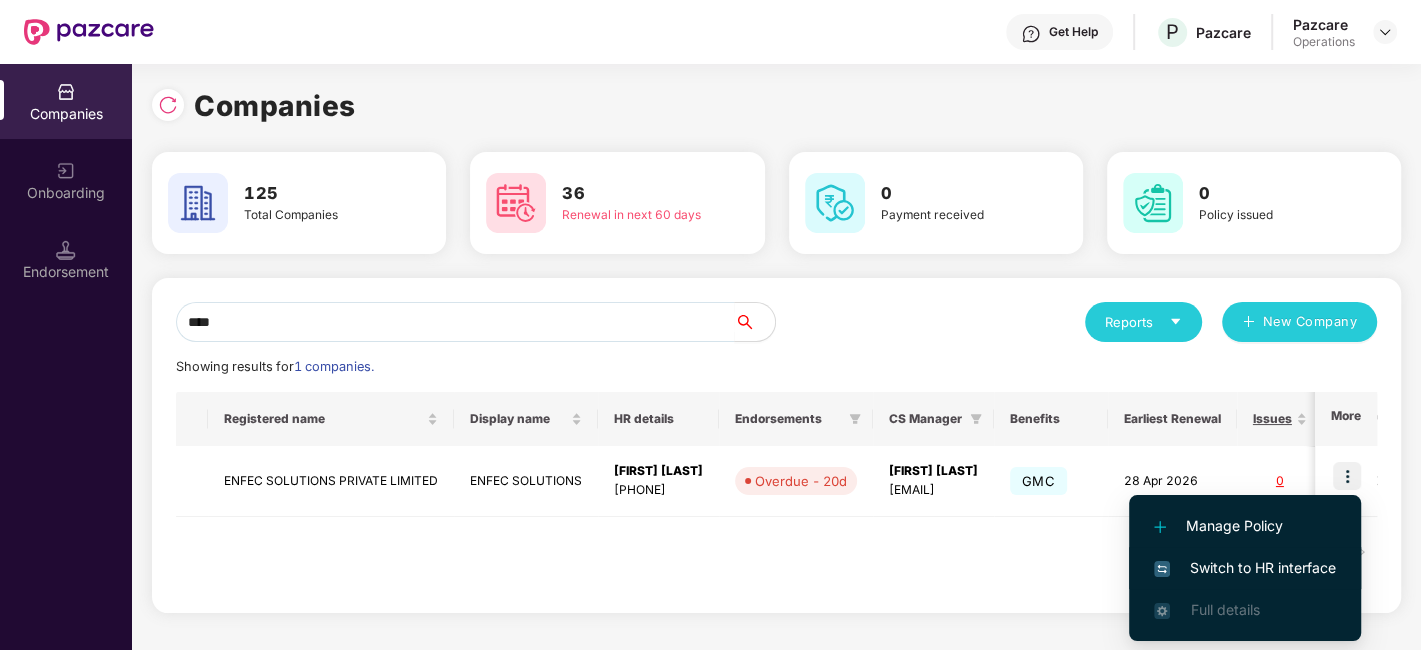 click on "Switch to HR interface" at bounding box center (1245, 568) 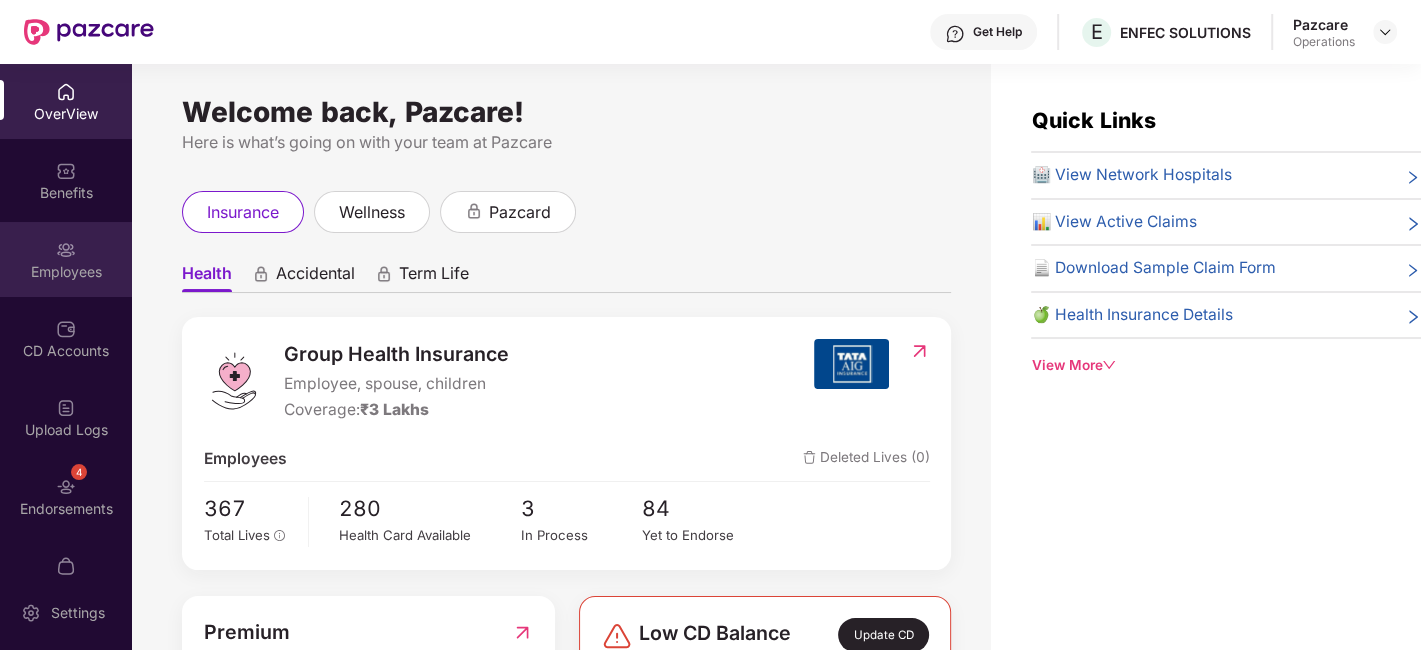 scroll, scrollTop: 41, scrollLeft: 0, axis: vertical 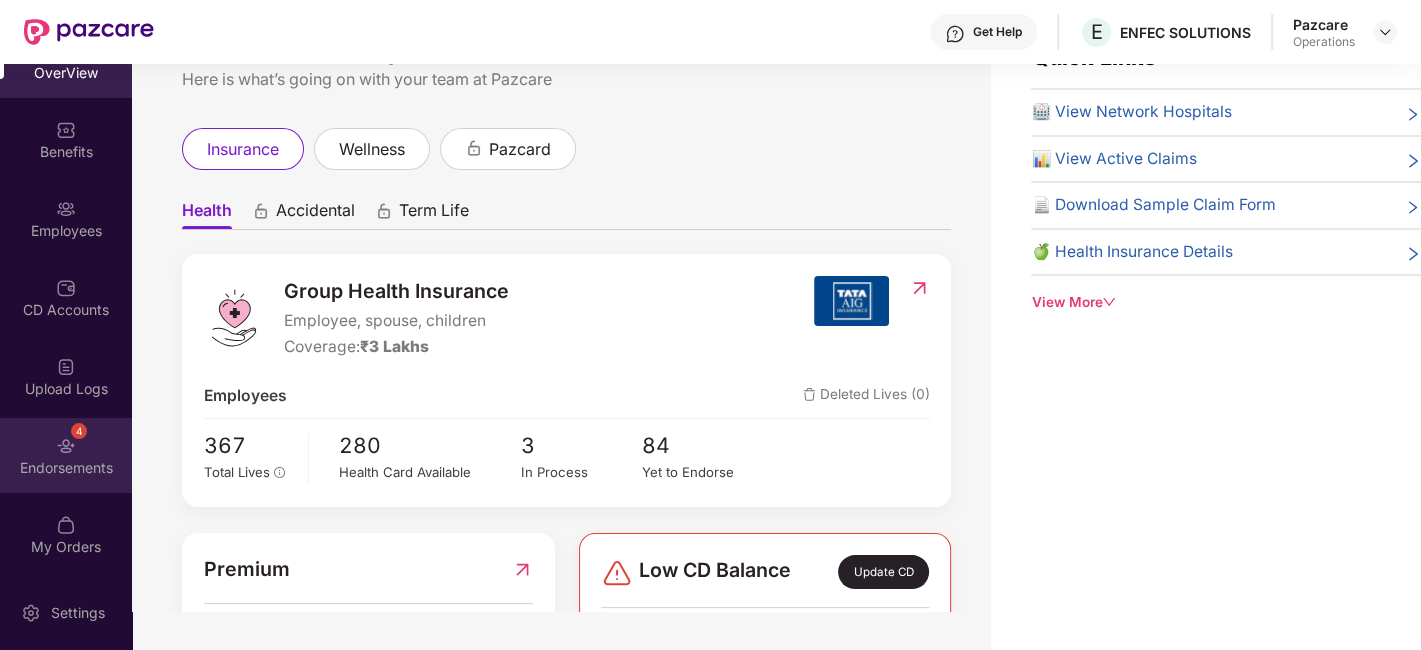 click on "4 Endorsements" at bounding box center [66, 455] 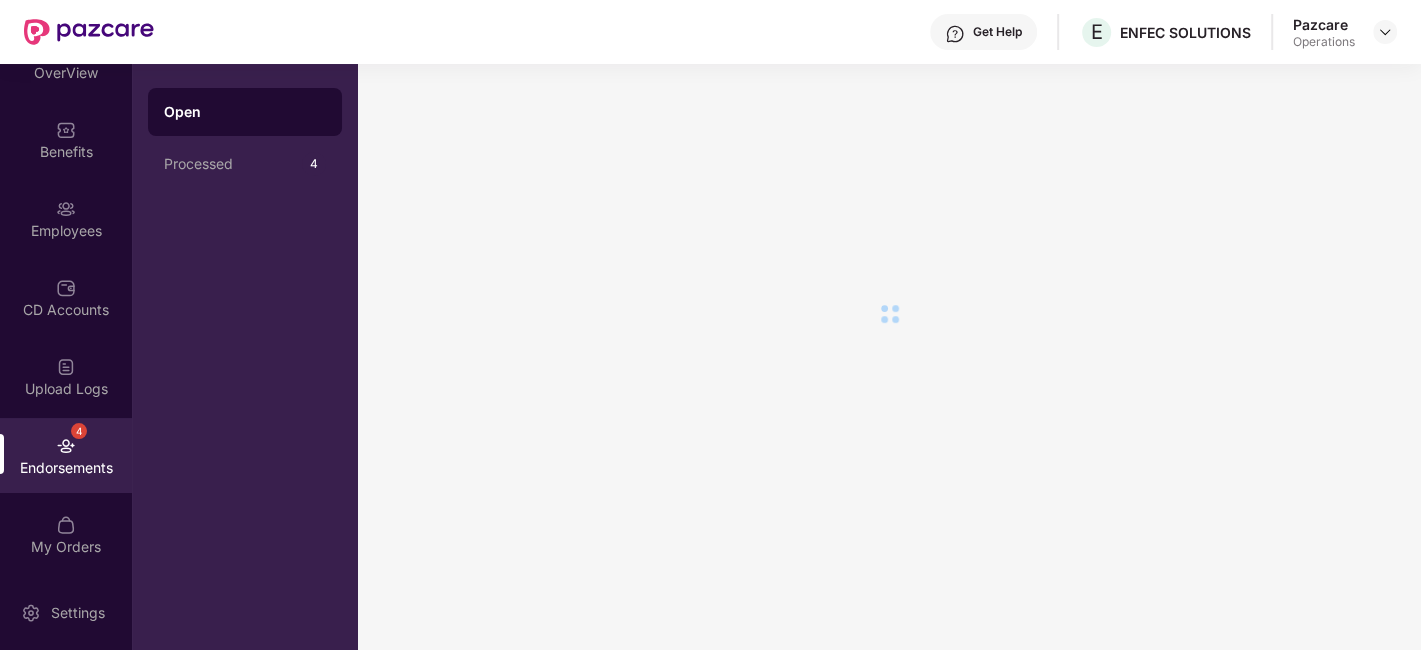 scroll, scrollTop: 0, scrollLeft: 0, axis: both 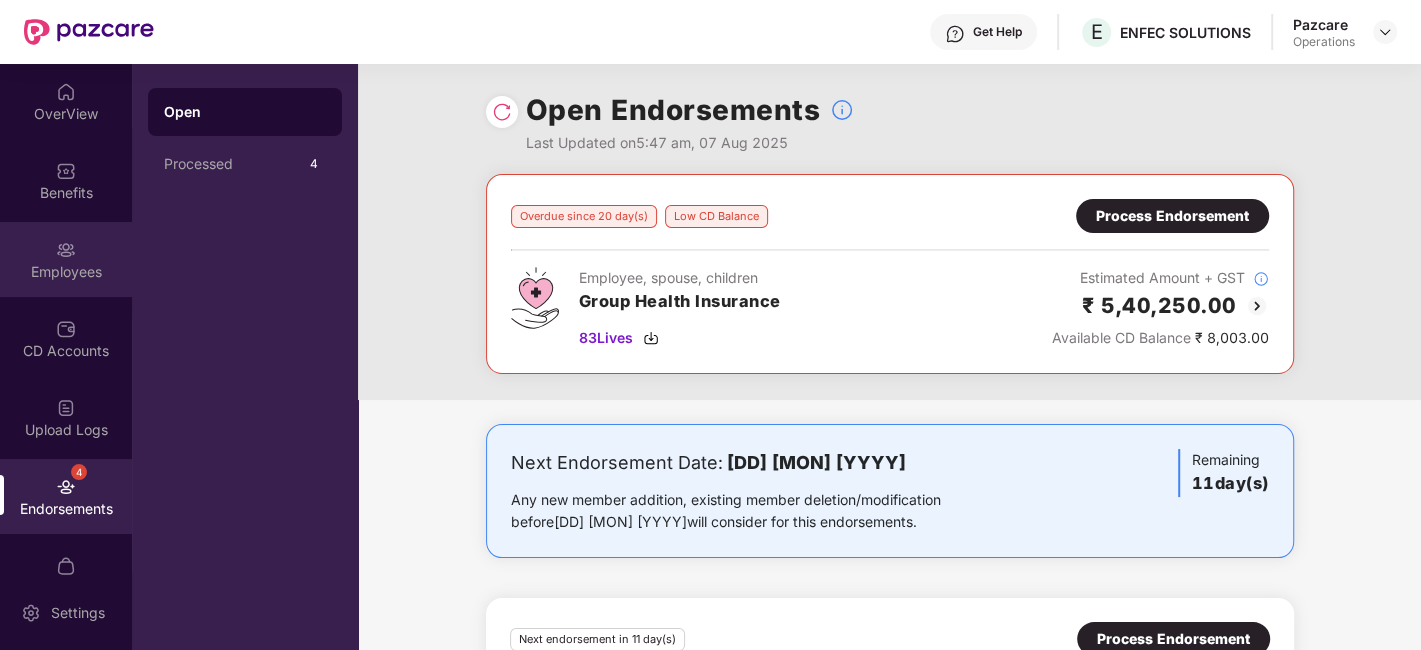 click on "Employees" at bounding box center (66, 259) 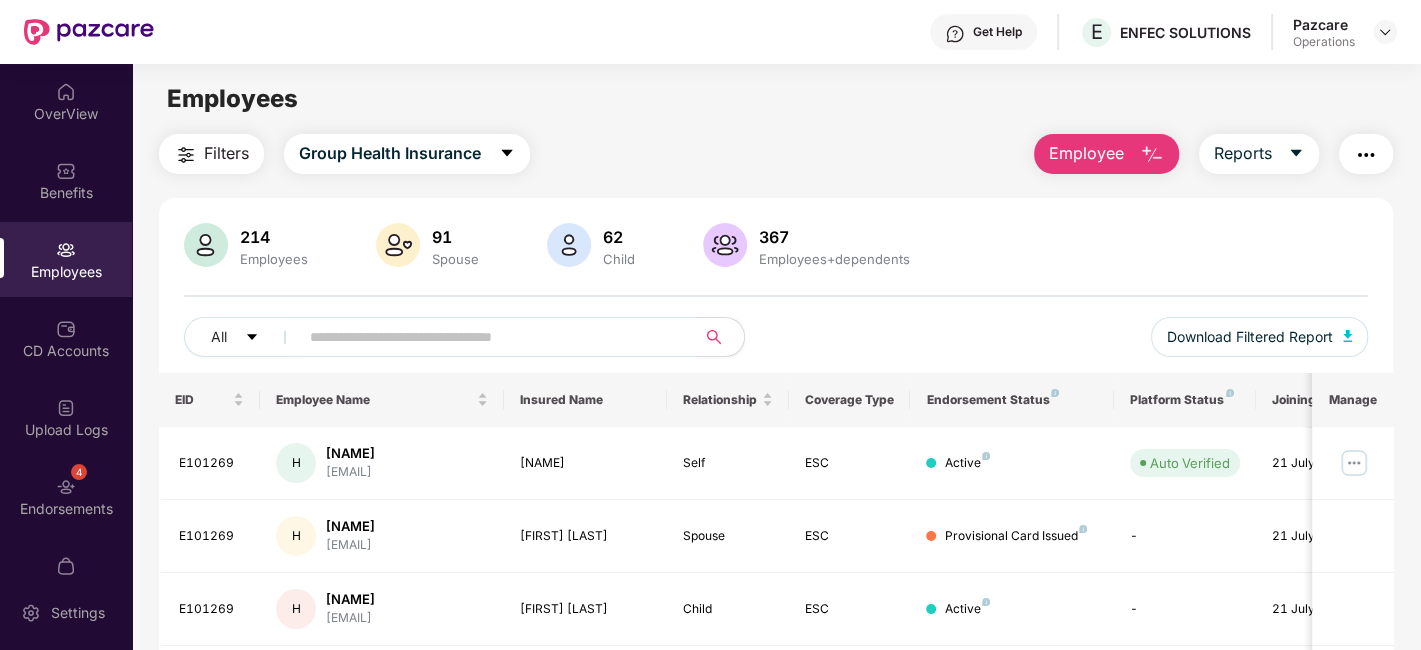 paste on "*******" 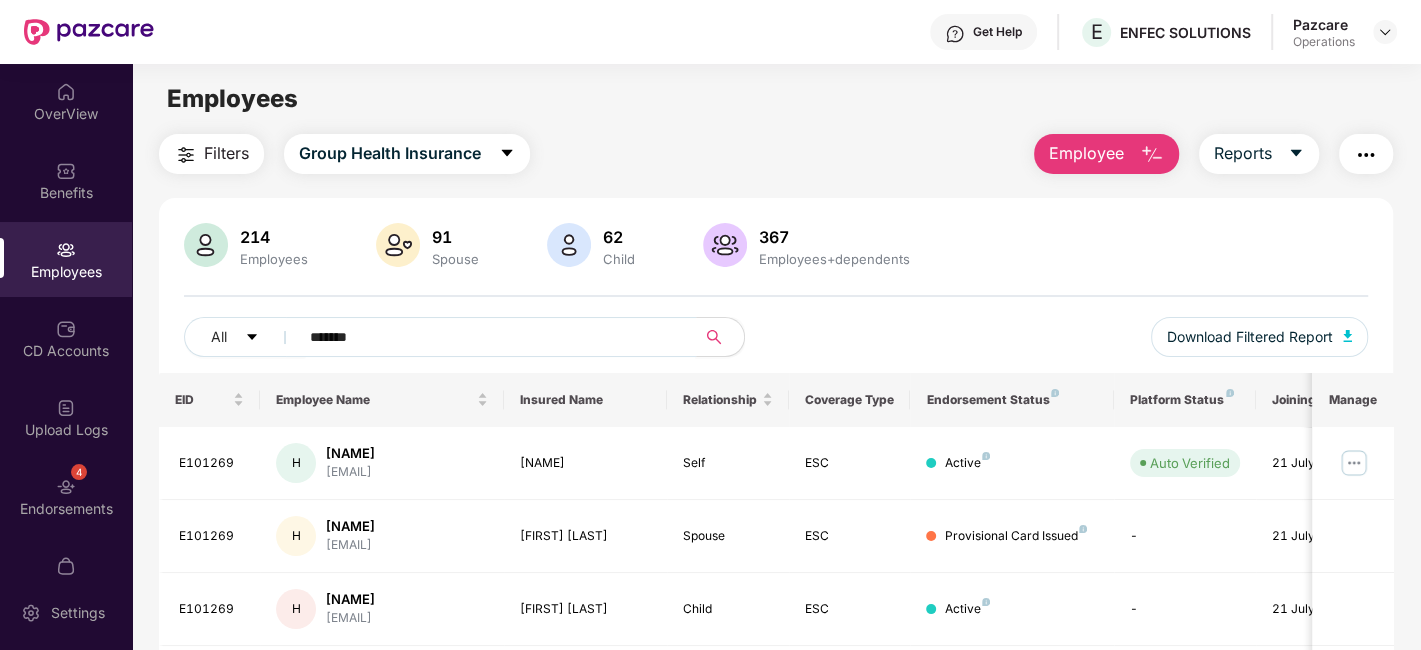 click on "*******" at bounding box center (489, 337) 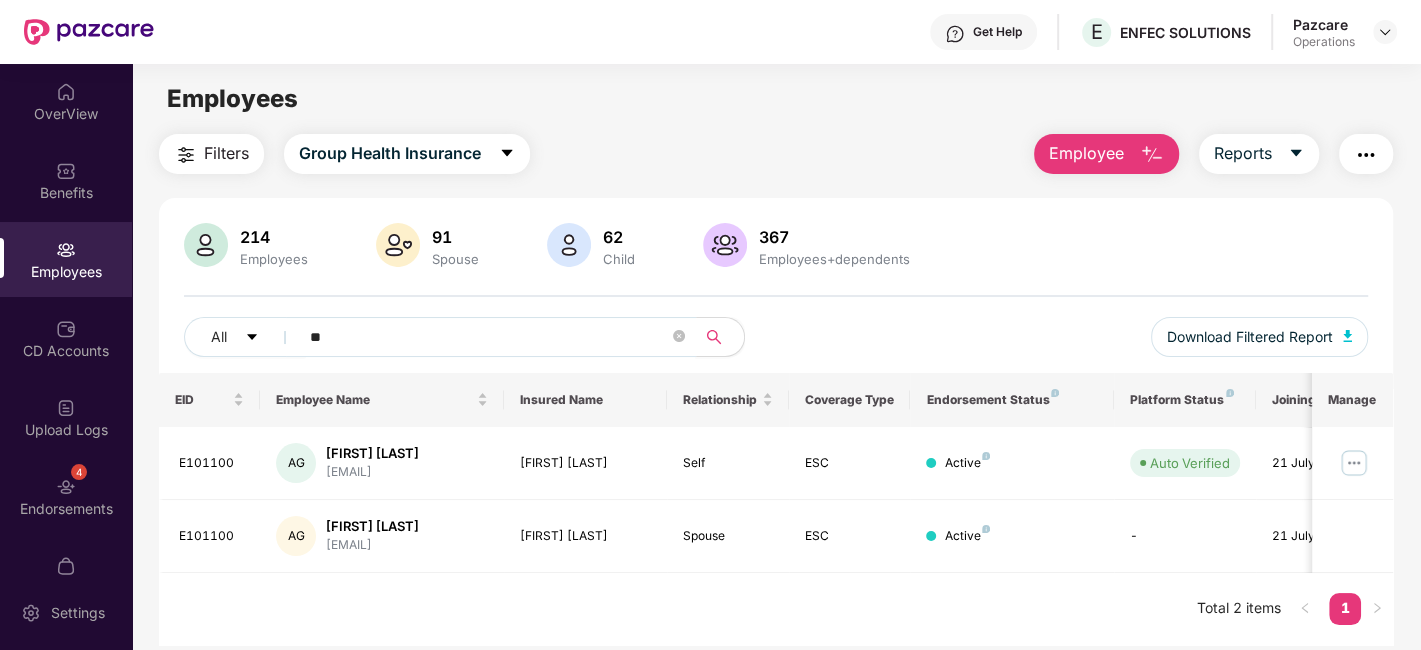 type on "*" 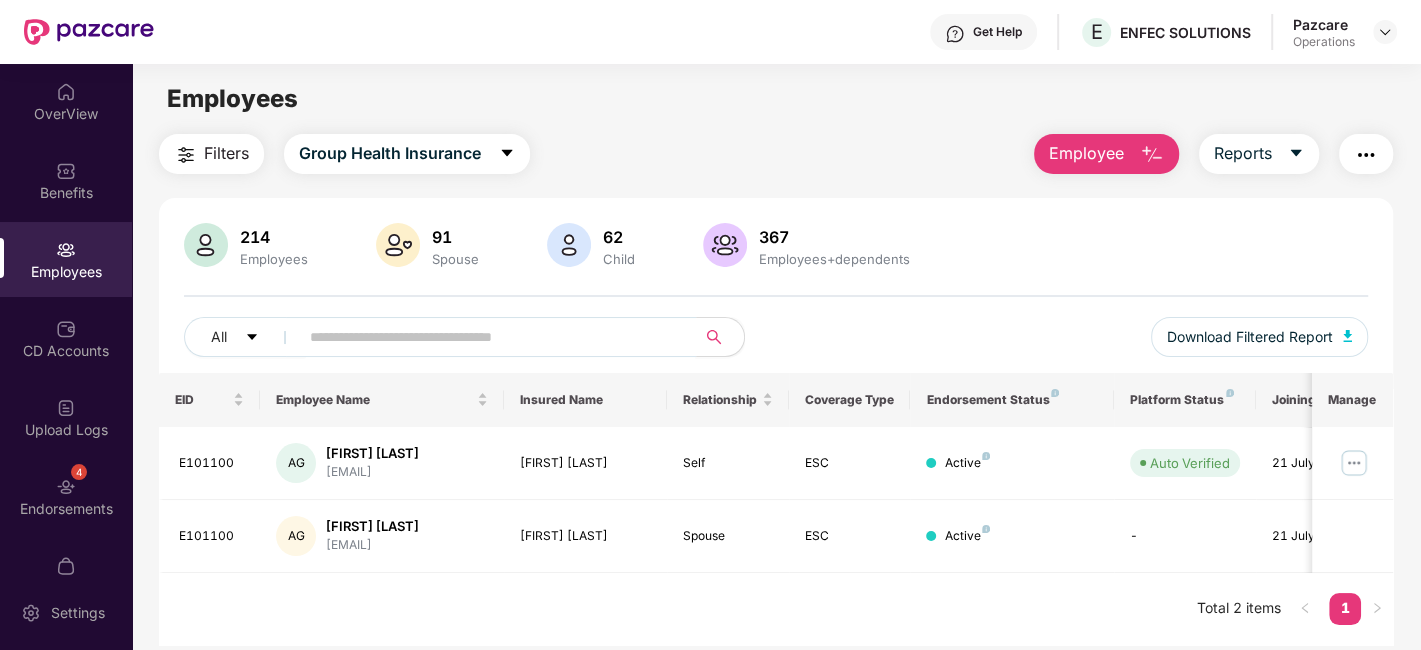 paste on "*******" 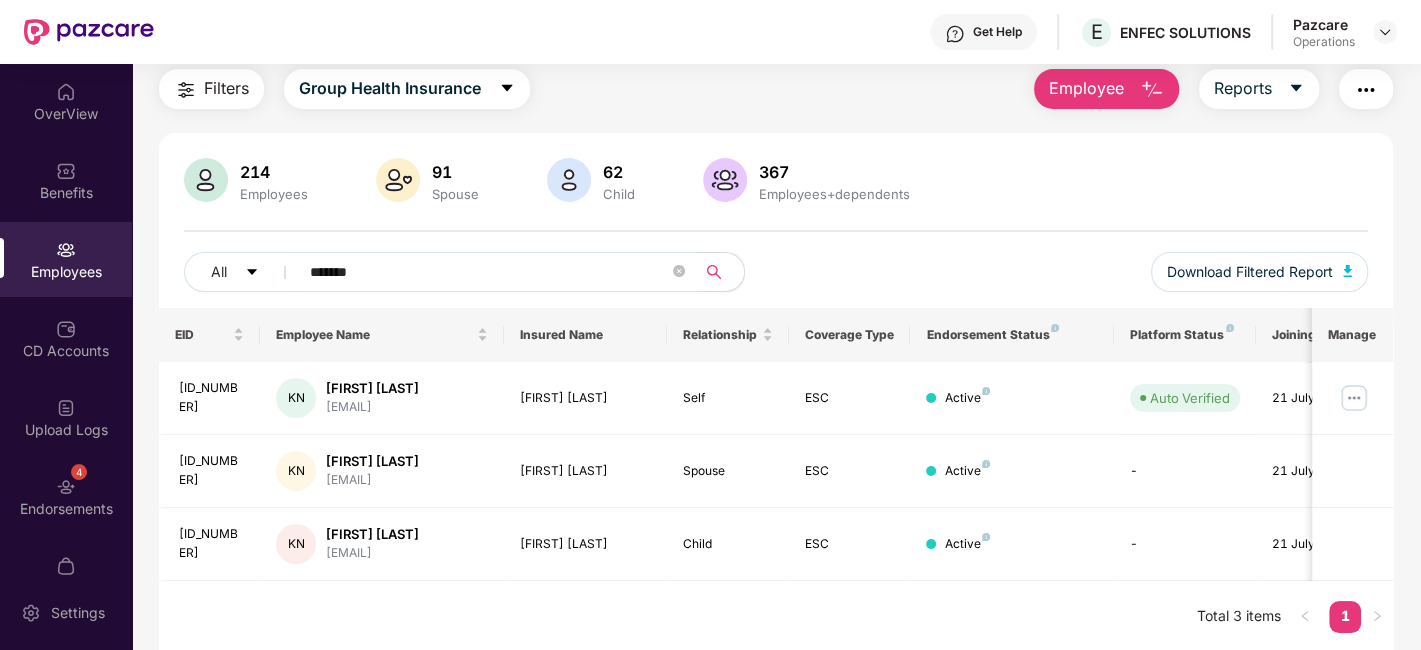 scroll, scrollTop: 65, scrollLeft: 0, axis: vertical 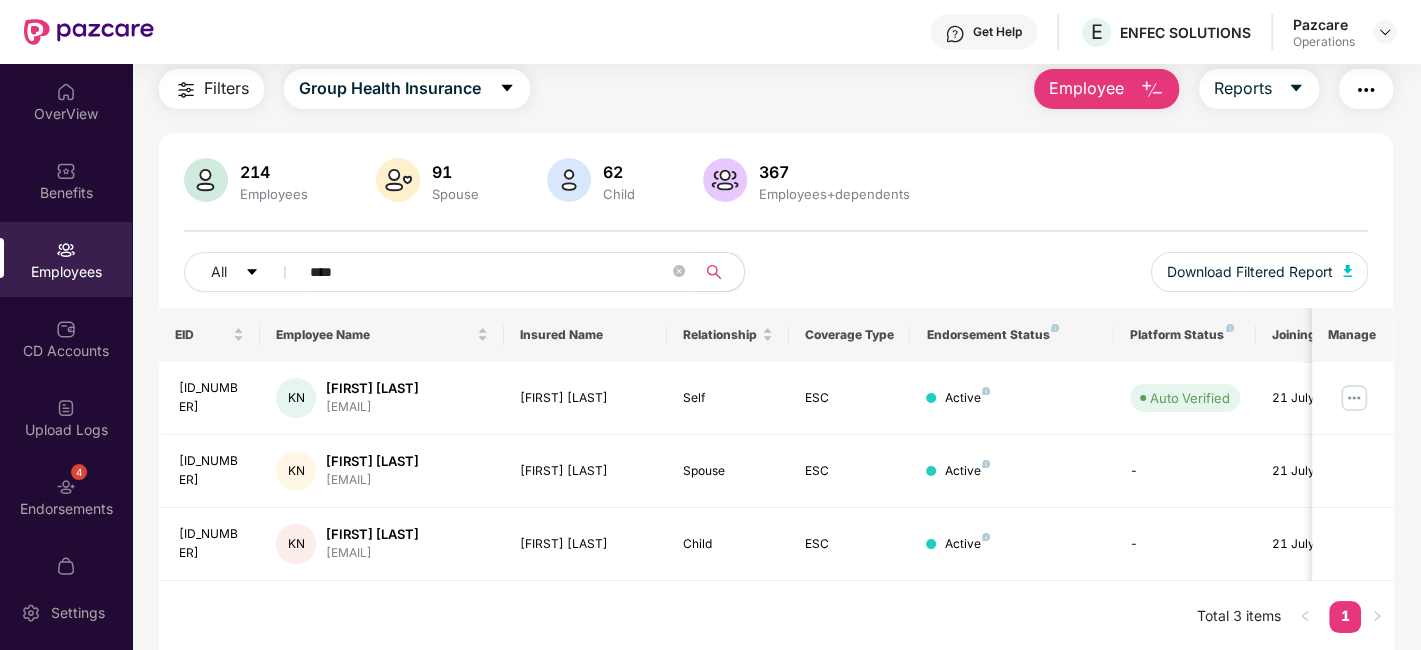 paste on "*******" 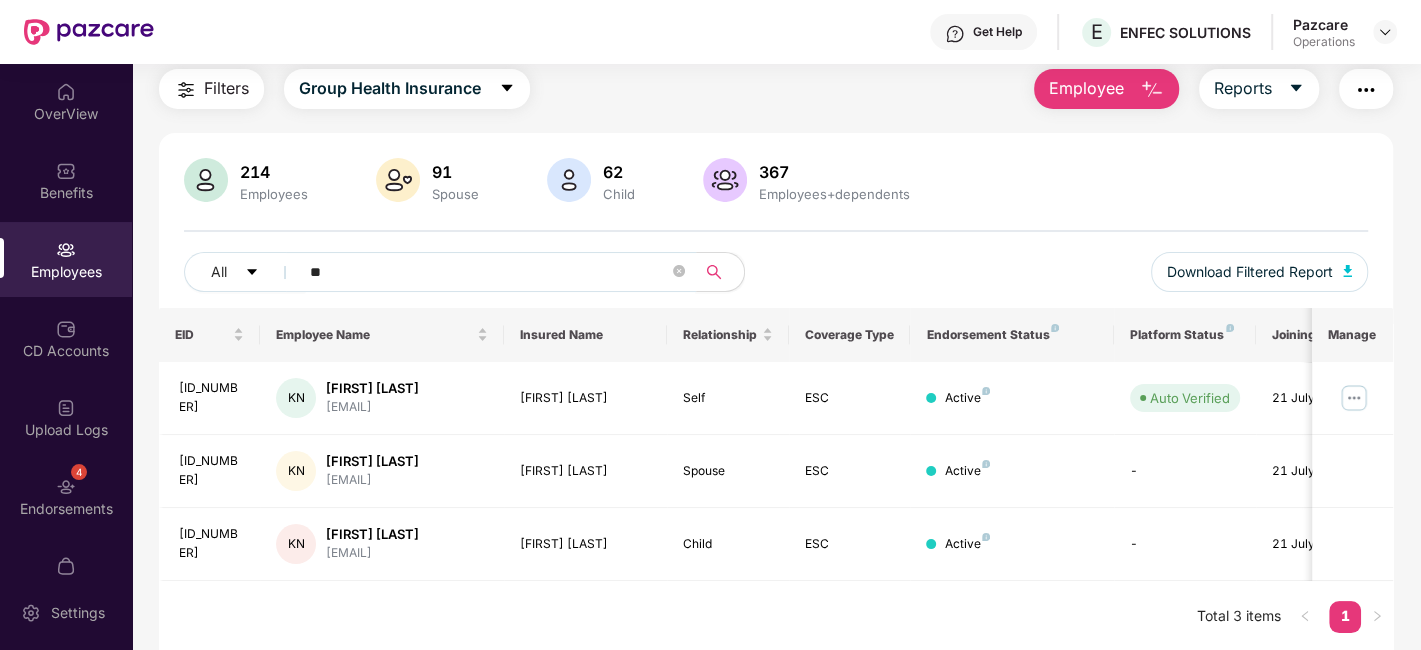 type on "*" 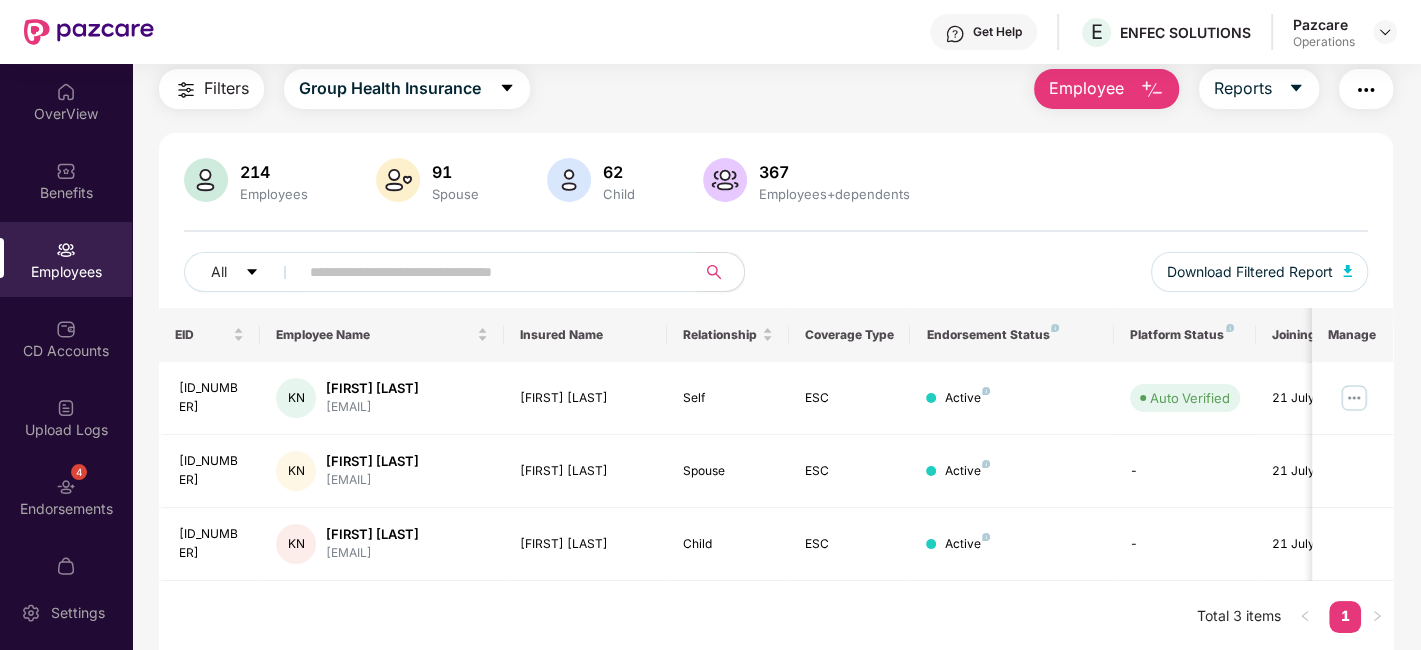paste on "*******" 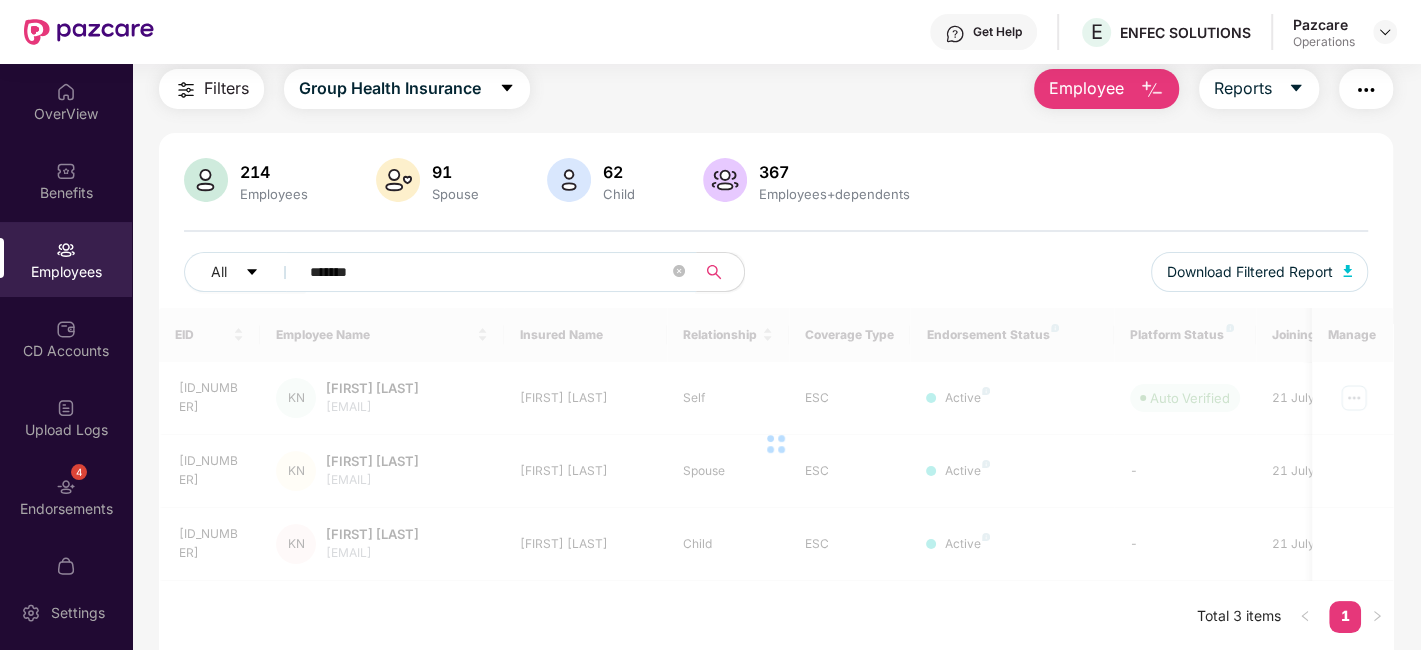 scroll, scrollTop: 63, scrollLeft: 0, axis: vertical 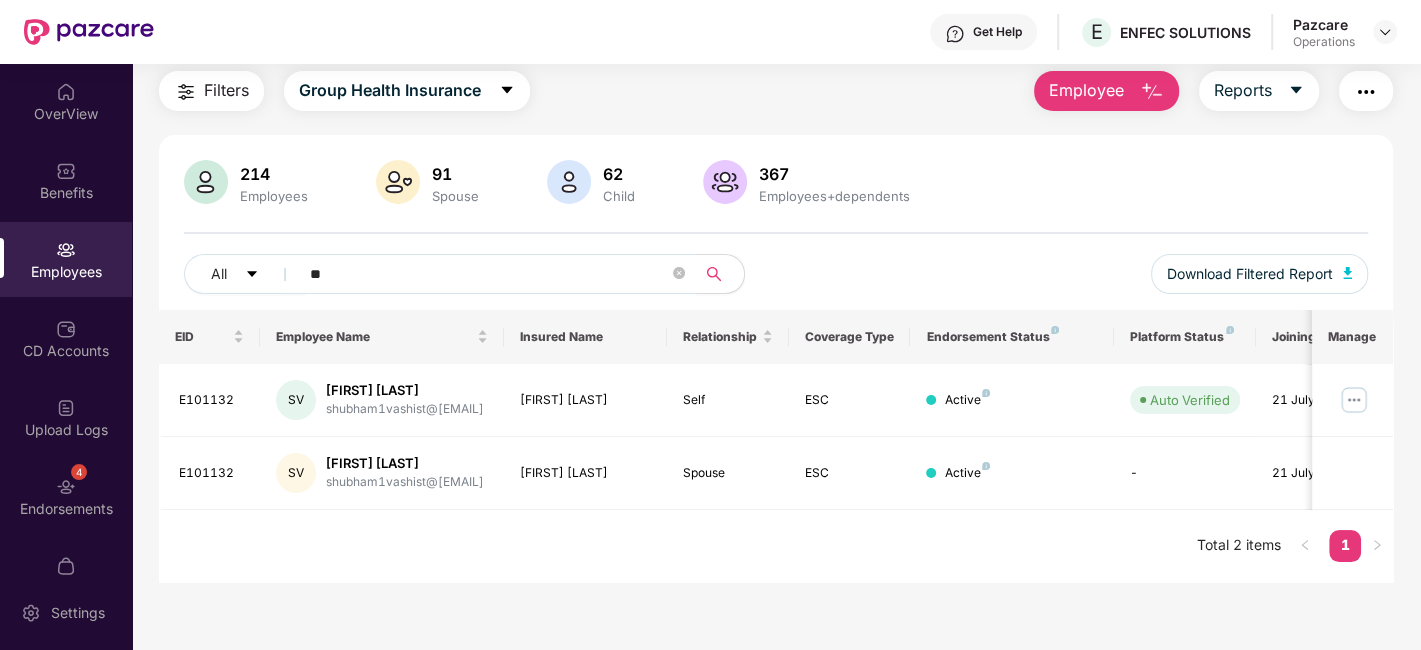type on "*" 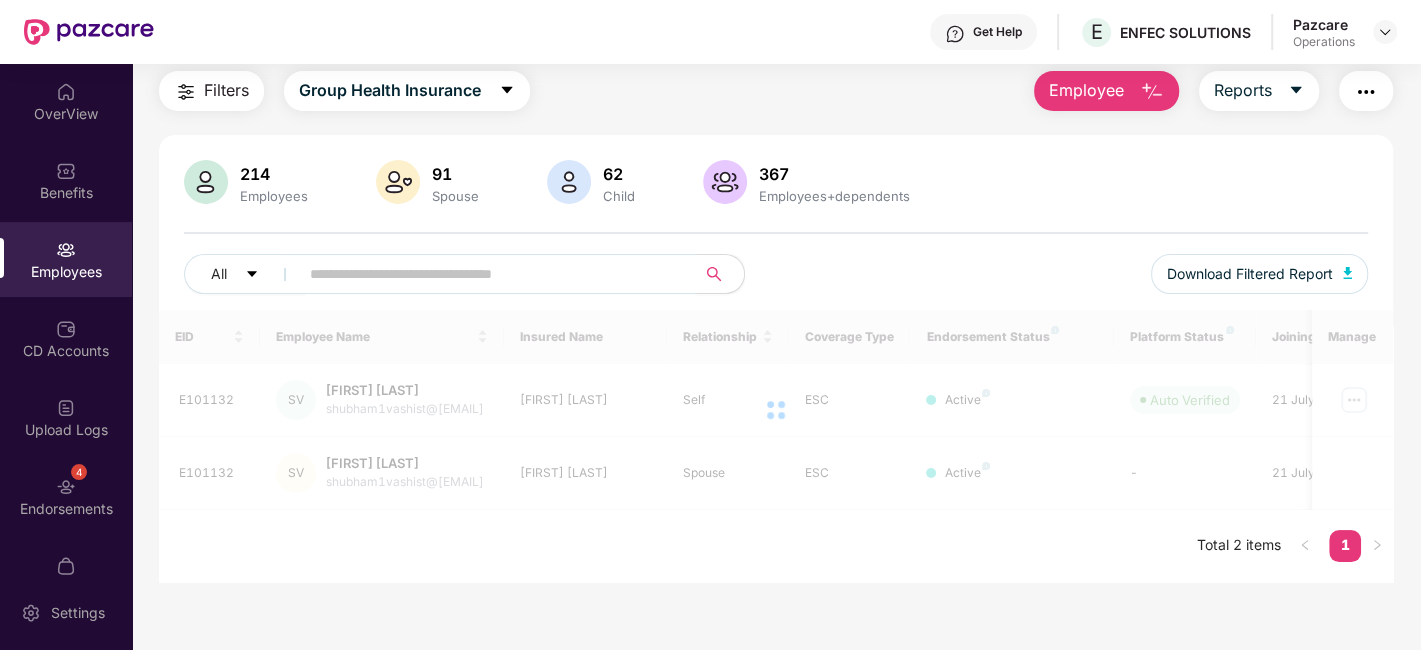 paste on "*******" 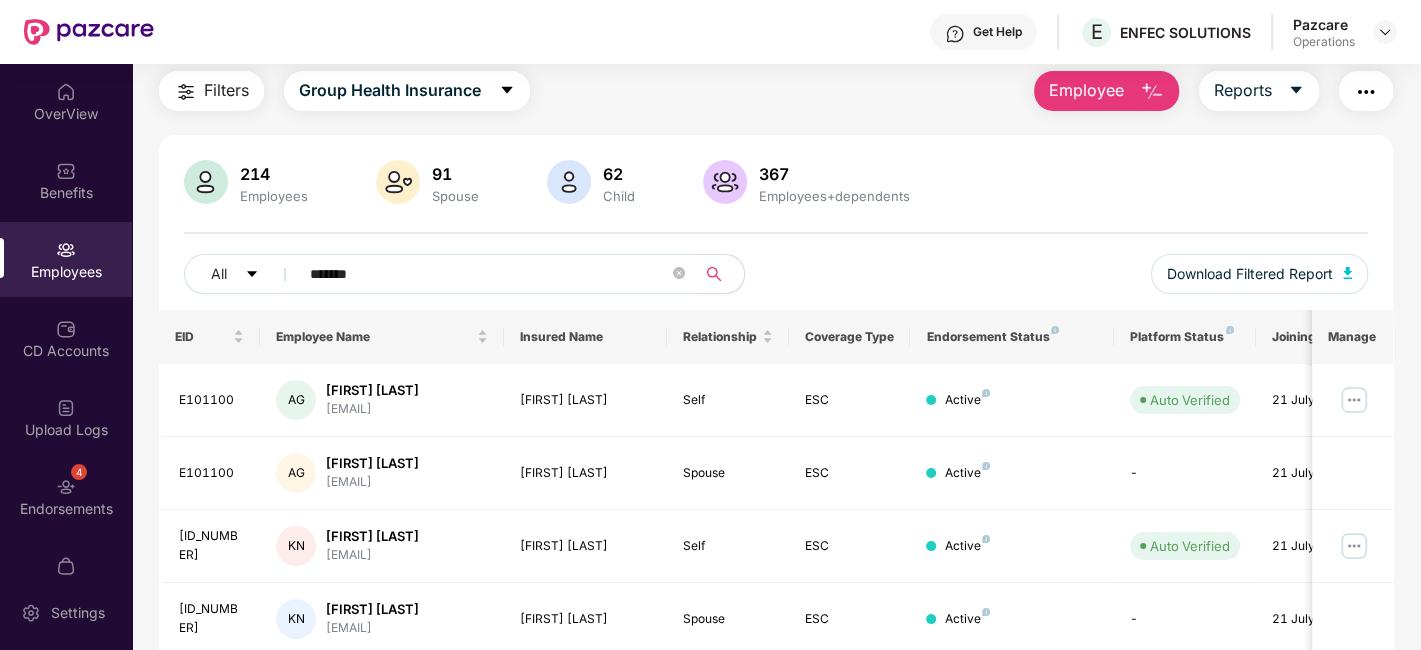 scroll, scrollTop: 65, scrollLeft: 0, axis: vertical 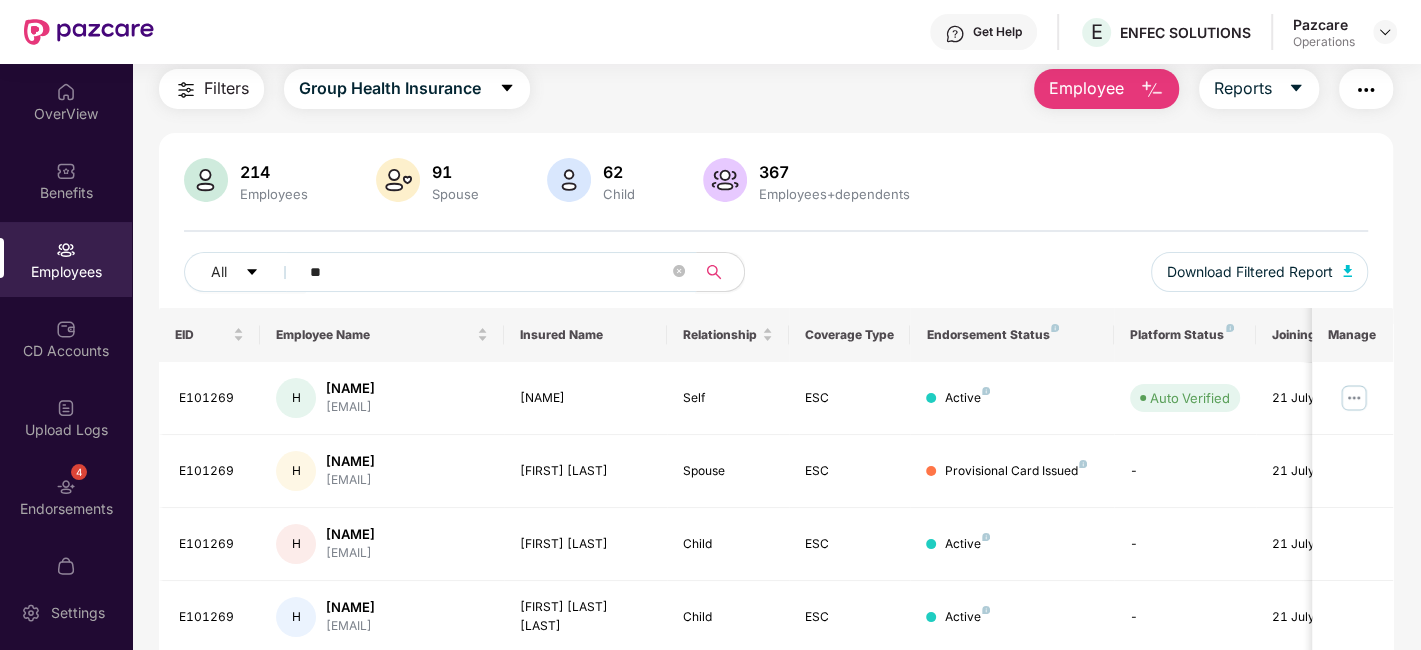 type on "*" 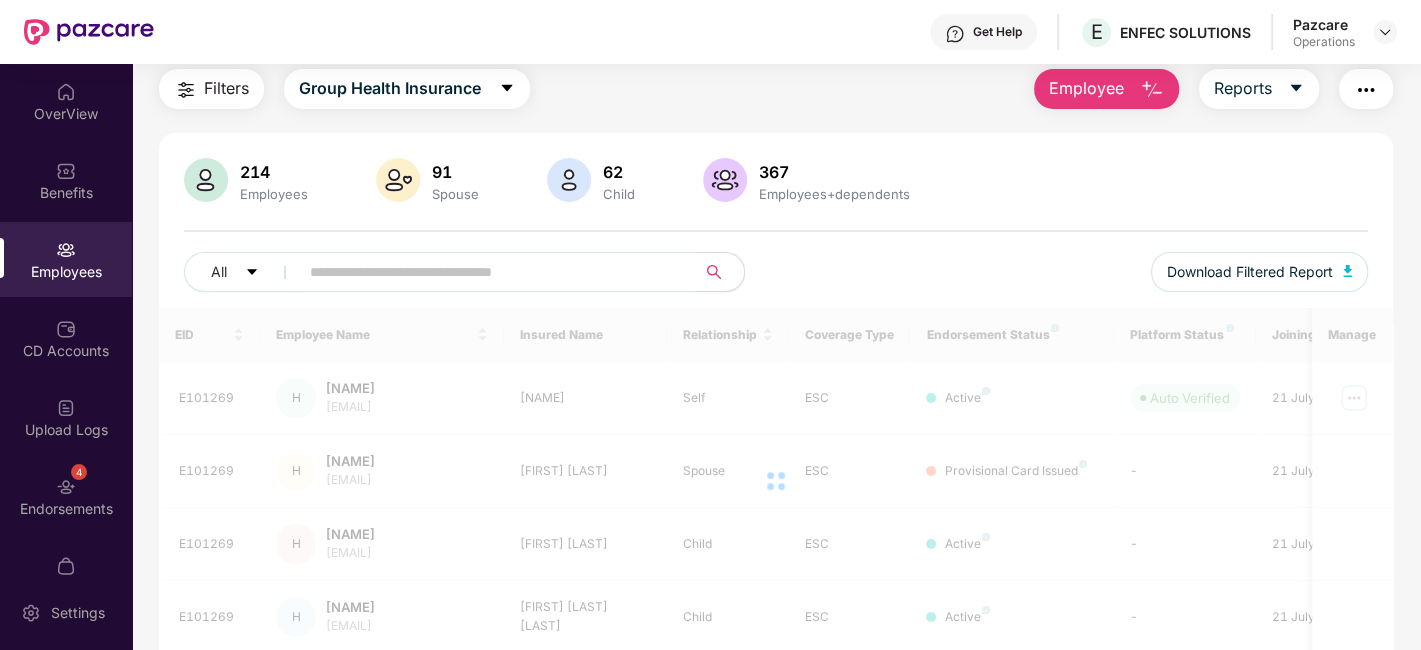 paste on "*******" 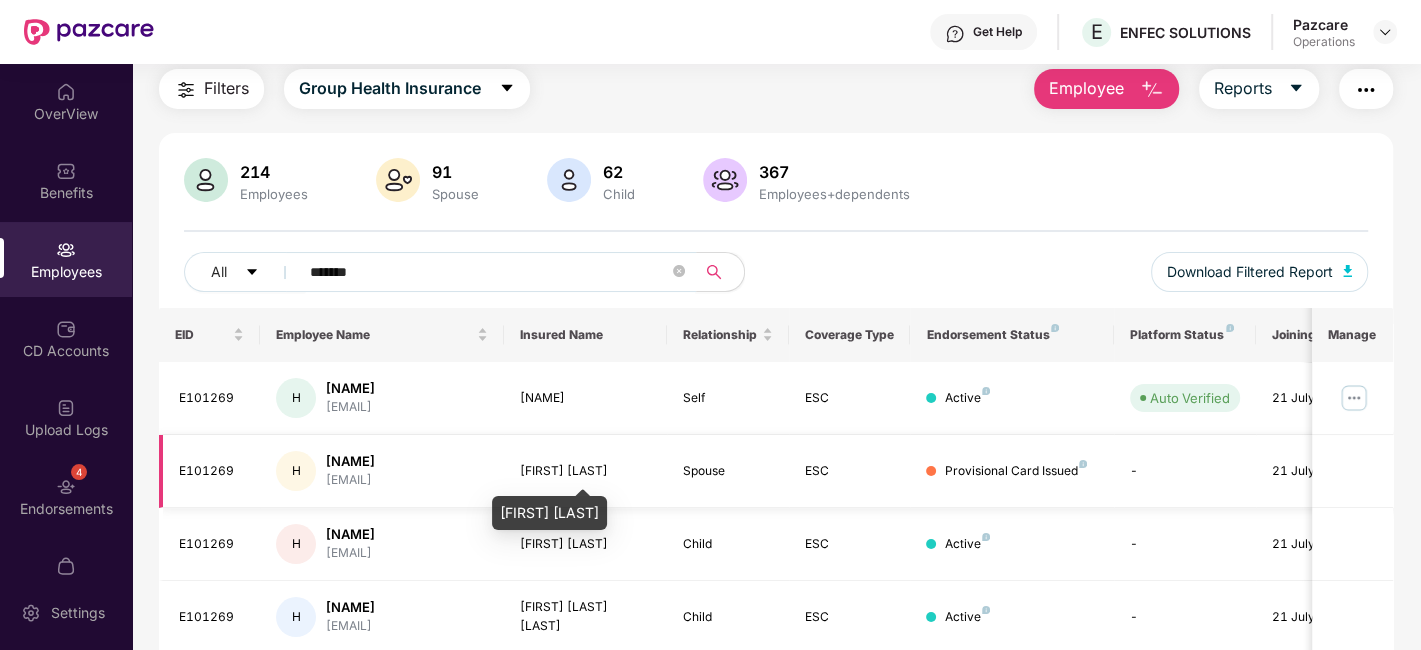 scroll, scrollTop: 138, scrollLeft: 0, axis: vertical 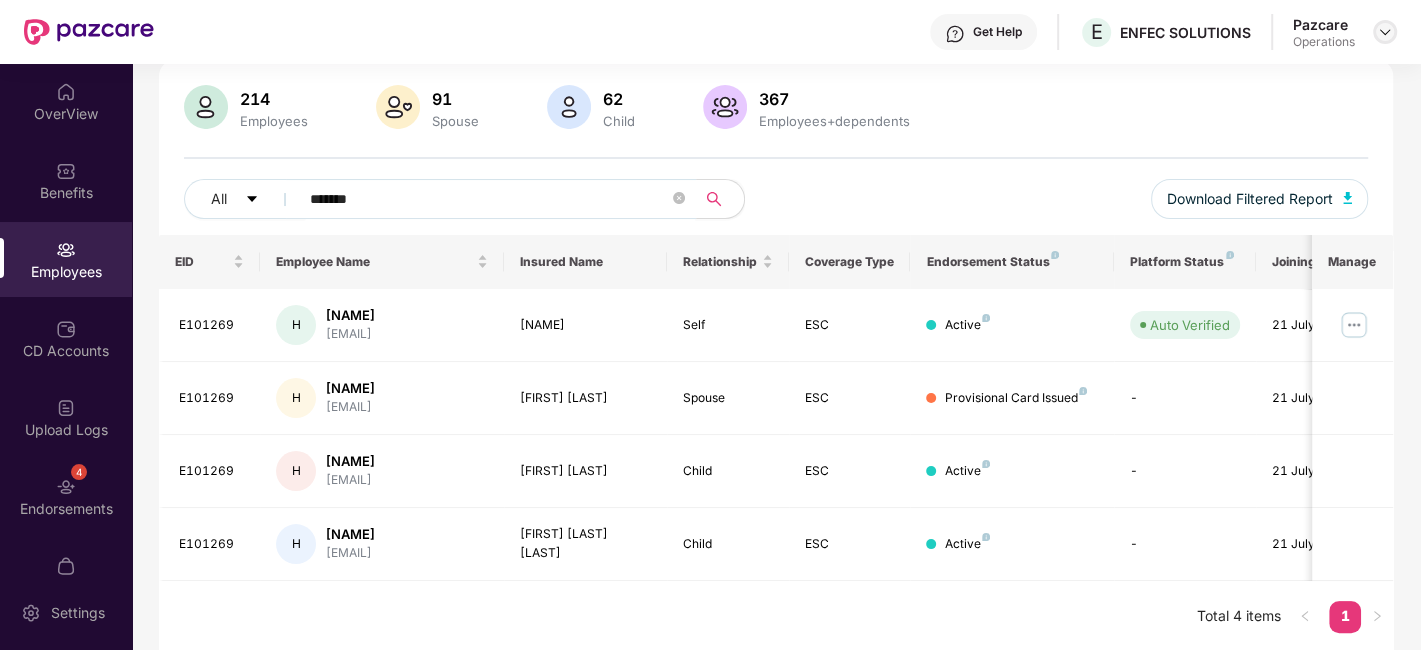 click at bounding box center [1385, 32] 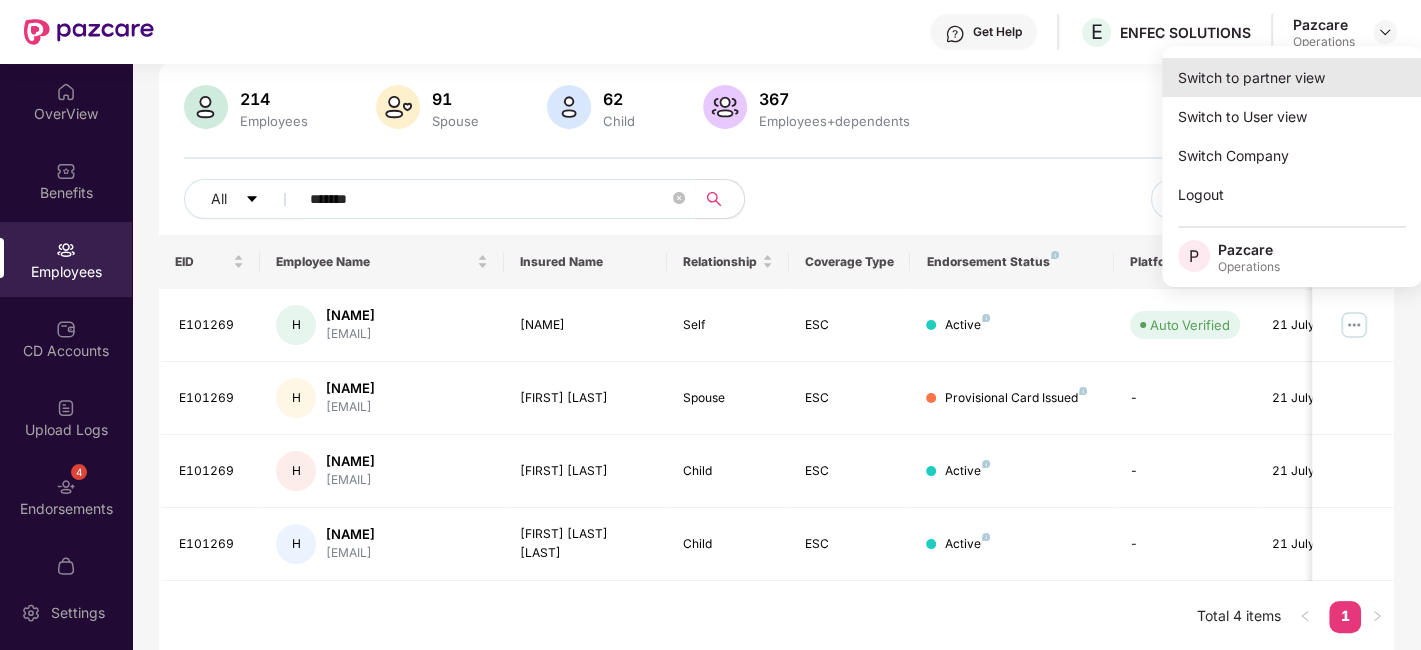 click on "Switch to partner view" at bounding box center [1292, 77] 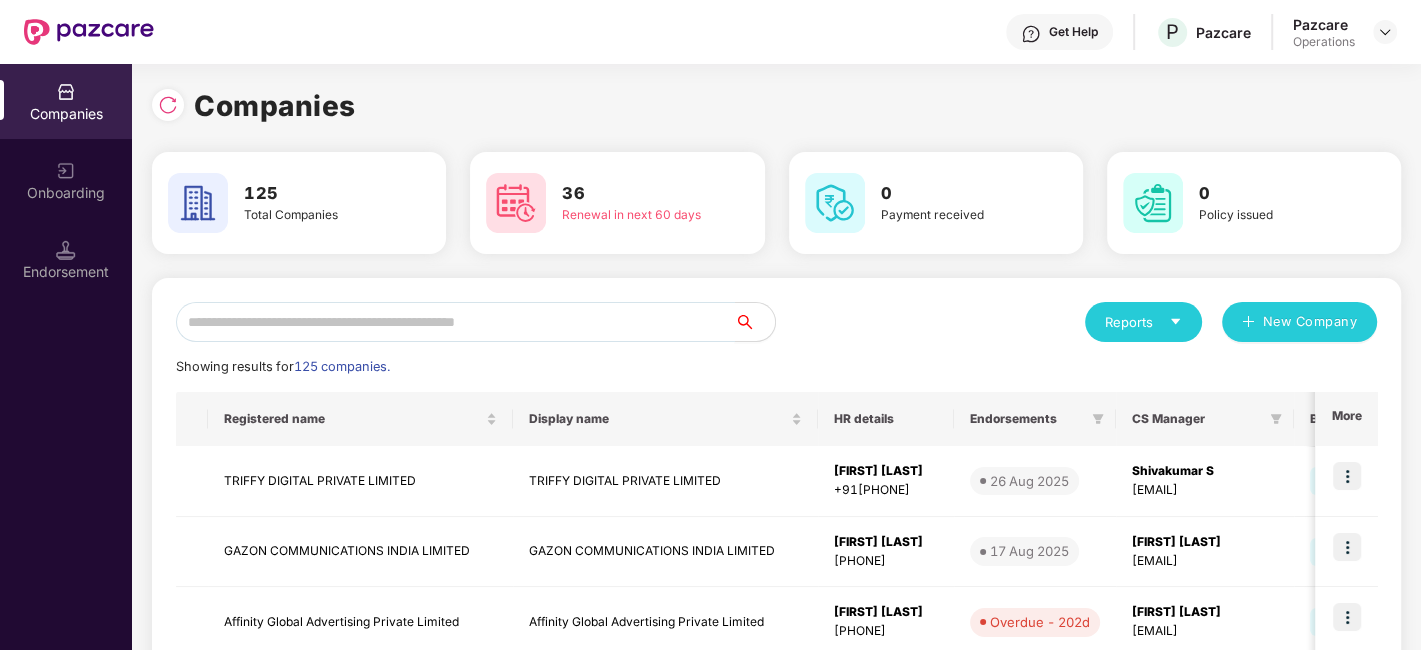 click at bounding box center [455, 322] 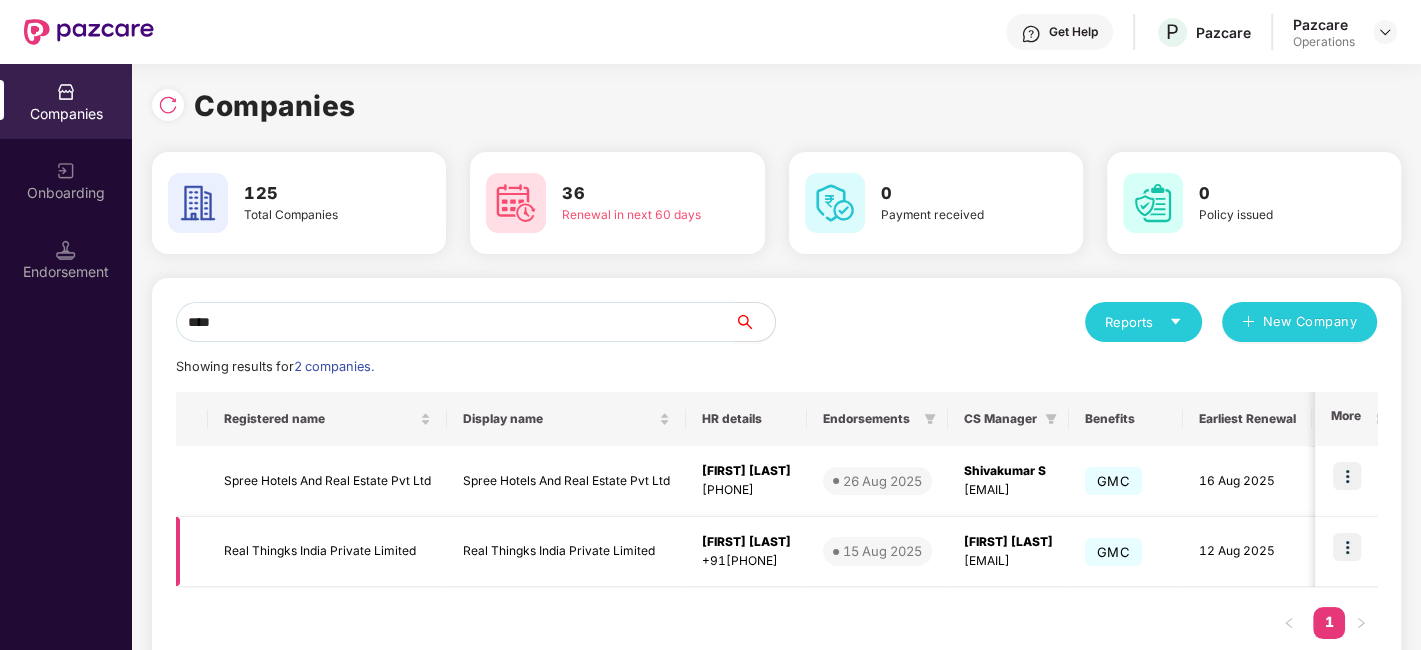 type on "****" 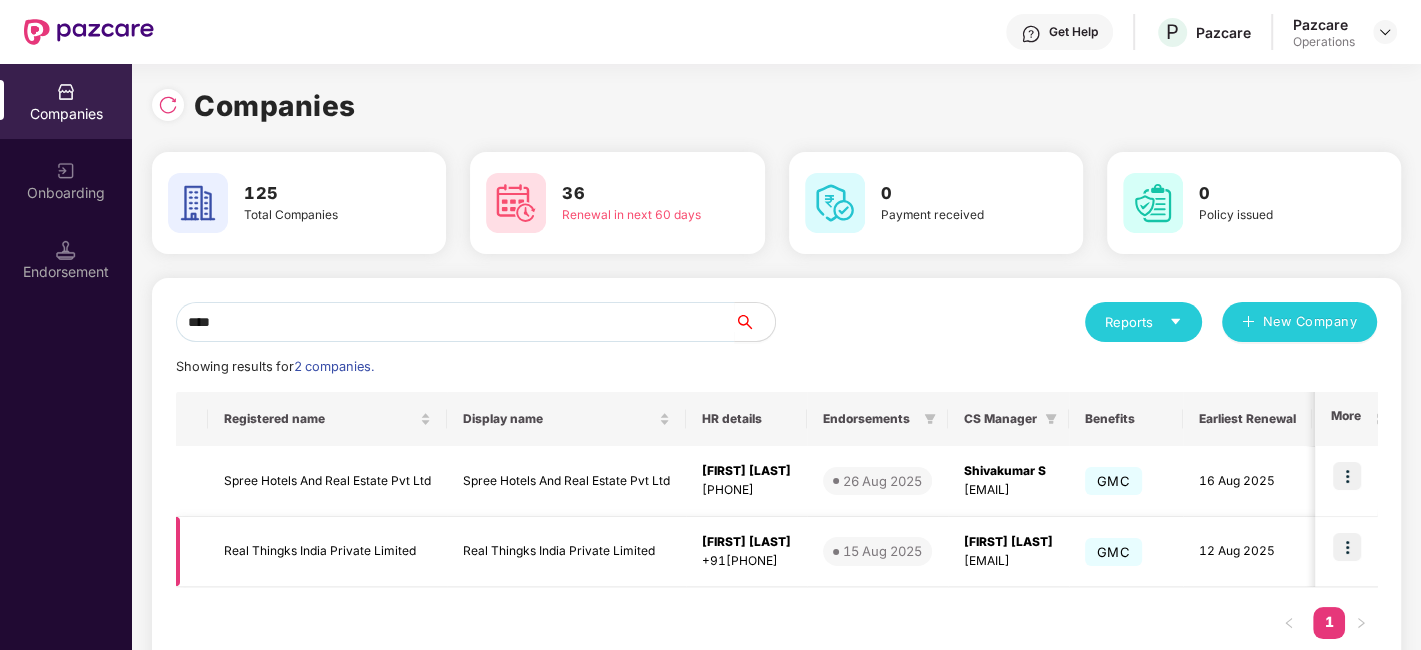 click at bounding box center [1347, 547] 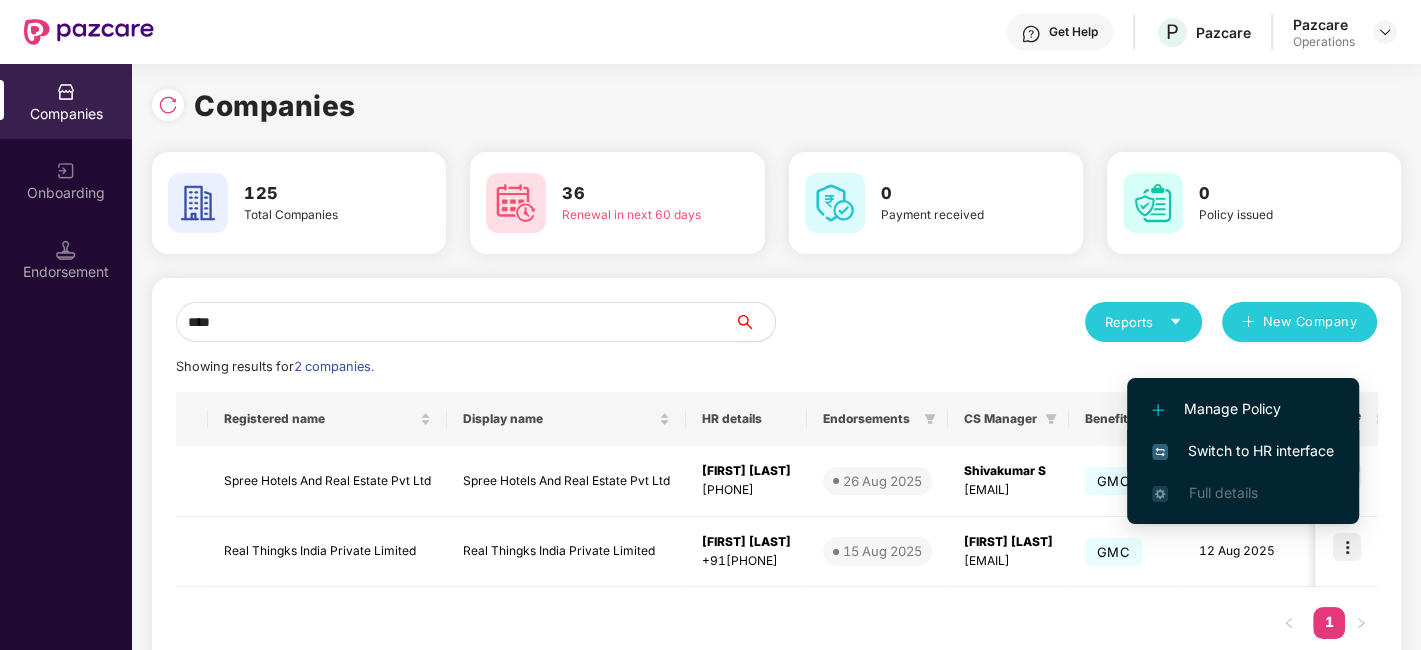 click on "Switch to HR interface" at bounding box center (1243, 451) 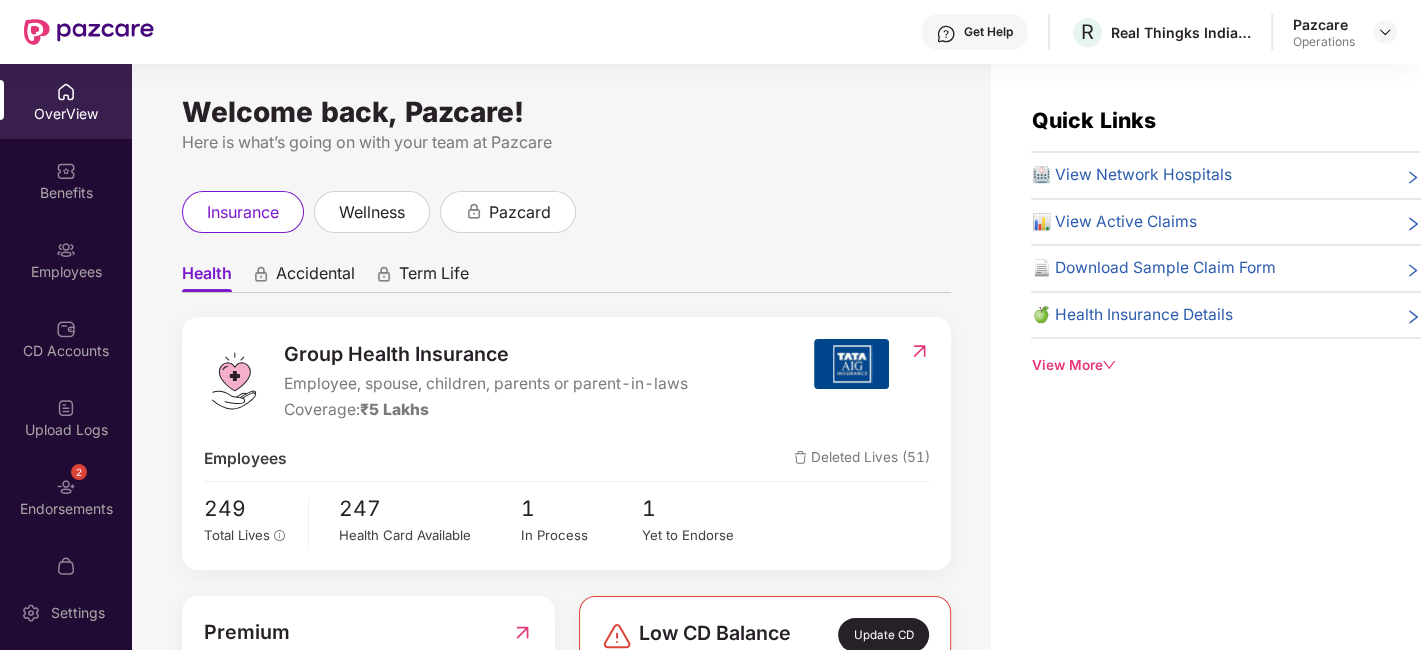 scroll, scrollTop: 41, scrollLeft: 0, axis: vertical 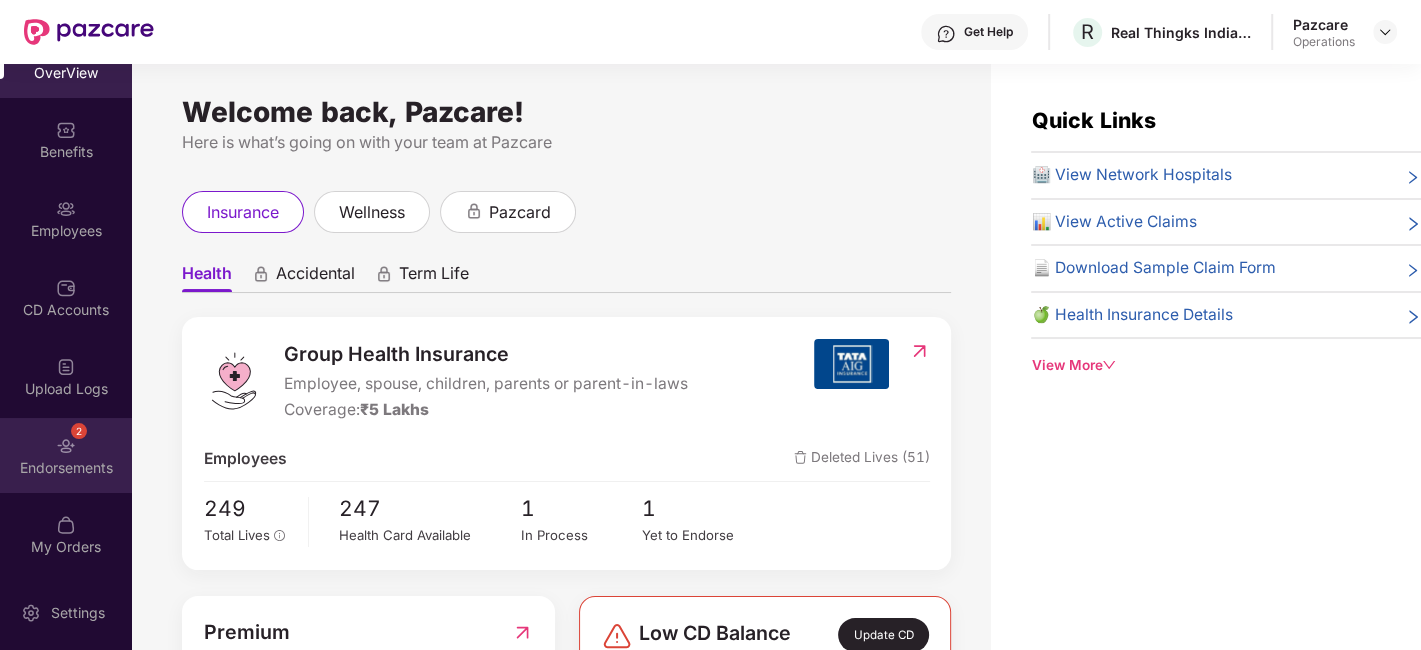 click on "2 Endorsements" at bounding box center (66, 455) 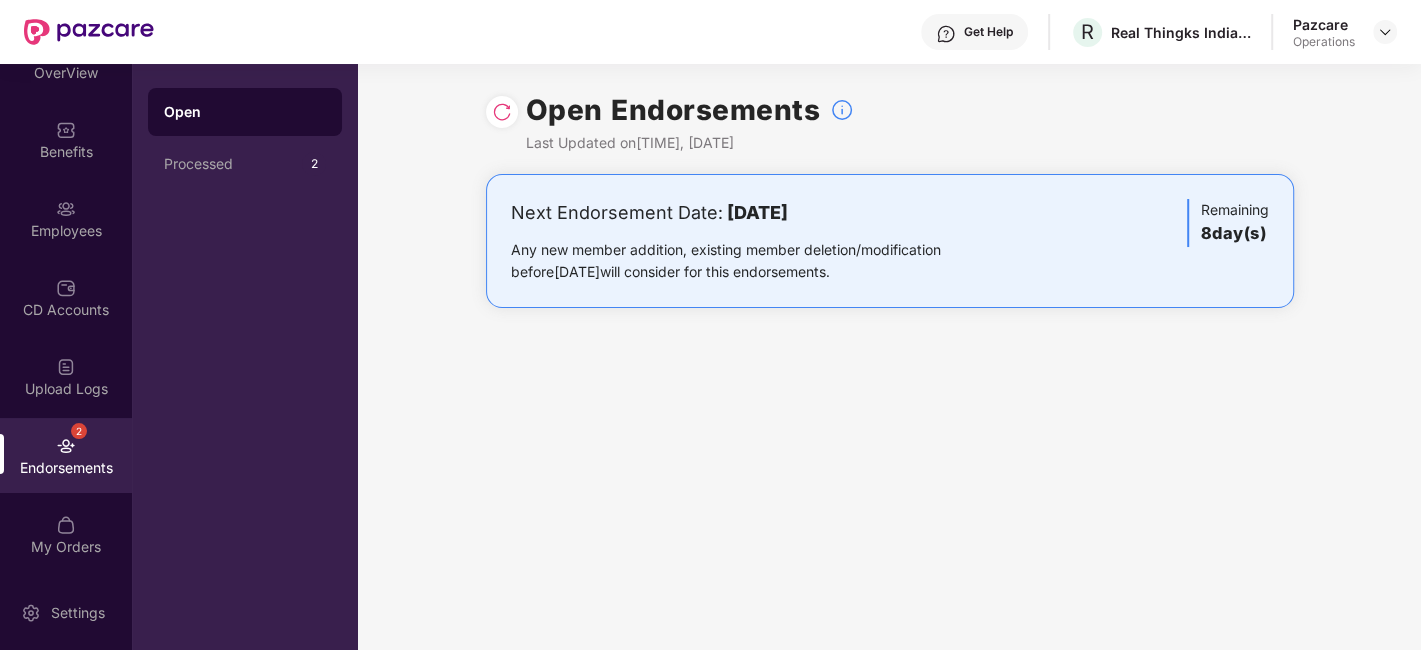 click at bounding box center (502, 112) 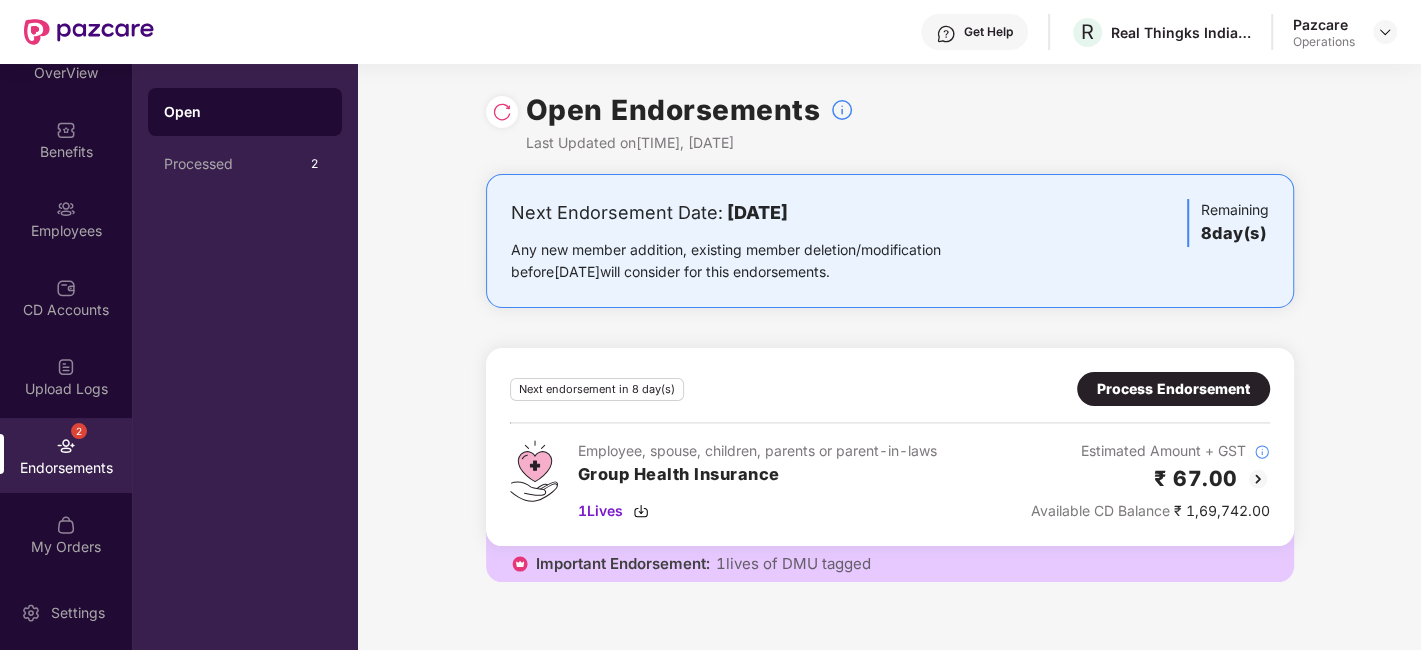 click on "Process Endorsement" at bounding box center (1173, 389) 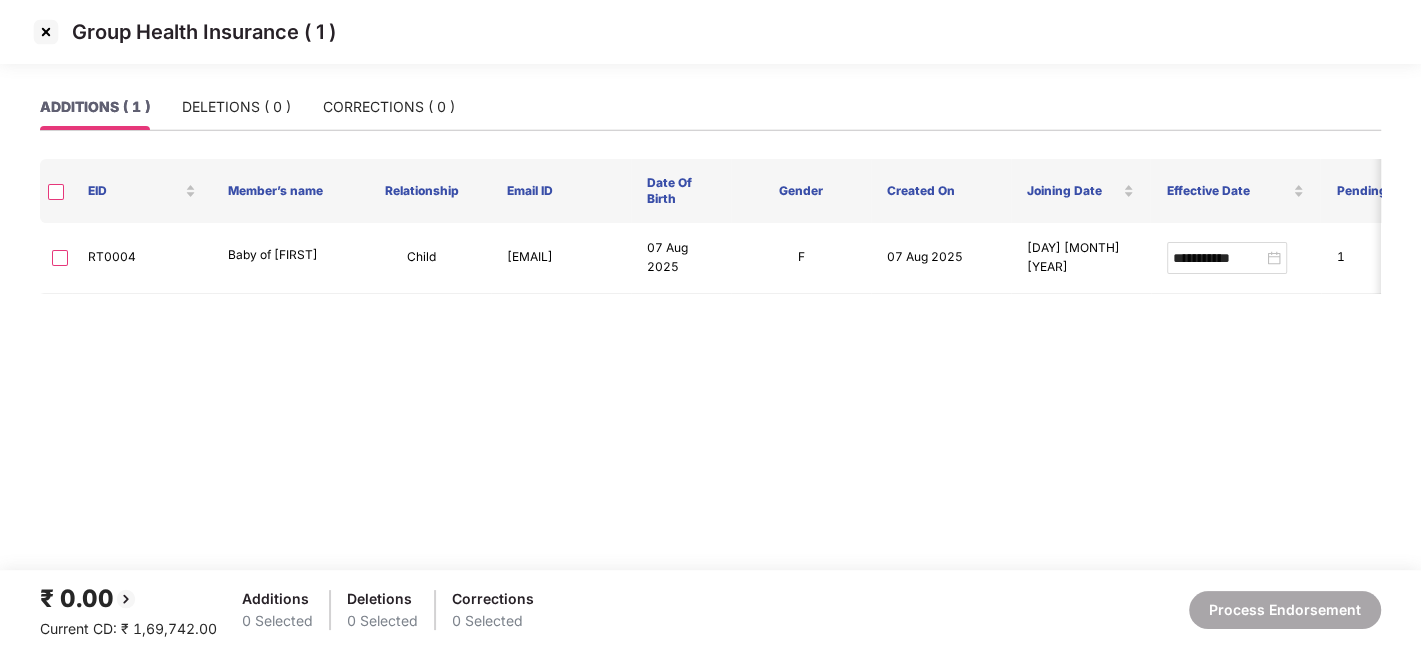 click at bounding box center (46, 32) 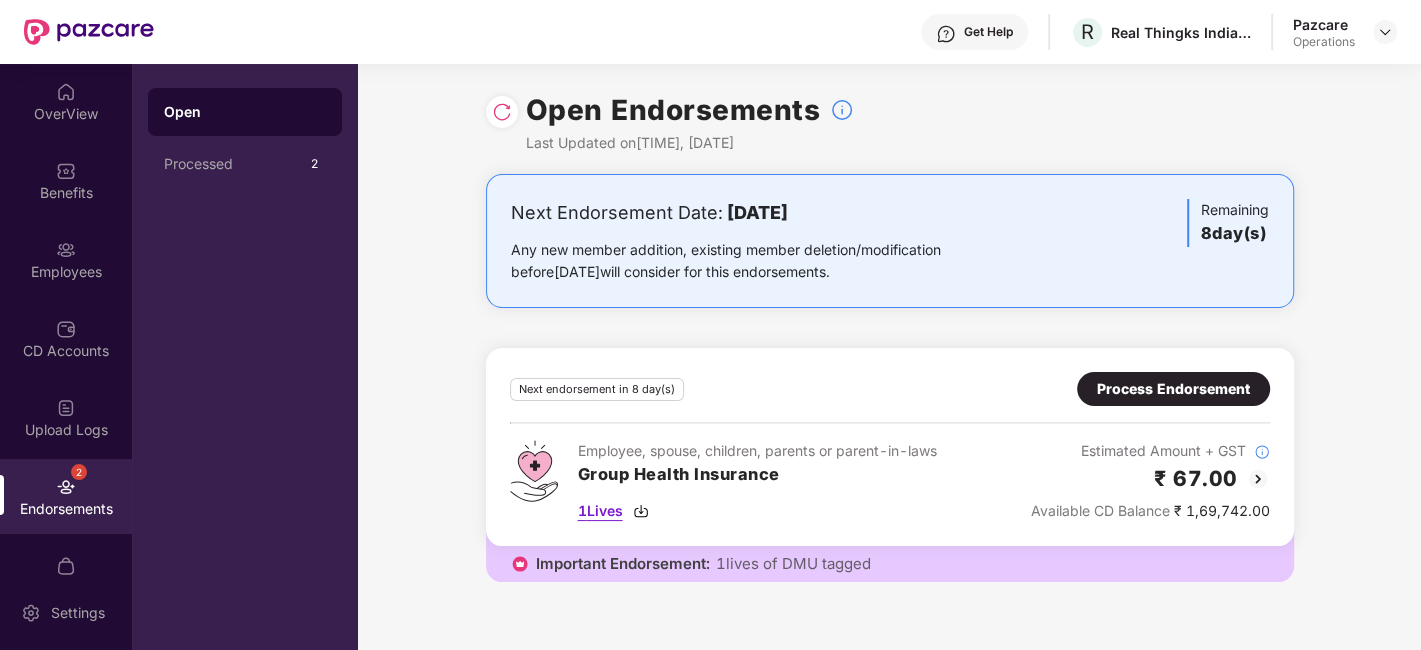 click on "1  Lives" at bounding box center (600, 511) 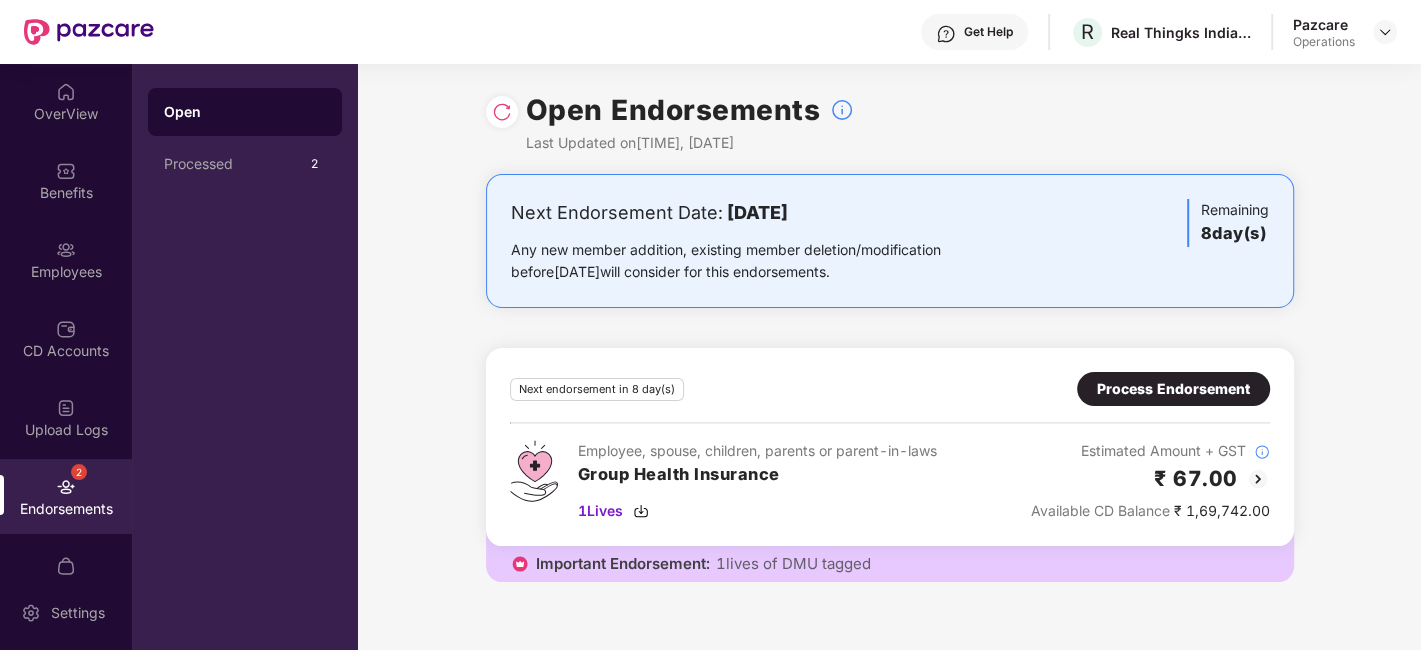 click on "Process Endorsement" at bounding box center [1173, 389] 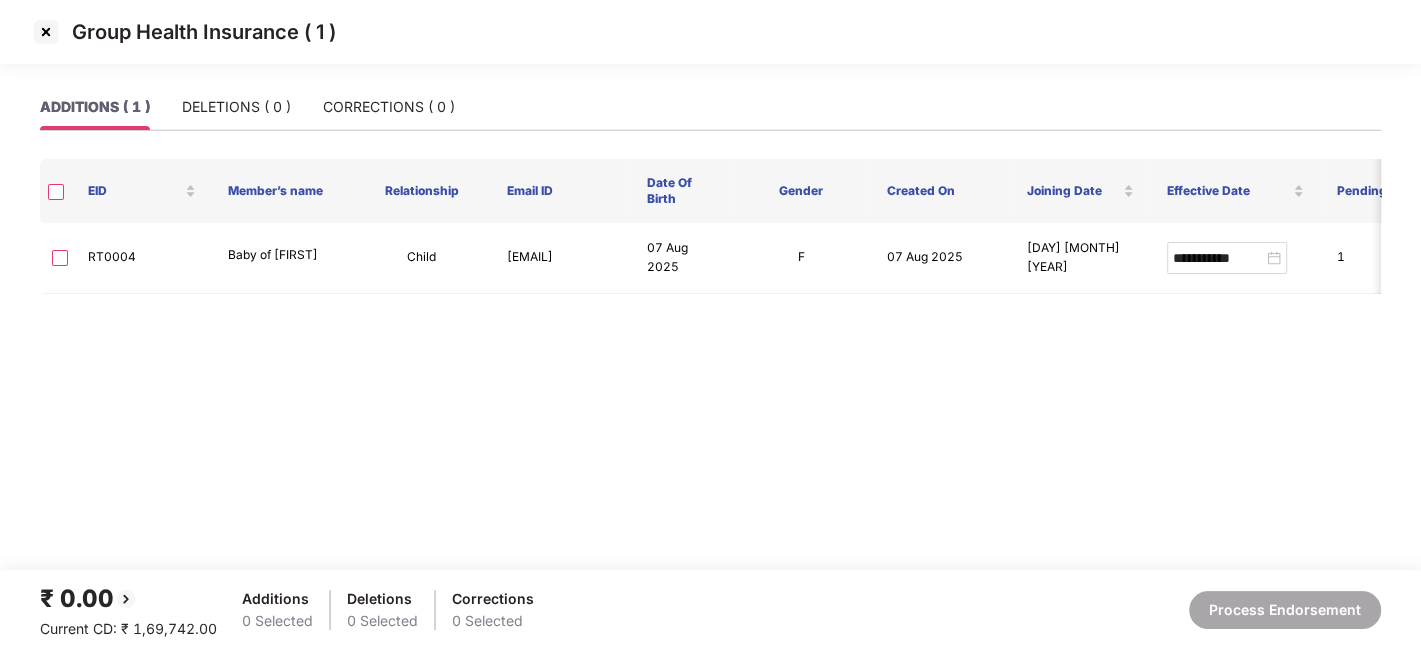 click at bounding box center [46, 32] 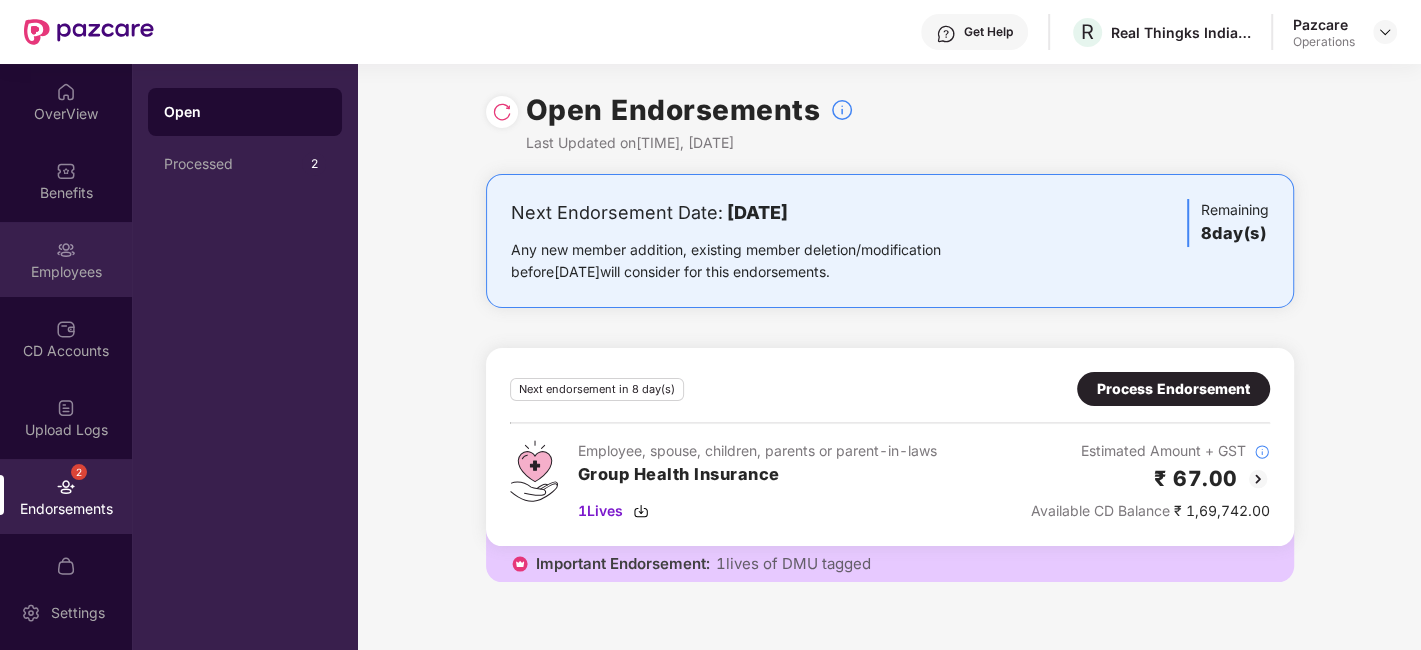click on "Employees" at bounding box center [66, 272] 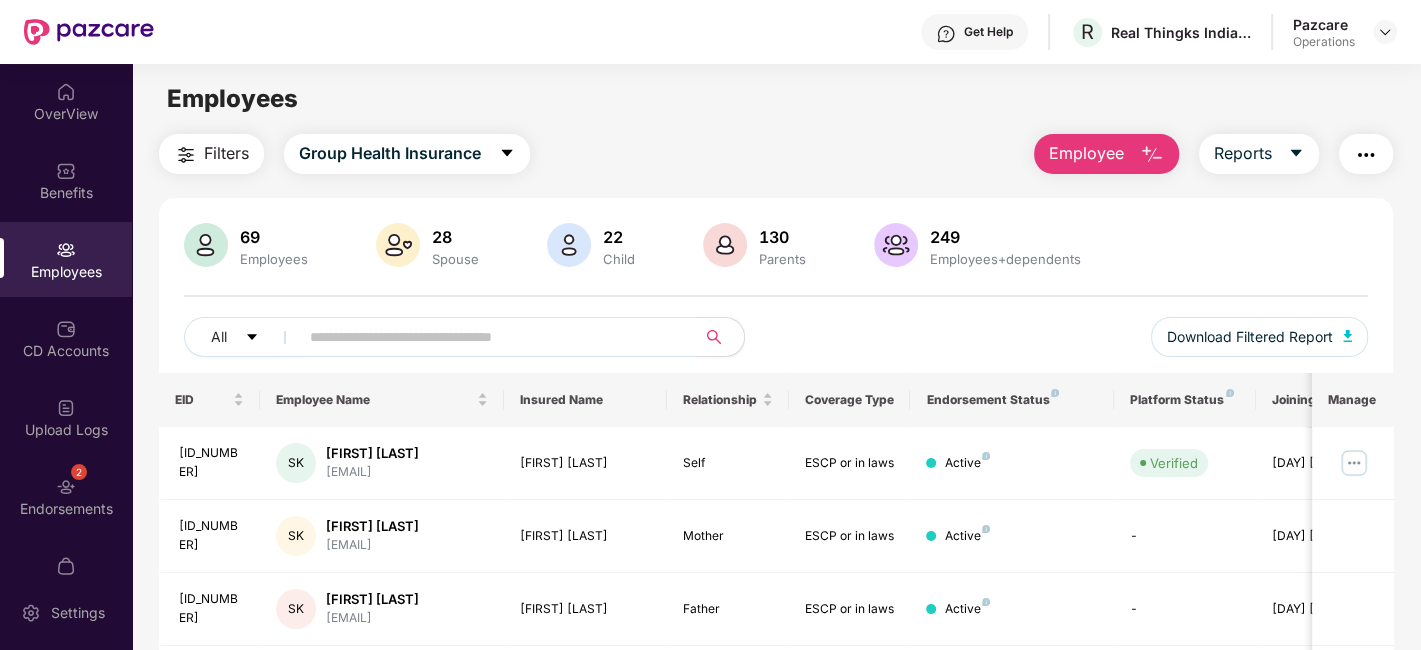 click at bounding box center [489, 337] 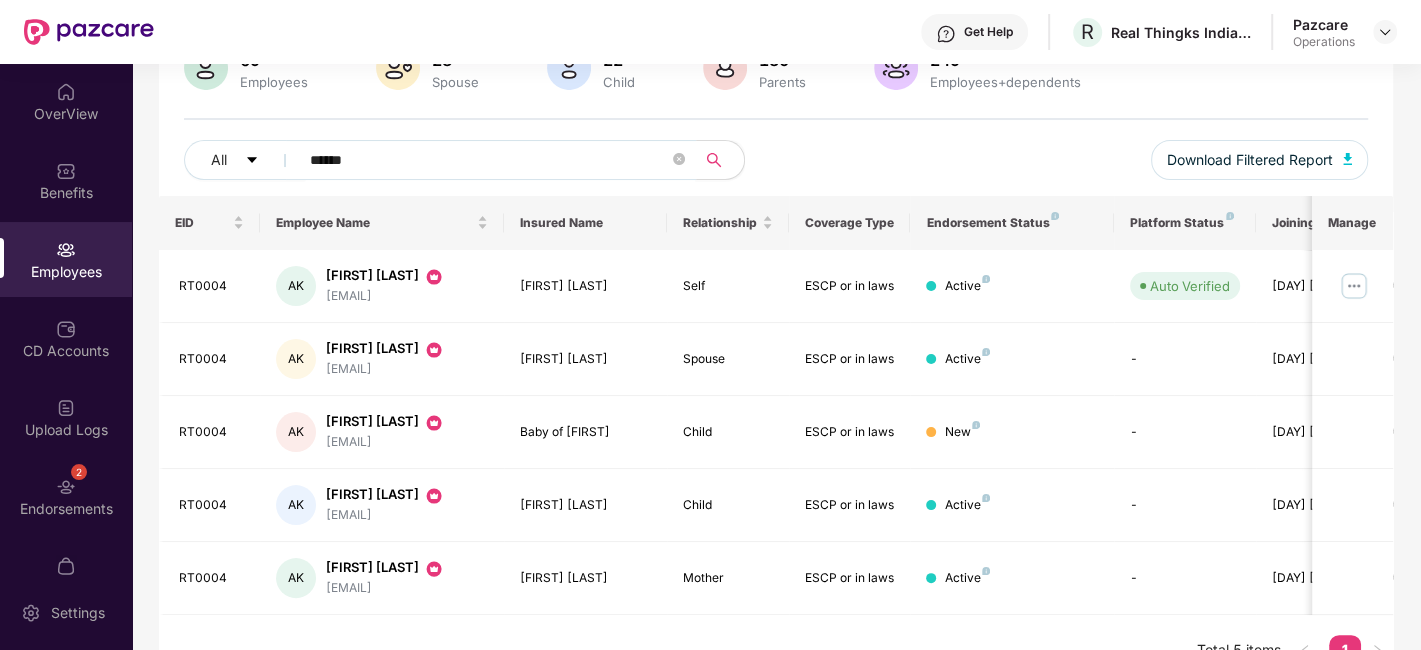 scroll, scrollTop: 211, scrollLeft: 0, axis: vertical 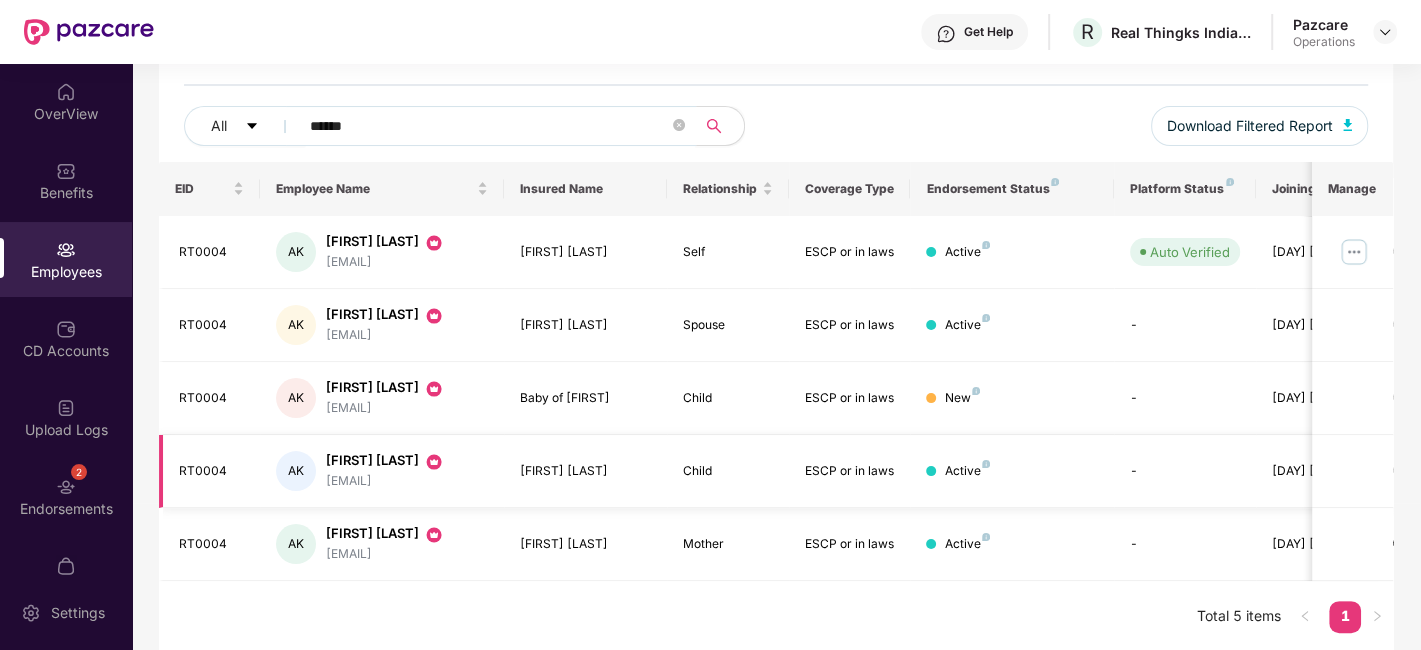 type on "******" 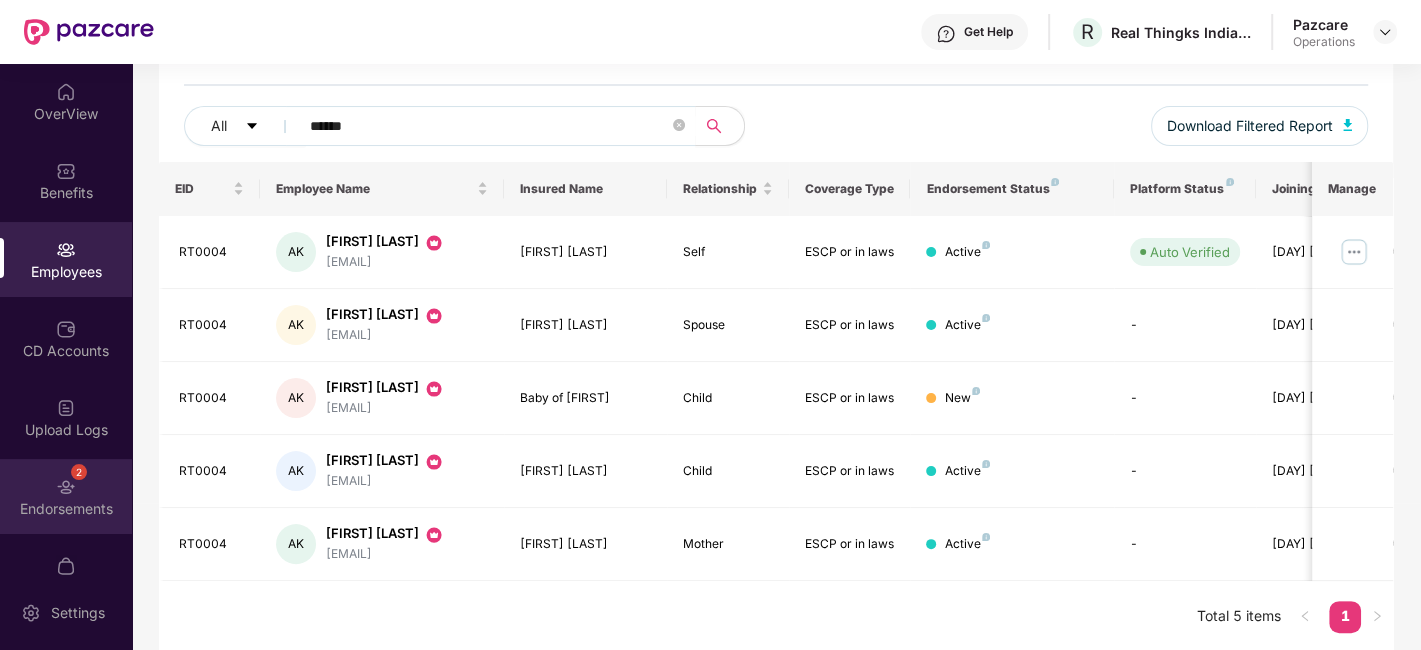 click at bounding box center [66, 487] 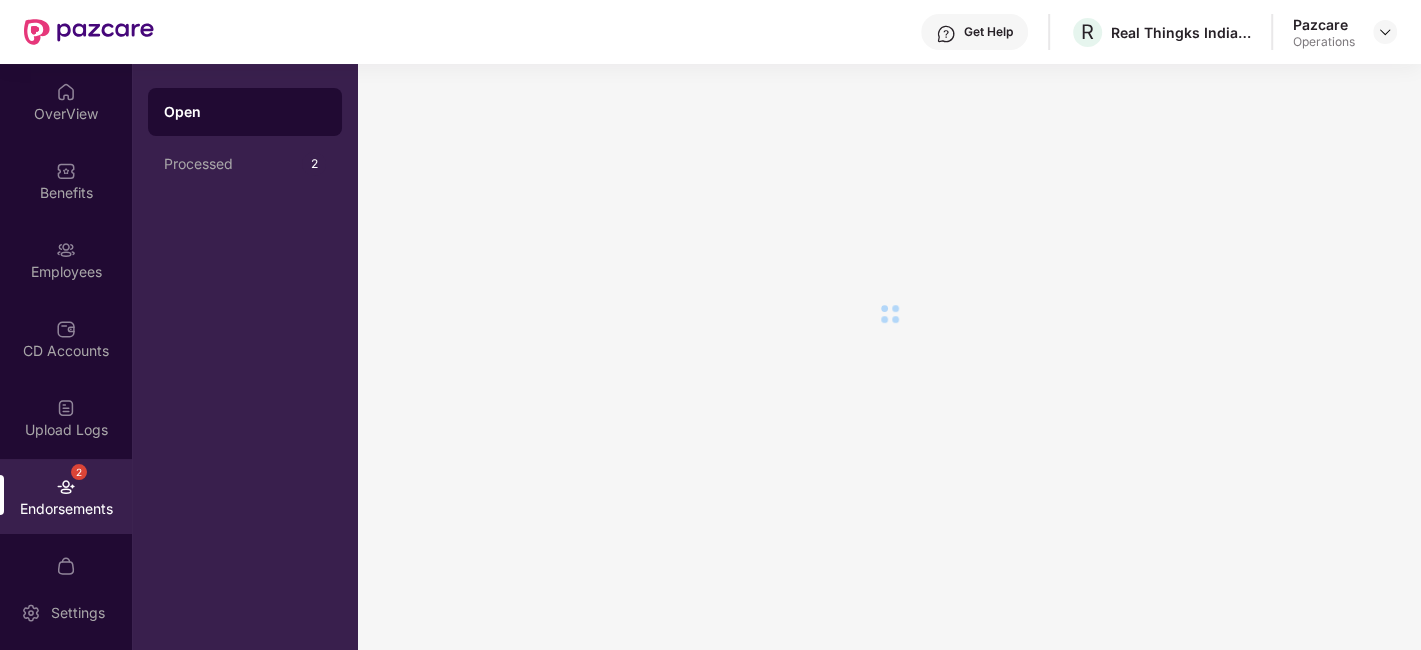 scroll, scrollTop: 0, scrollLeft: 0, axis: both 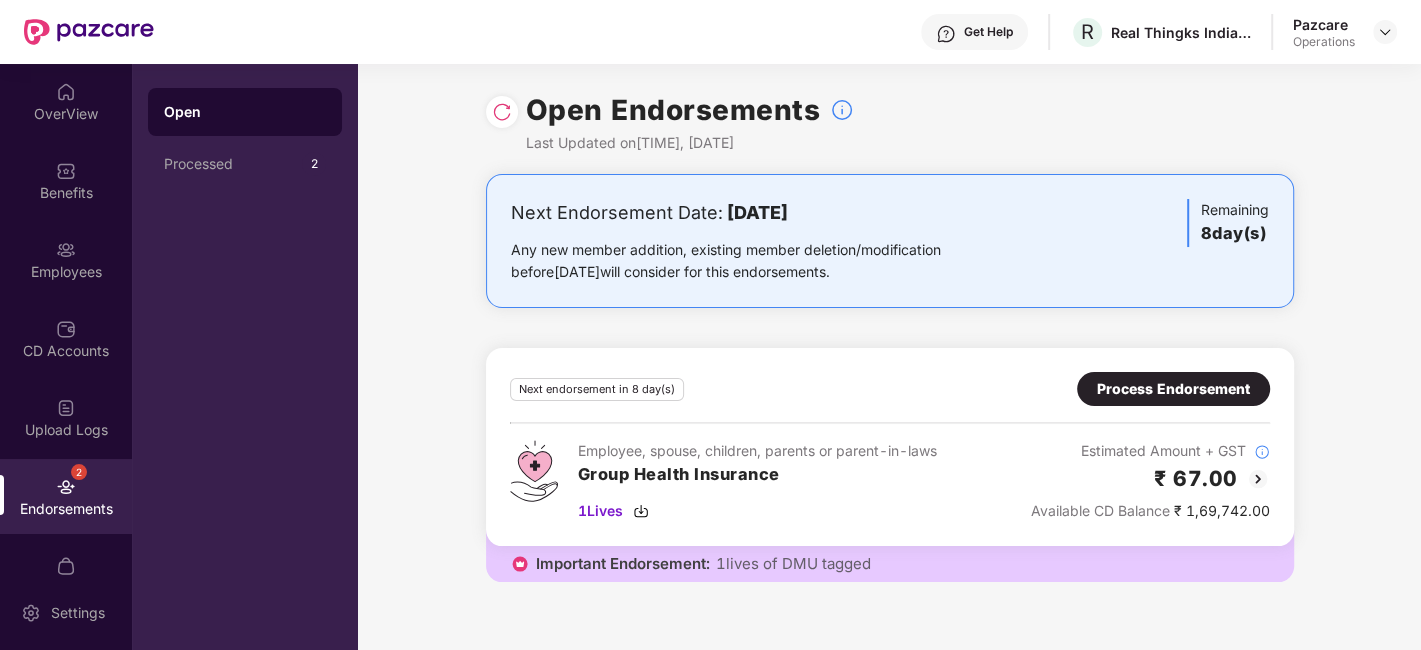 click on "Process Endorsement" at bounding box center [1173, 389] 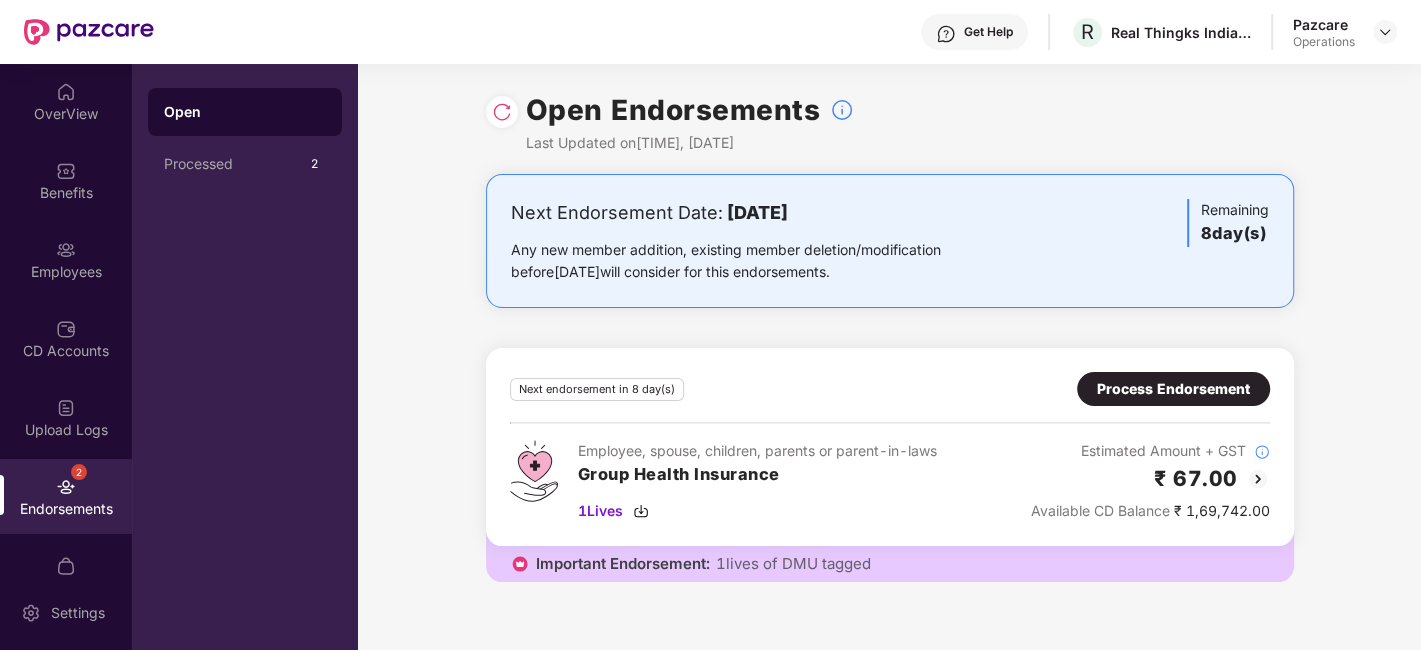 click on "Process Endorsement" at bounding box center [1173, 389] 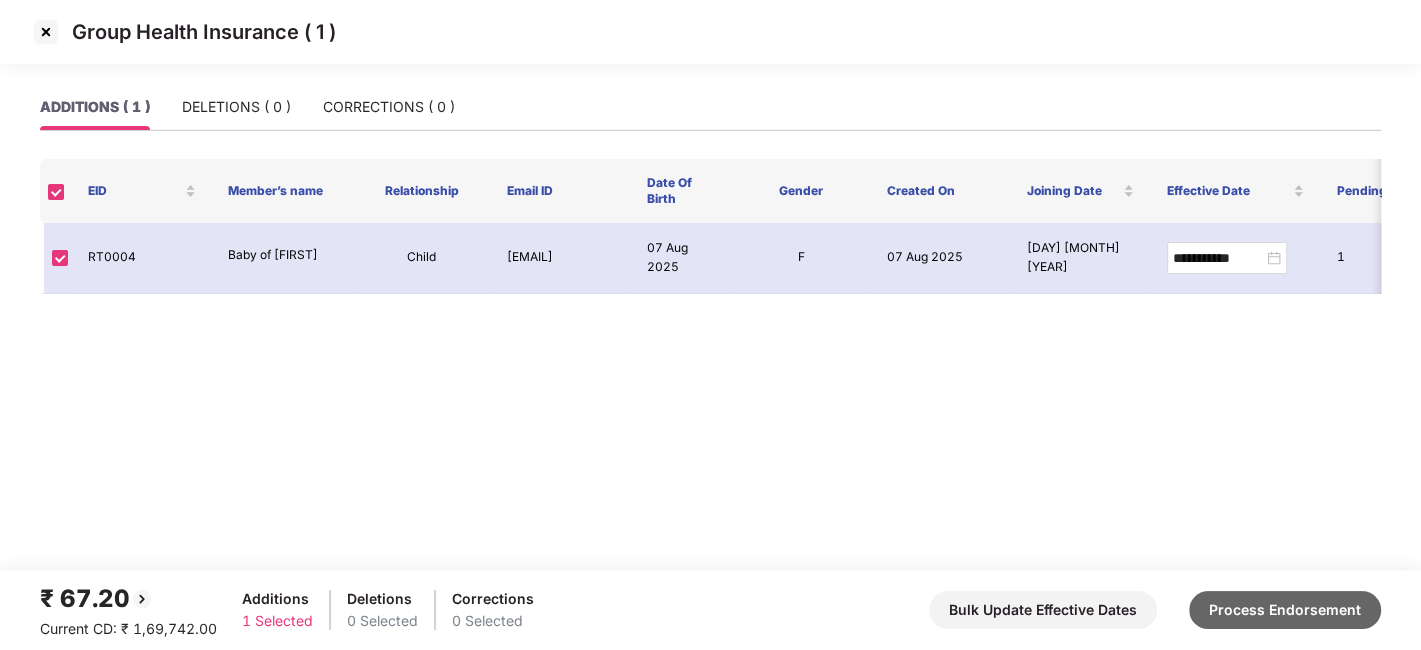 click on "Process Endorsement" at bounding box center (1285, 610) 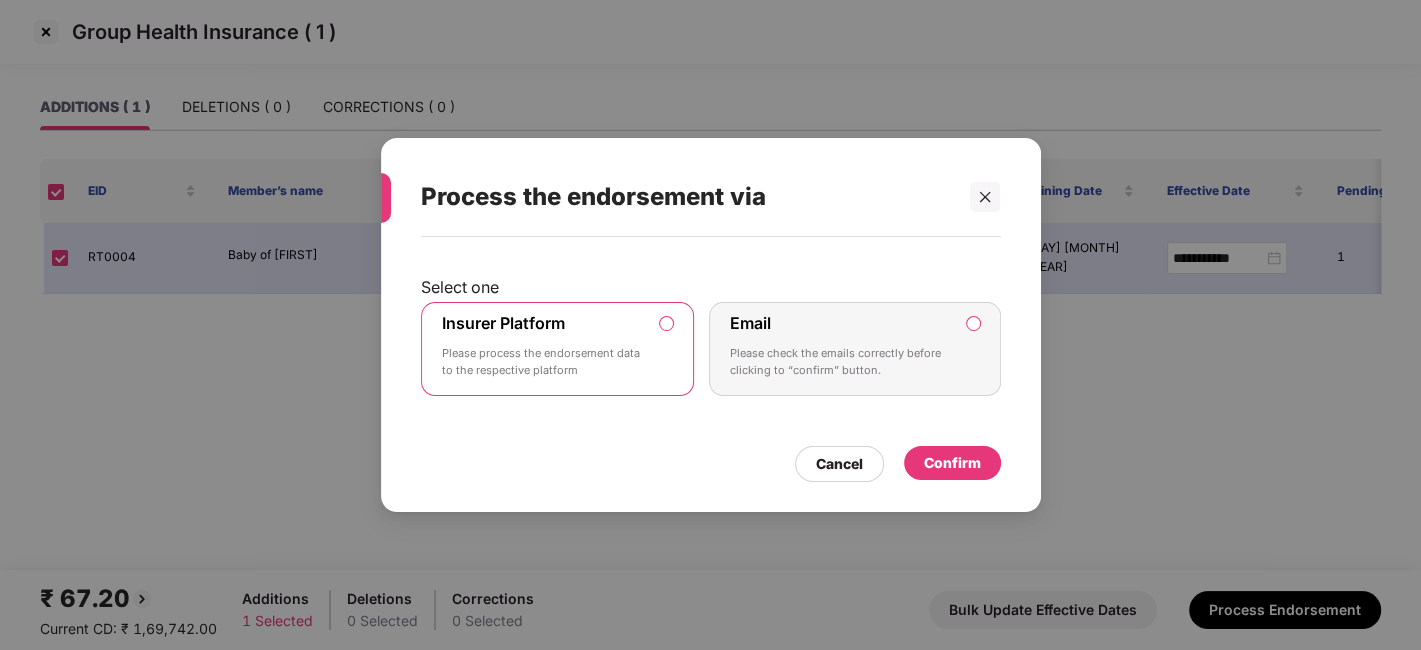 click on "Confirm" at bounding box center [952, 463] 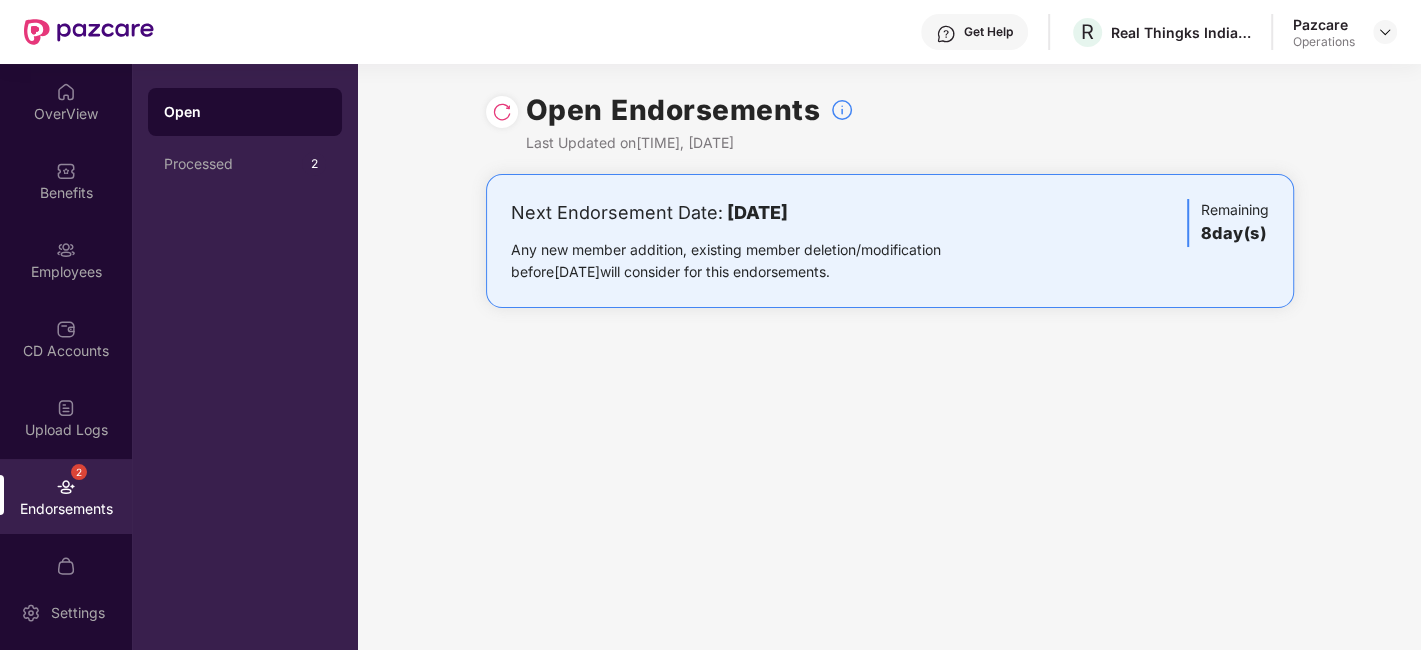 click at bounding box center (1385, 32) 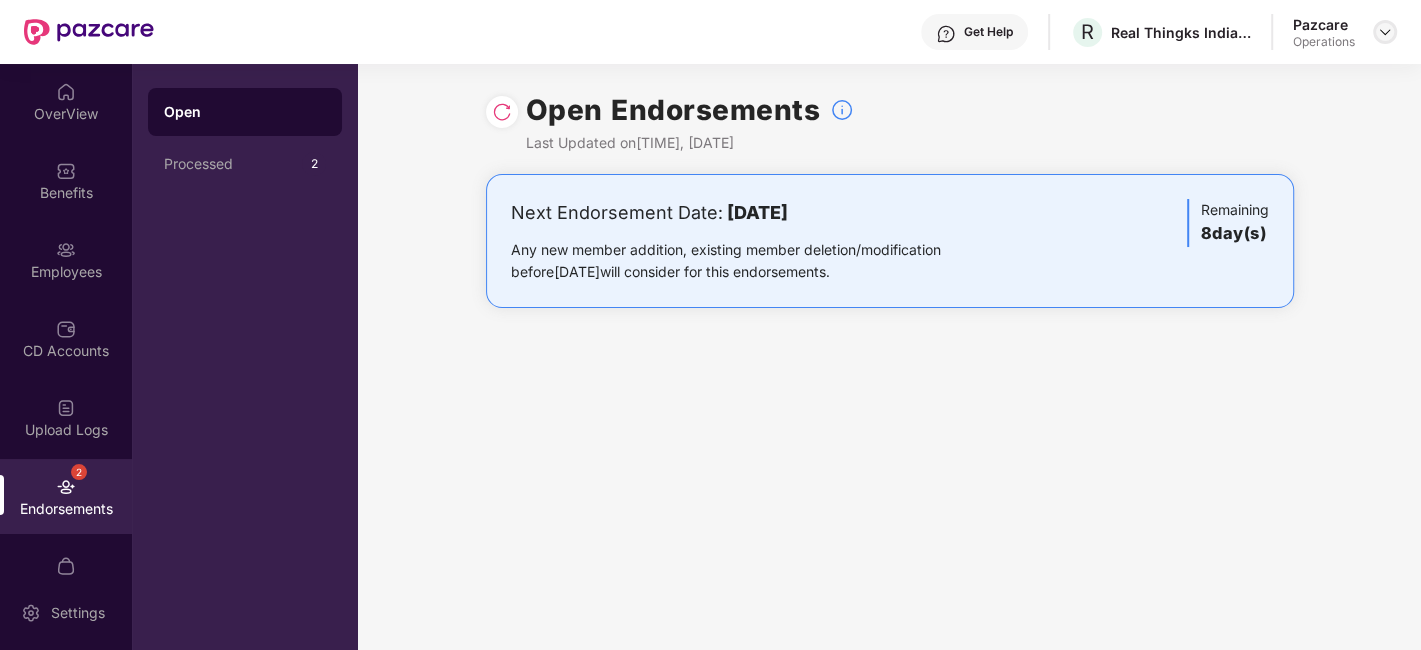 click at bounding box center [1385, 32] 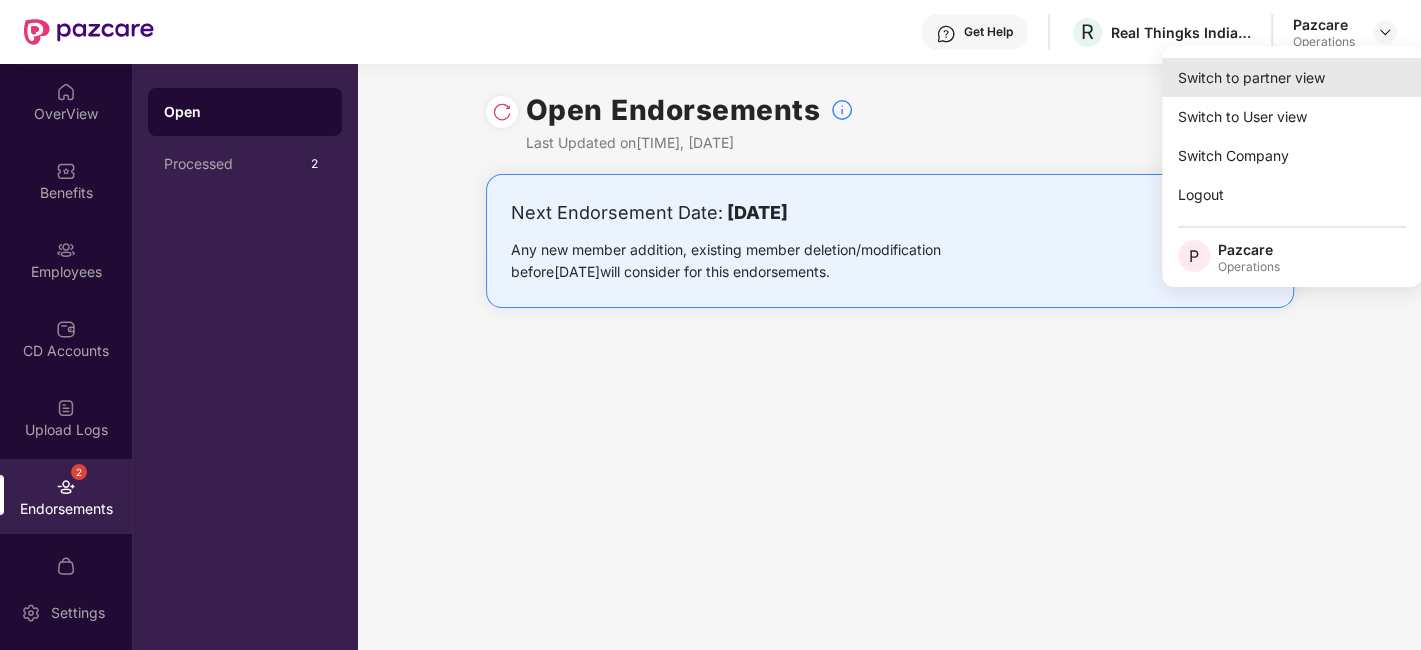 click on "Switch to partner view" at bounding box center (1292, 77) 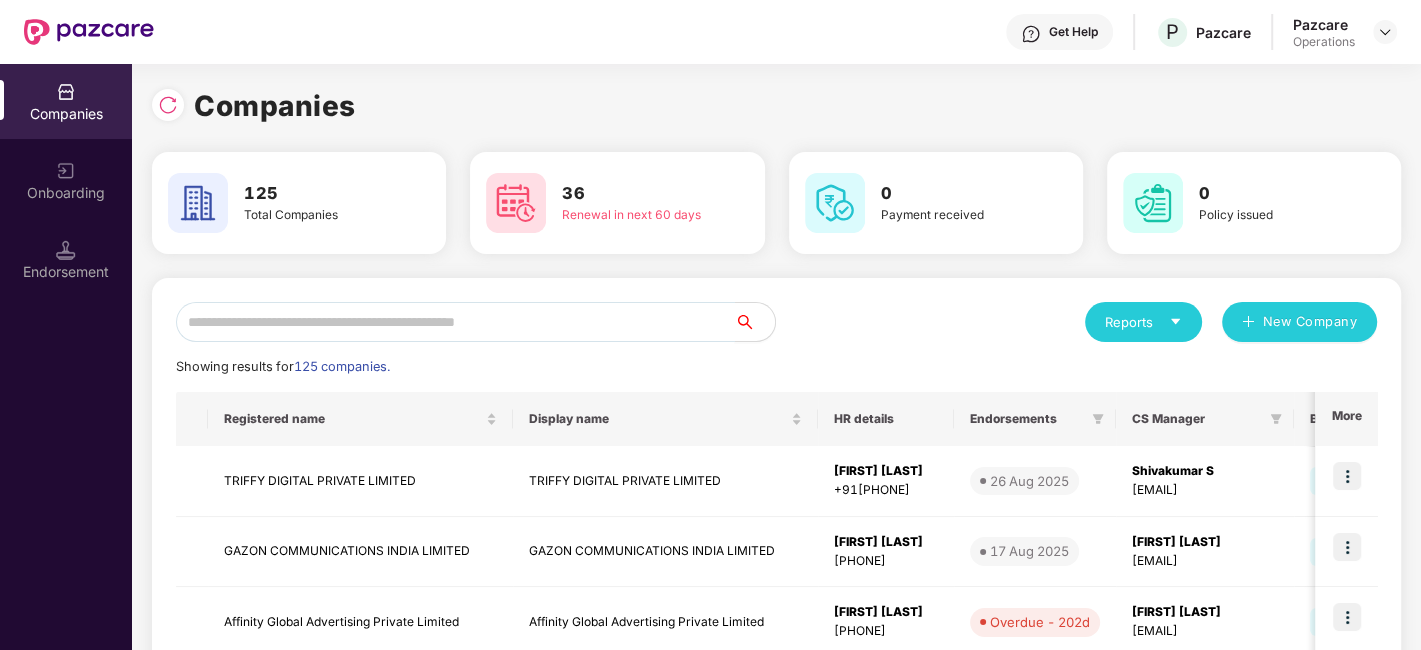 click at bounding box center (455, 322) 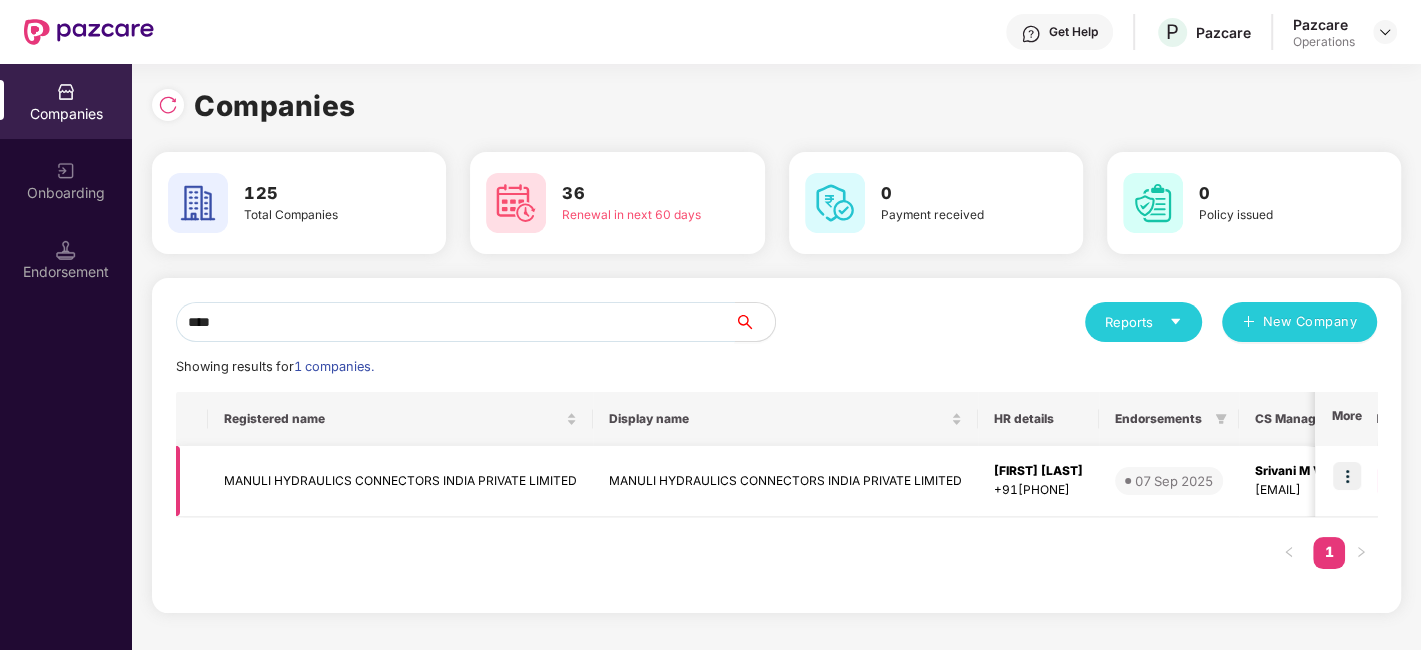 type on "****" 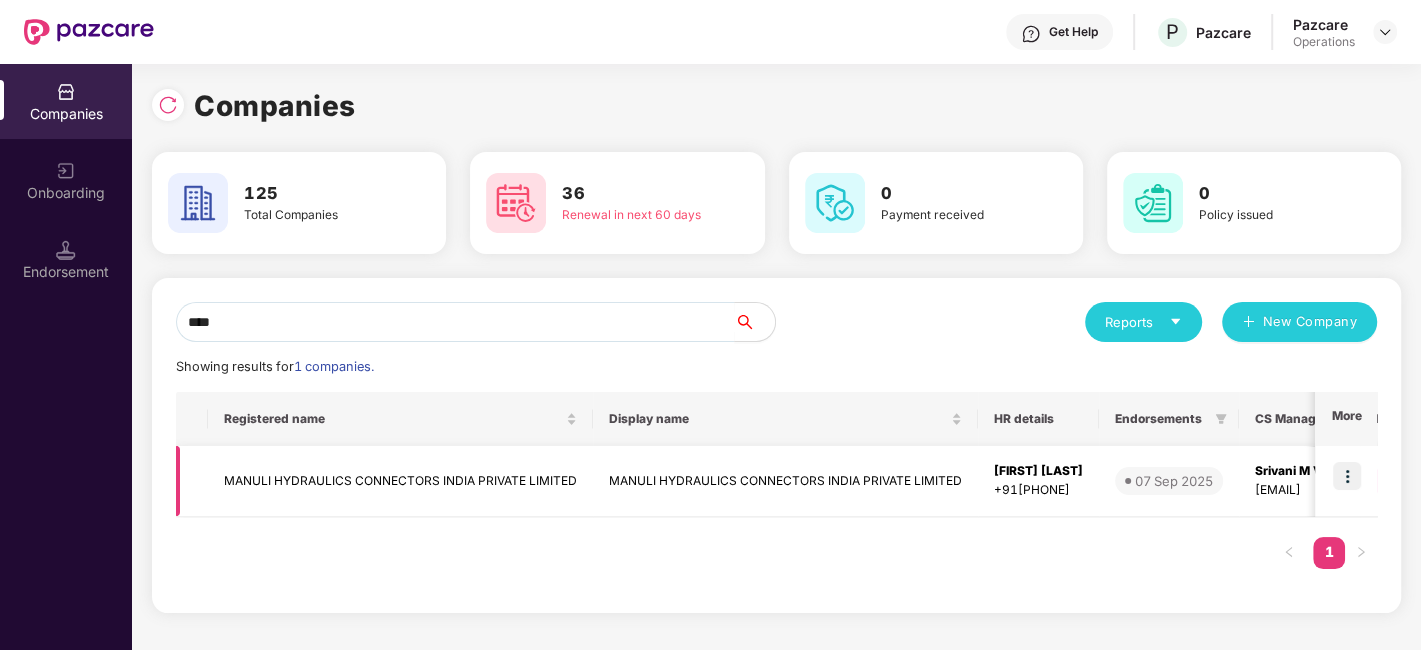 click on "MANULI HYDRAULICS CONNECTORS INDIA PRIVATE LIMITED" at bounding box center (400, 481) 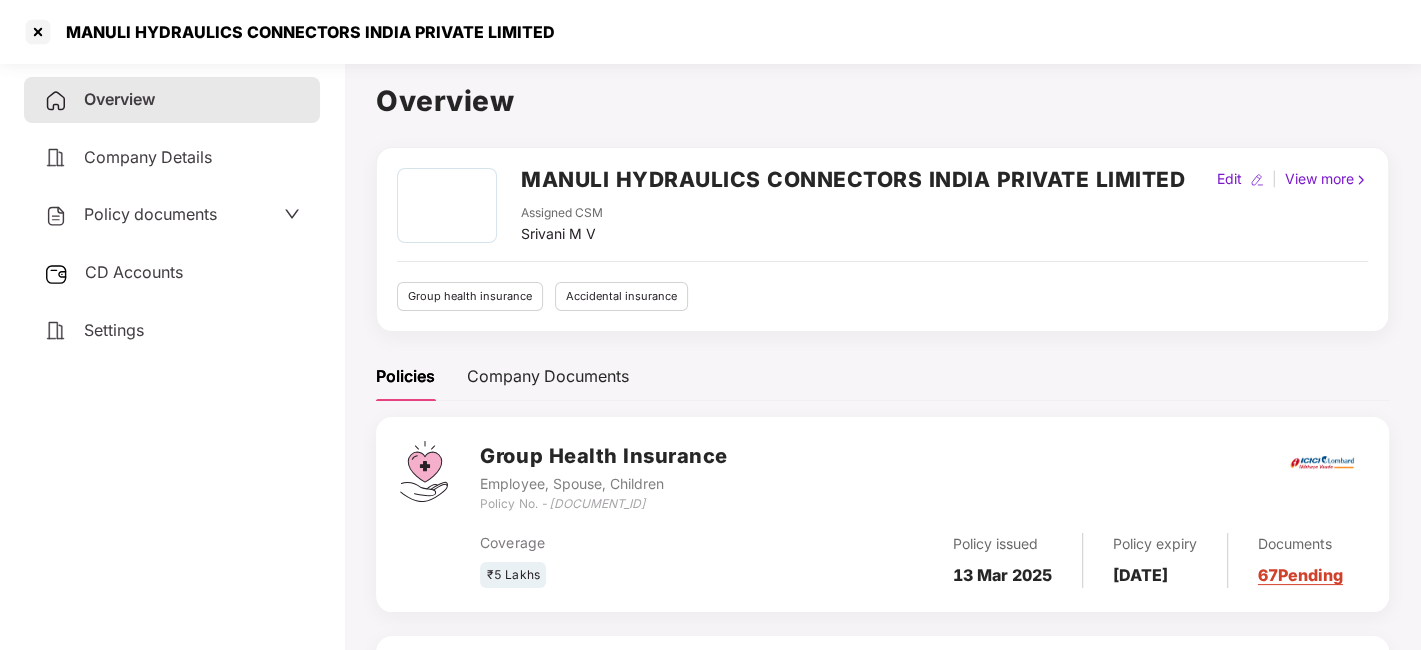 click on "CD Accounts" at bounding box center [134, 272] 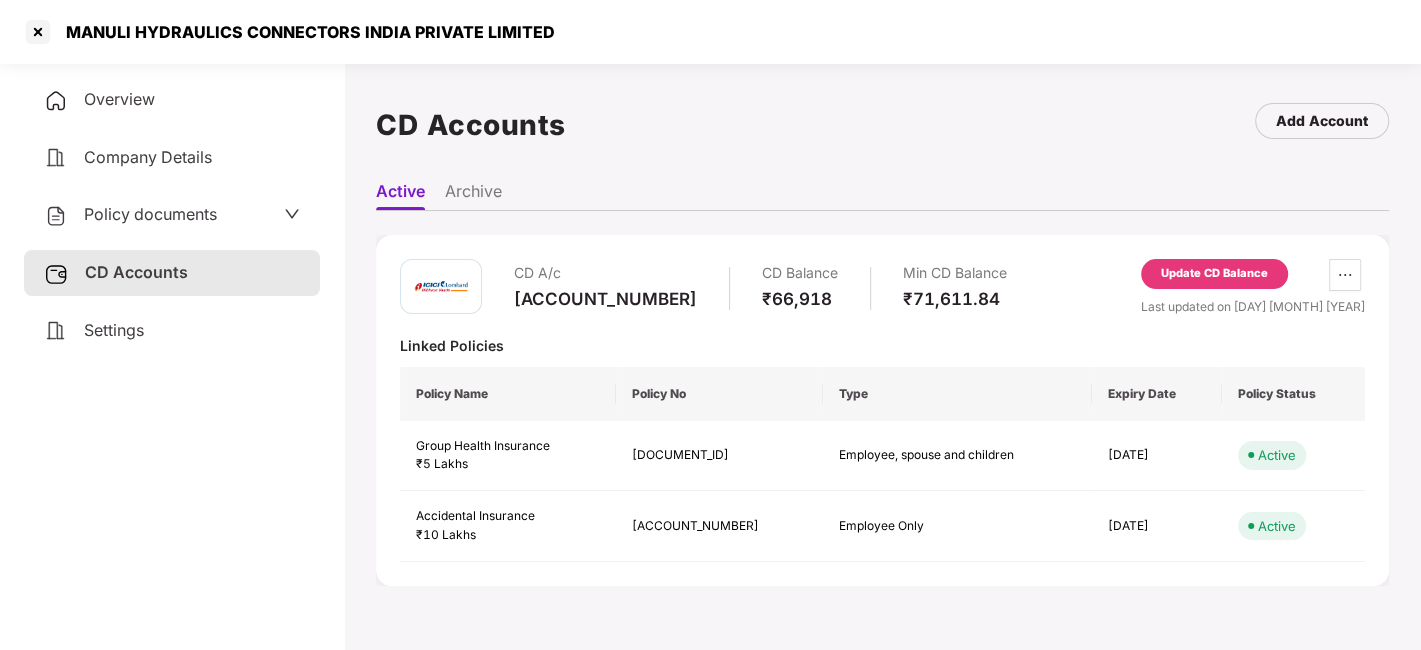 click on "[ACCOUNT_NUMBER]" at bounding box center [605, 299] 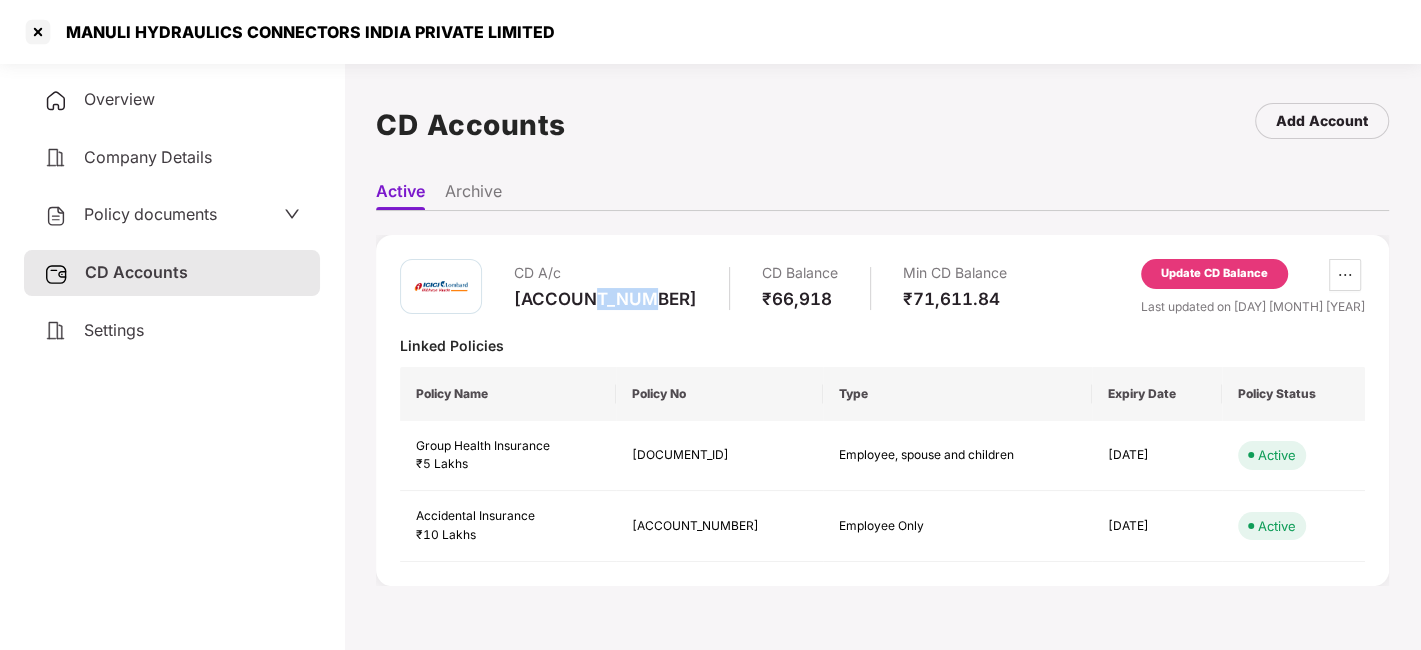 click on "[ACCOUNT_NUMBER]" at bounding box center (605, 299) 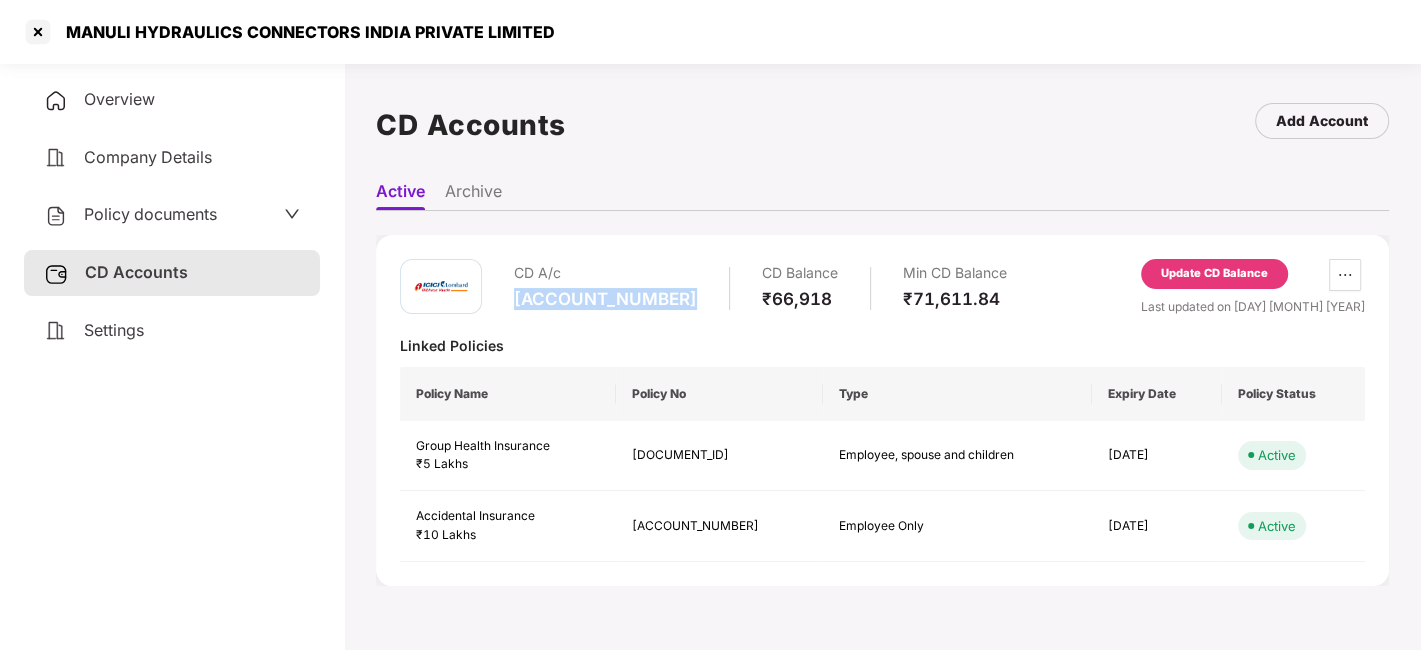 copy on "[ACCOUNT_NUMBER]" 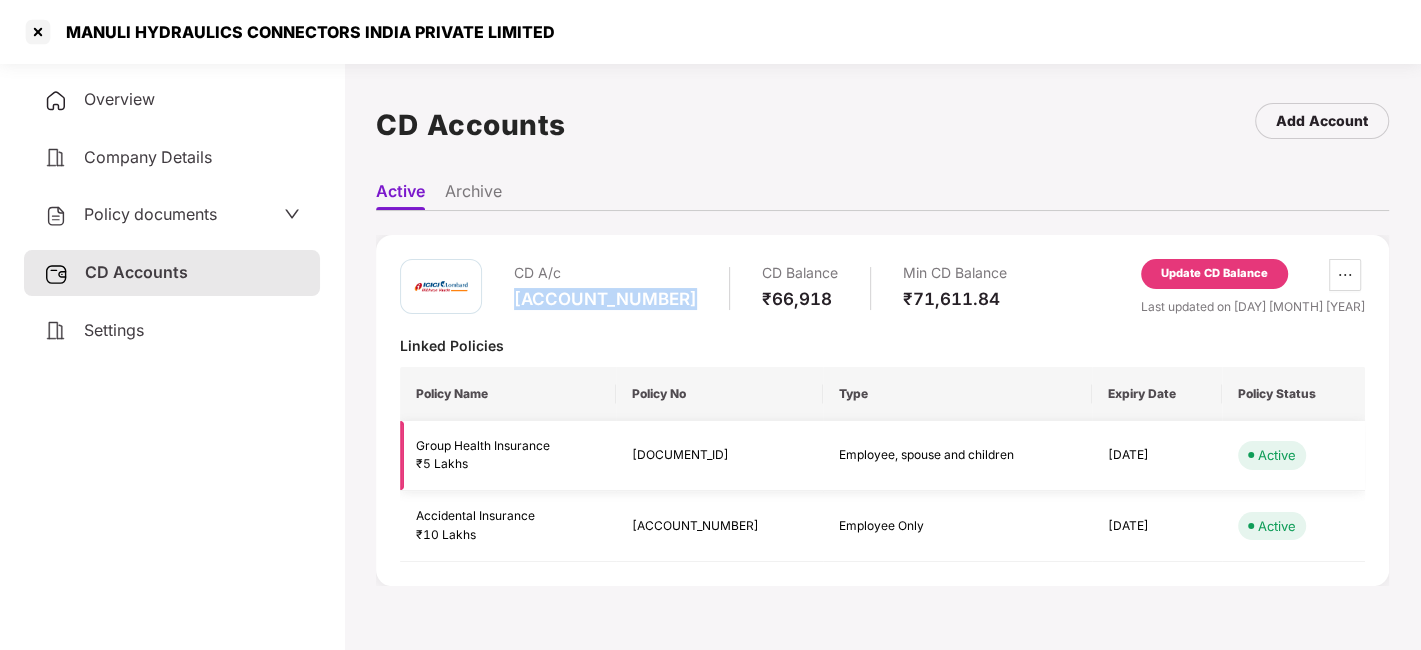 copy on "[ACCOUNT_NUMBER]" 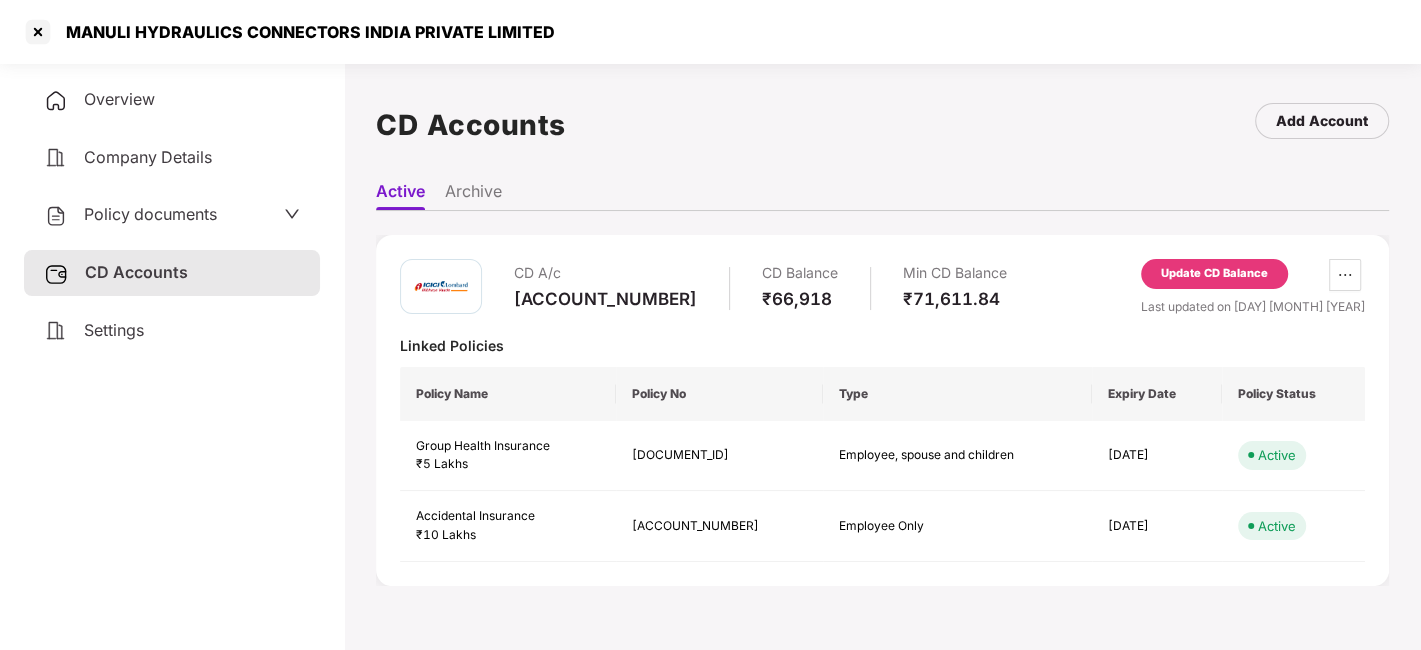 click on "Policy documents" at bounding box center (150, 214) 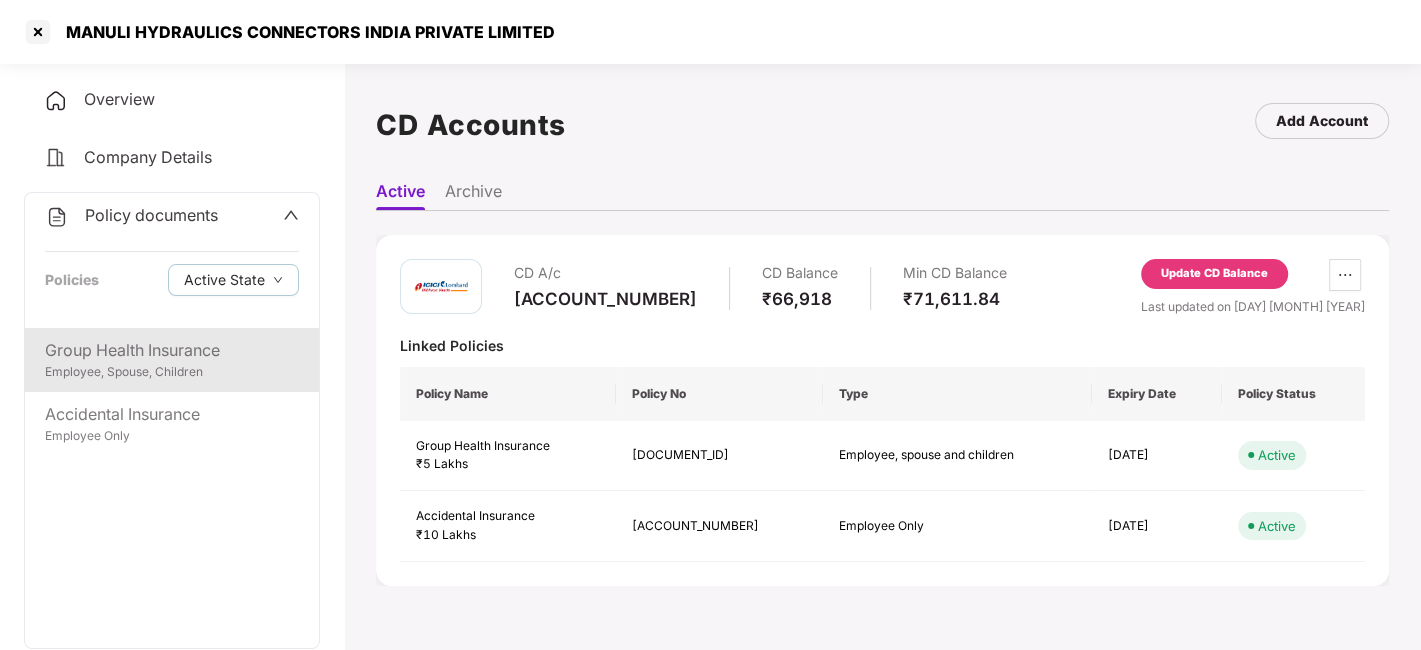 click on "Group Health Insurance Employee, Spouse, Children" at bounding box center (172, 360) 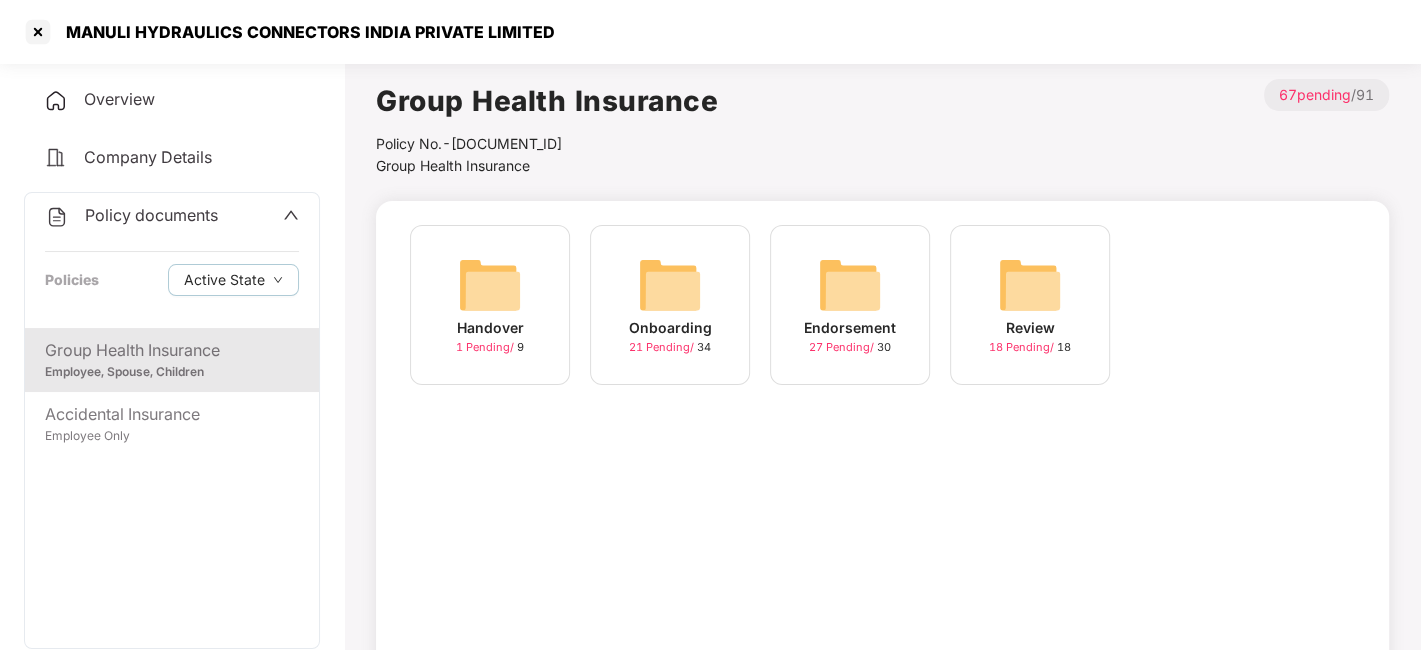 click on "Endorsement 27 Pending  /     30" at bounding box center (850, 305) 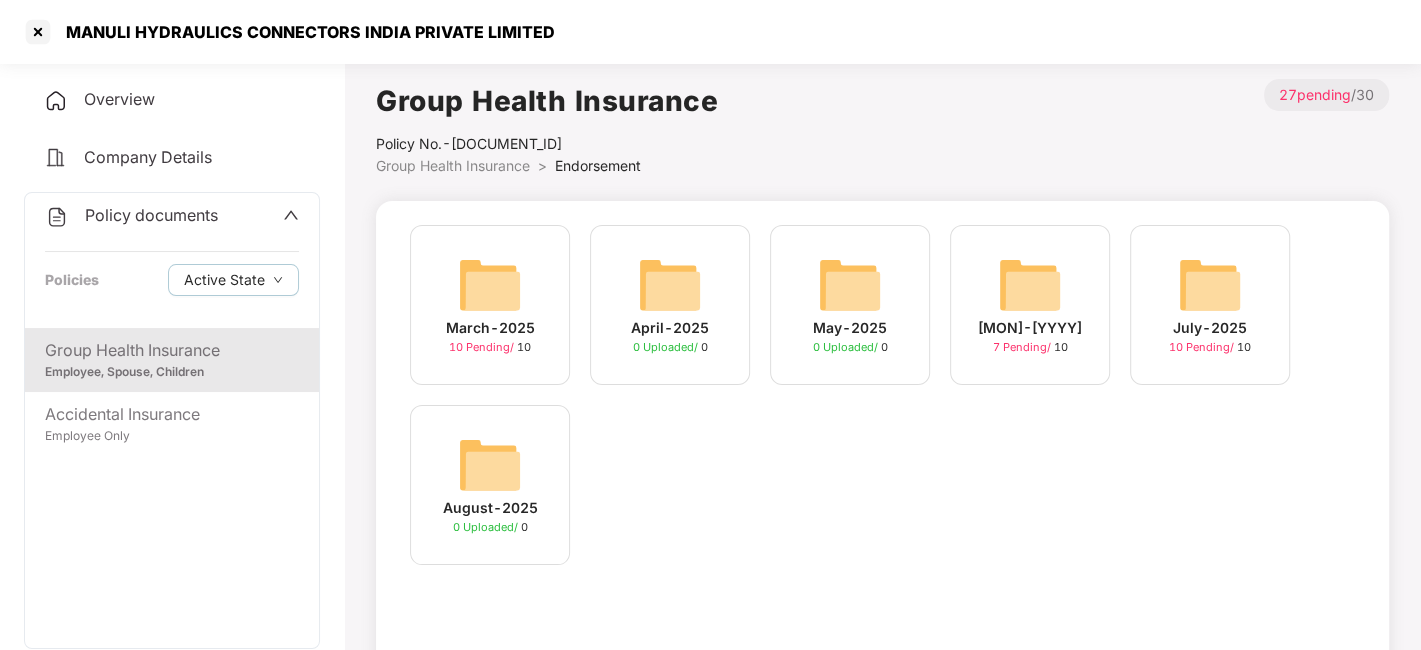 click on "[MON]-[YYYY] [NUMBER] Pending / [NUMBER]" at bounding box center (1210, 305) 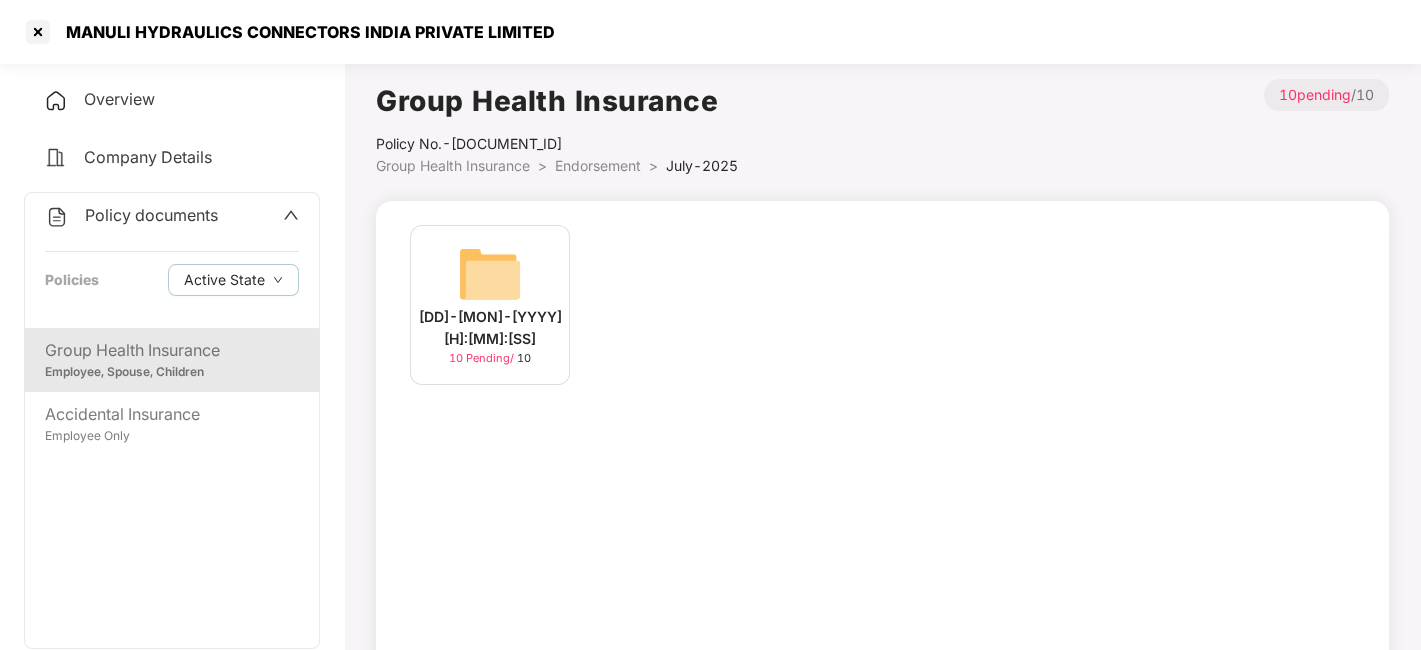 click at bounding box center [490, 274] 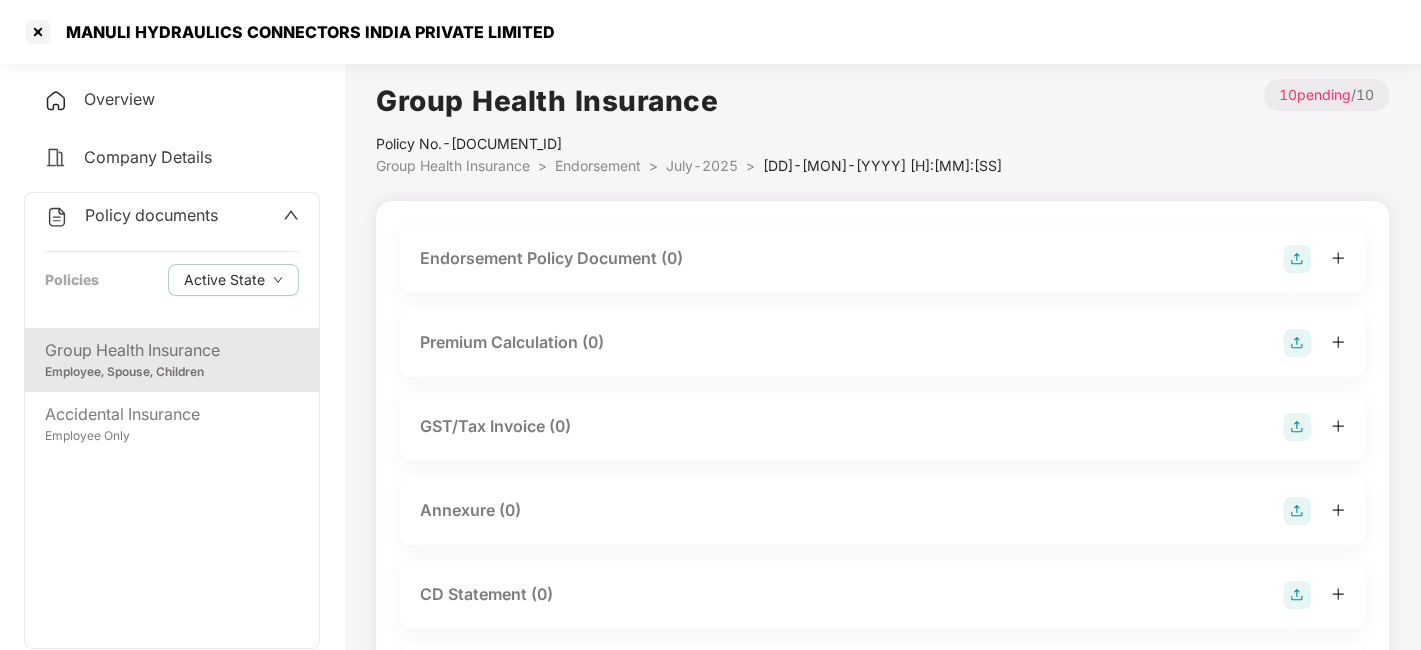 click at bounding box center (1297, 259) 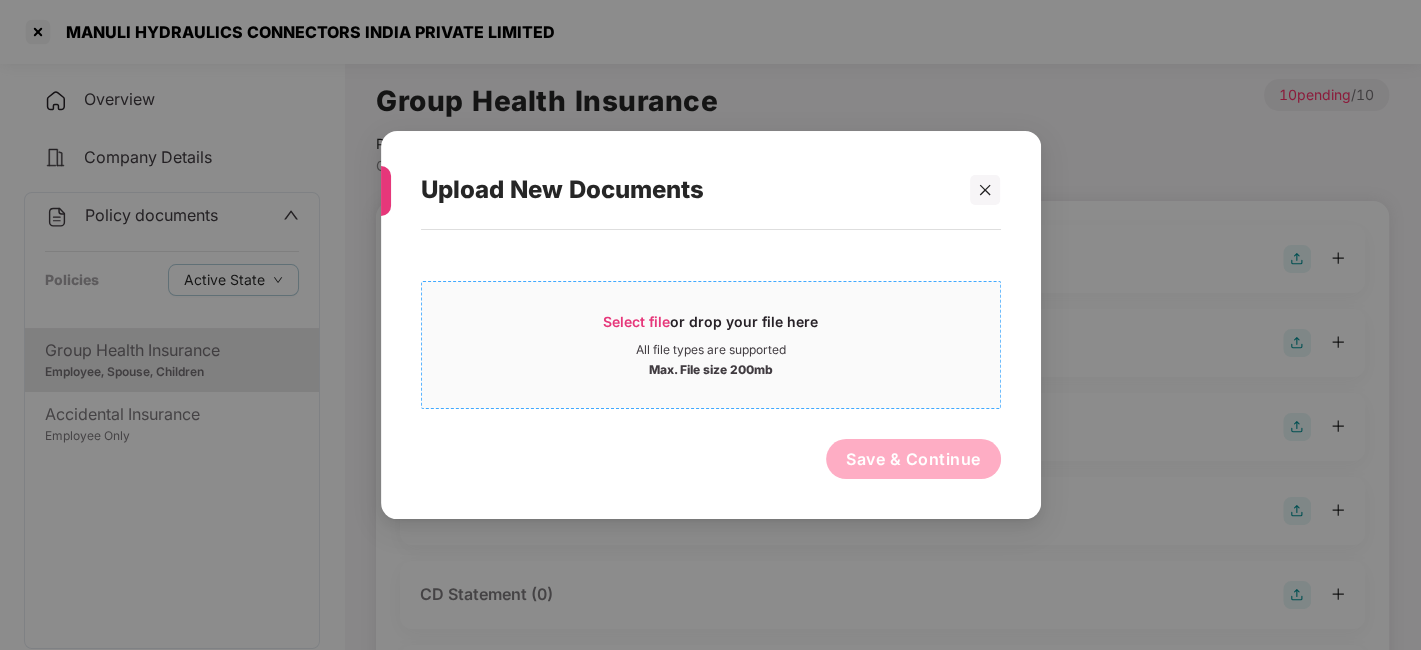 click on "Select file  or drop your file here" at bounding box center [711, 327] 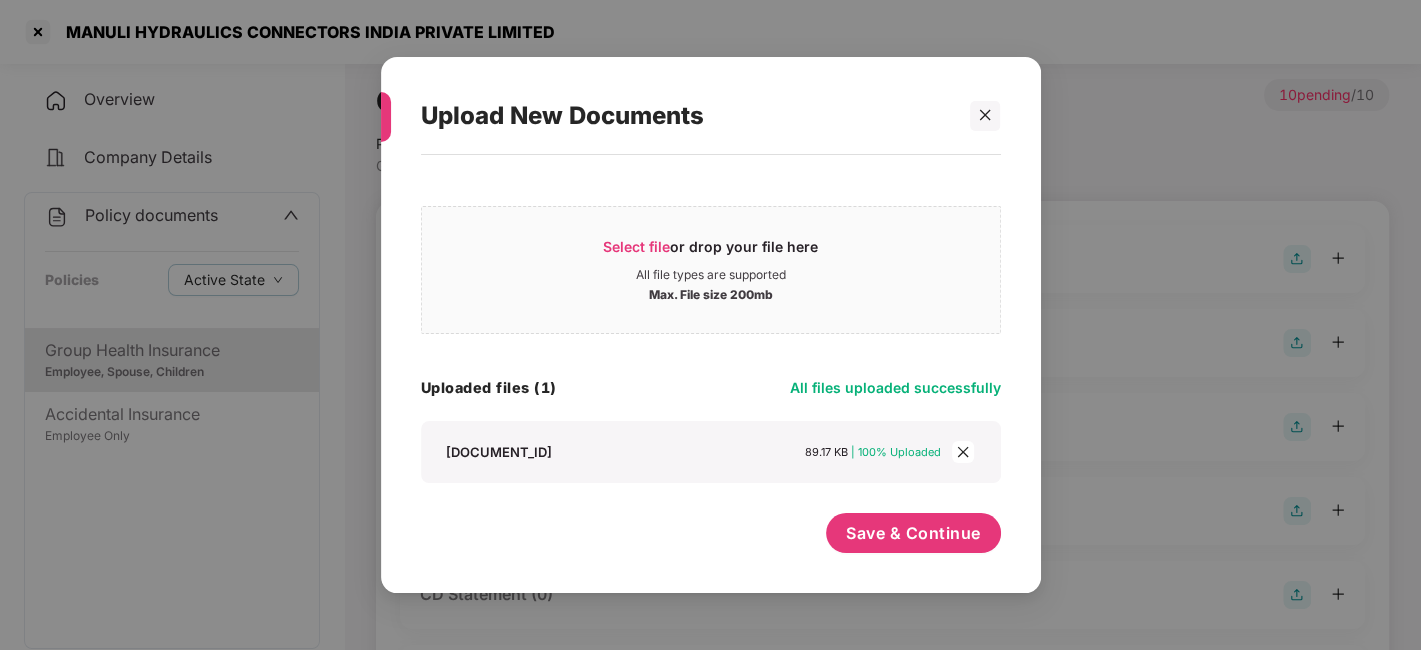 scroll, scrollTop: 0, scrollLeft: 0, axis: both 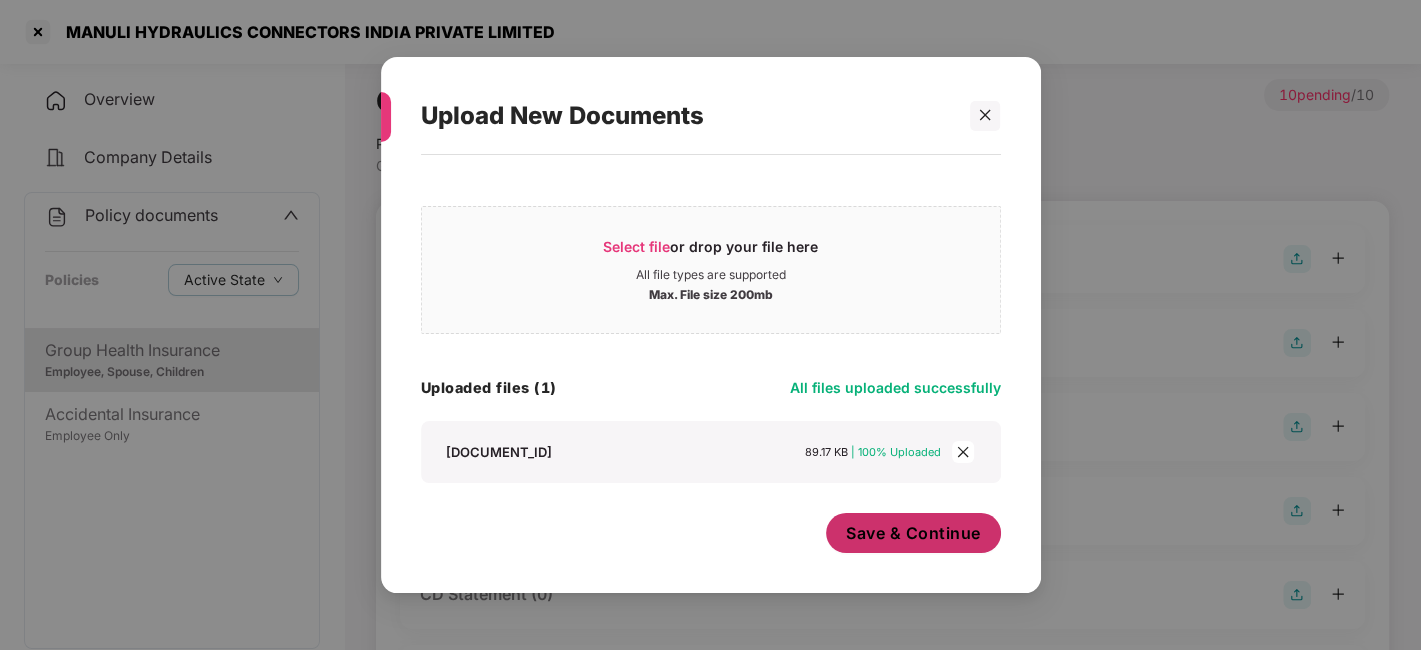 click on "Save & Continue" at bounding box center [913, 533] 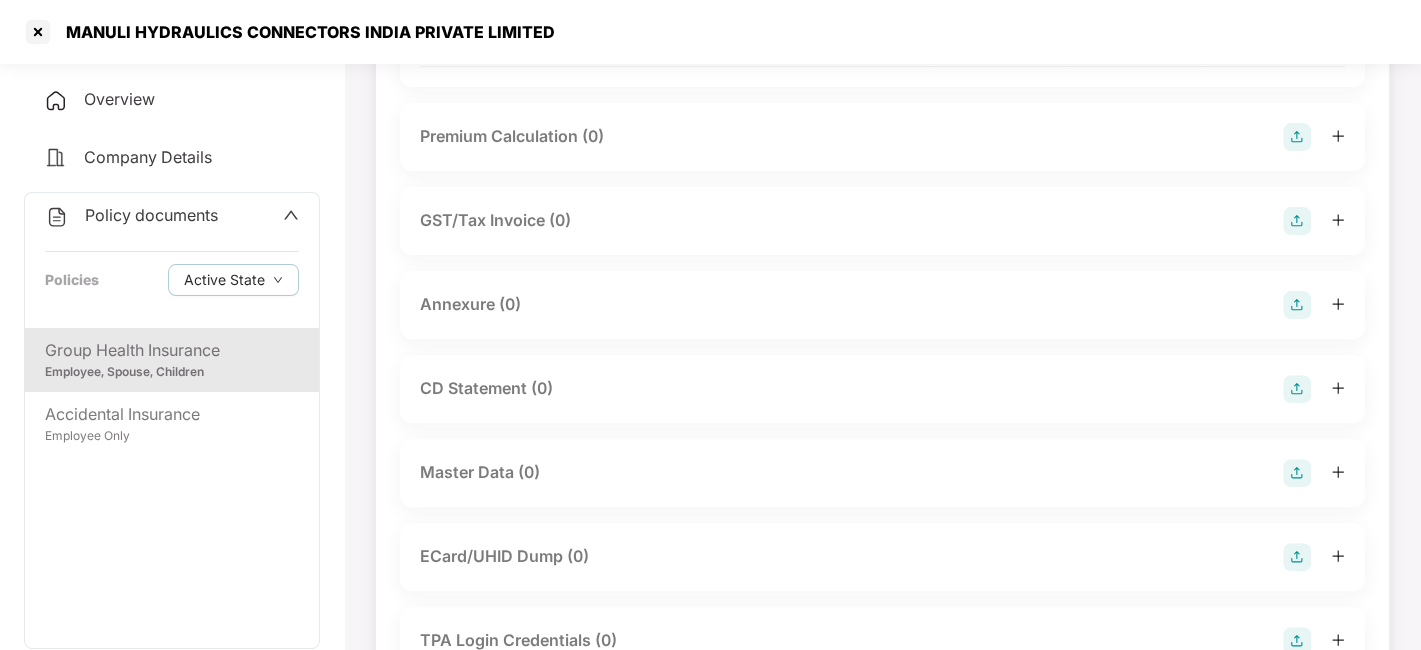 scroll, scrollTop: 351, scrollLeft: 0, axis: vertical 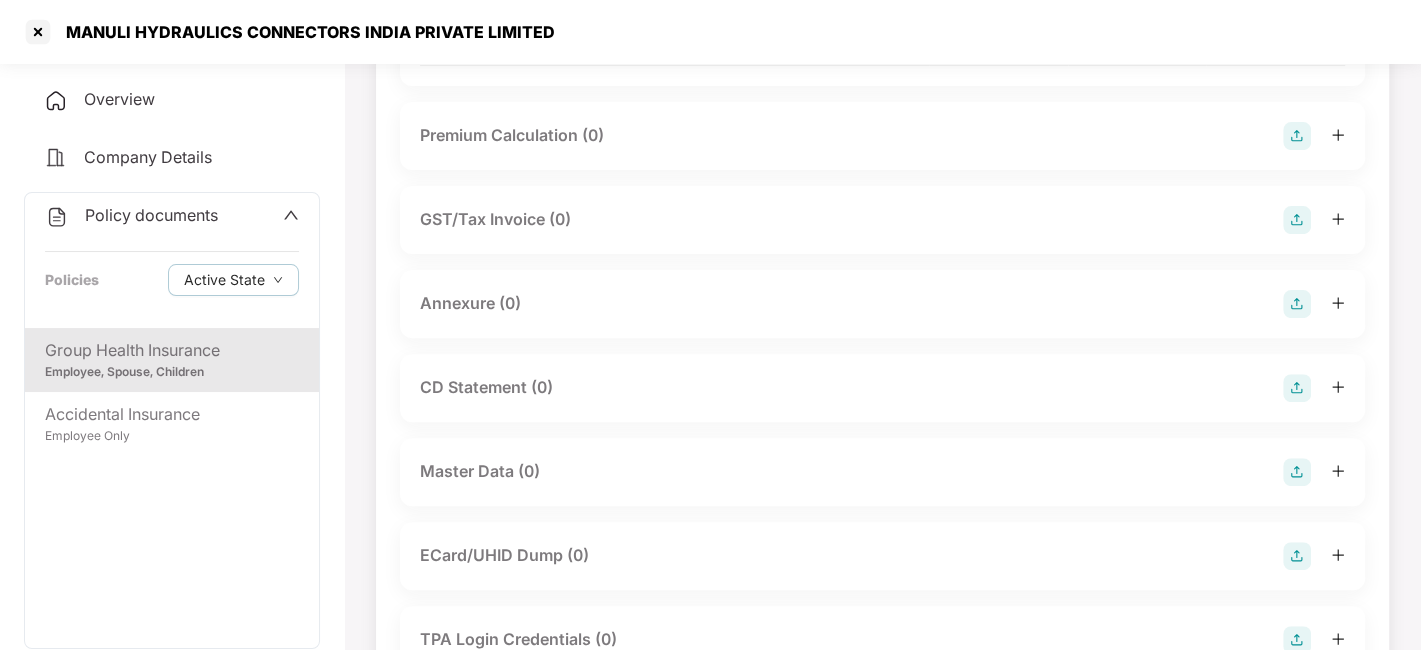 click at bounding box center (1297, 304) 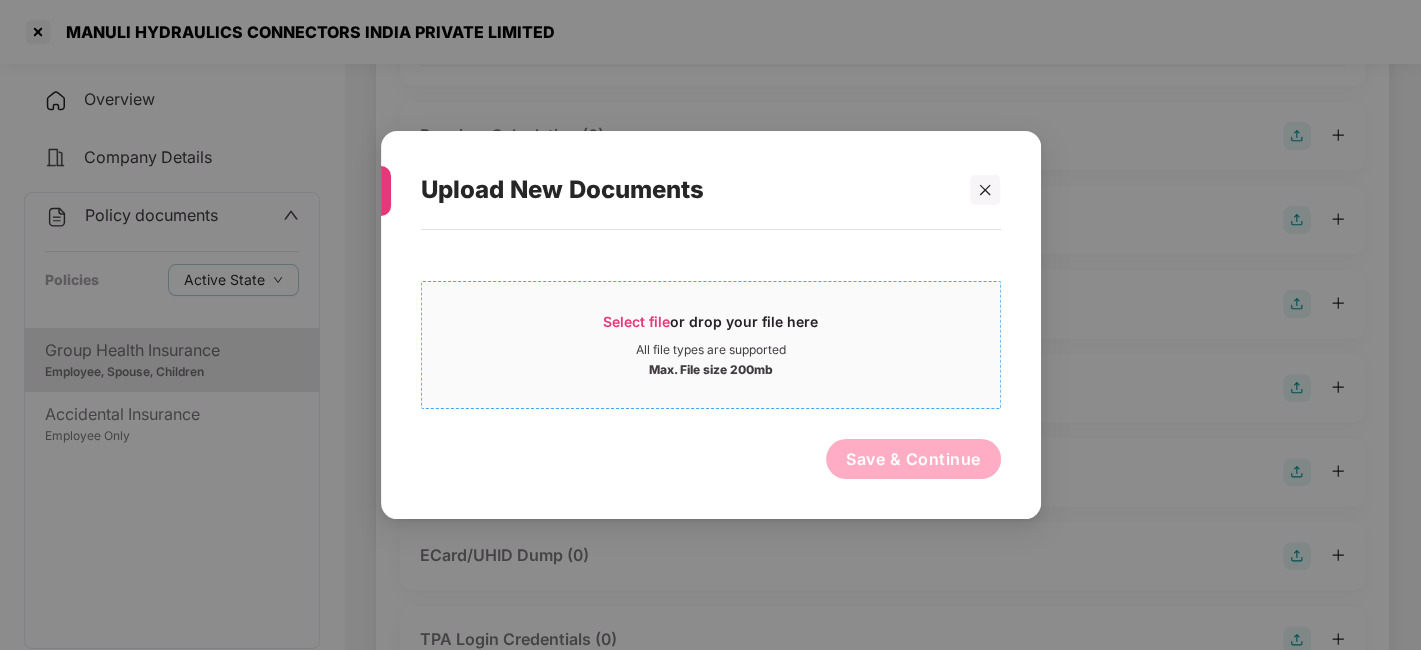 click on "Max. File size 200mb" at bounding box center [711, 368] 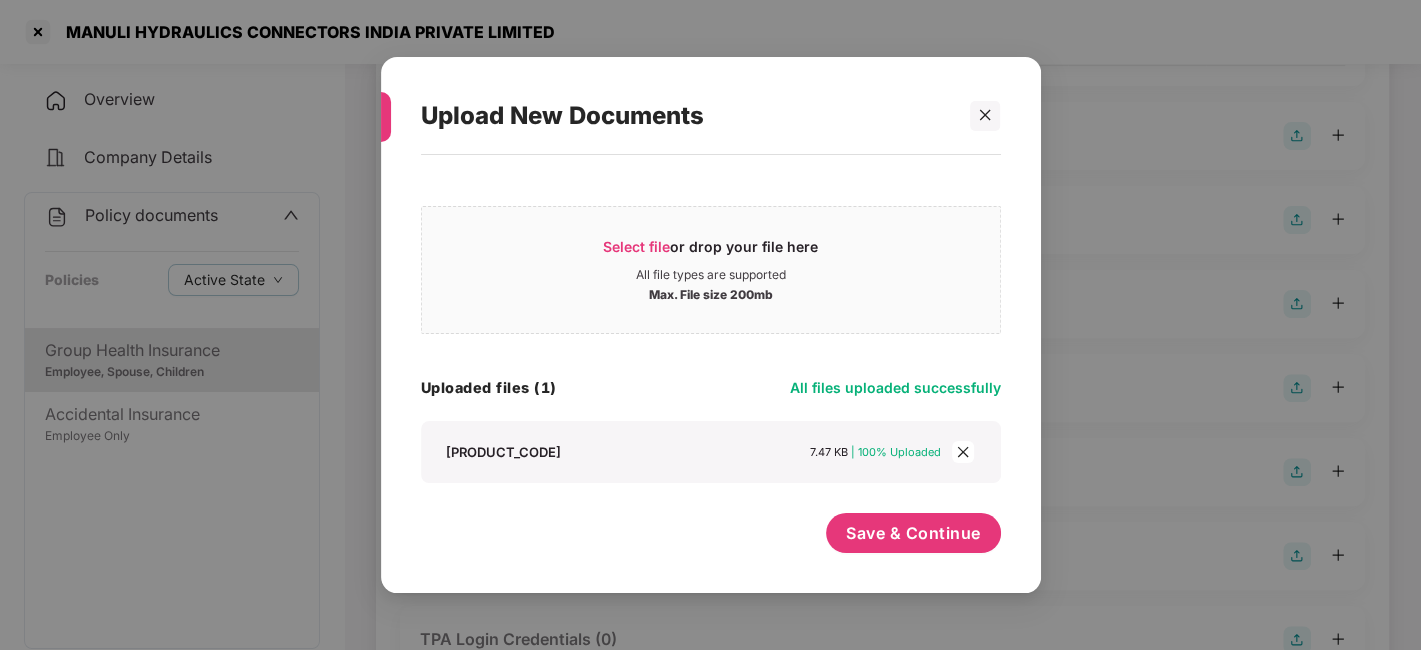 scroll, scrollTop: 0, scrollLeft: 0, axis: both 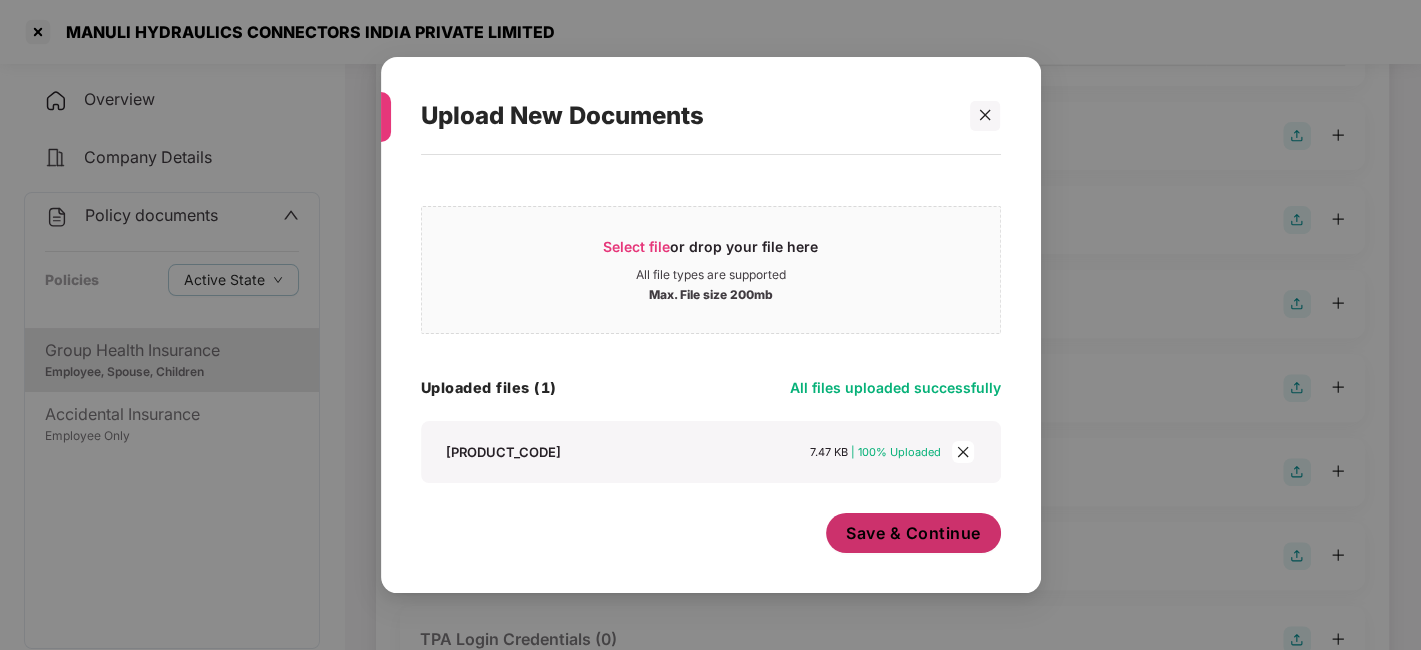 click on "Save & Continue" at bounding box center (913, 533) 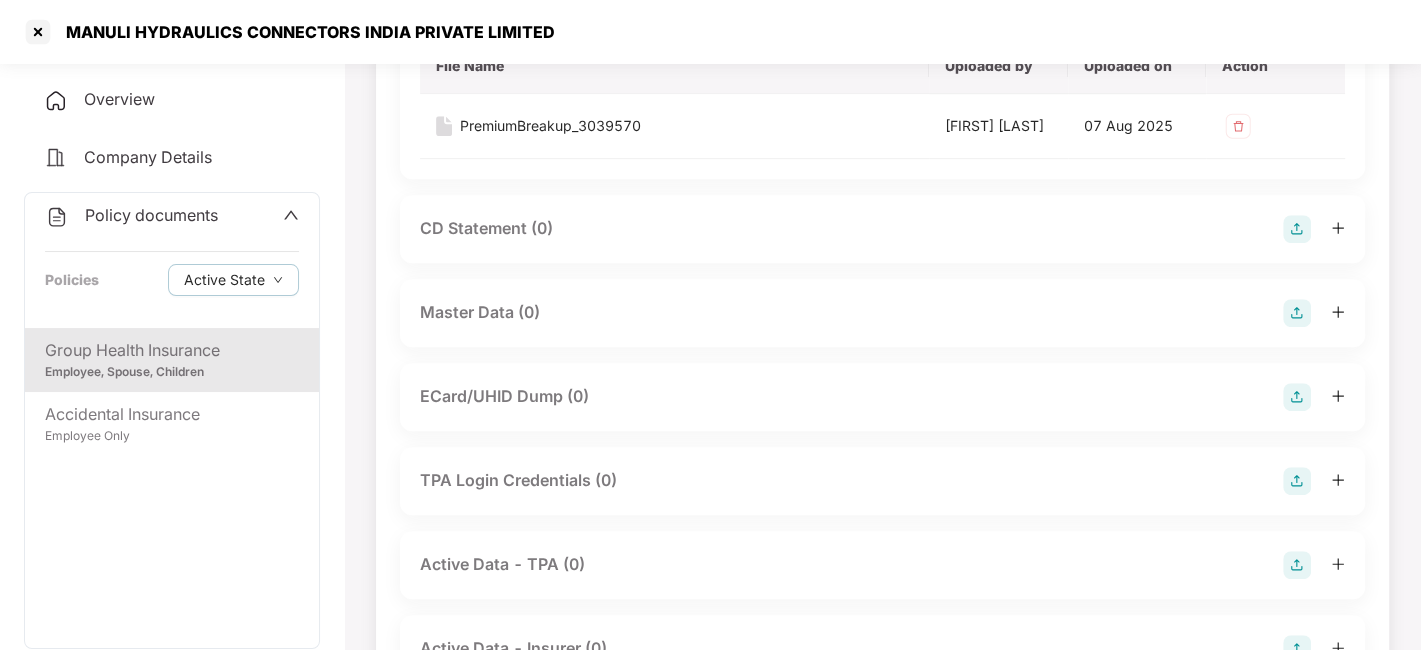 scroll, scrollTop: 655, scrollLeft: 0, axis: vertical 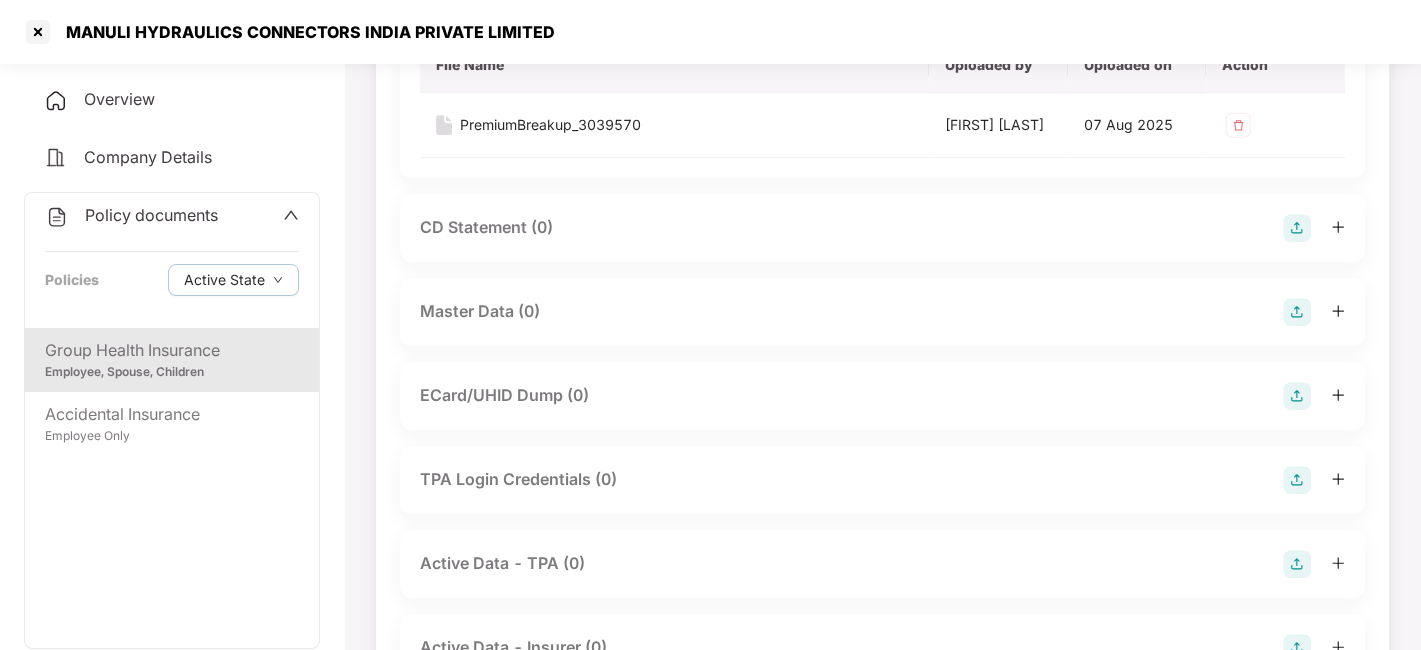 click at bounding box center [1297, 312] 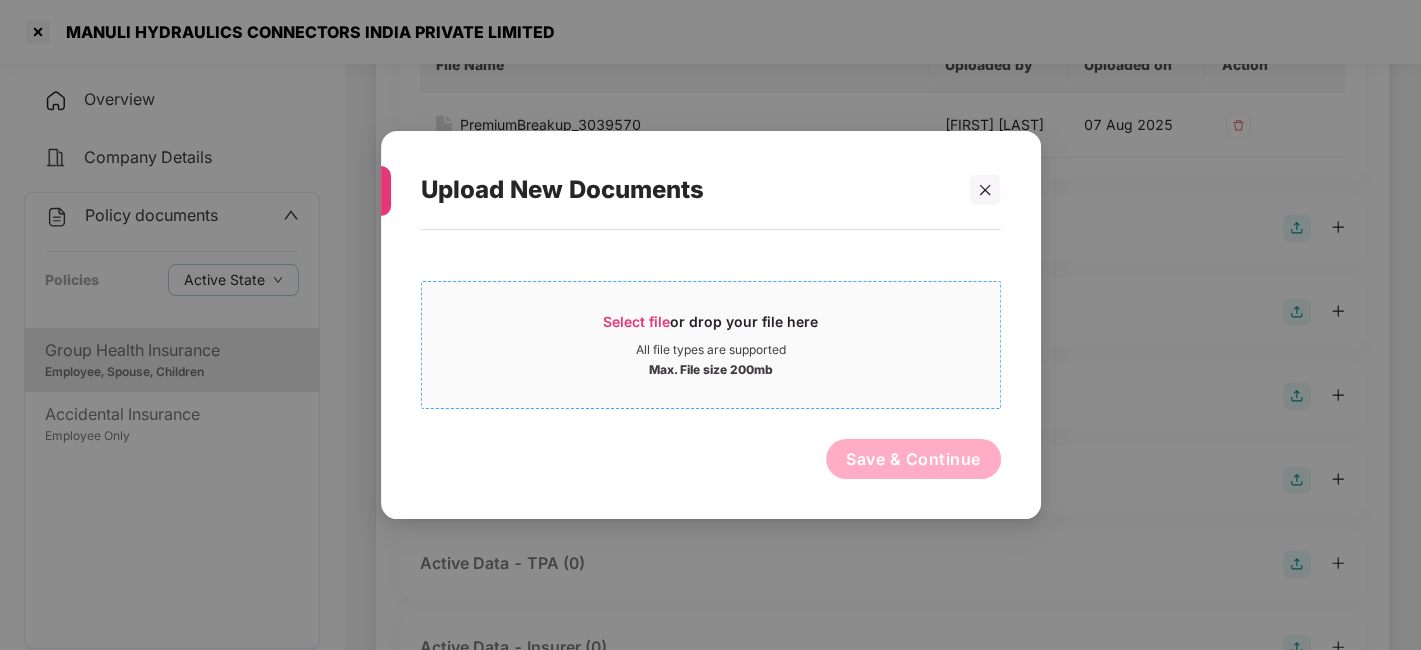 click on "All file types are supported" at bounding box center (711, 350) 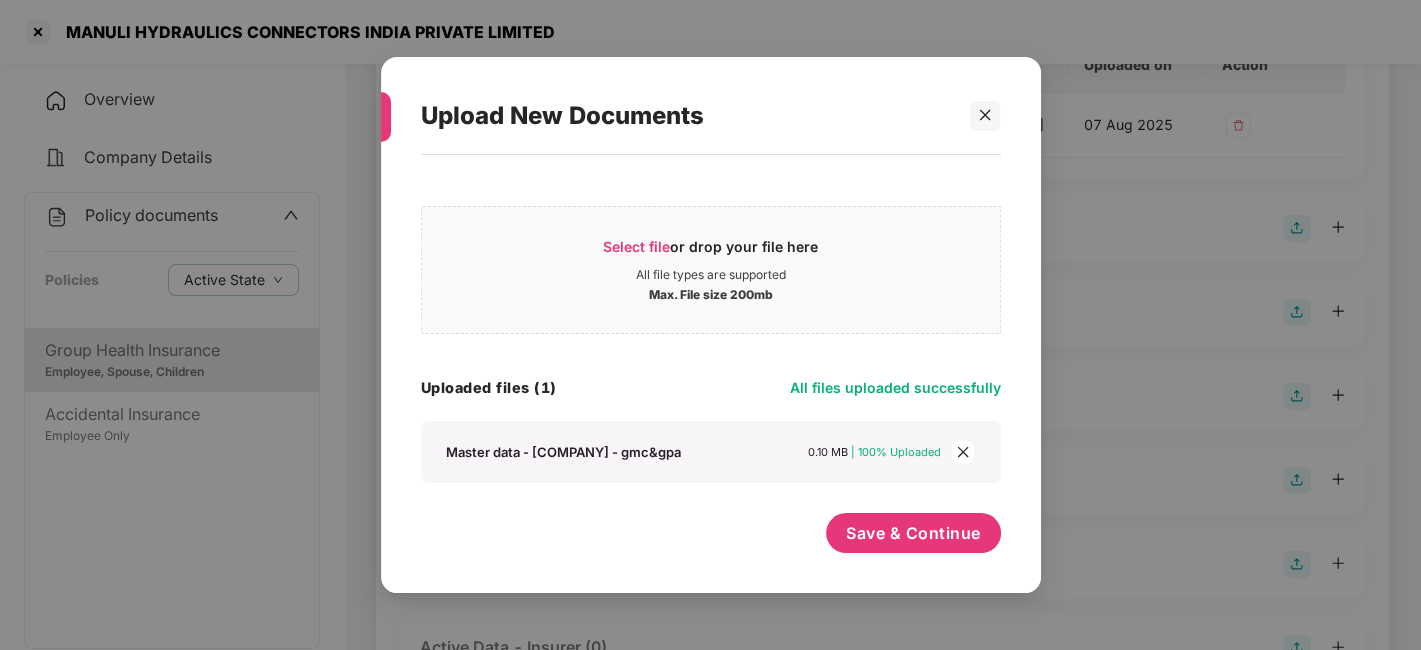 scroll, scrollTop: 11, scrollLeft: 0, axis: vertical 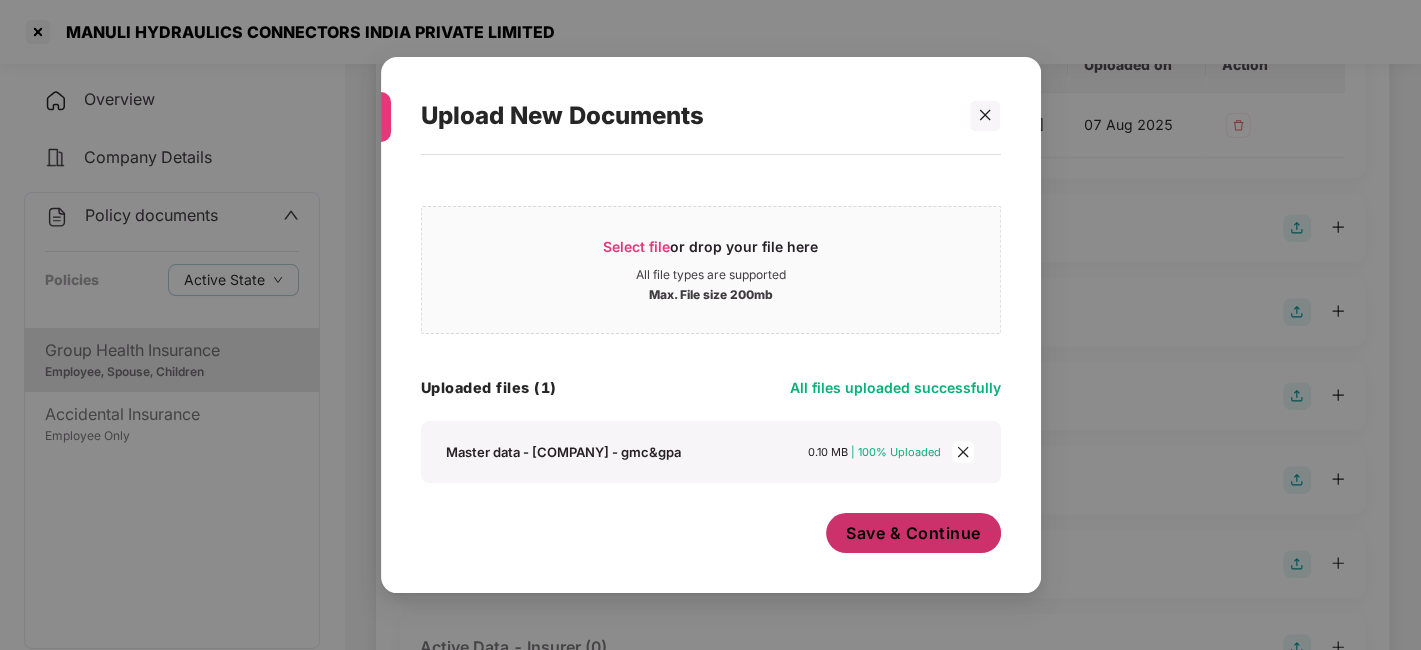 click on "Save & Continue" at bounding box center [913, 533] 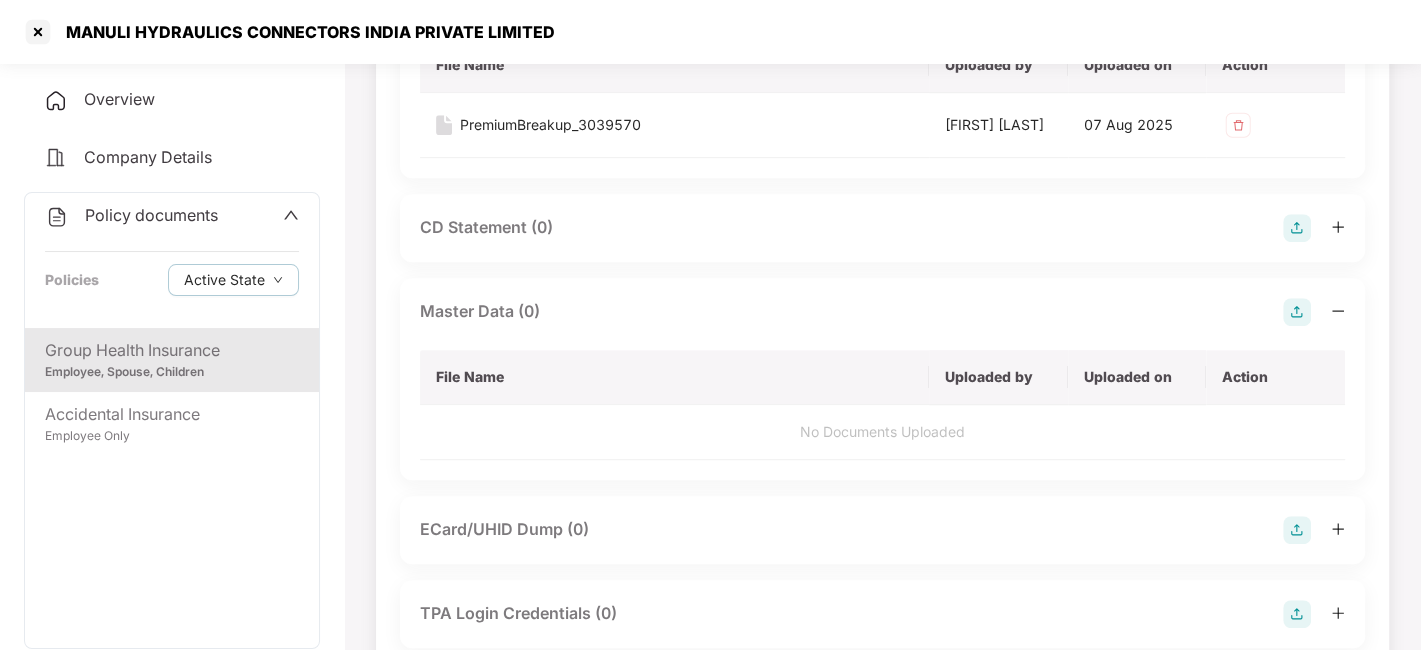 scroll, scrollTop: 0, scrollLeft: 0, axis: both 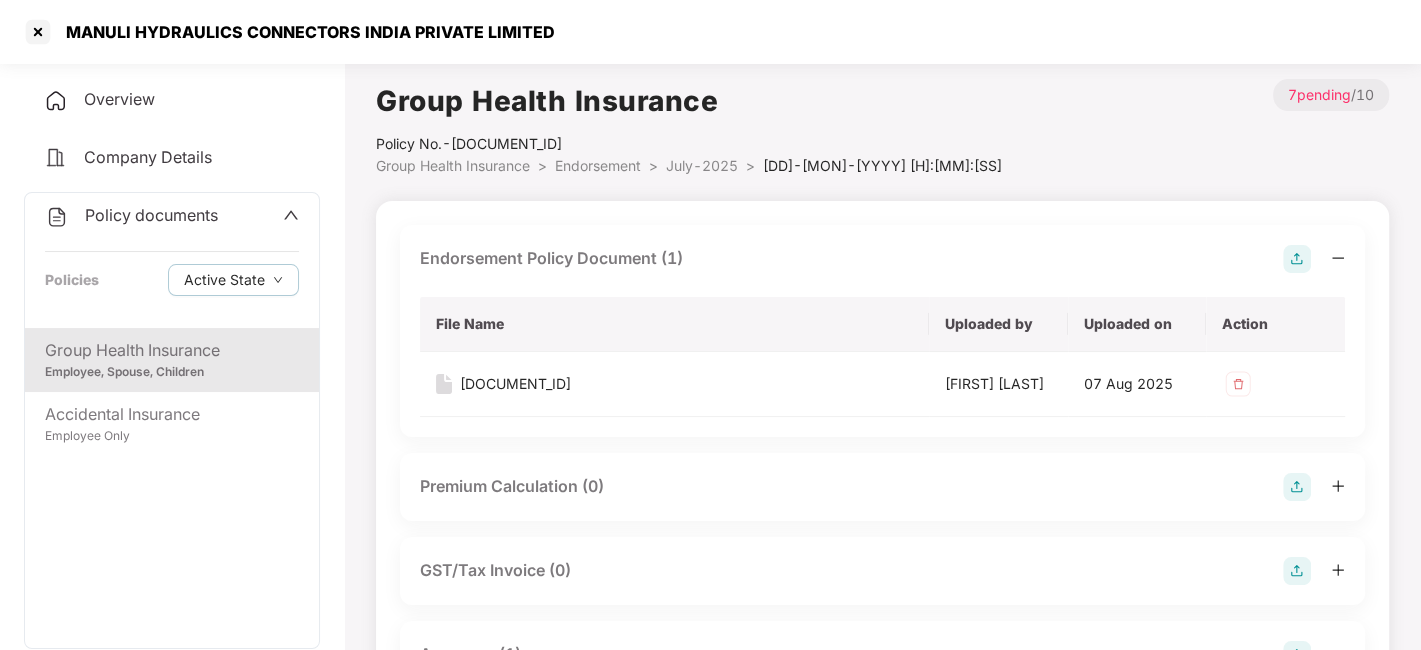 click on "July-2025" at bounding box center [702, 165] 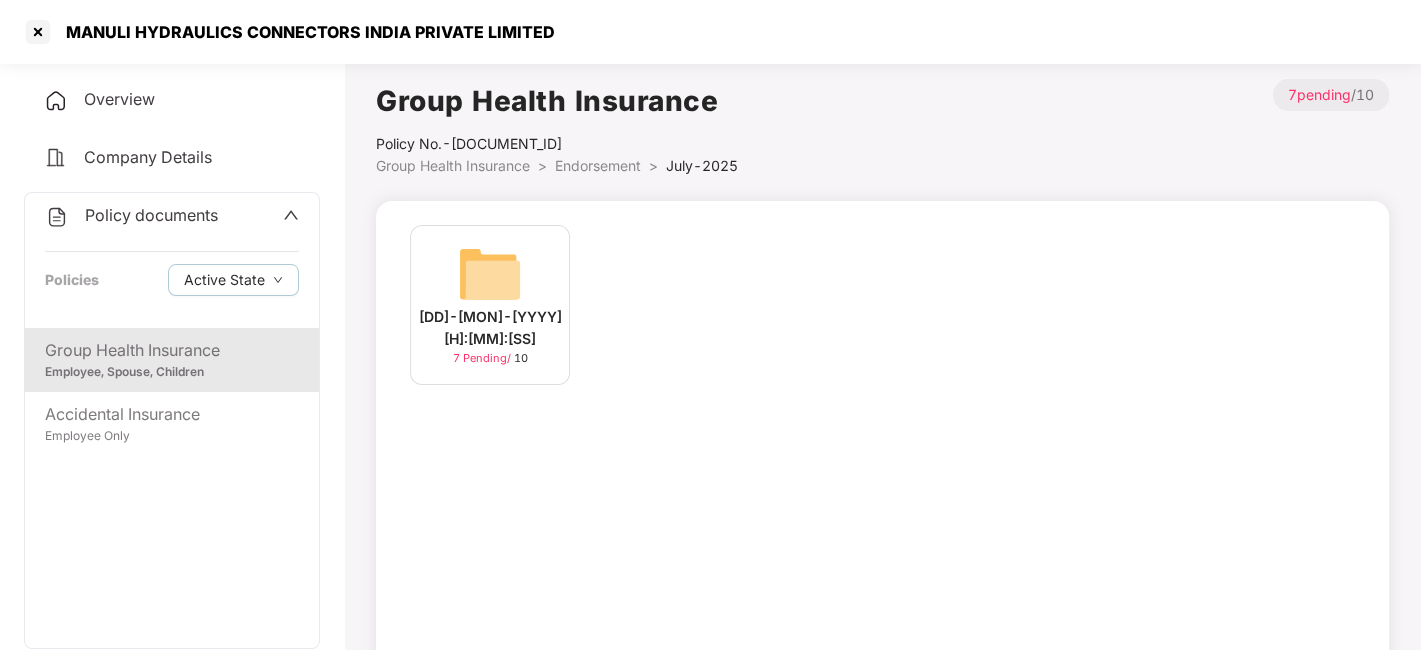 click on "Endorsement" at bounding box center [598, 165] 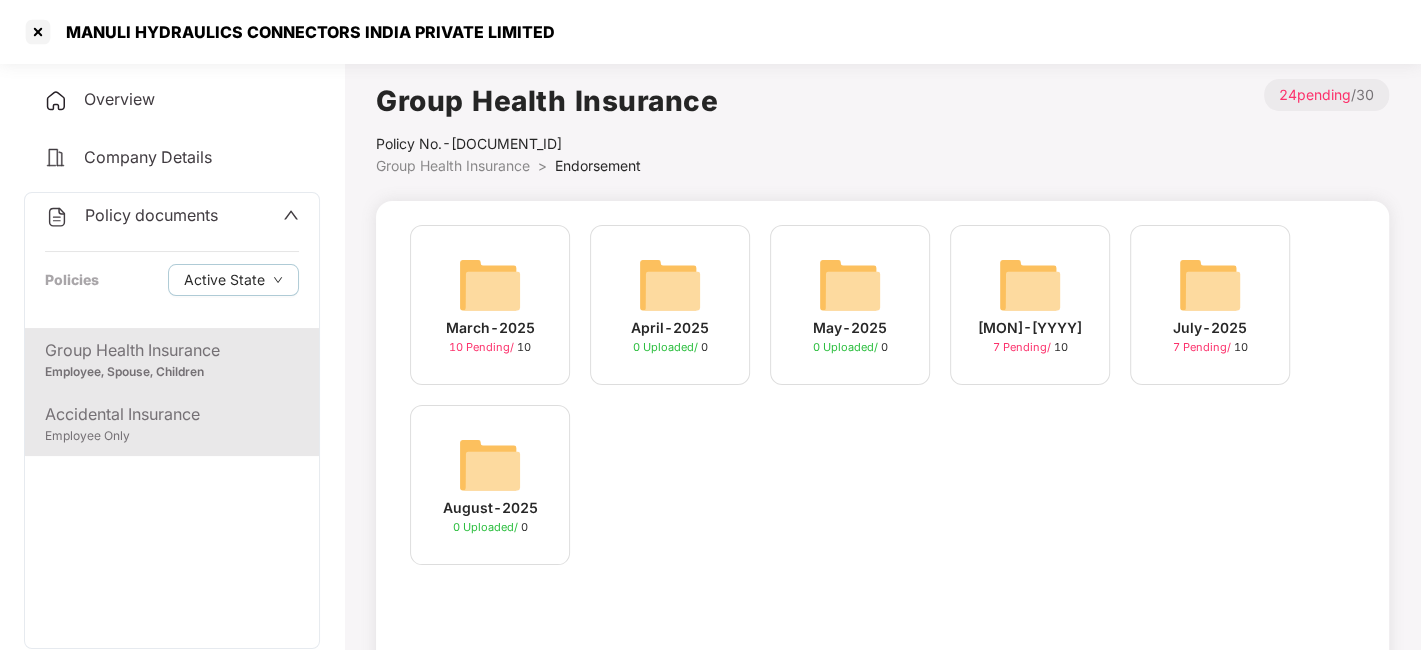click on "Employee Only" at bounding box center (172, 436) 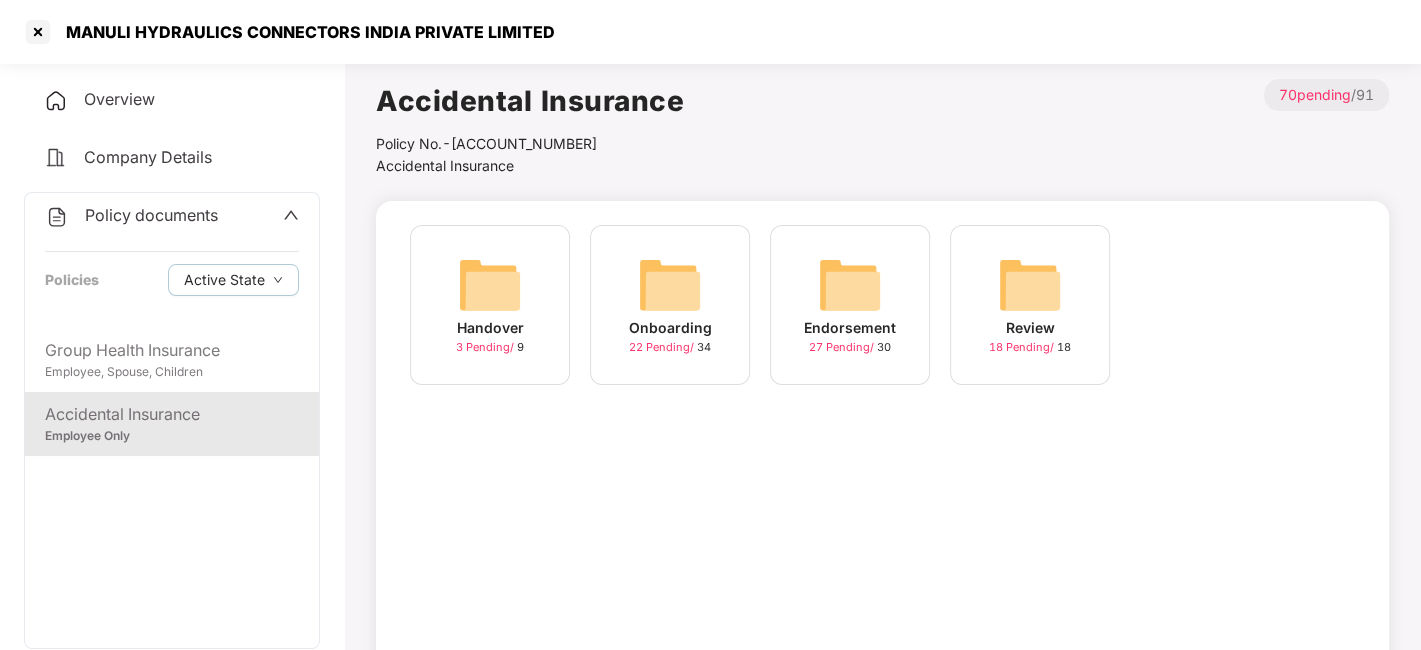 click at bounding box center [850, 285] 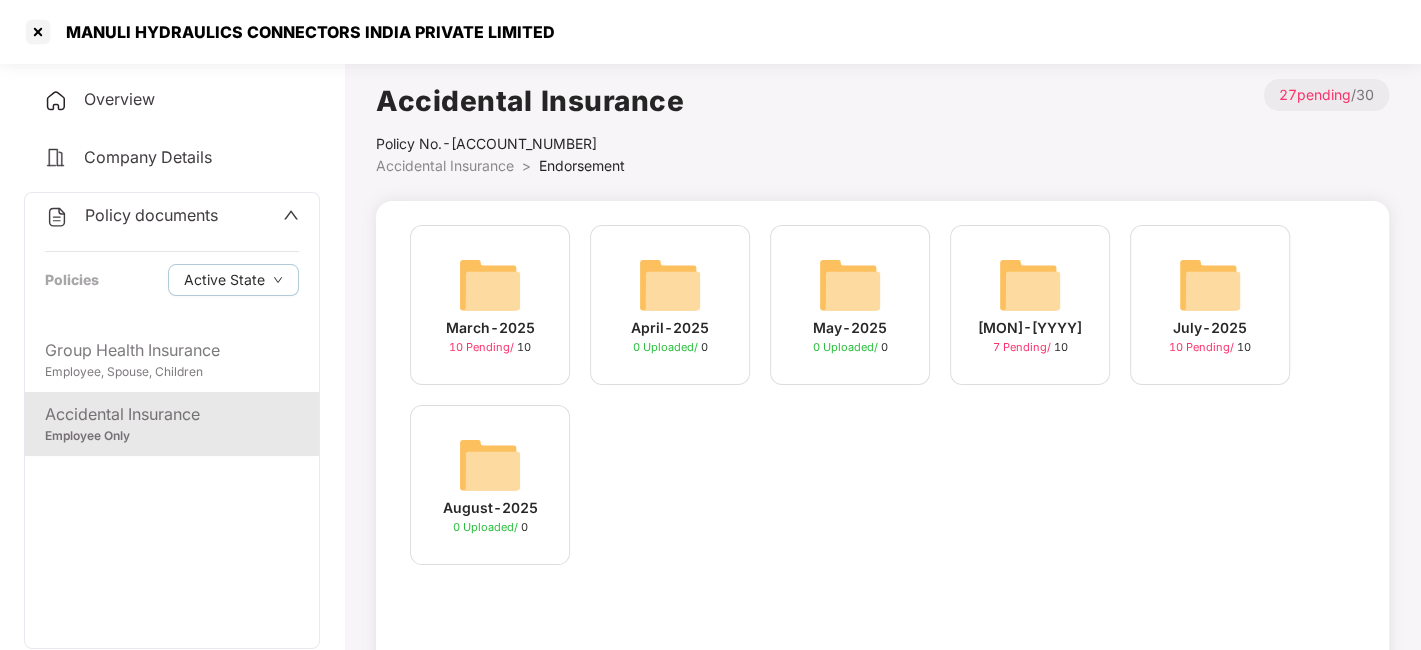 click at bounding box center (1210, 285) 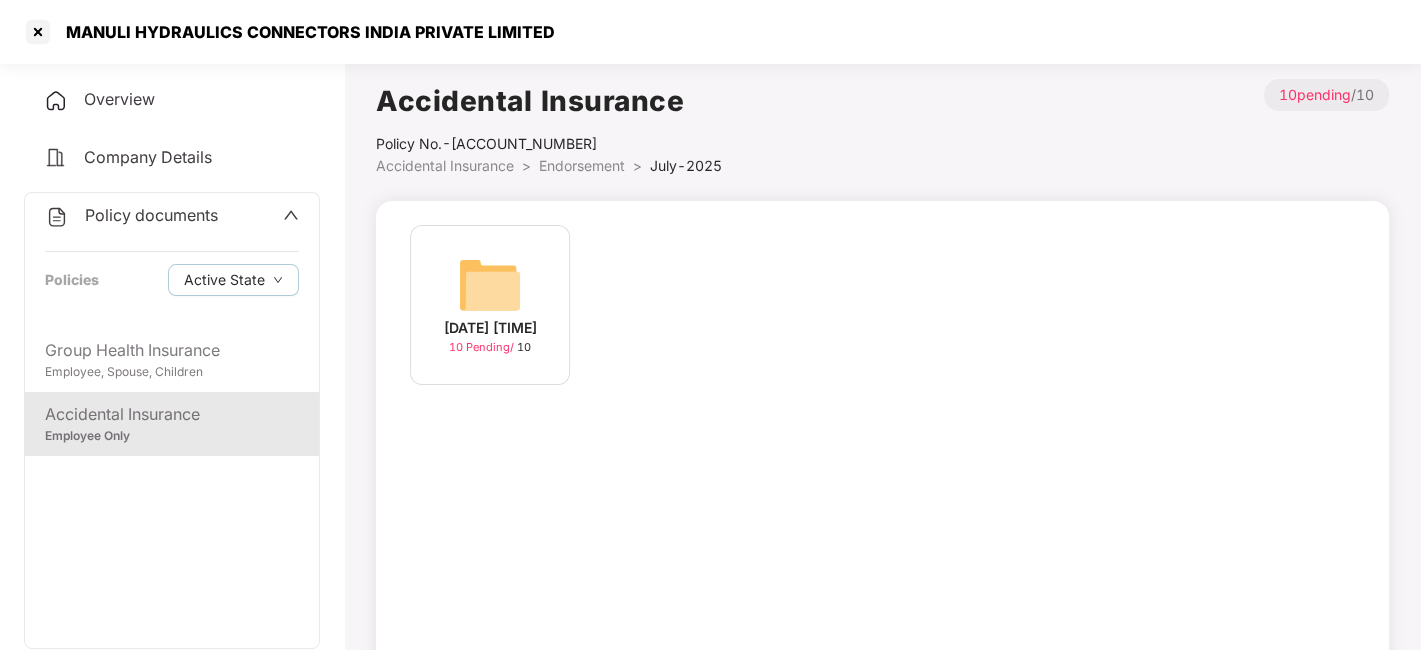 click at bounding box center [490, 285] 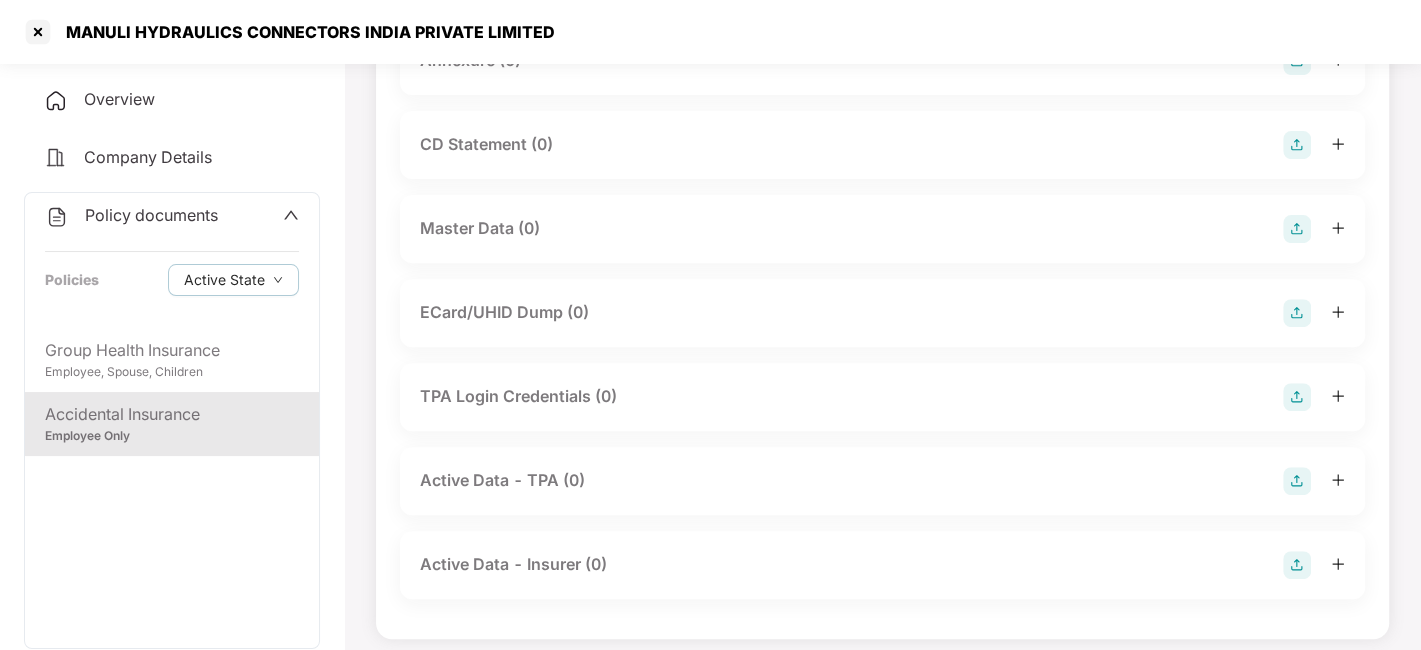 scroll, scrollTop: 459, scrollLeft: 0, axis: vertical 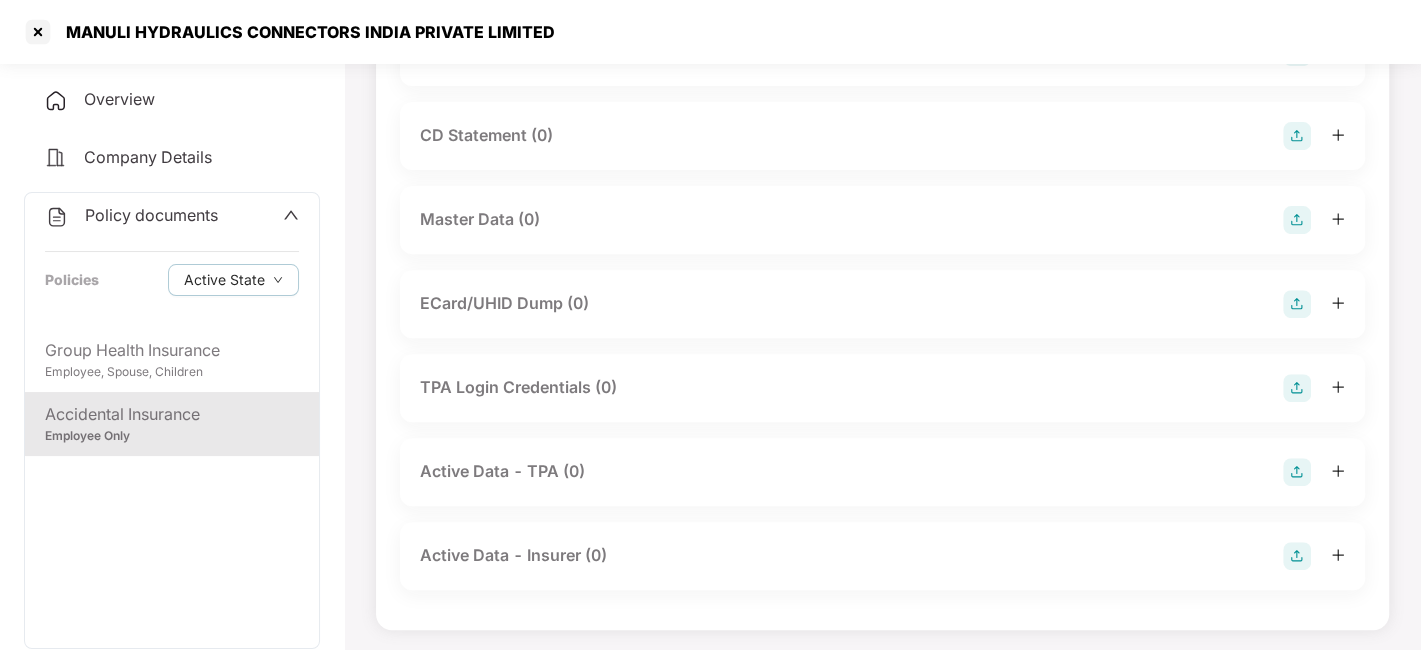 click at bounding box center (1297, 220) 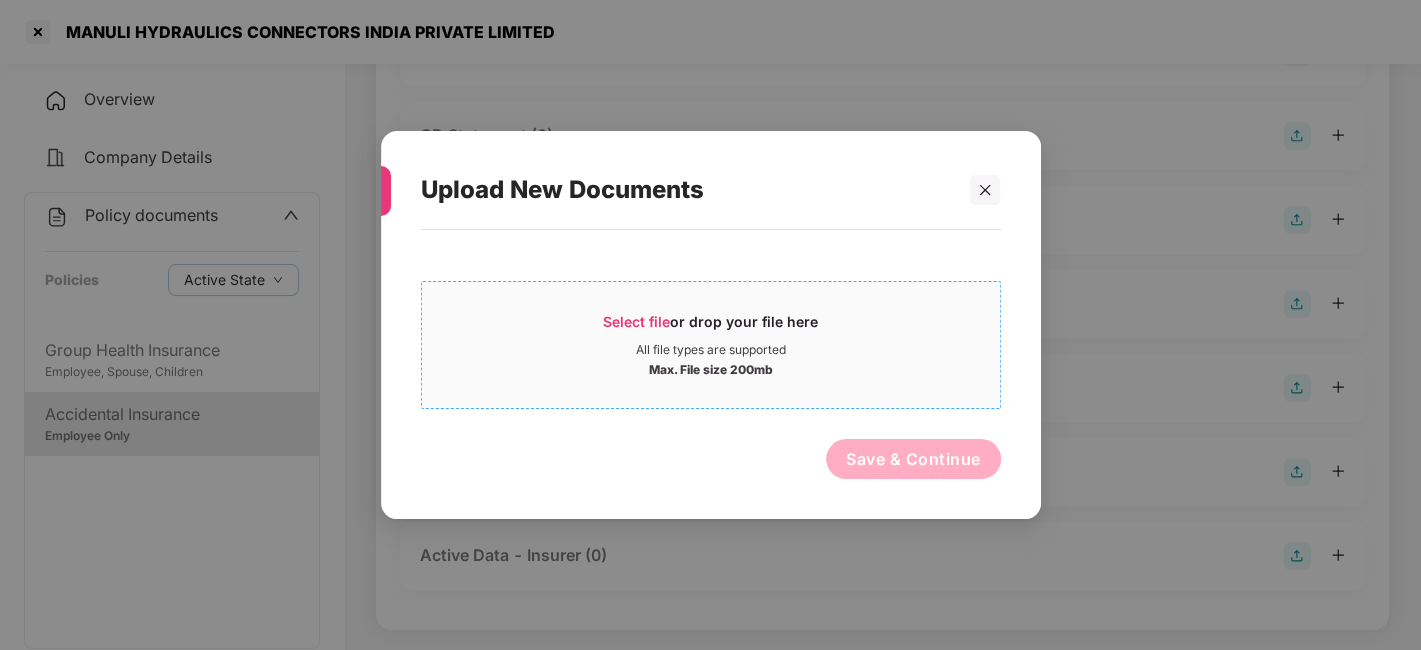 click on "All file types are supported" at bounding box center [711, 350] 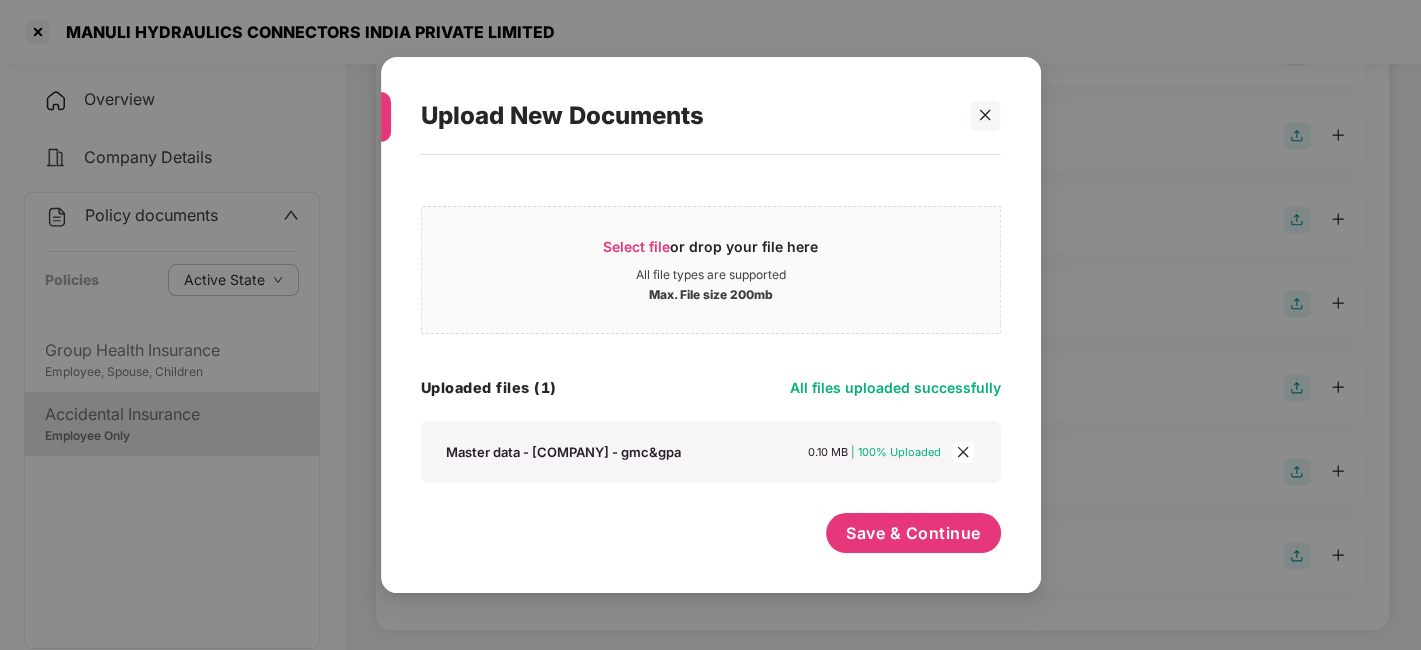 scroll, scrollTop: 11, scrollLeft: 0, axis: vertical 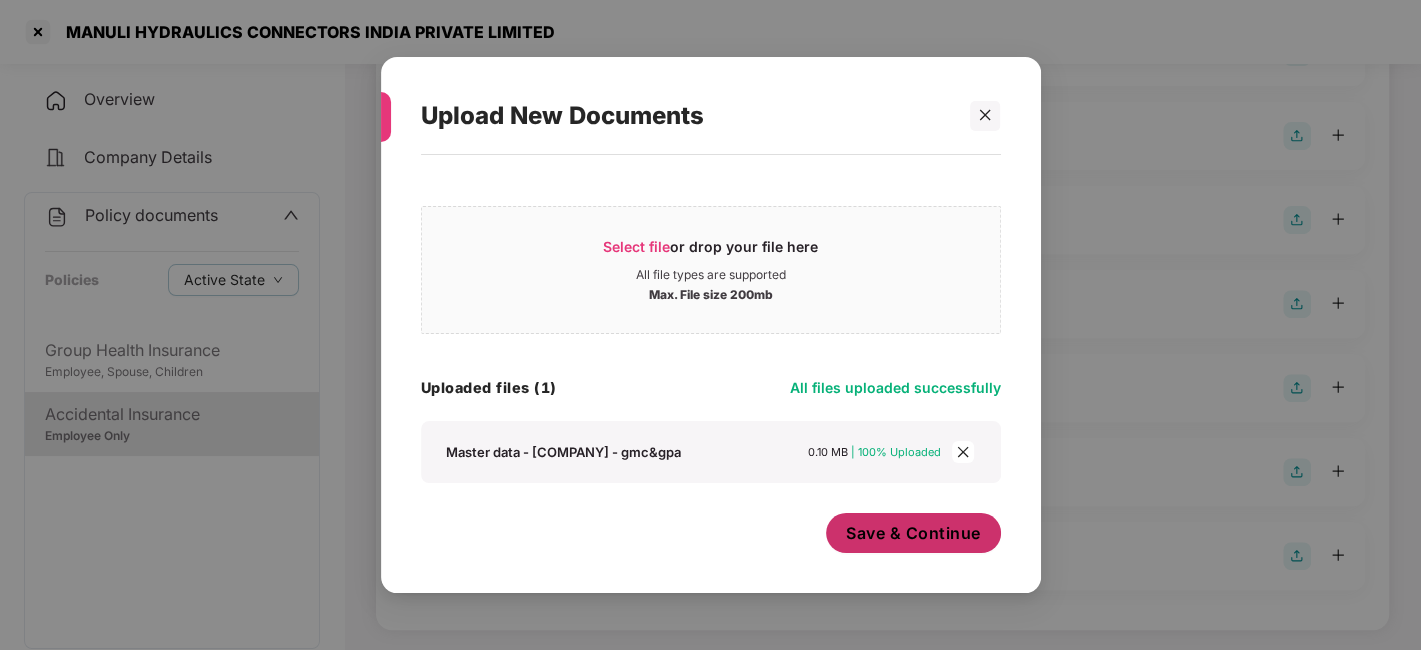 click on "Save & Continue" at bounding box center [913, 533] 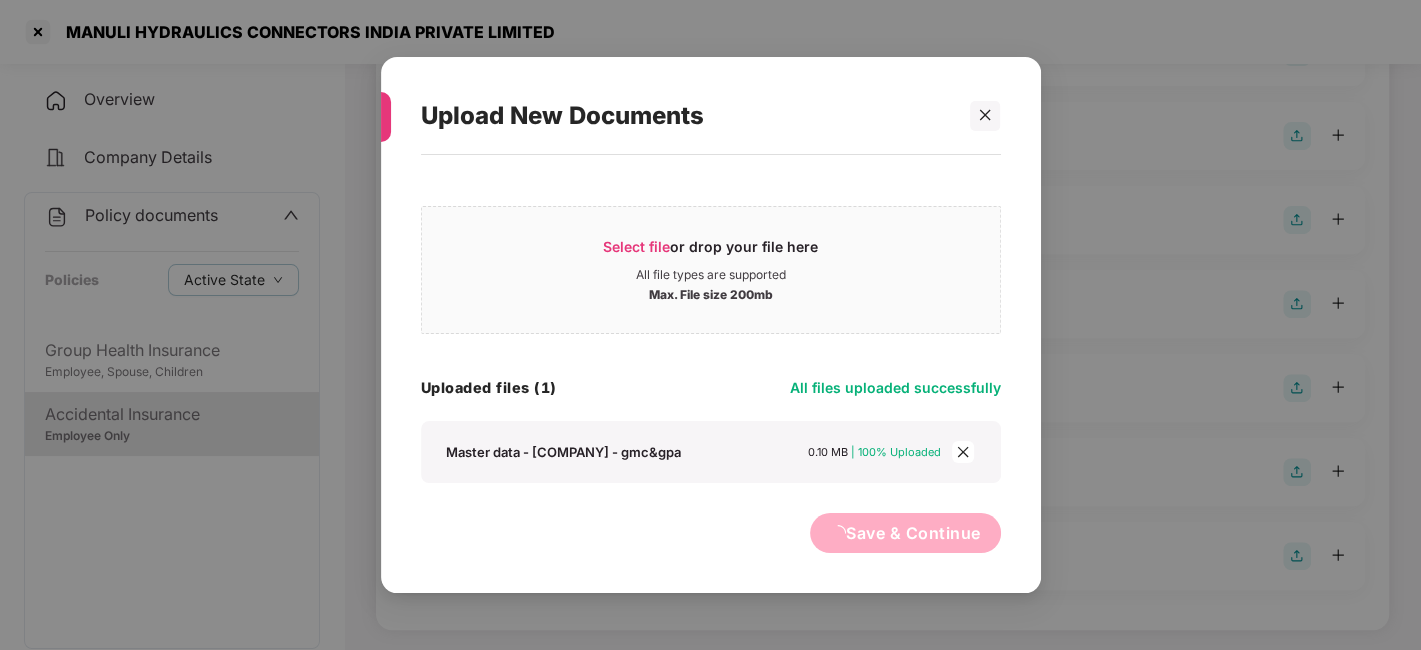 scroll, scrollTop: 0, scrollLeft: 0, axis: both 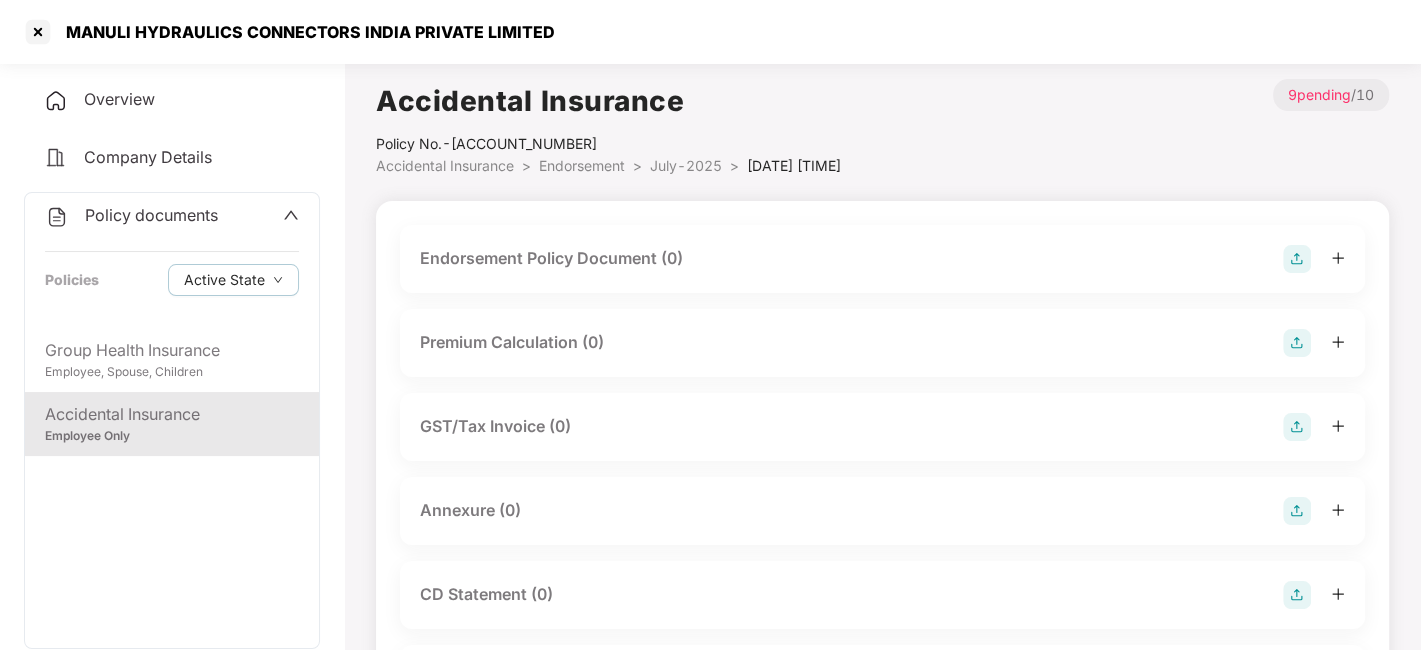 click at bounding box center [1297, 259] 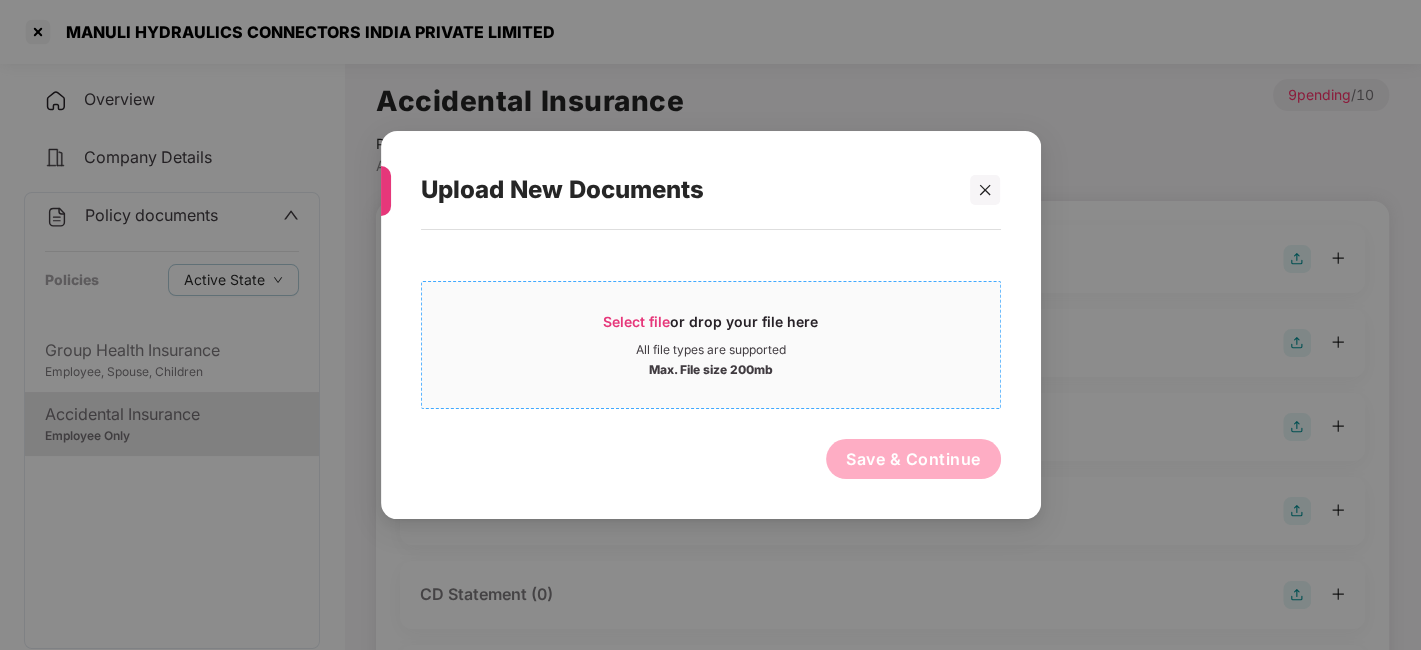 click on "All file types are supported" at bounding box center [711, 350] 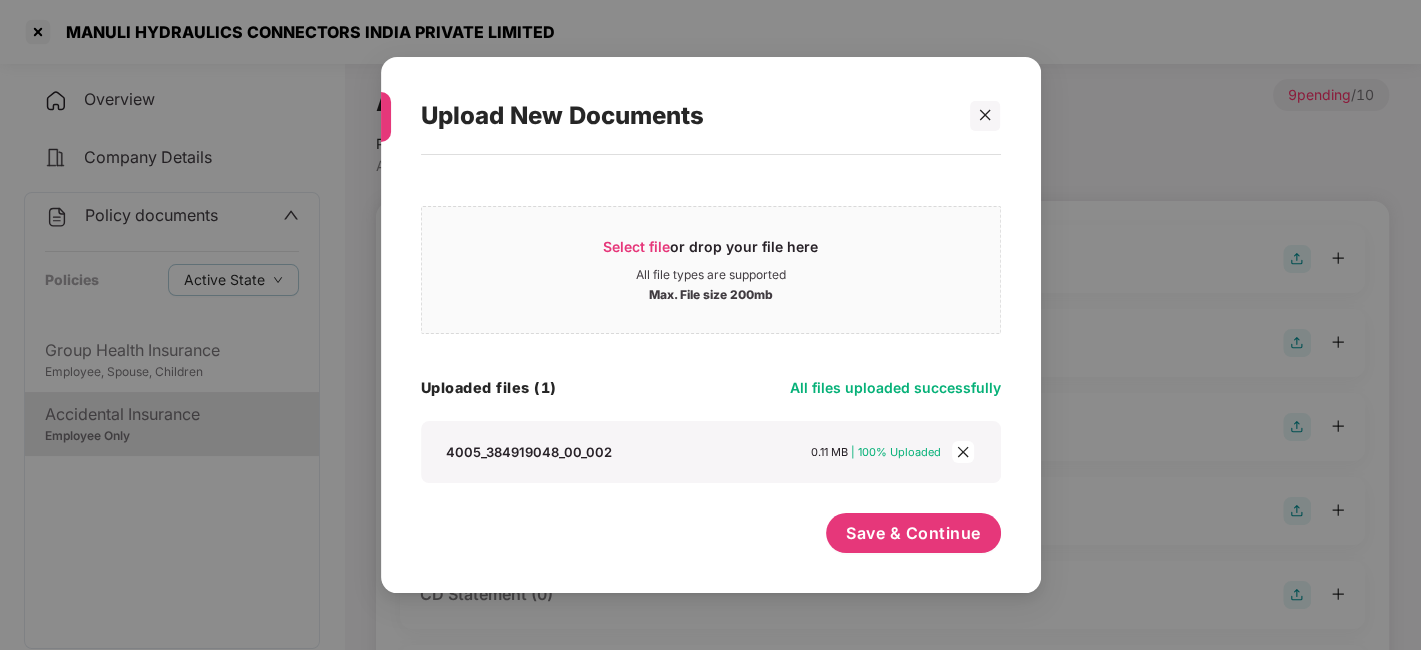 scroll, scrollTop: 0, scrollLeft: 0, axis: both 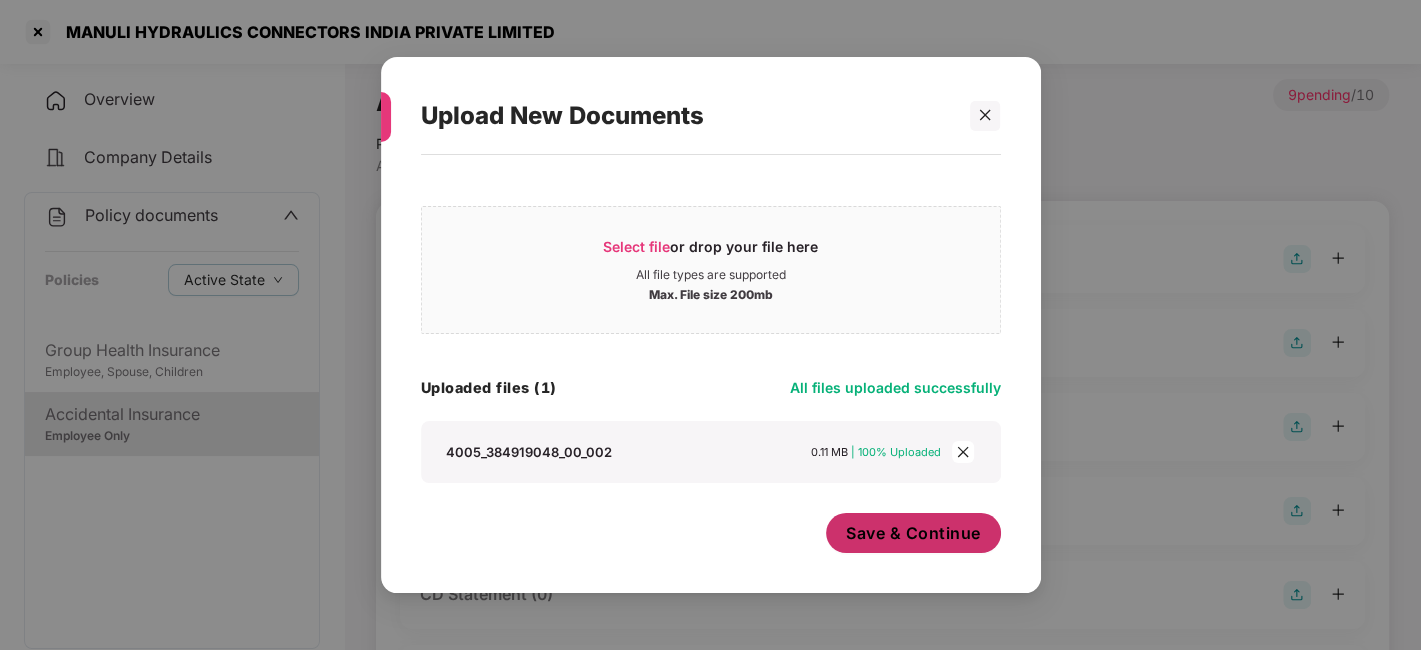 click on "Save & Continue" at bounding box center [913, 533] 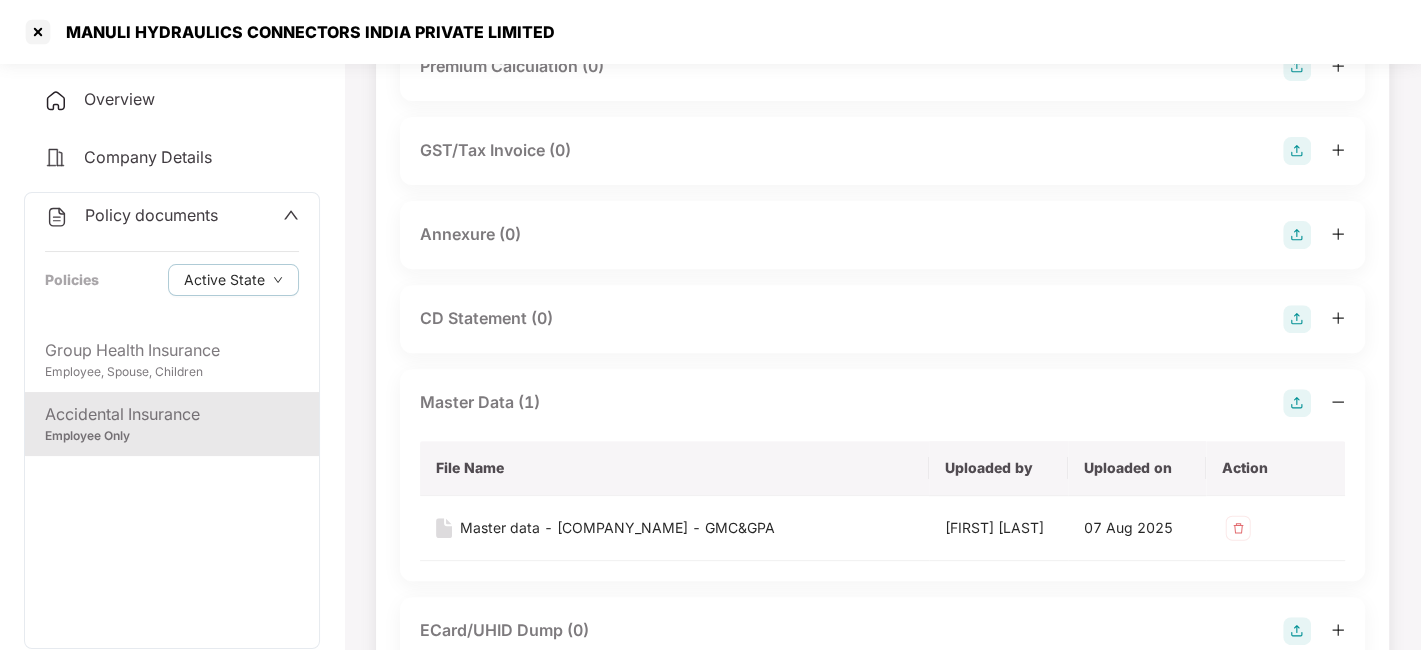 scroll, scrollTop: 428, scrollLeft: 0, axis: vertical 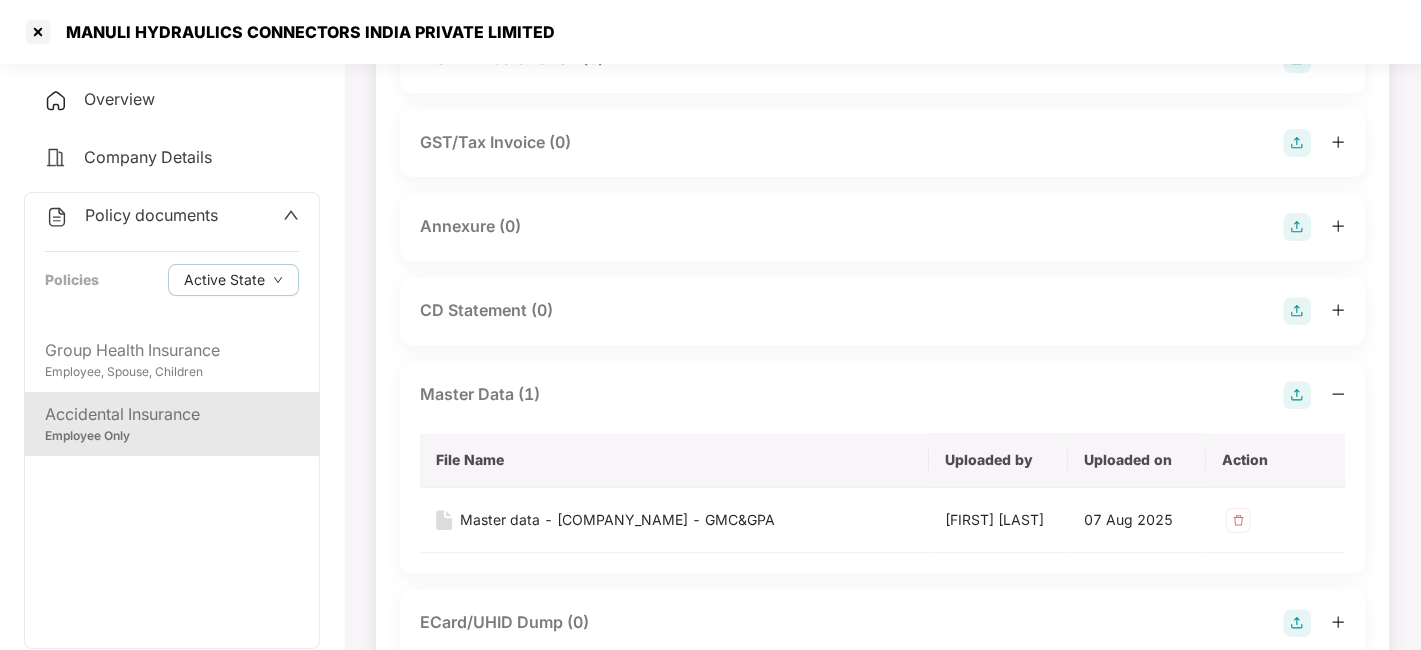 click at bounding box center [1297, 227] 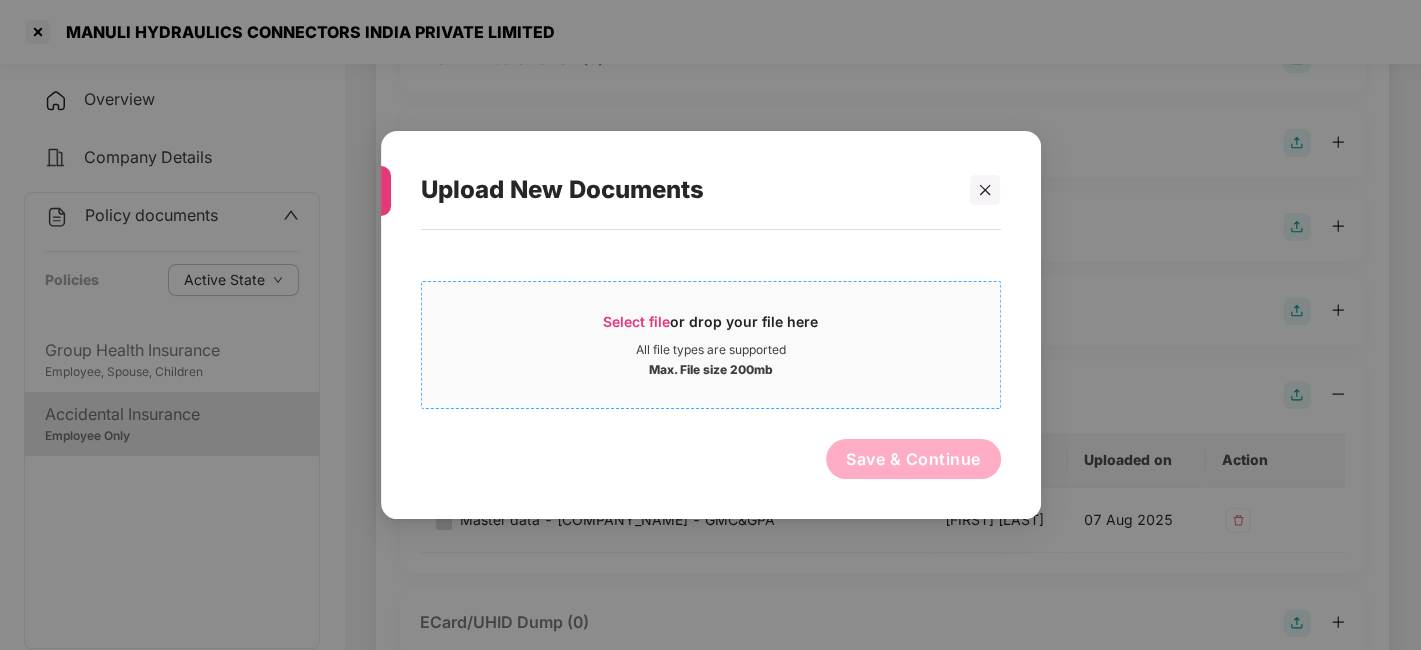 click on "Select file  or drop your file here" at bounding box center [711, 327] 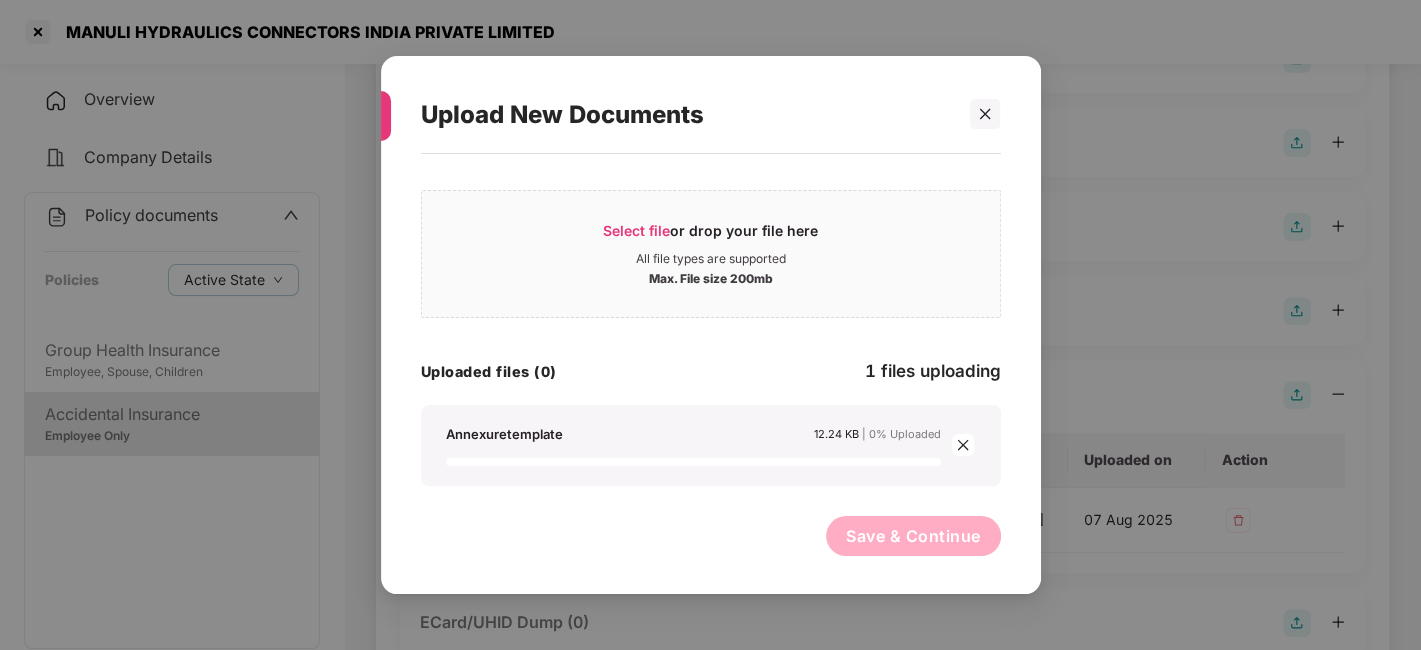scroll, scrollTop: 0, scrollLeft: 0, axis: both 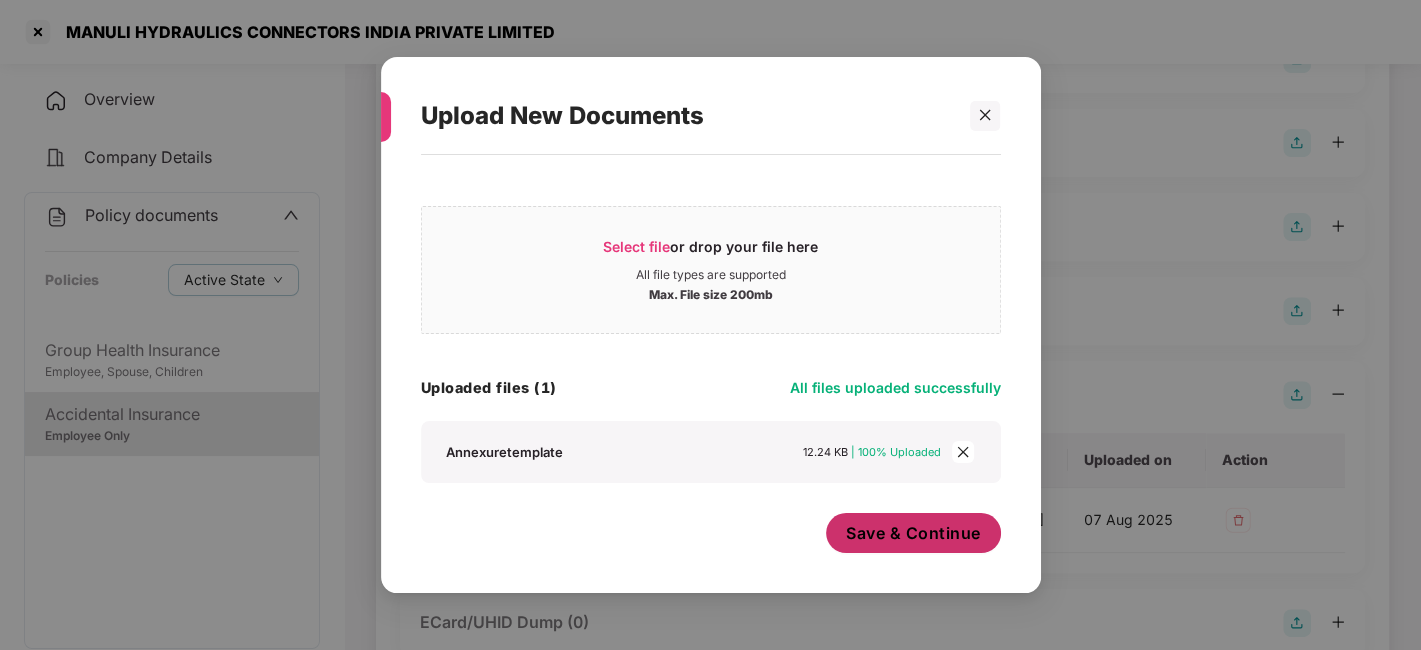 click on "Save & Continue" at bounding box center [913, 533] 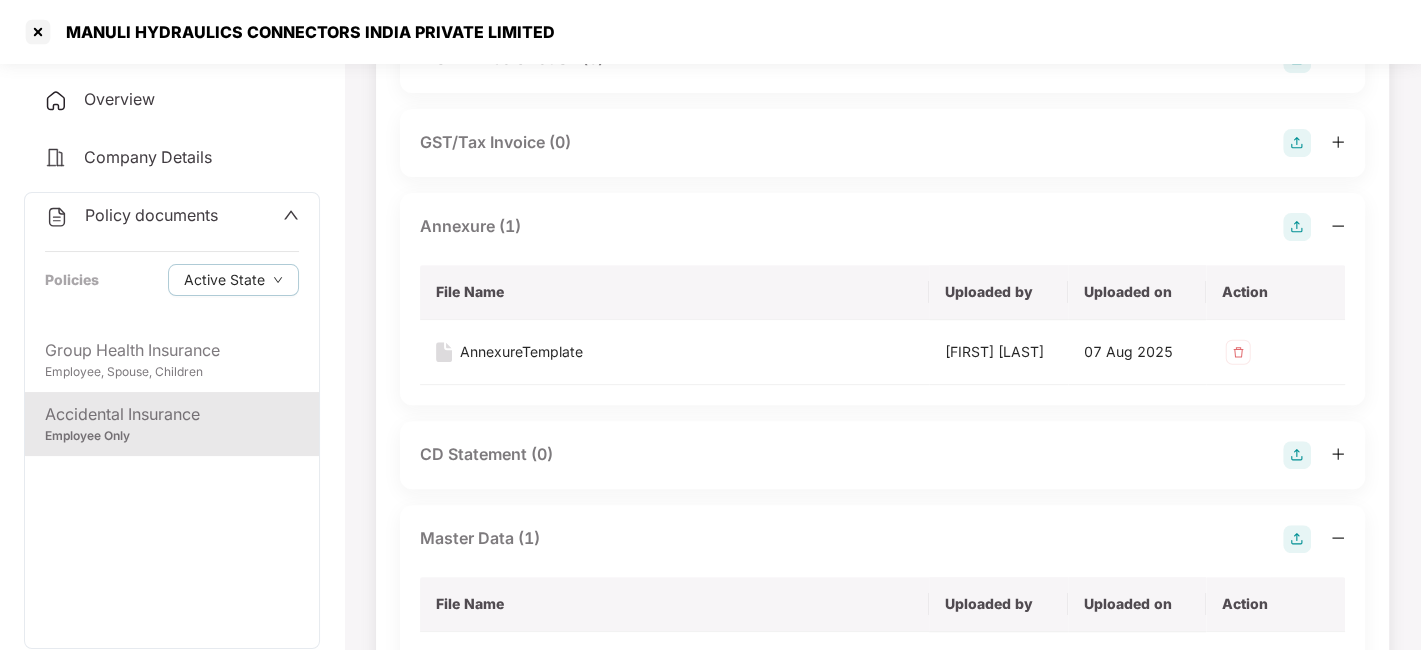 scroll, scrollTop: 0, scrollLeft: 0, axis: both 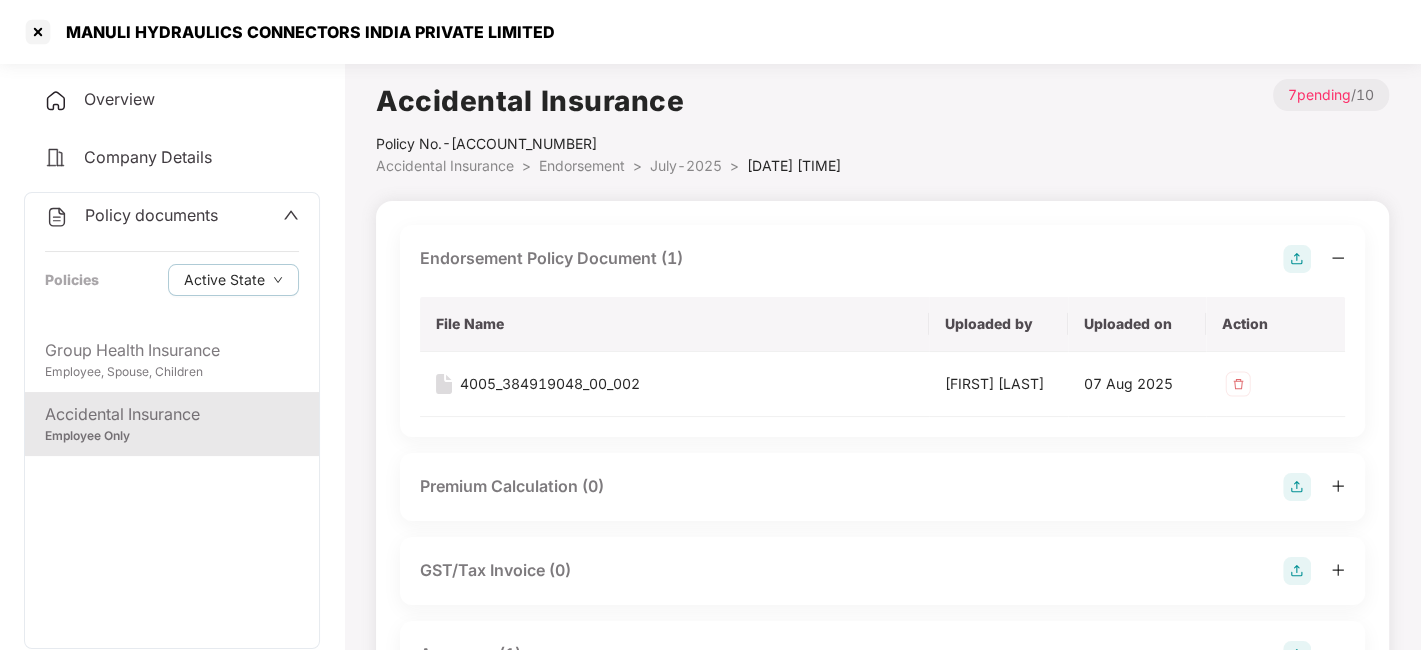 click on "July-2025" at bounding box center [686, 165] 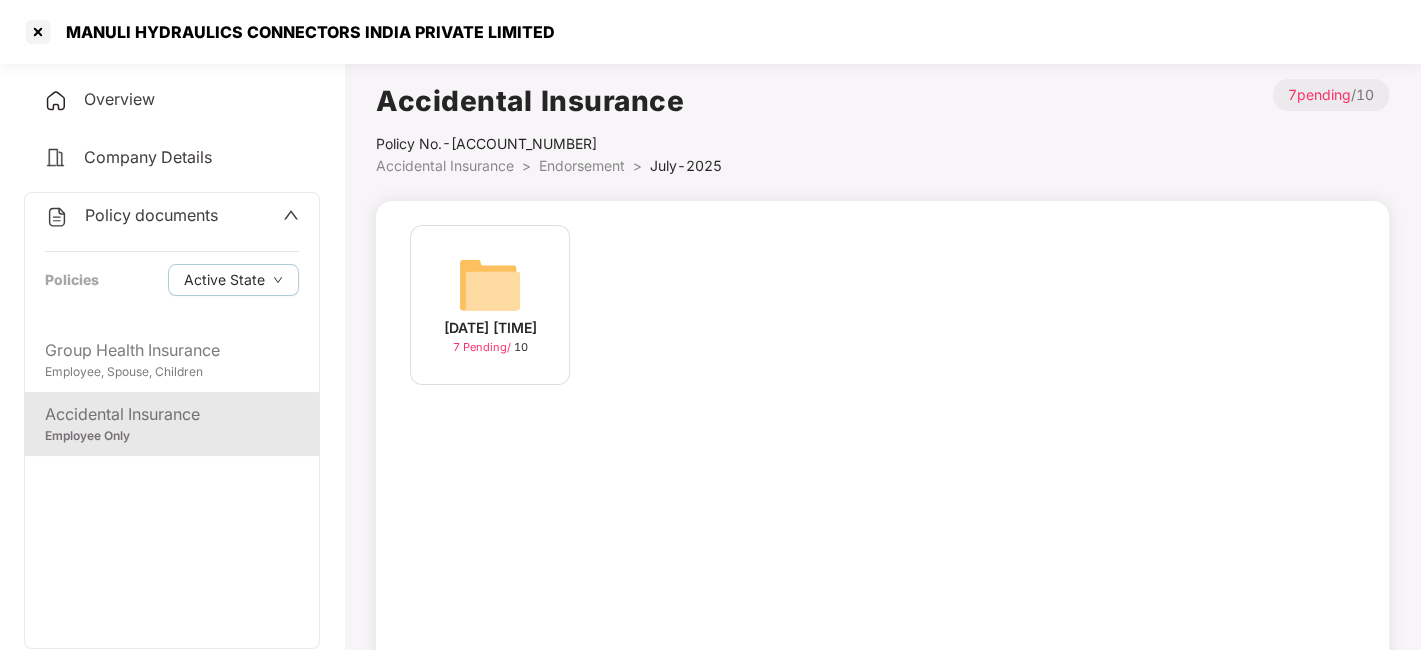 click on "Endorsement" at bounding box center [582, 165] 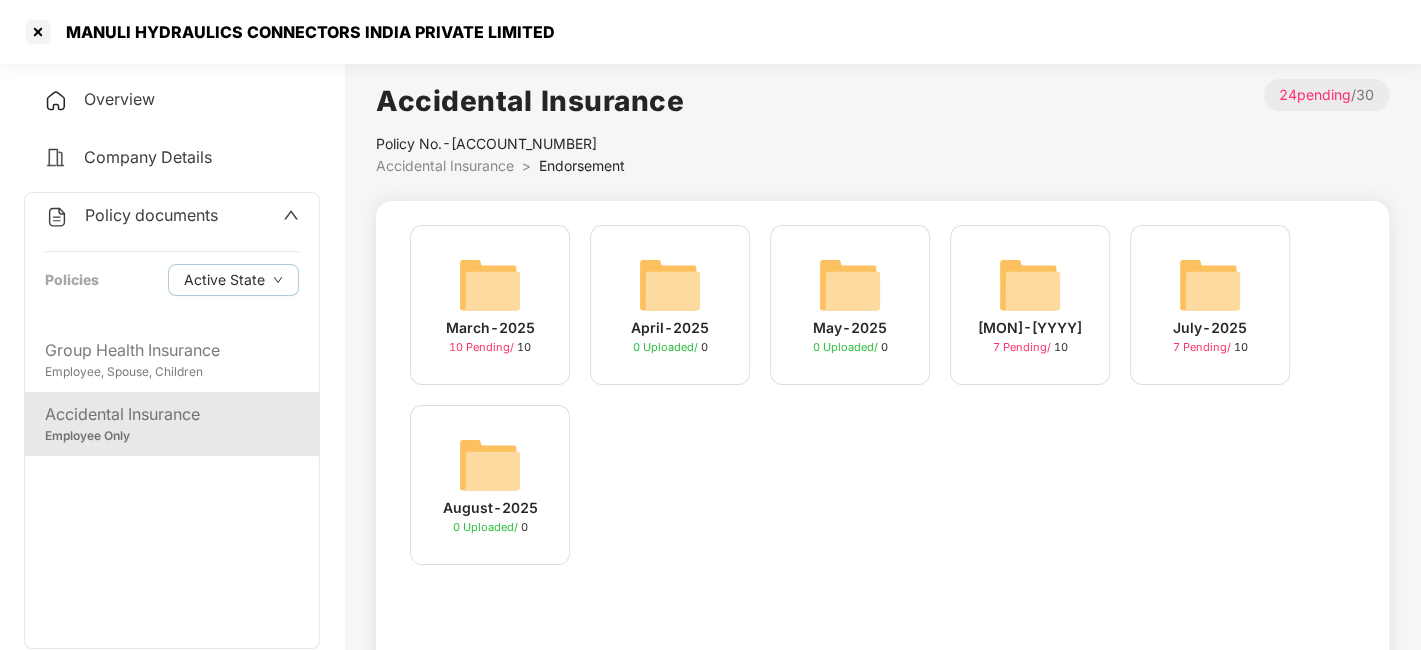 click on "Policy documents" at bounding box center [151, 215] 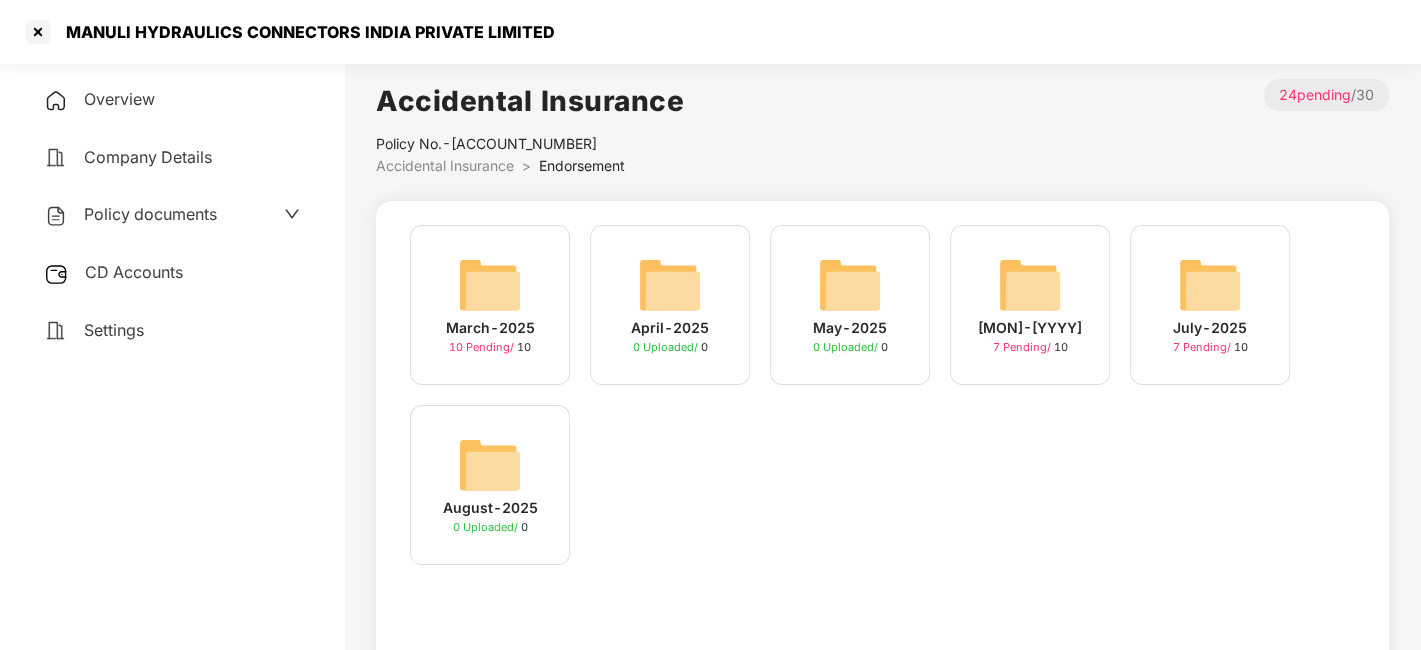 click on "CD Accounts" at bounding box center [134, 272] 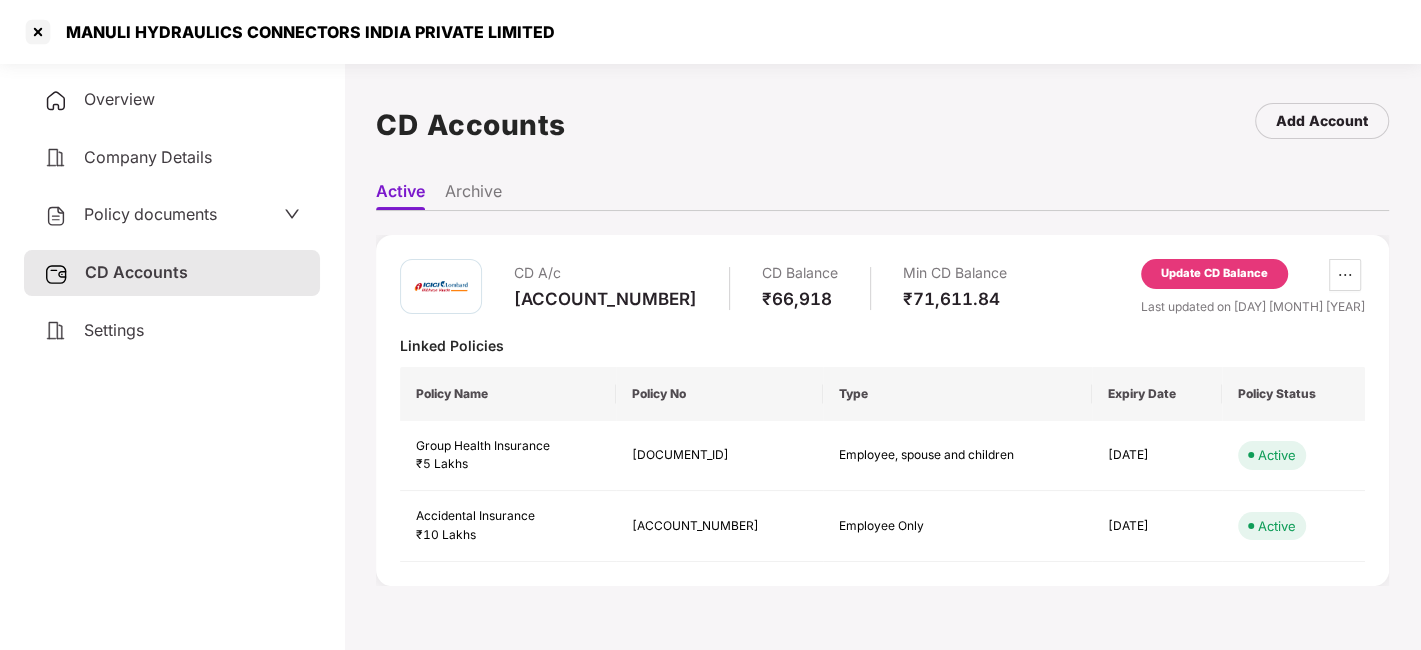 click on "Update CD Balance" at bounding box center (1214, 274) 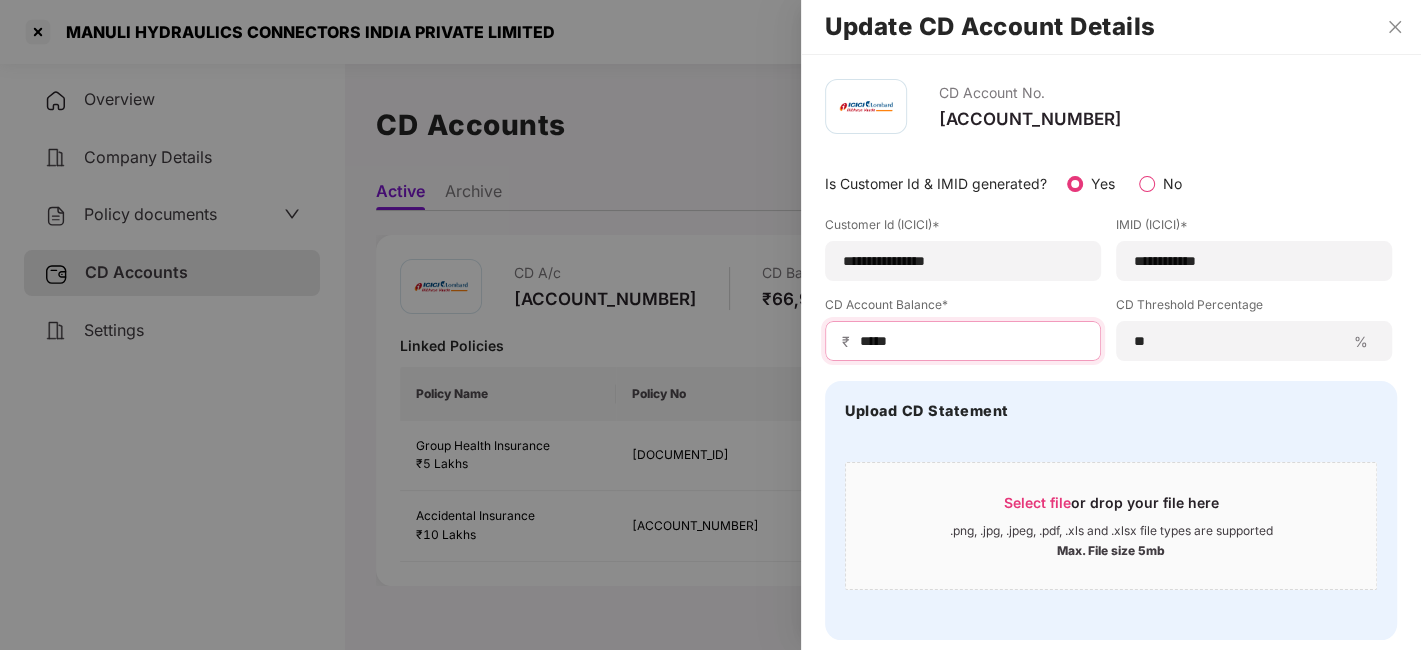 click on "*****" at bounding box center [971, 341] 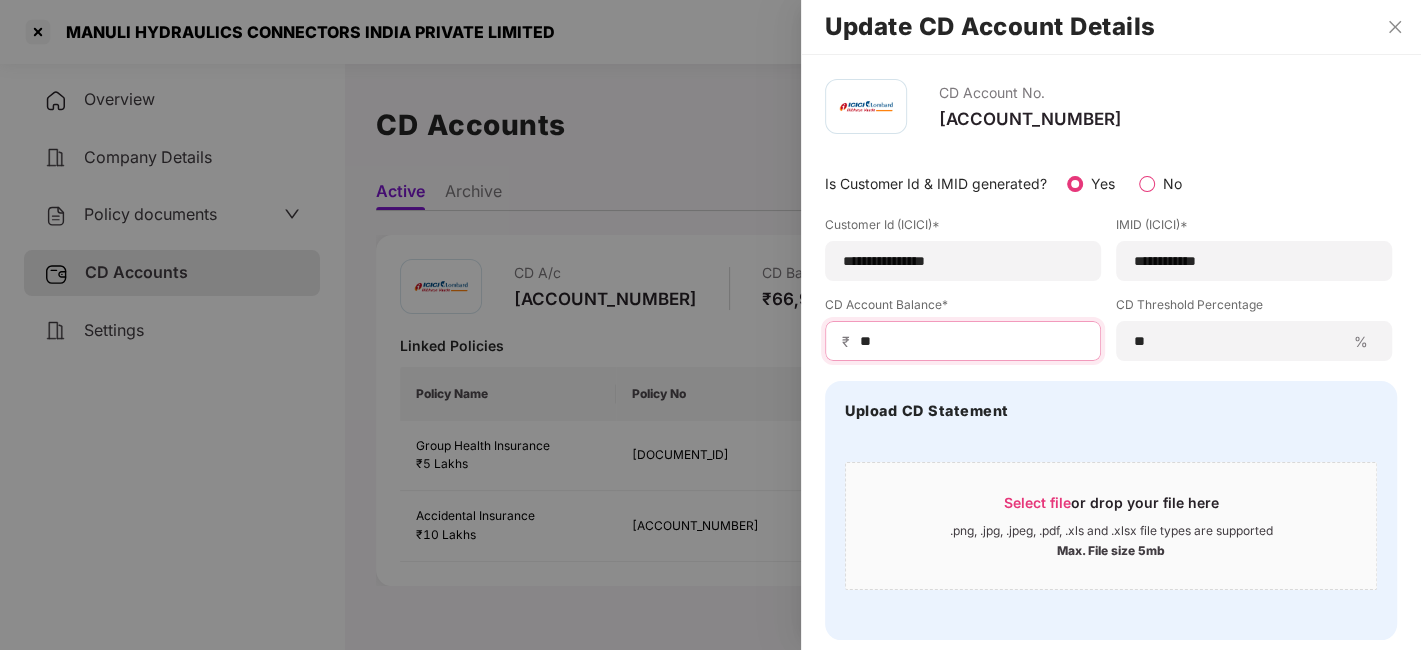 type on "*" 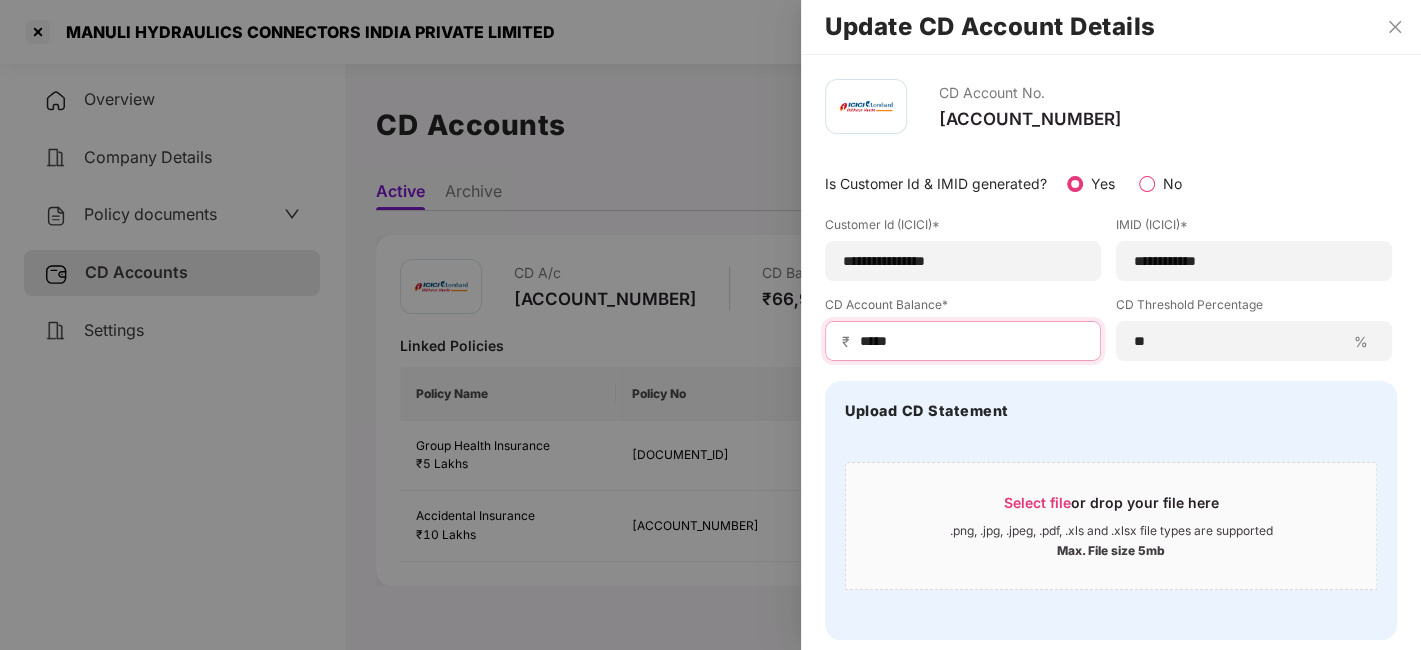 type on "*****" 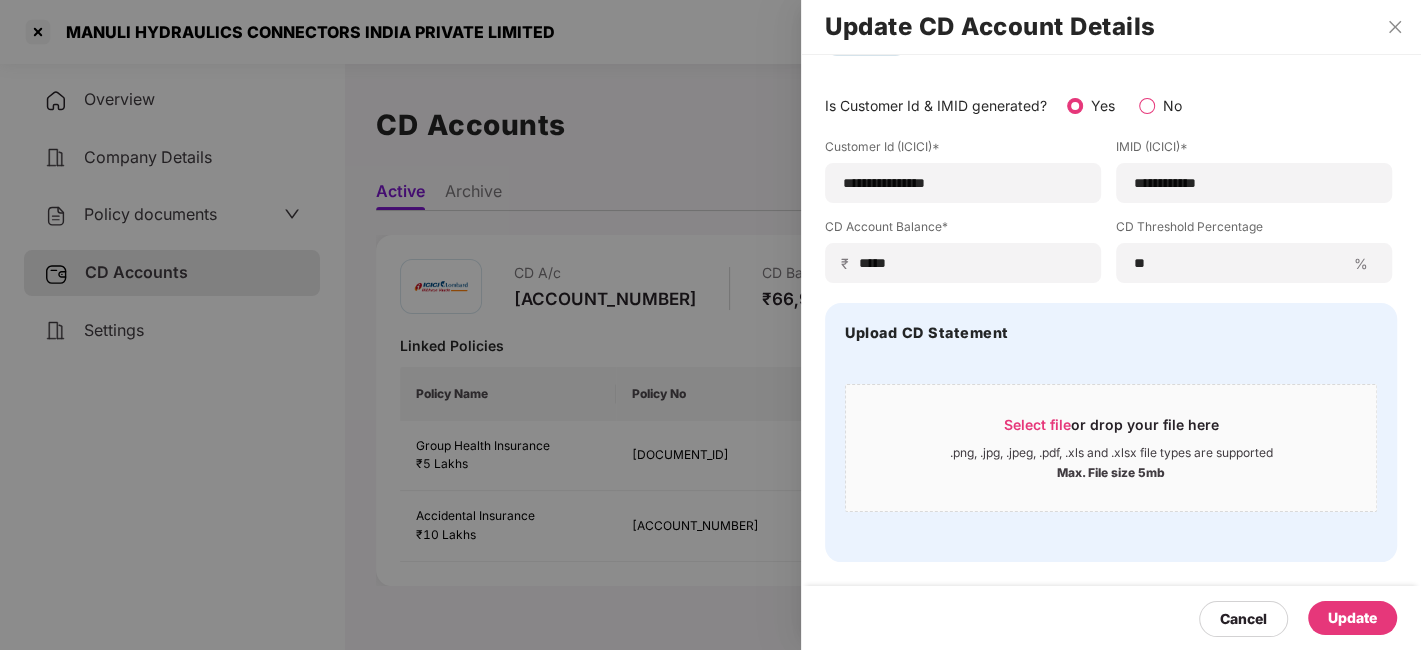 click on "Update" at bounding box center [1352, 618] 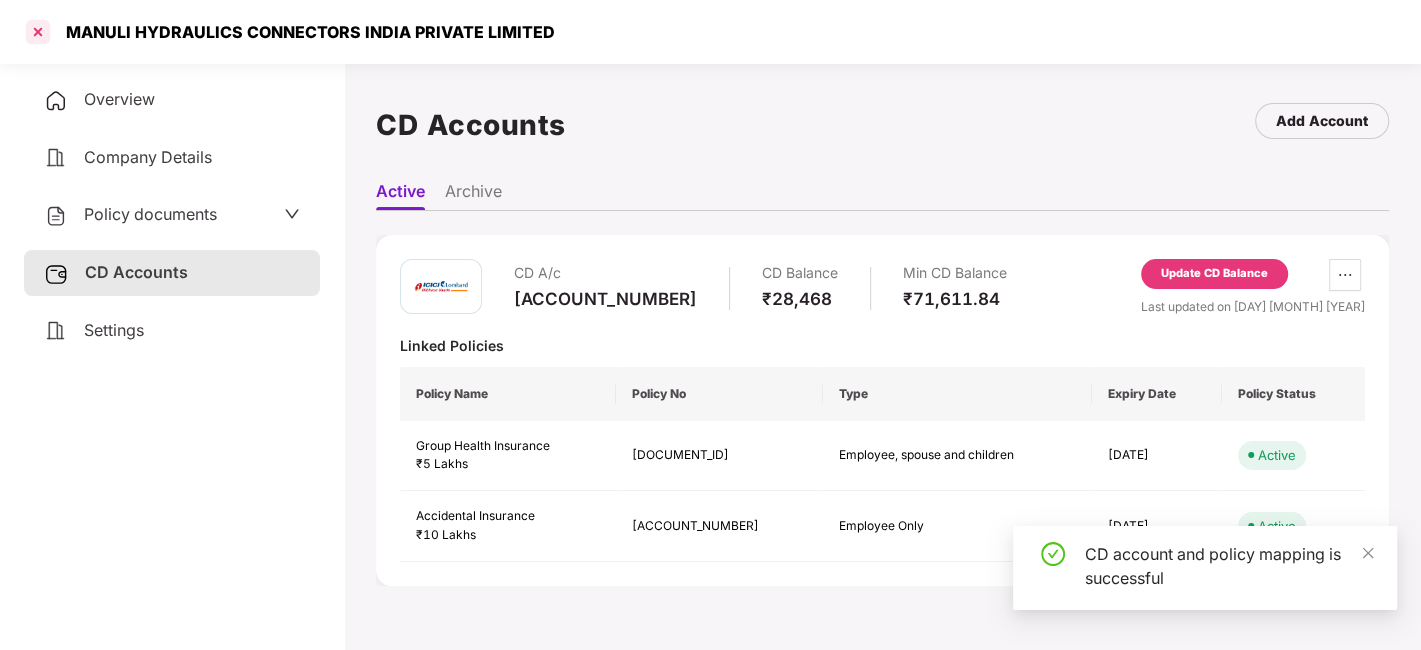 click at bounding box center (38, 32) 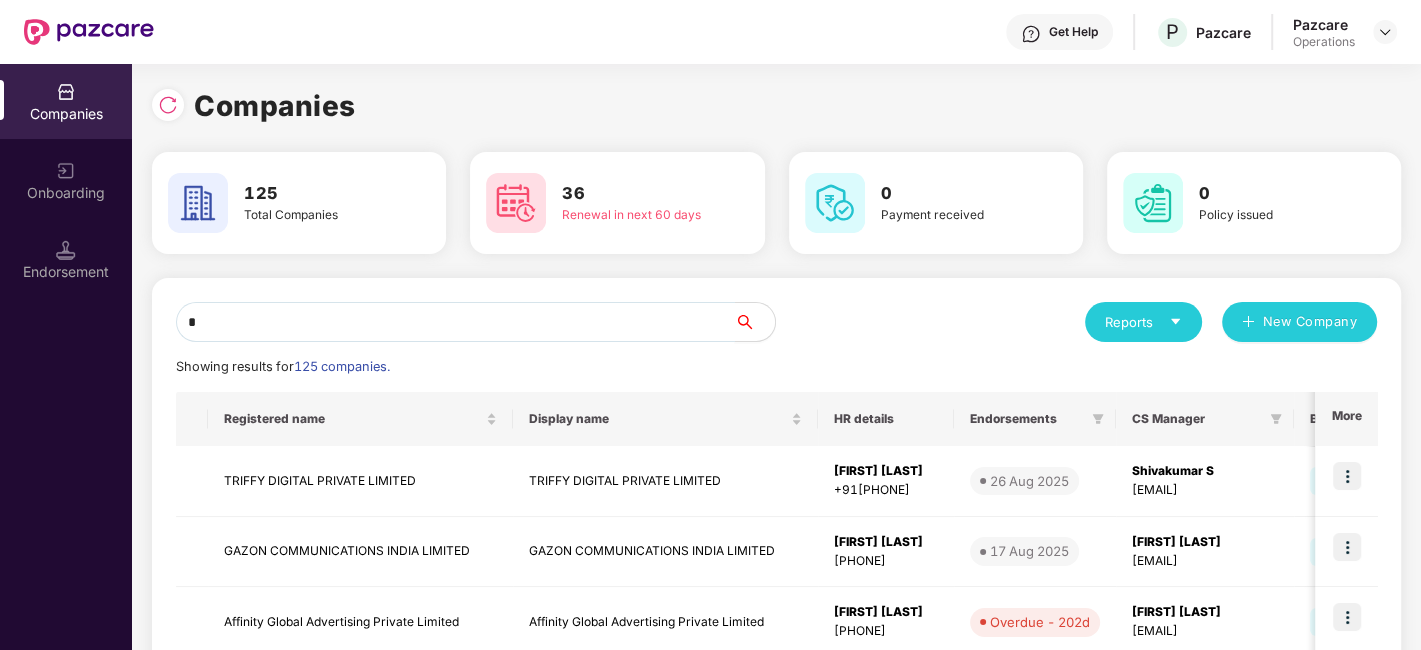 click on "*" at bounding box center (455, 322) 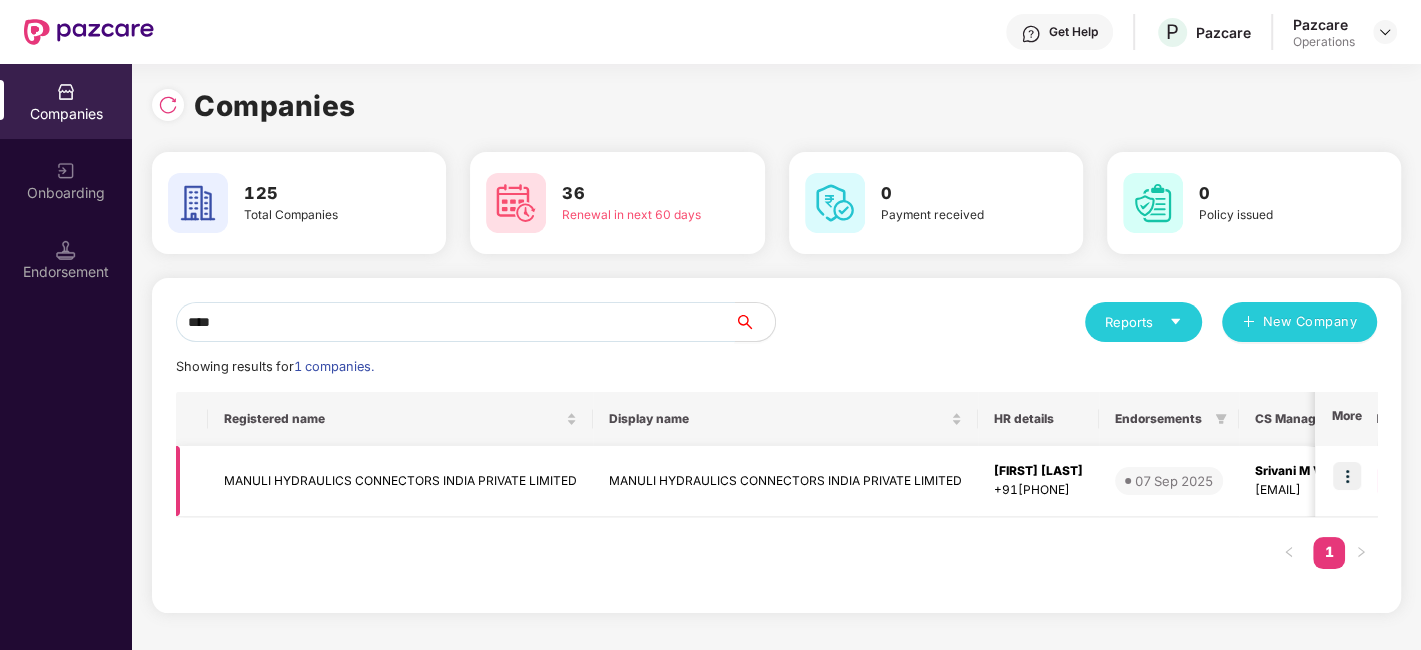 type on "****" 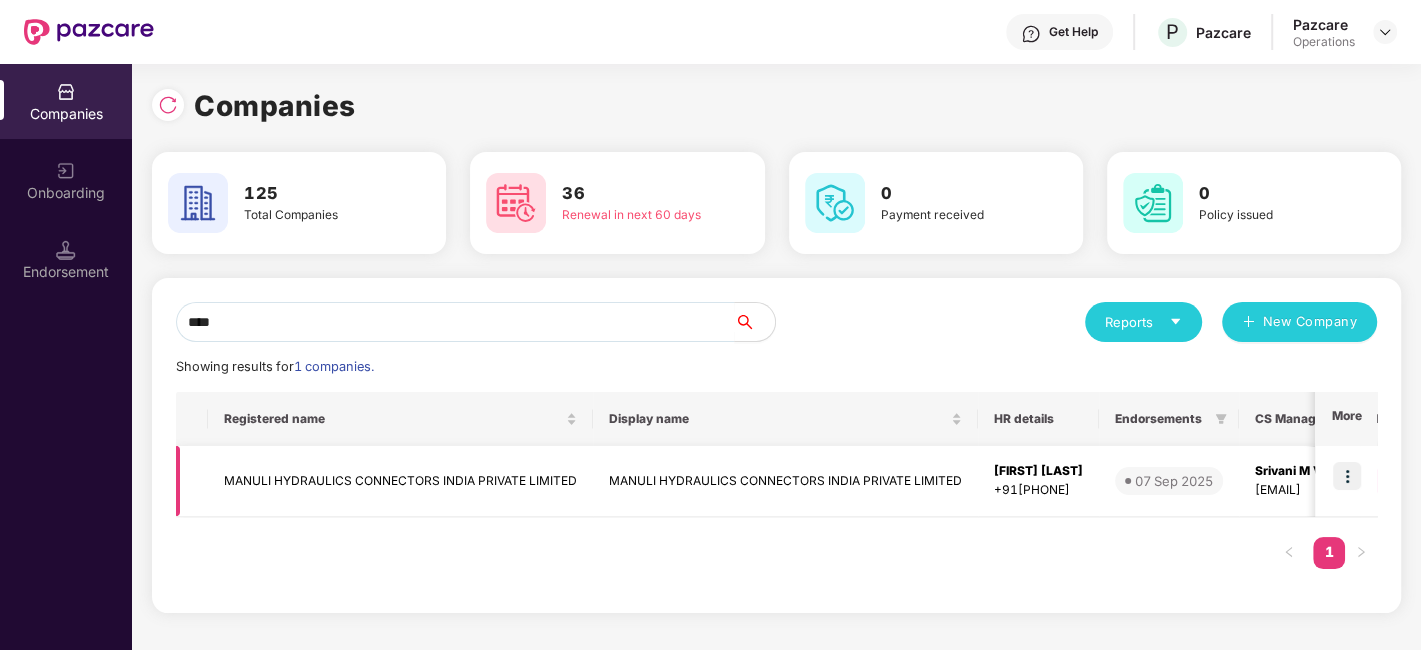 click at bounding box center (1347, 476) 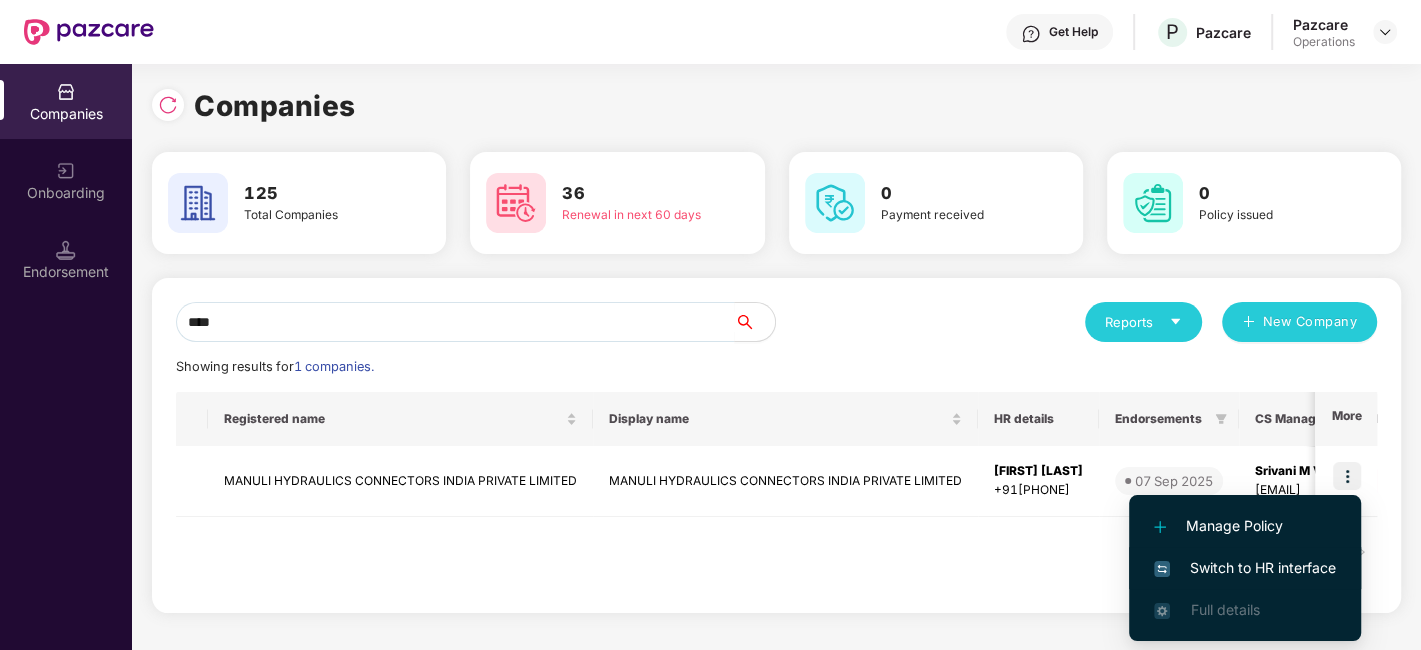 click on "Switch to HR interface" at bounding box center (1245, 568) 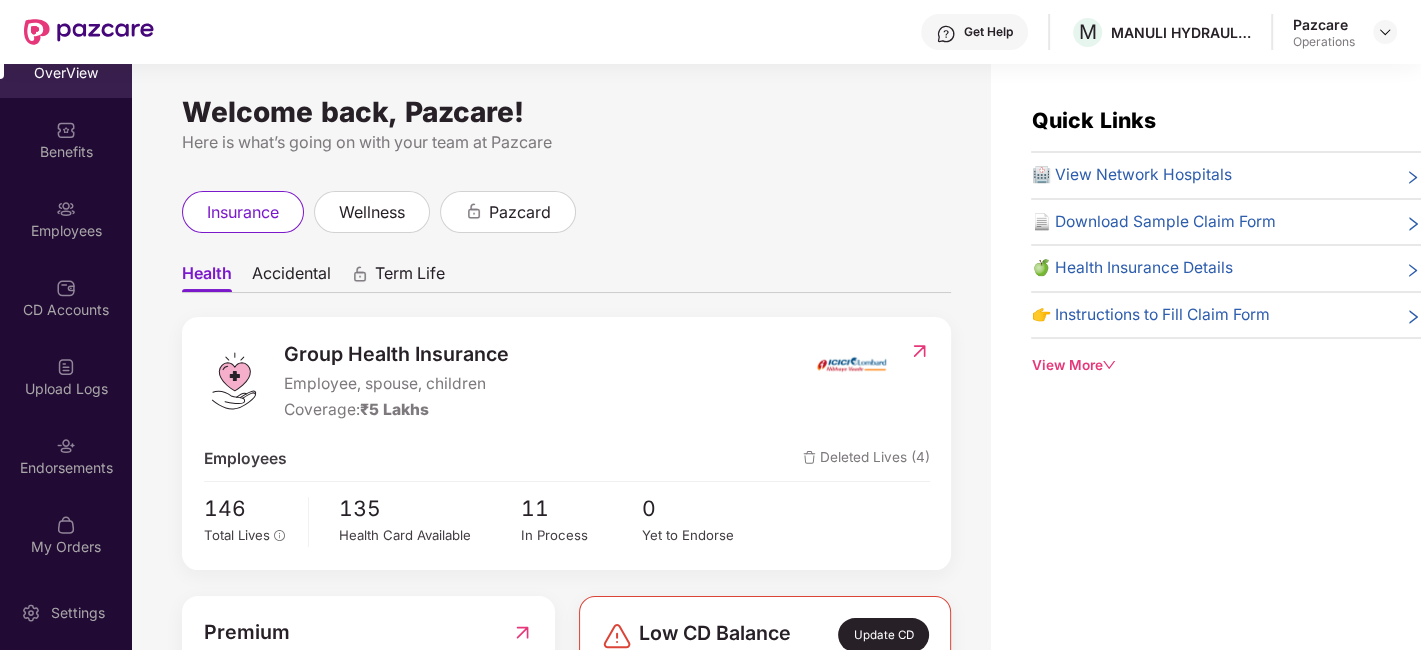 scroll, scrollTop: 0, scrollLeft: 0, axis: both 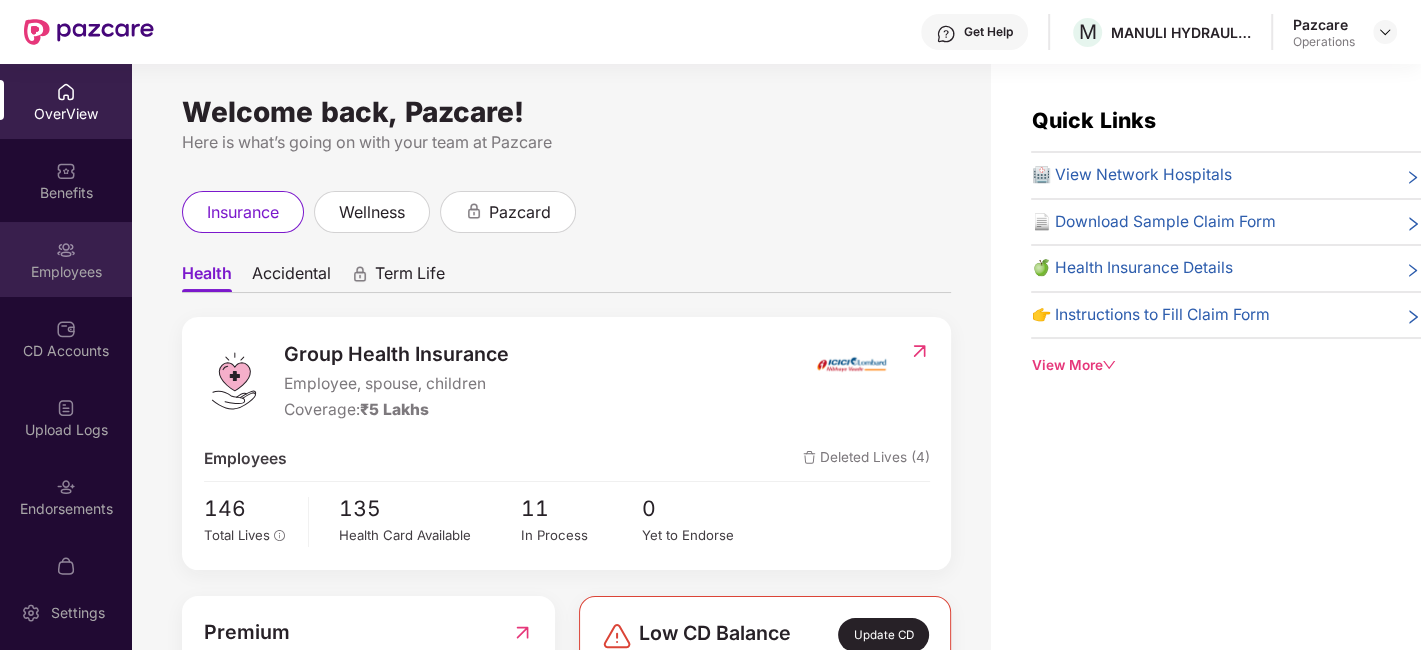 click on "Employees" at bounding box center [66, 259] 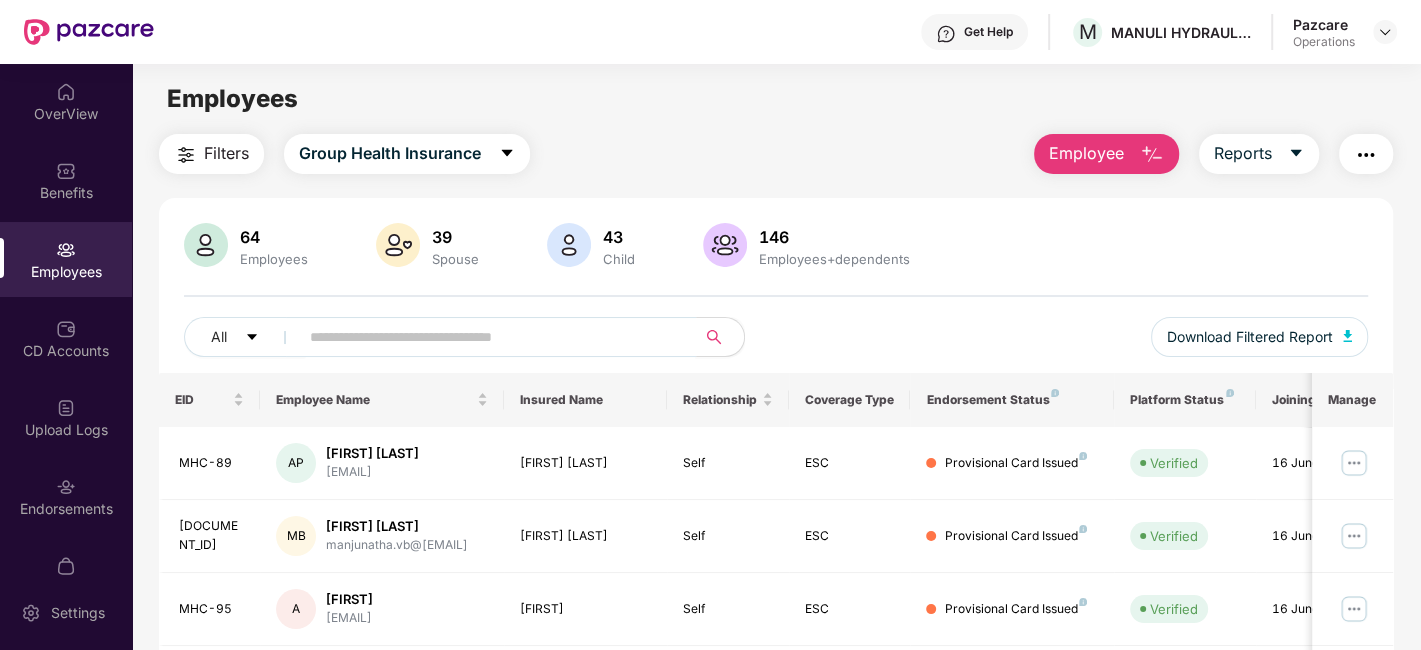 click at bounding box center [489, 337] 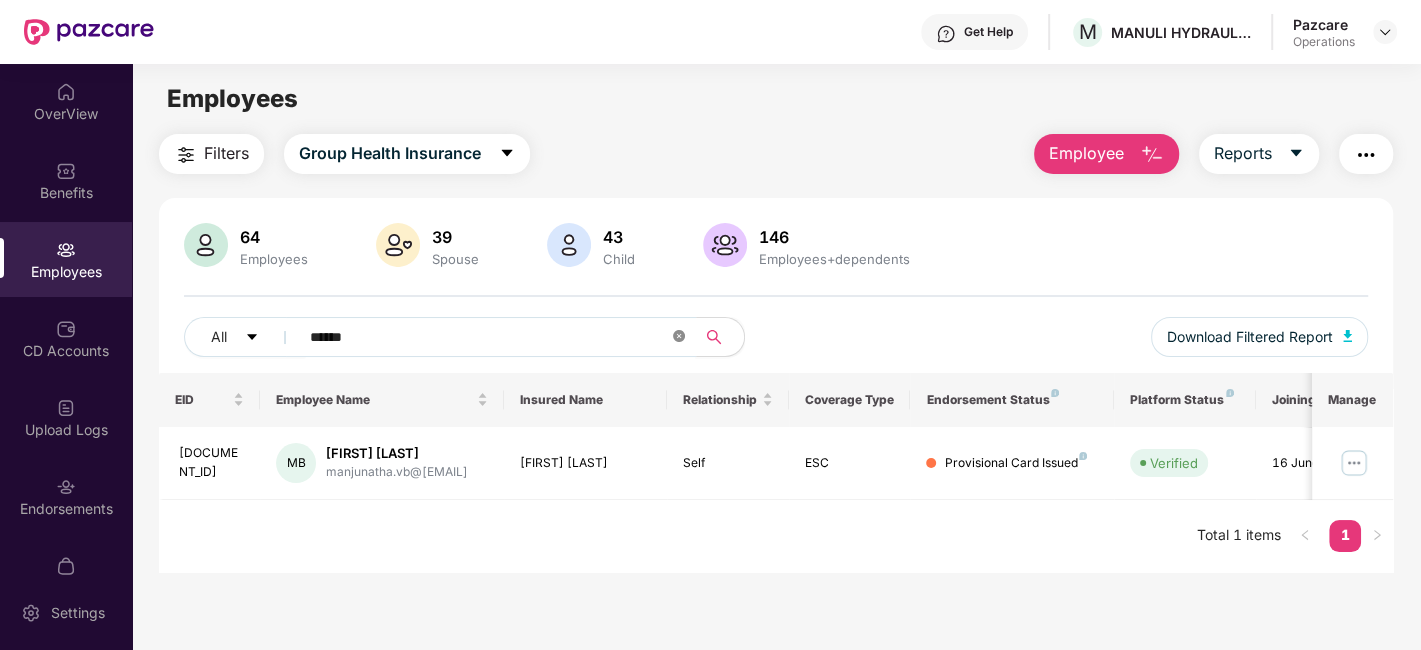 click 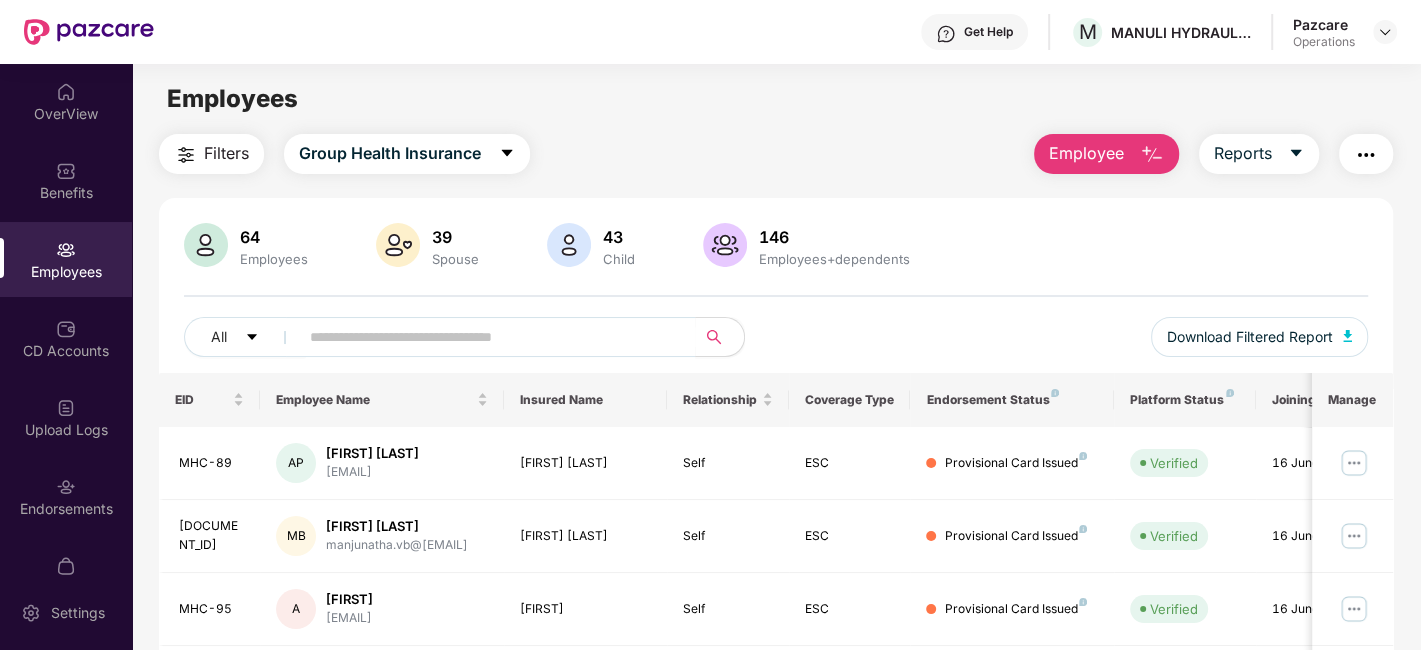 click at bounding box center [1366, 155] 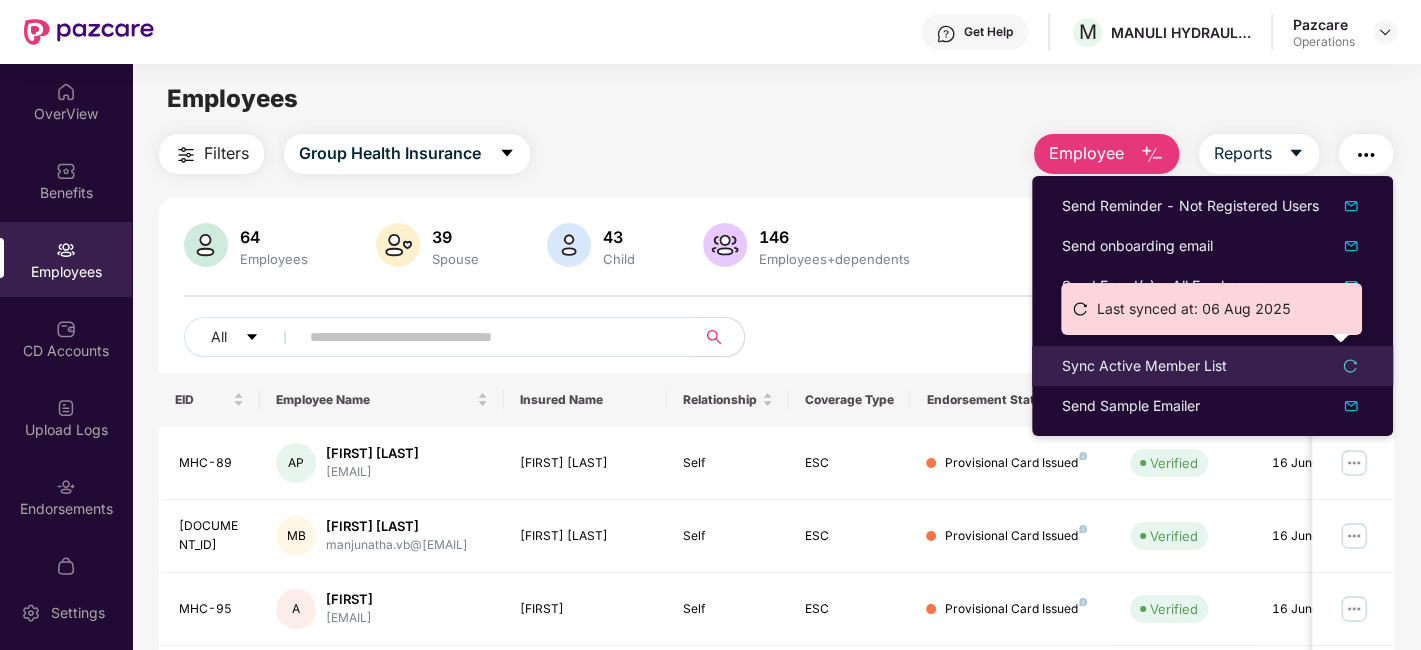 click on "Sync Active Member List" at bounding box center [1144, 366] 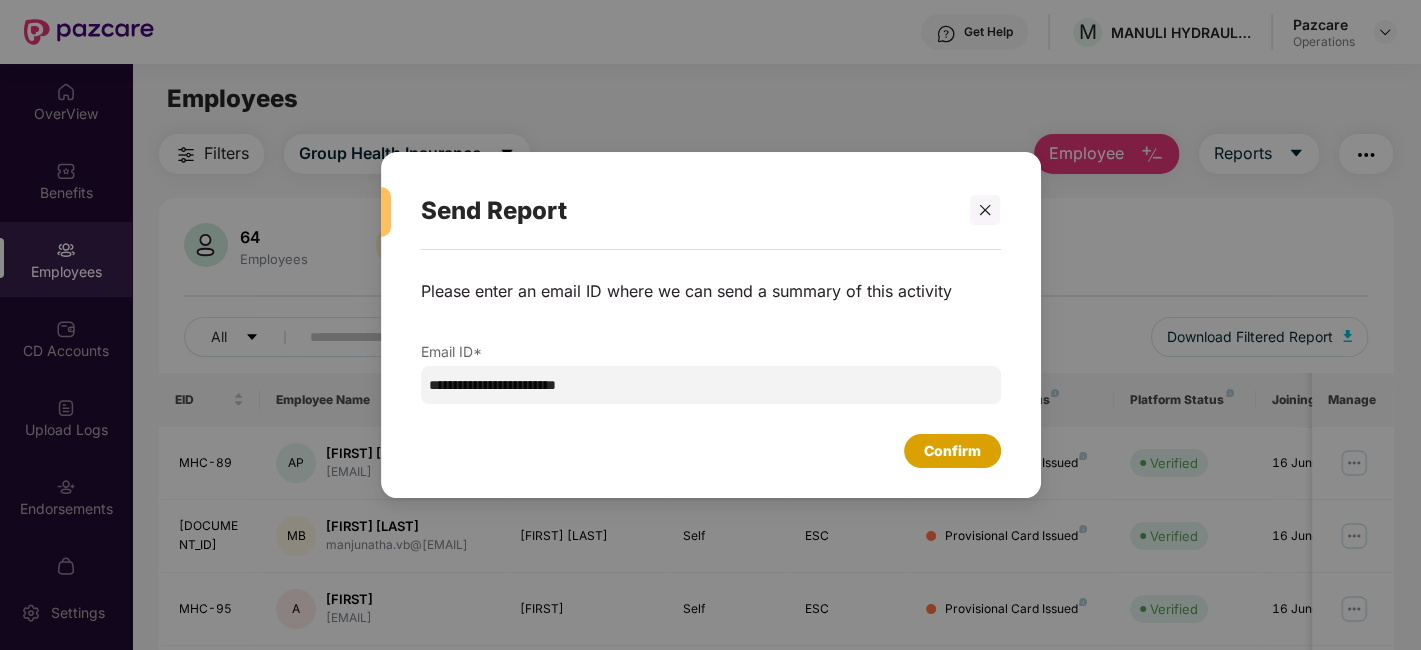 click on "Confirm" at bounding box center (952, 451) 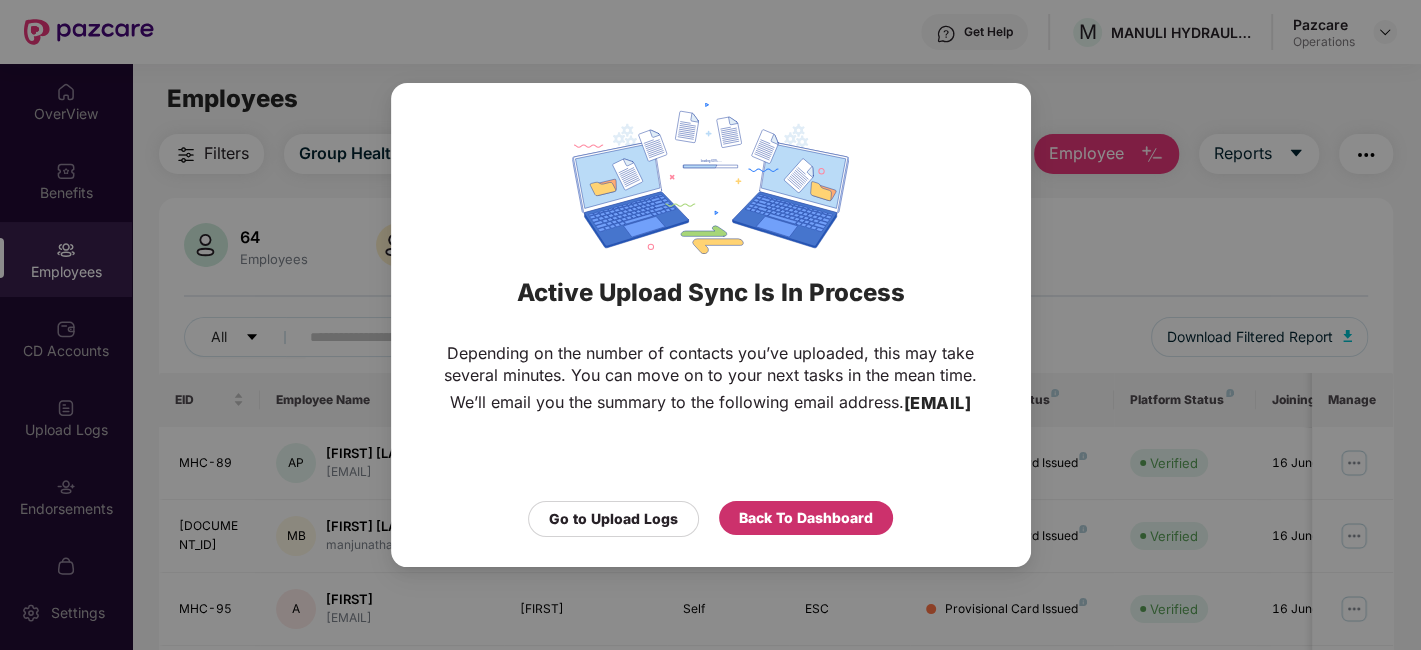 click on "Back To Dashboard" at bounding box center [806, 518] 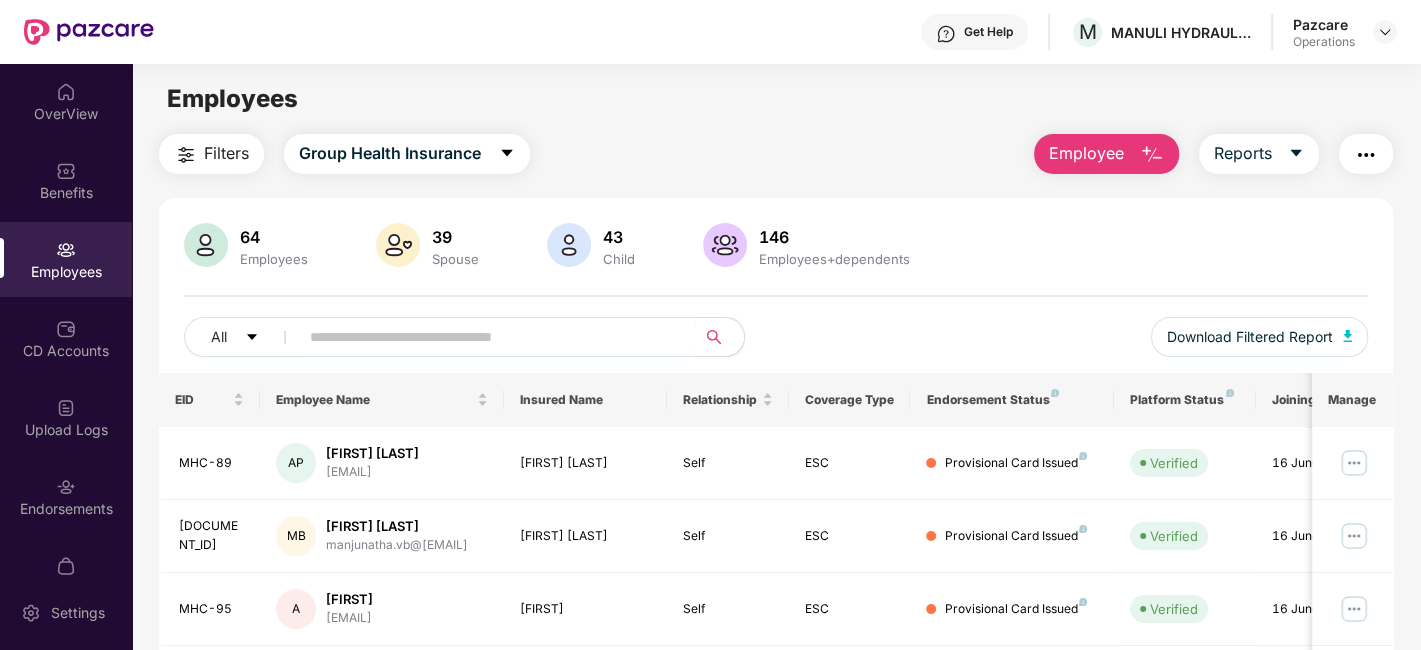 click on "Filters" at bounding box center [226, 153] 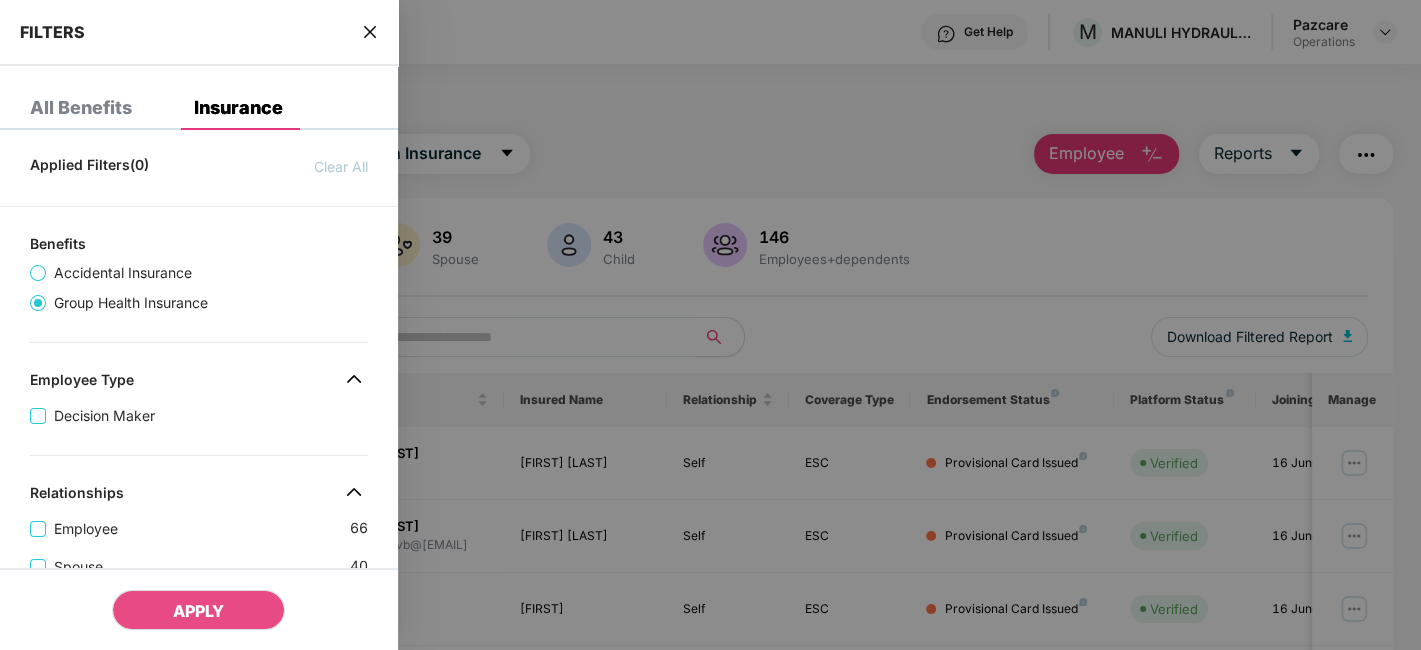 click 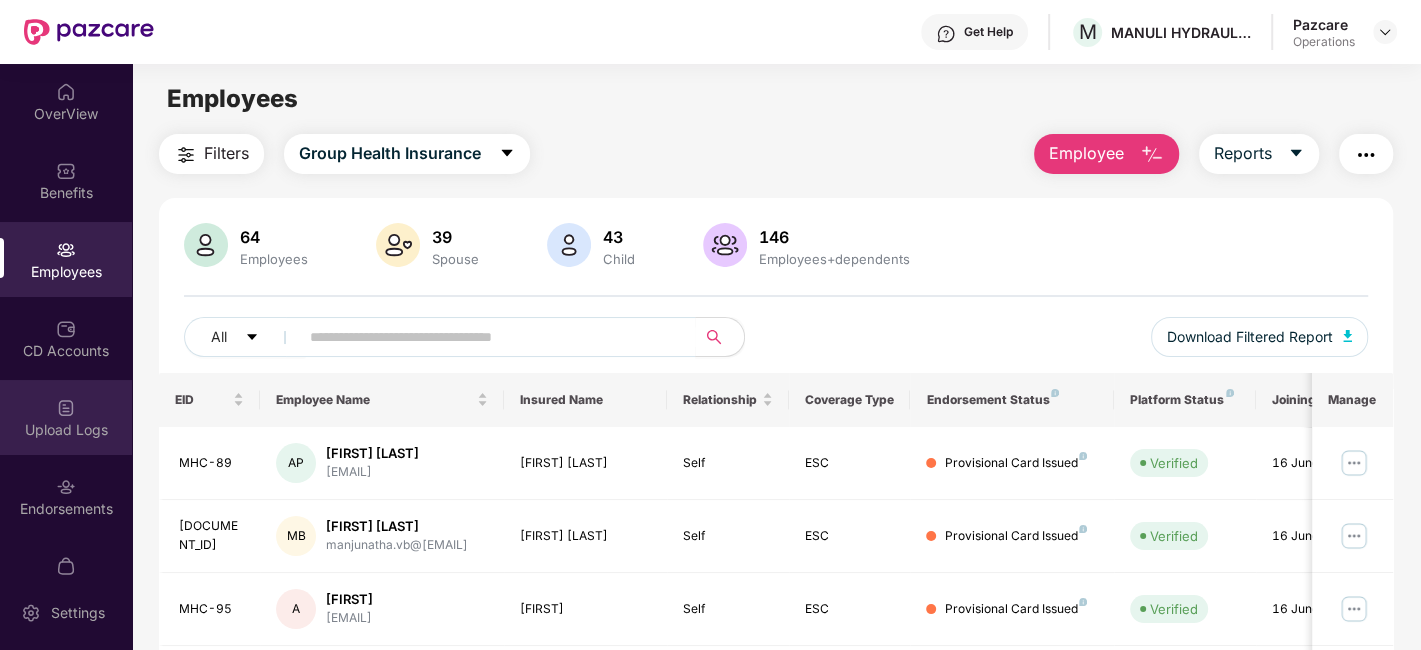 click on "Upload Logs" at bounding box center [66, 417] 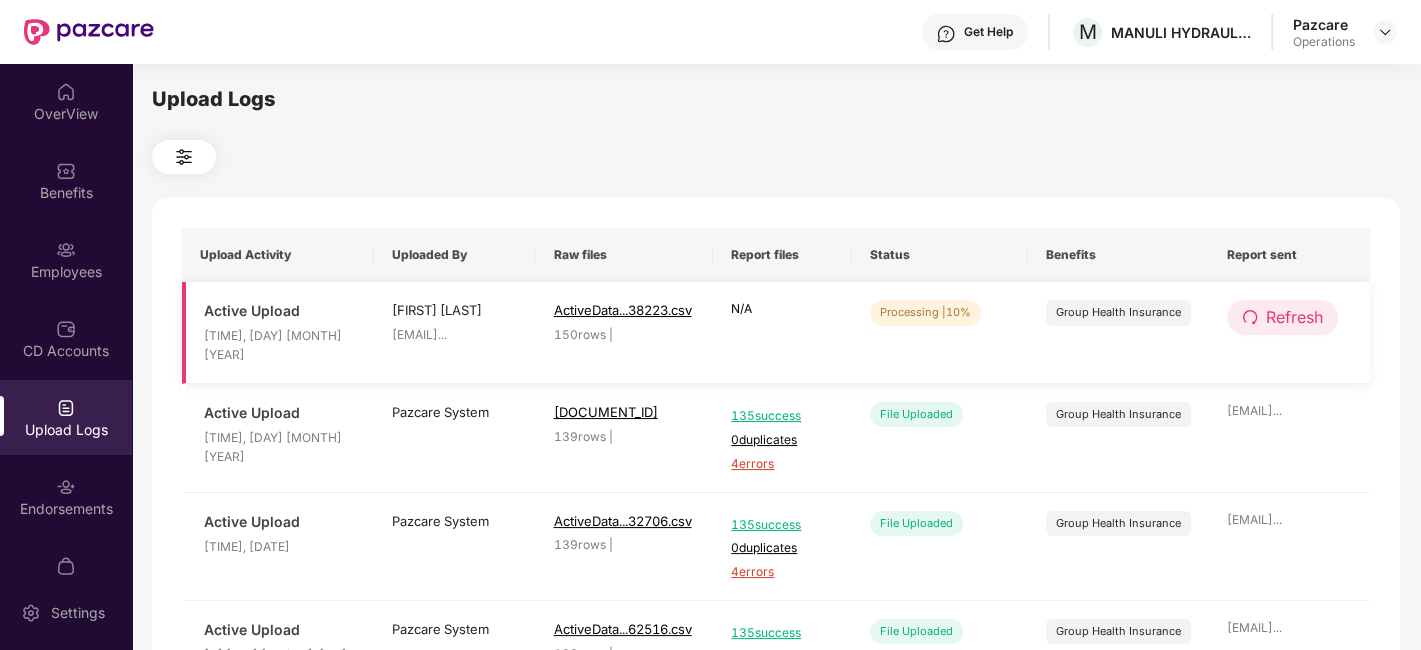 click on "Refresh" at bounding box center (1294, 317) 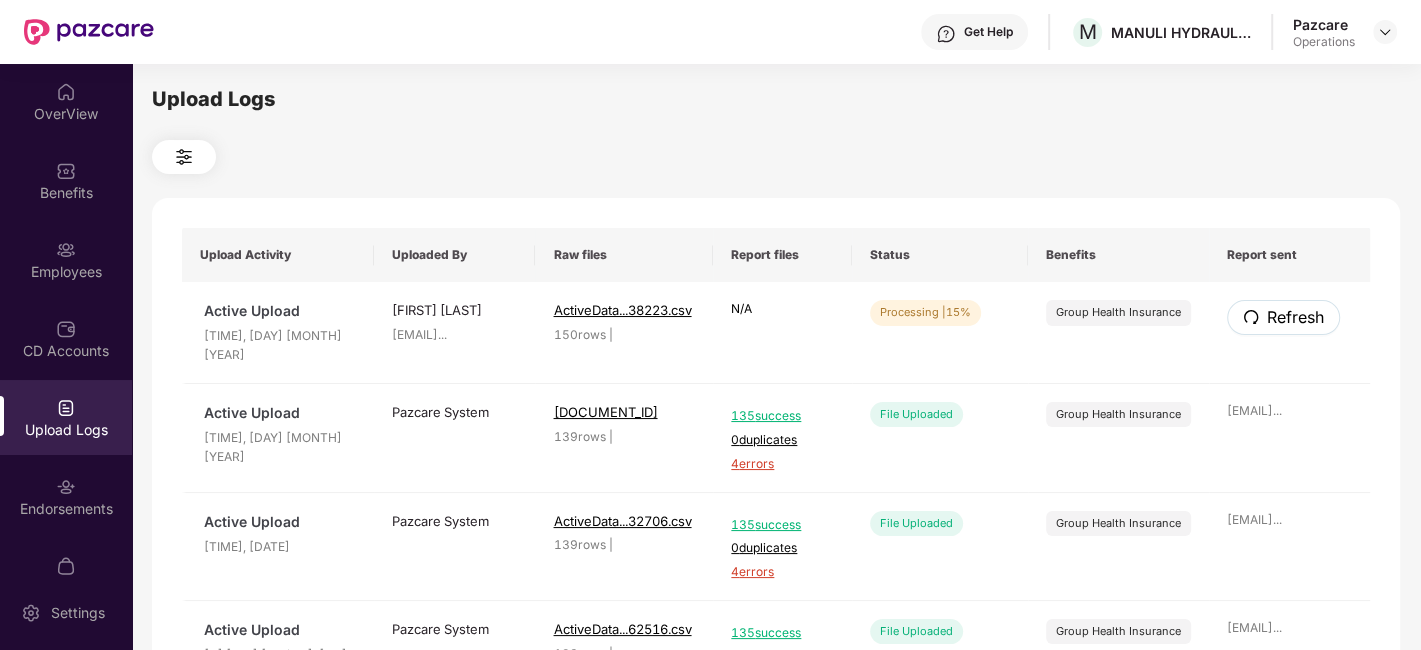 click on "Refresh" at bounding box center [1295, 317] 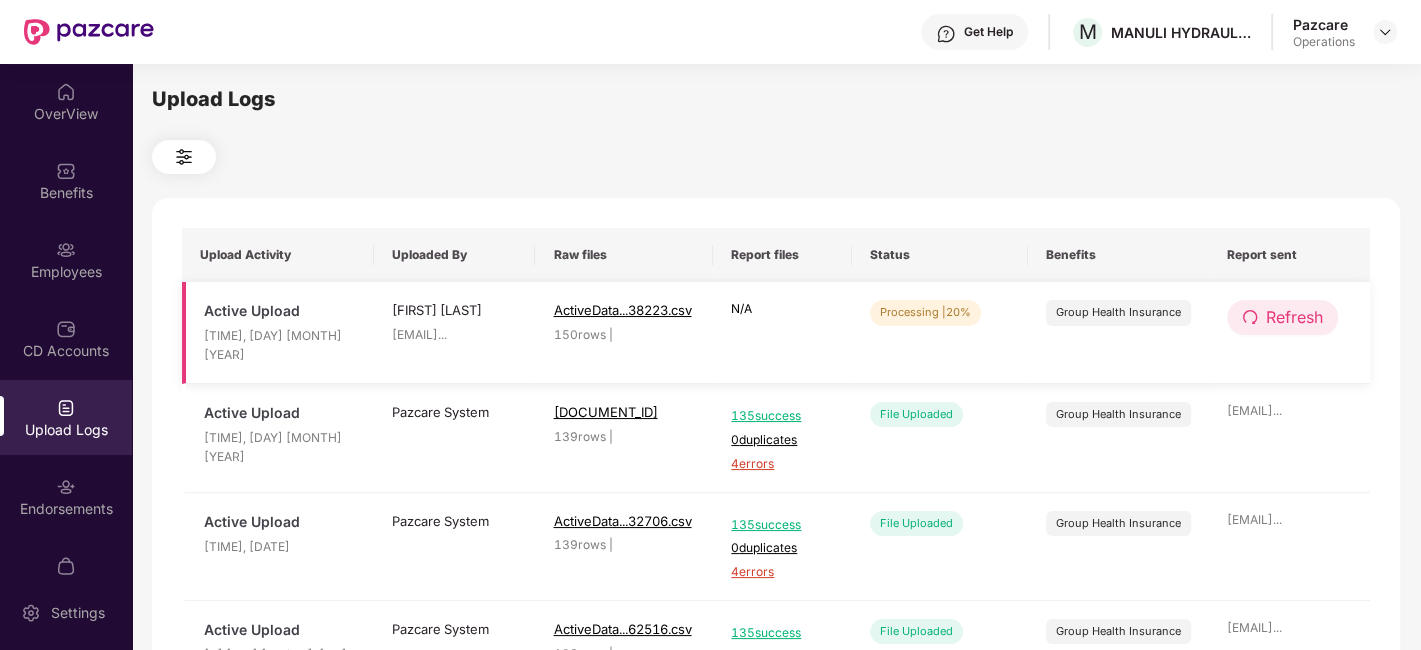 click on "Refresh" at bounding box center (1294, 317) 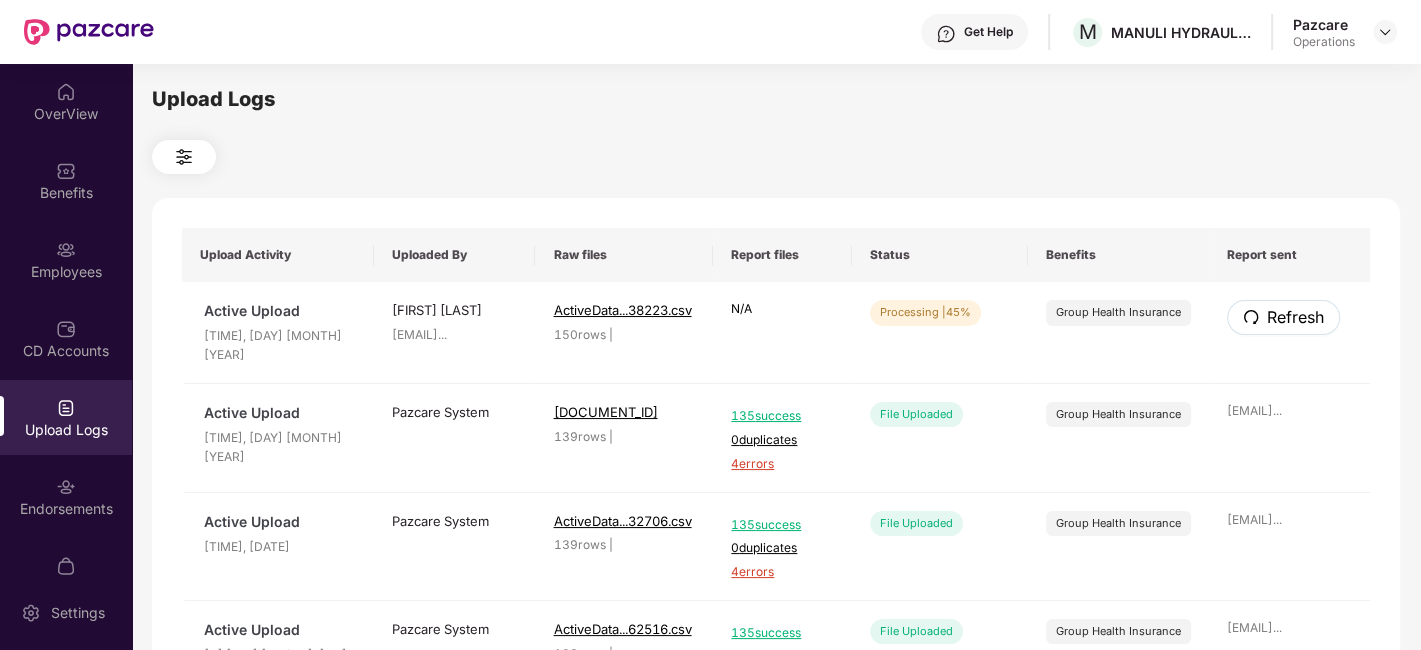 click on "Refresh" at bounding box center (1295, 317) 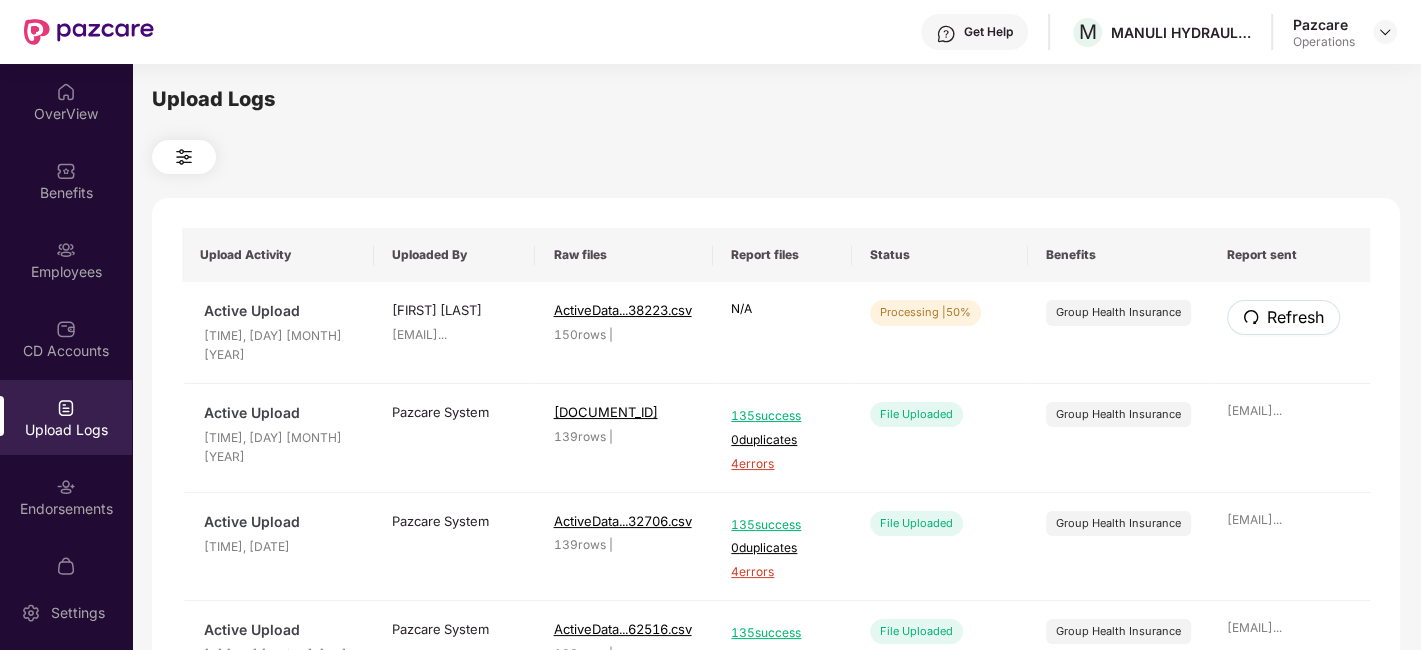 click on "Refresh" at bounding box center [1295, 317] 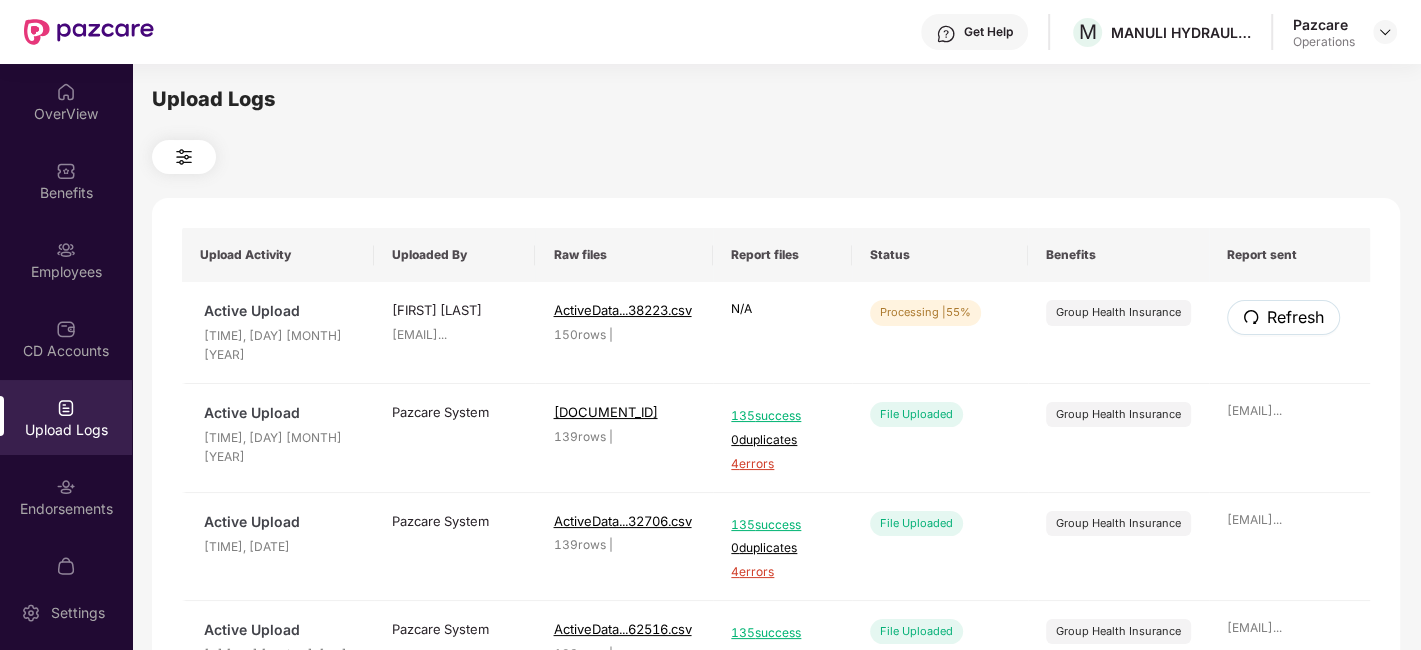 click on "Refresh" at bounding box center [1295, 317] 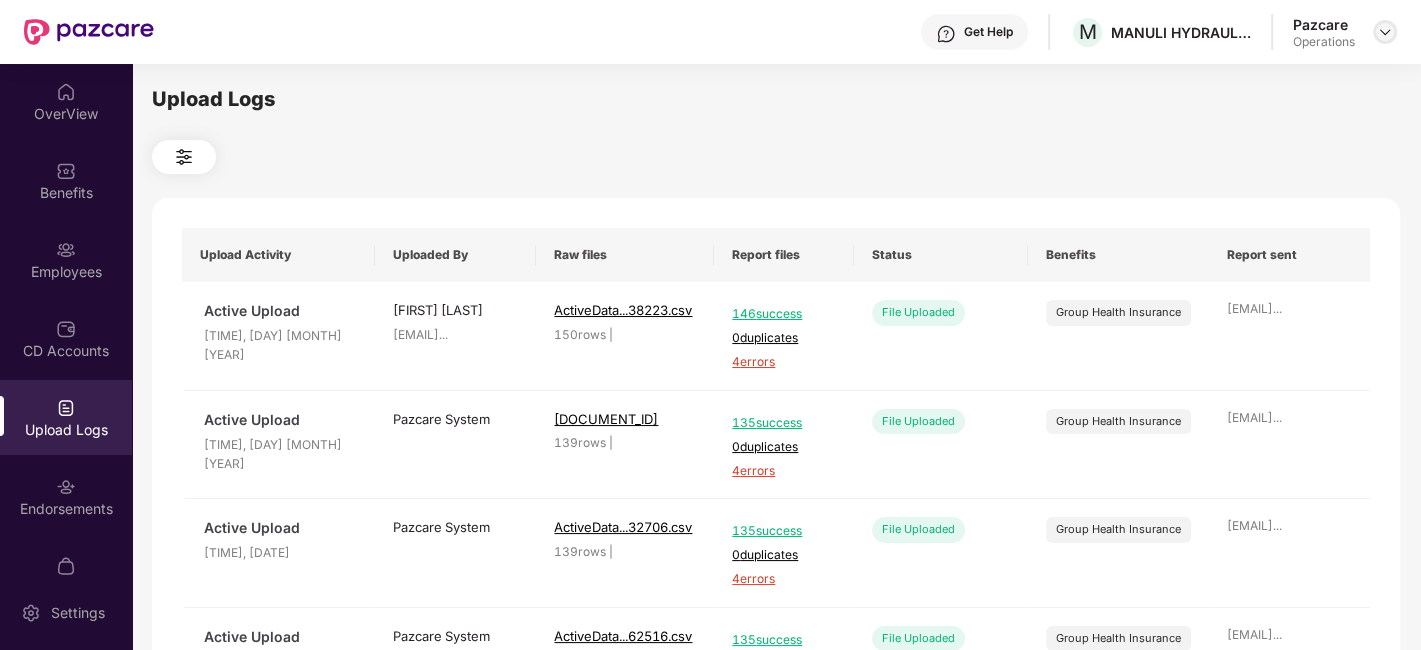 click at bounding box center [1385, 32] 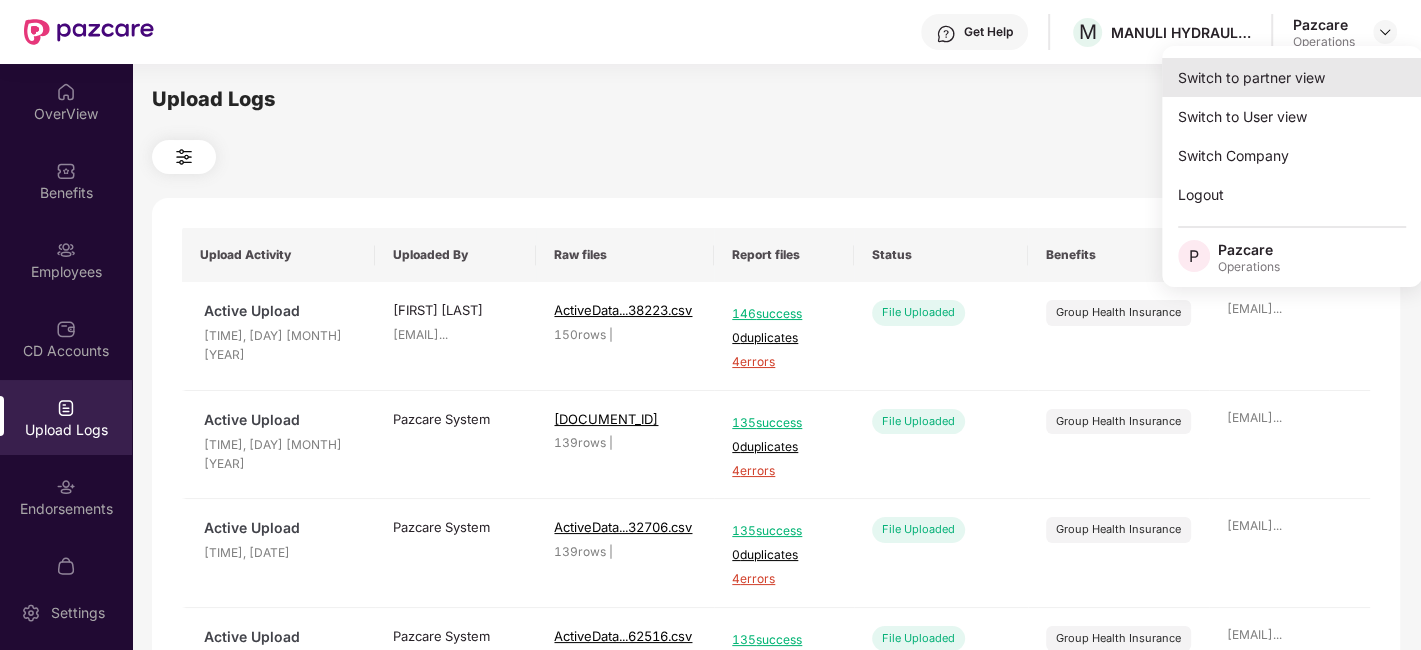 click on "Switch to partner view" at bounding box center (1292, 77) 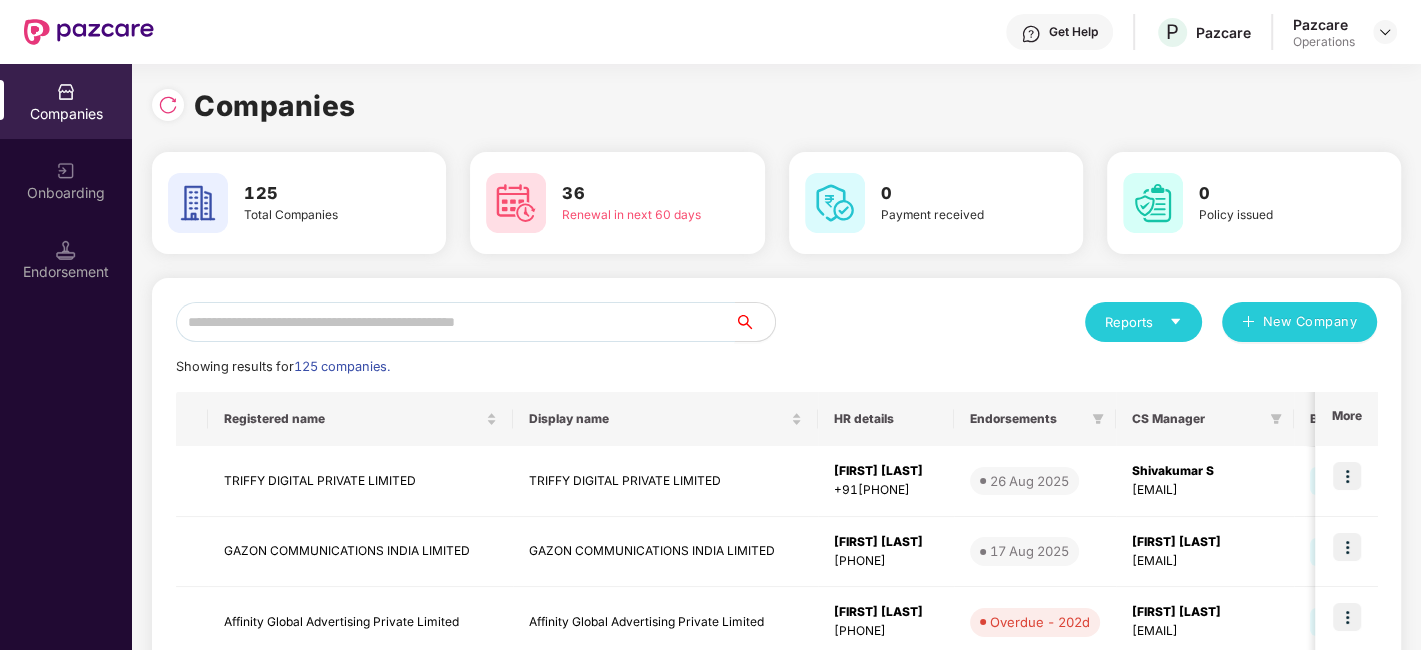 click at bounding box center [455, 322] 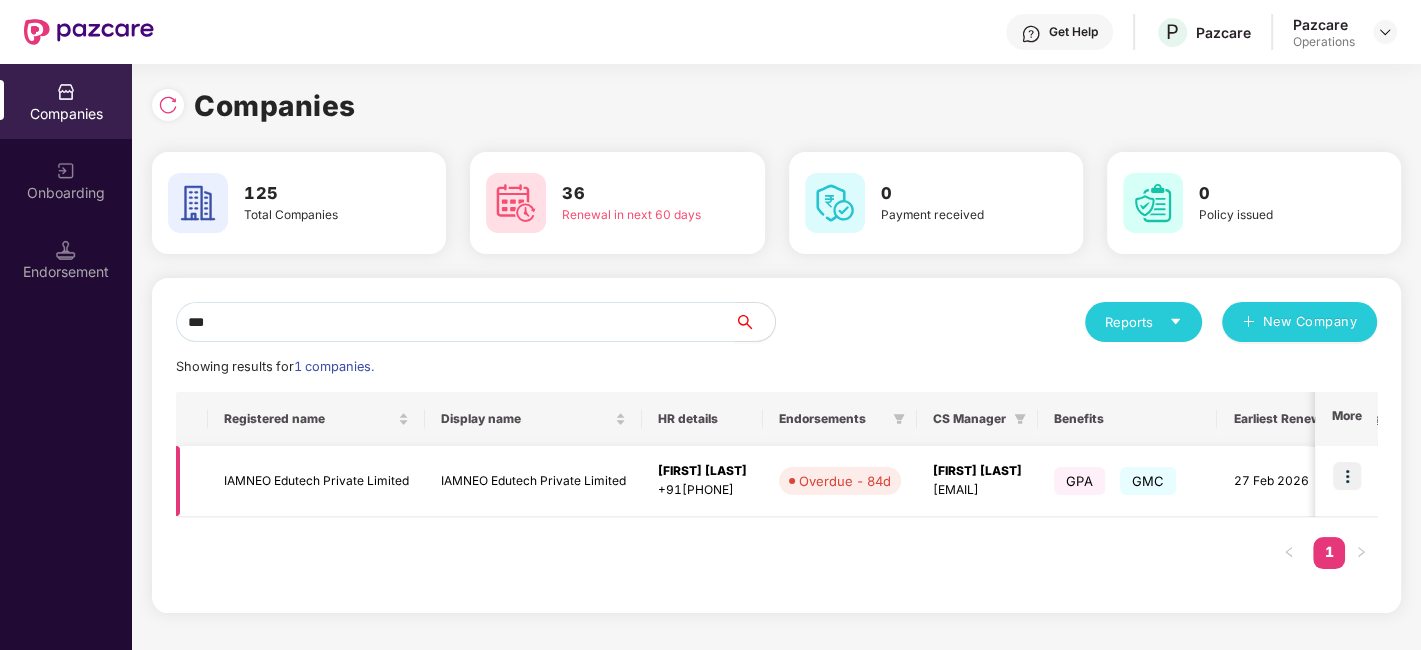 type on "***" 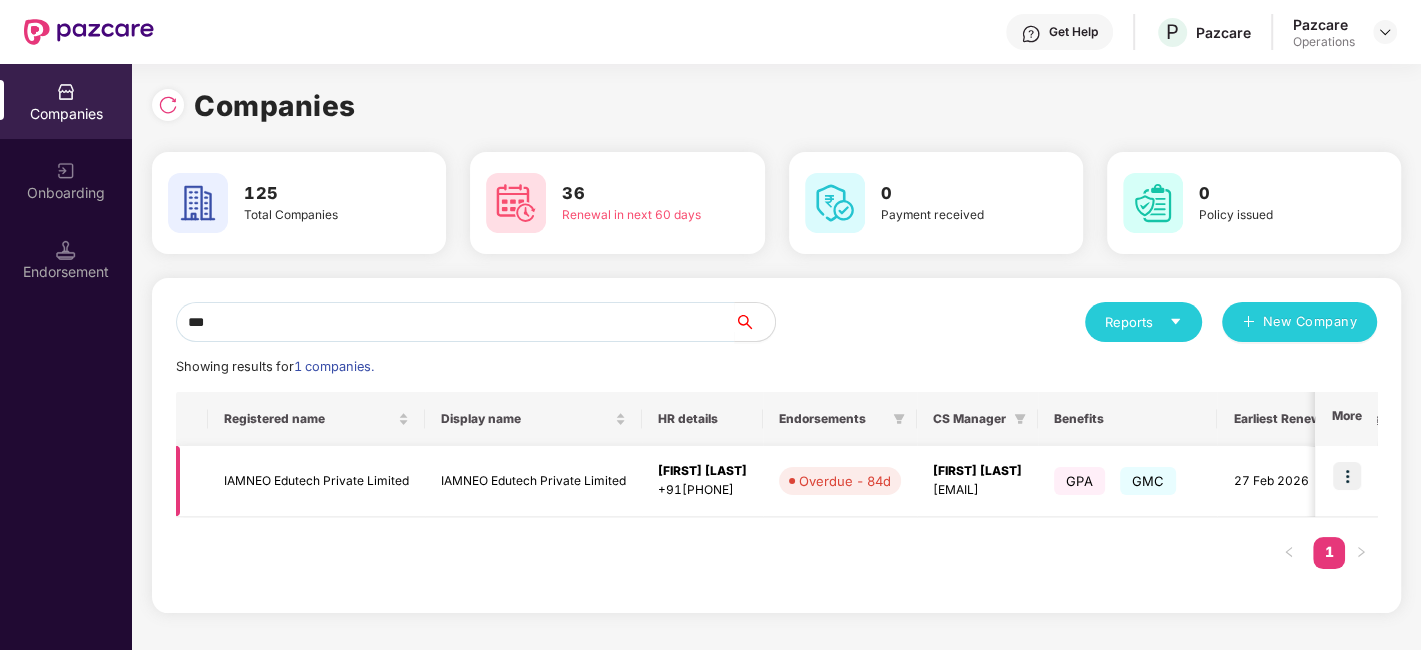 click at bounding box center [1347, 476] 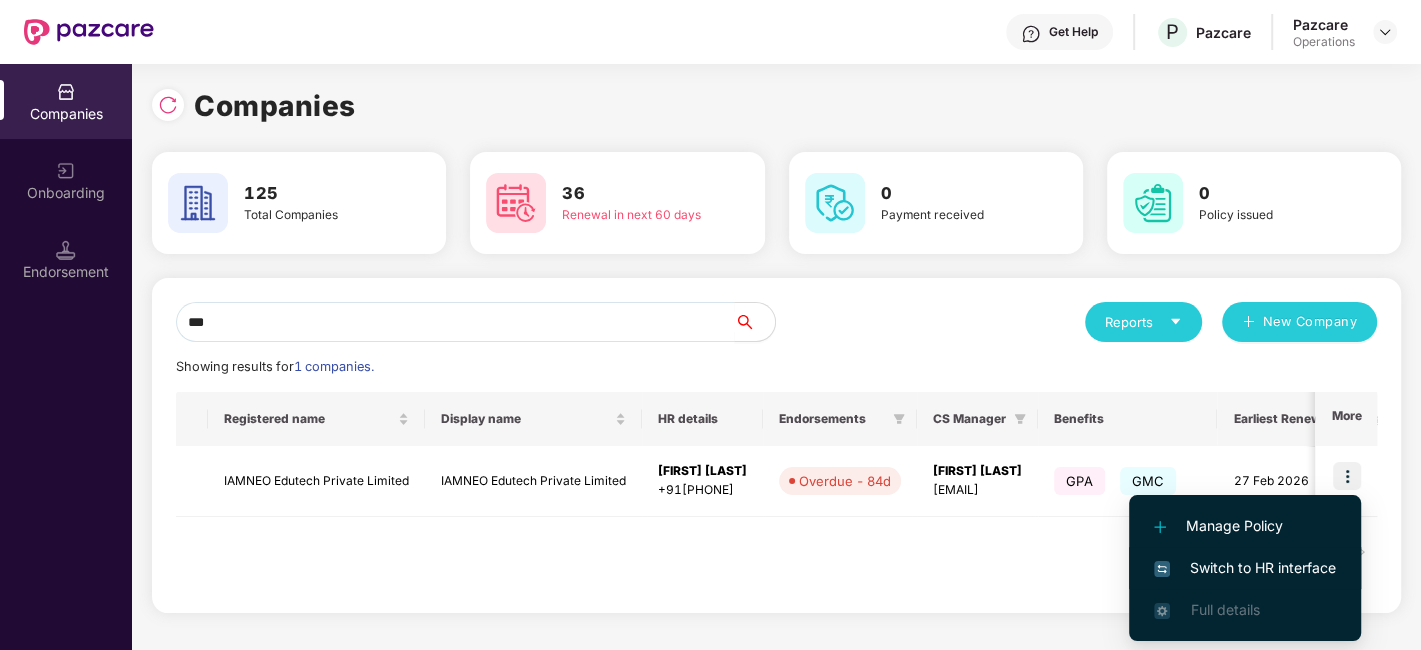 click on "Switch to HR interface" at bounding box center [1245, 568] 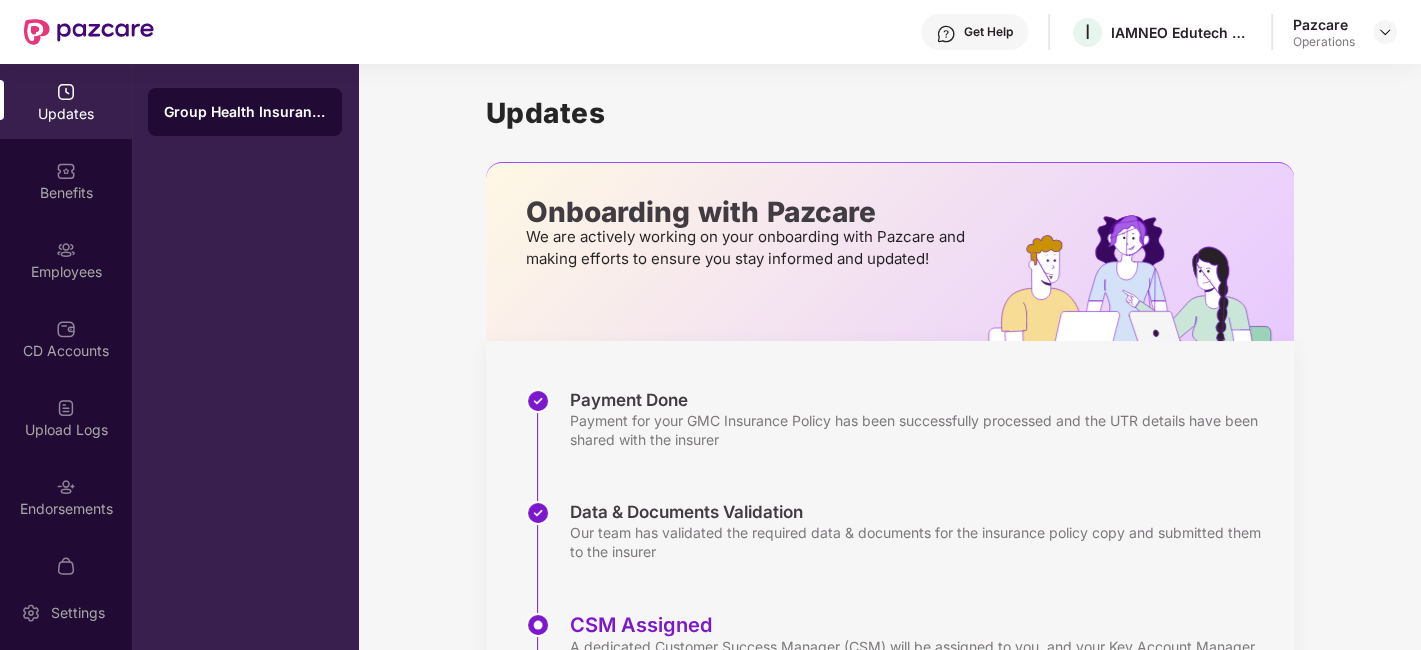 scroll, scrollTop: 41, scrollLeft: 0, axis: vertical 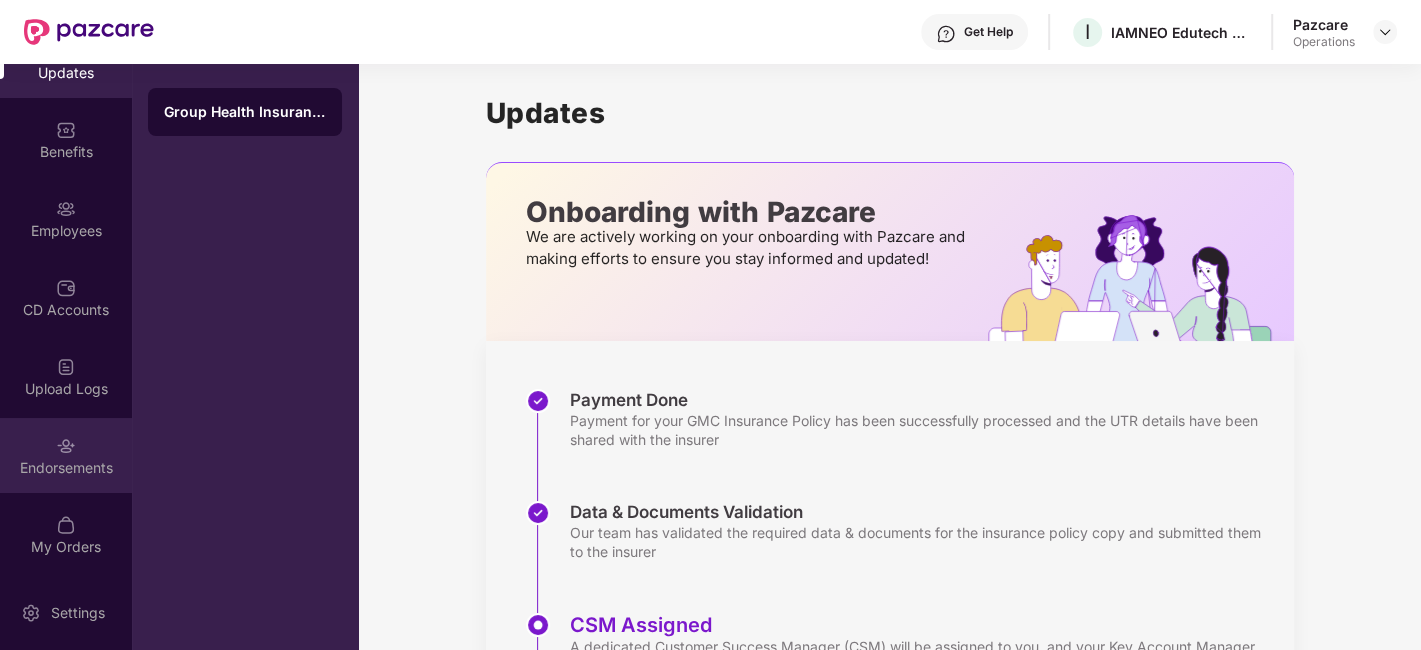 click on "Endorsements" at bounding box center [66, 455] 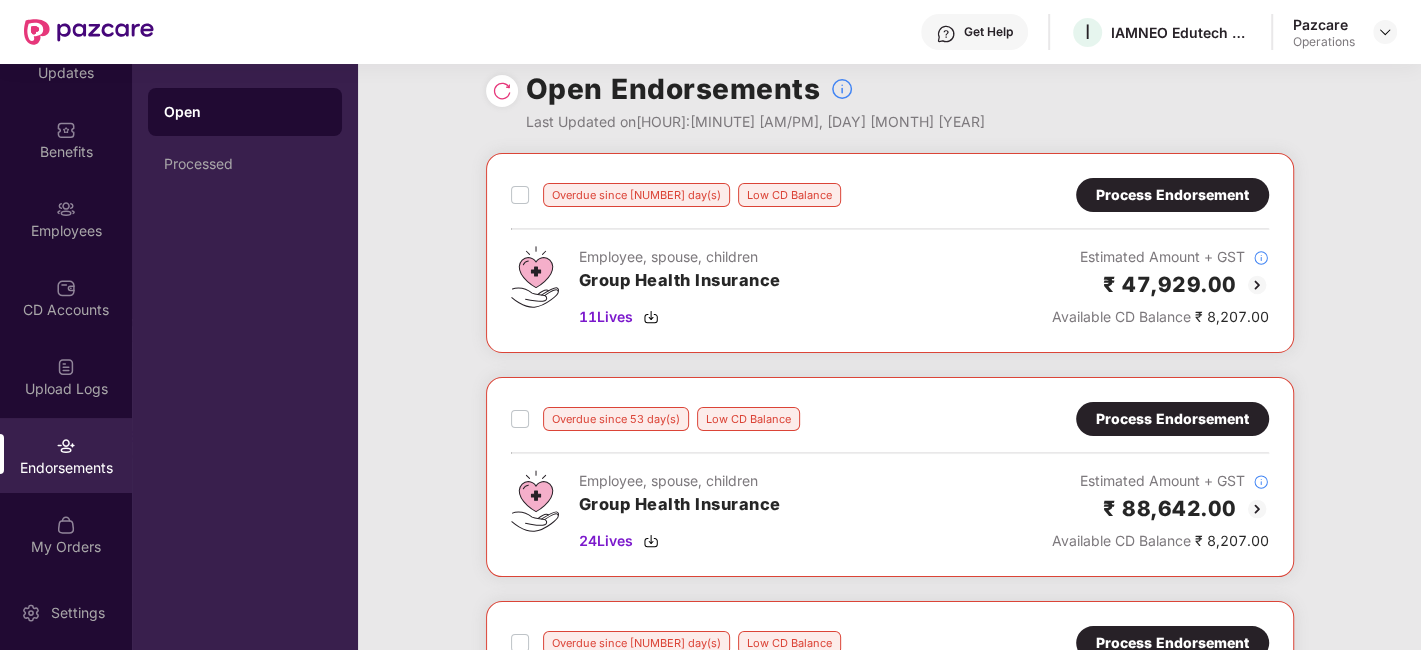 scroll, scrollTop: 77, scrollLeft: 0, axis: vertical 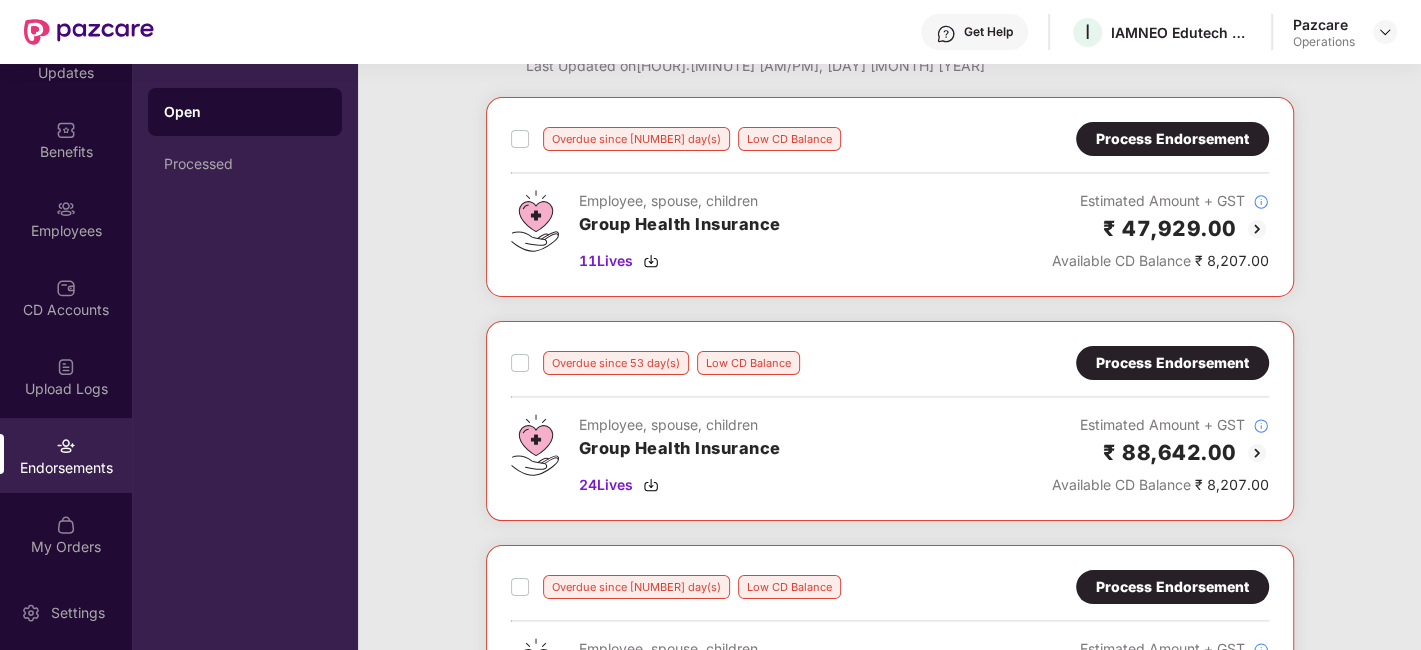 click on "Process Endorsement" at bounding box center (1172, 139) 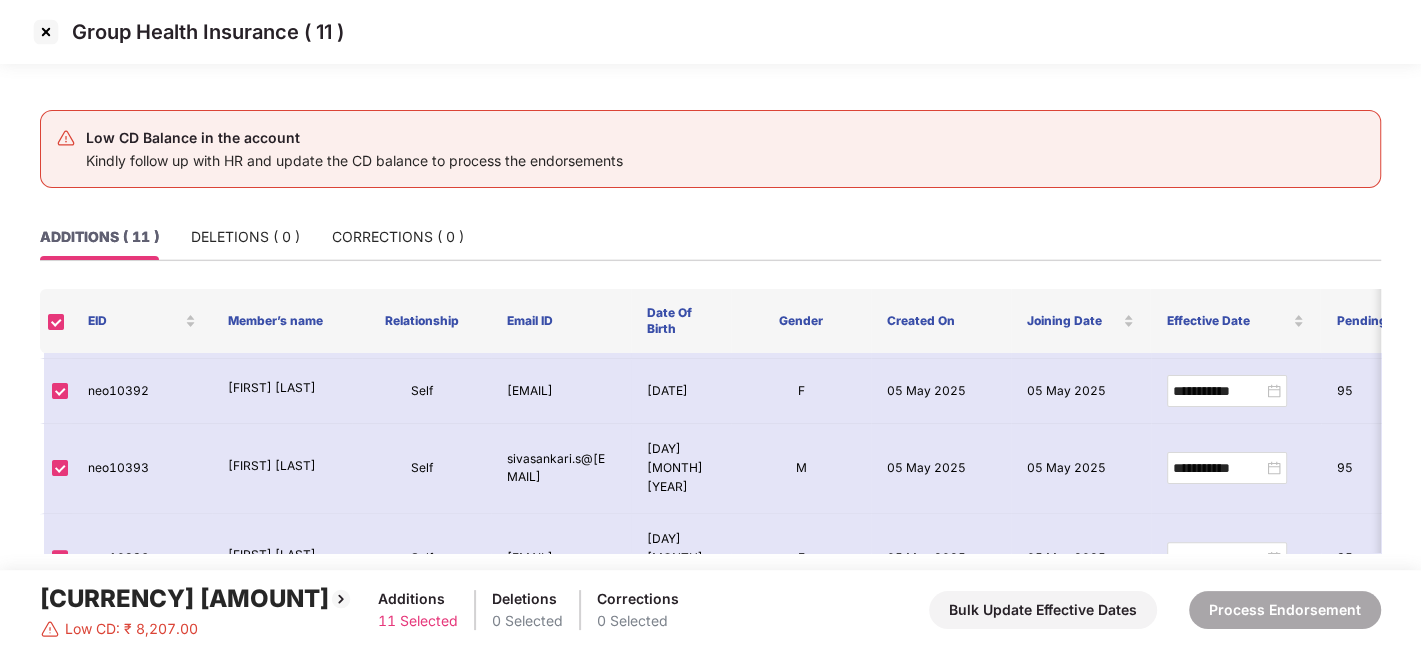 scroll, scrollTop: 640, scrollLeft: 0, axis: vertical 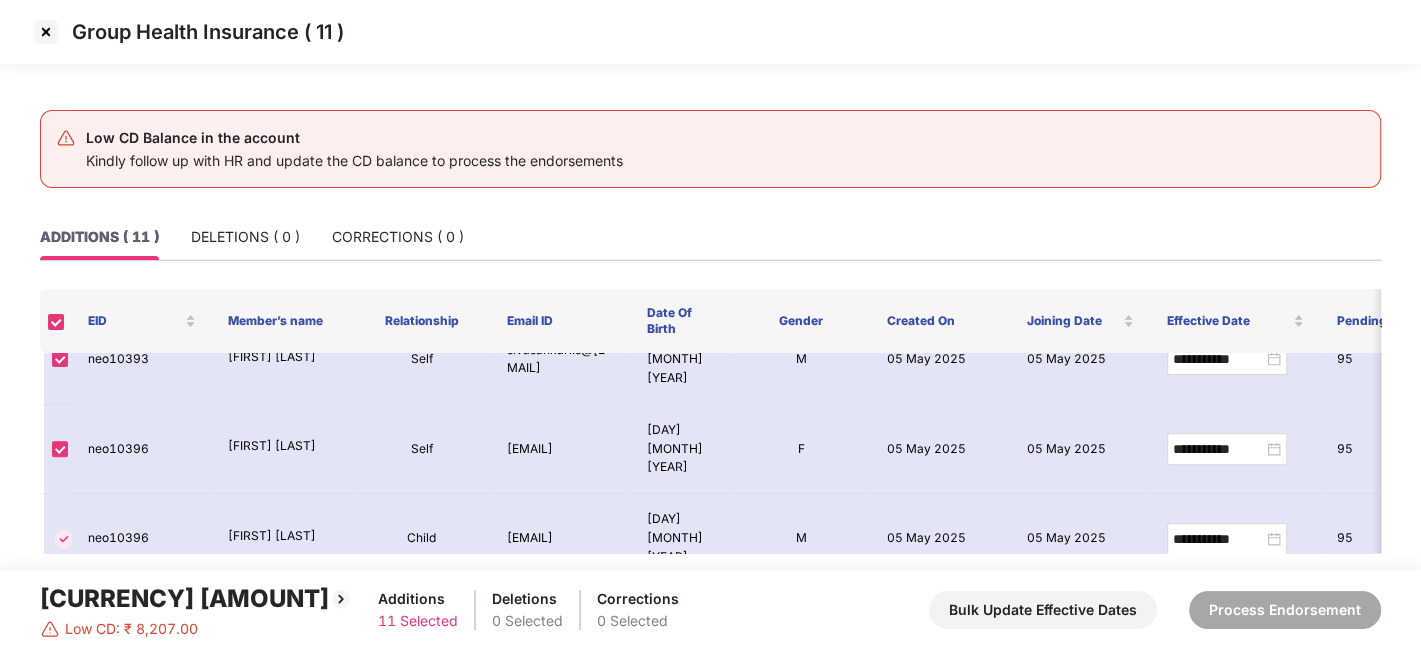 click at bounding box center [46, 32] 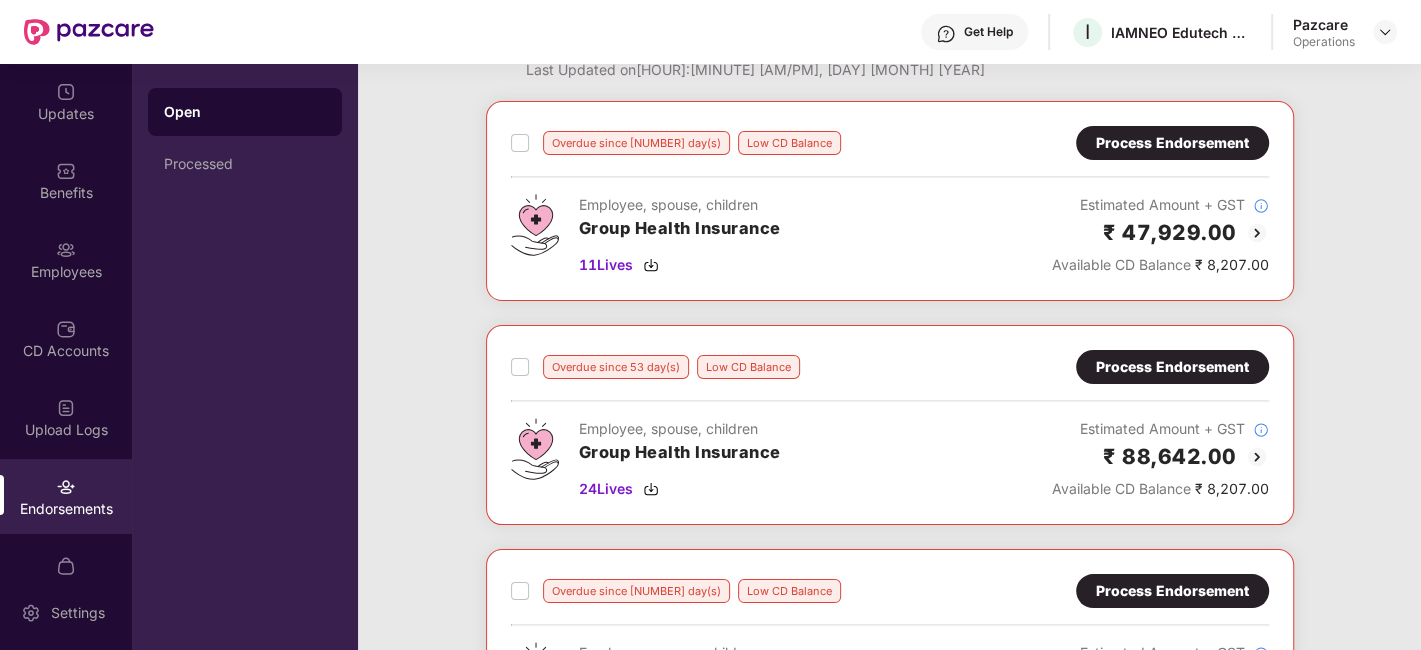 scroll, scrollTop: 70, scrollLeft: 0, axis: vertical 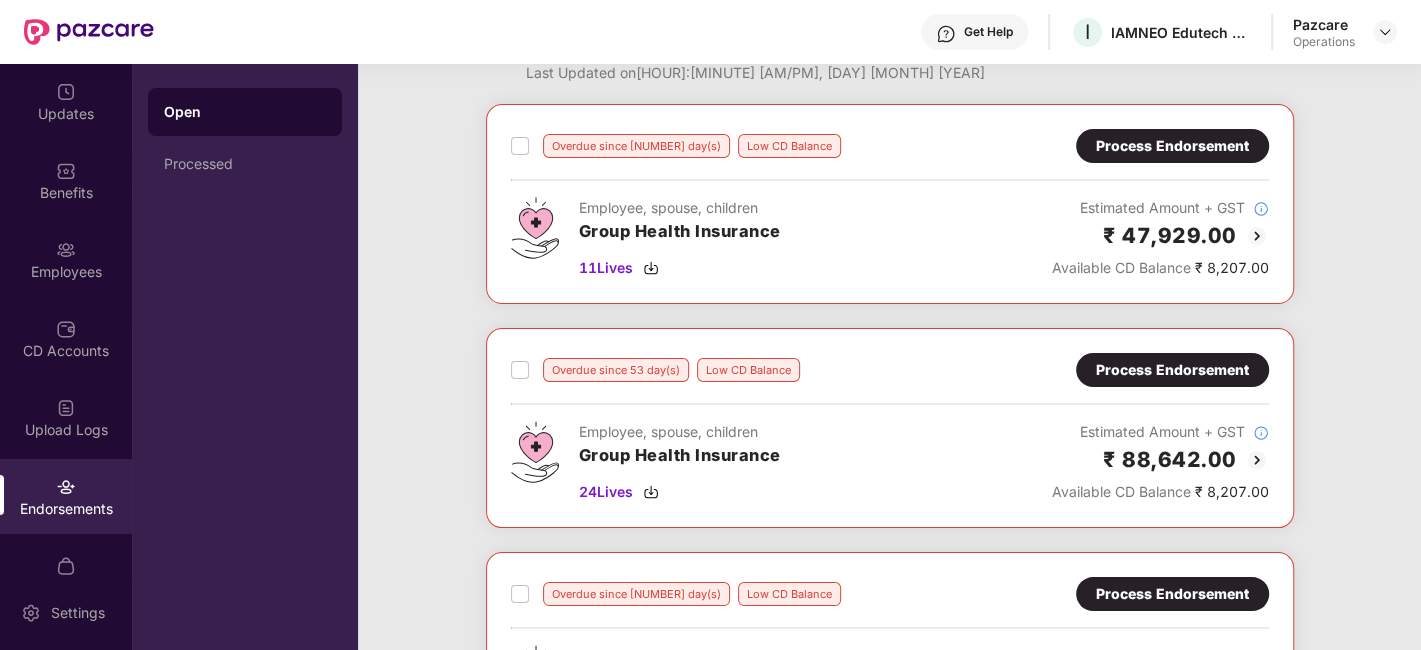 click on "Process Endorsement" at bounding box center (1172, 146) 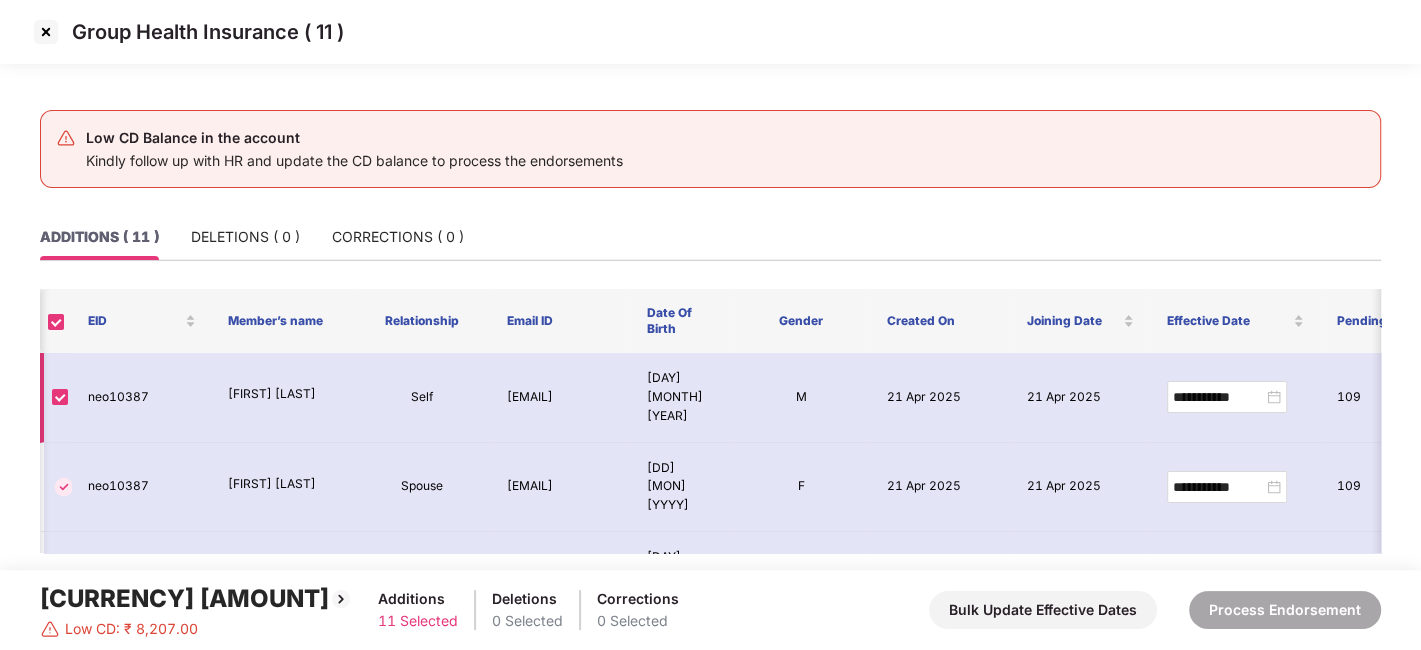 scroll, scrollTop: 0, scrollLeft: 360, axis: horizontal 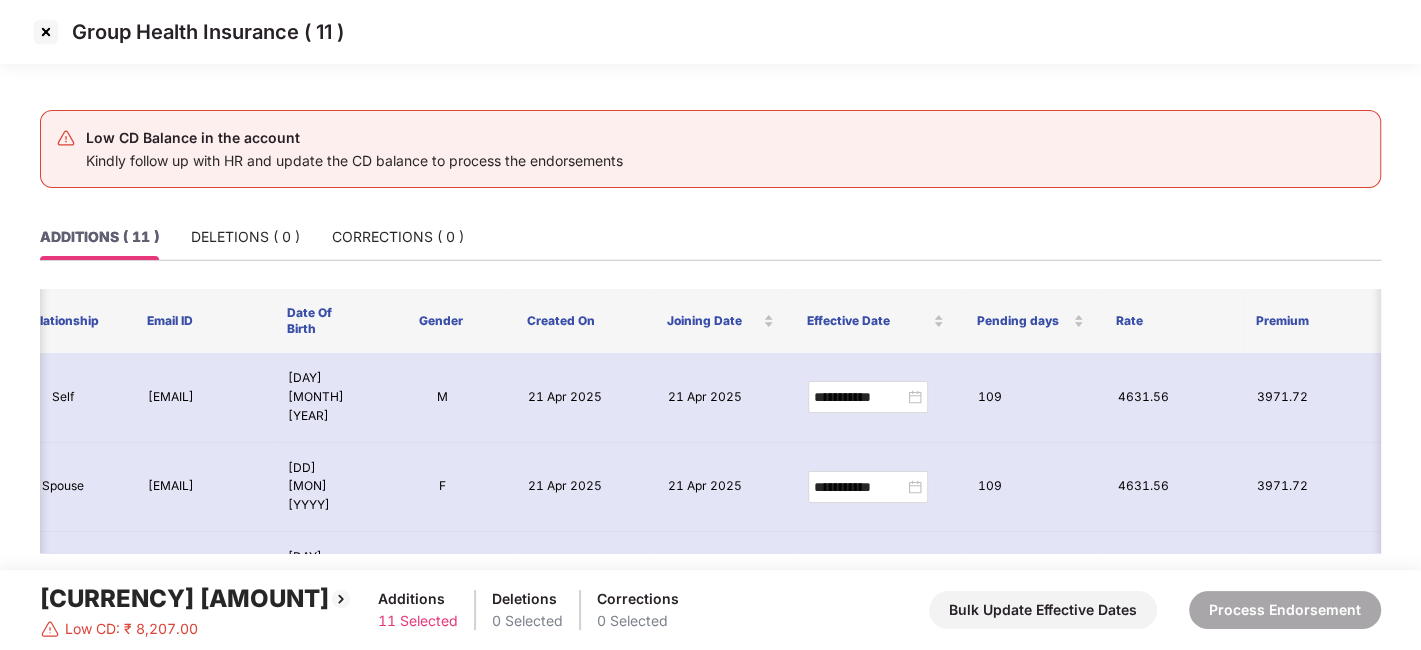 click at bounding box center [46, 32] 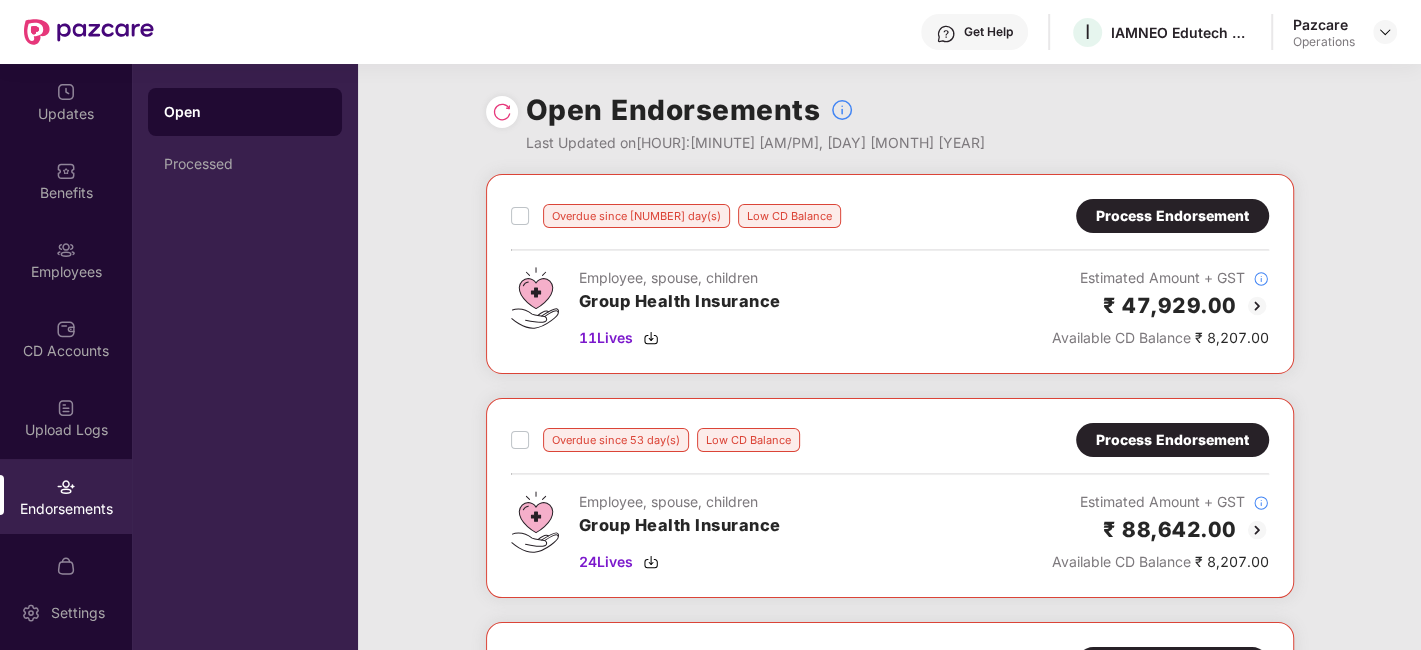 click on "Process Endorsement" at bounding box center [1172, 440] 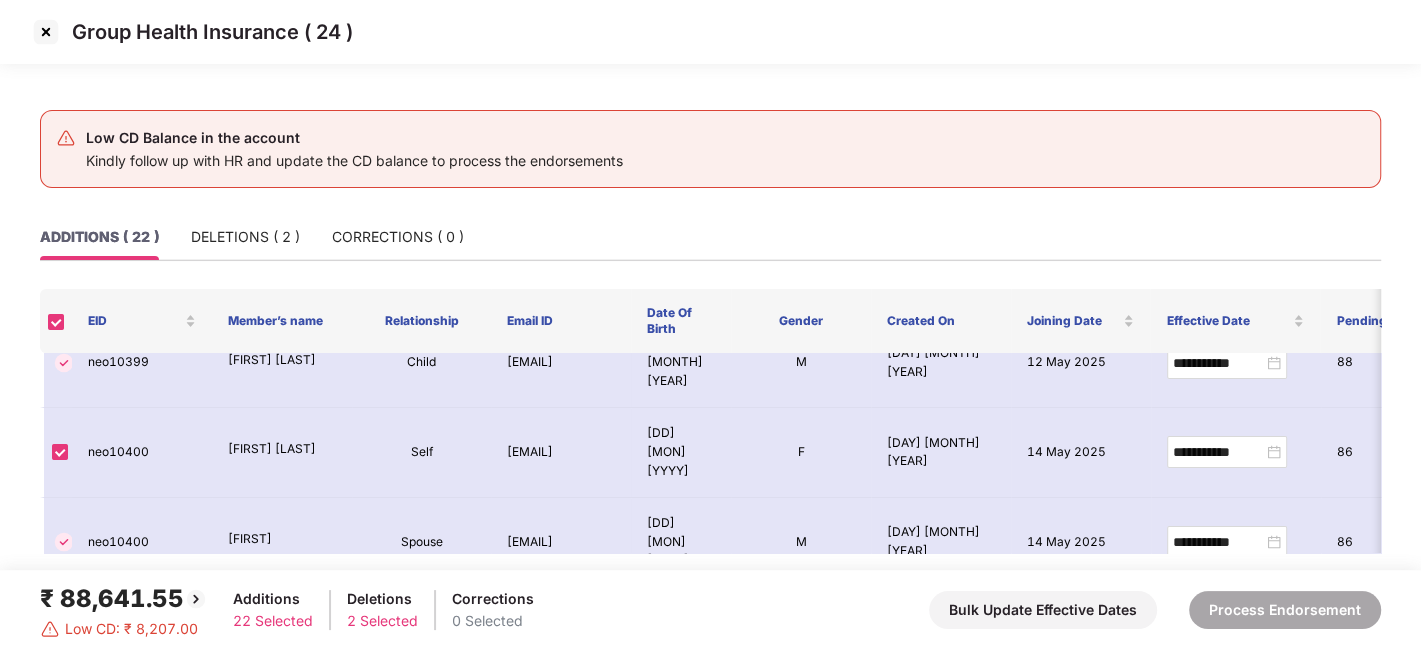 scroll, scrollTop: 308, scrollLeft: 0, axis: vertical 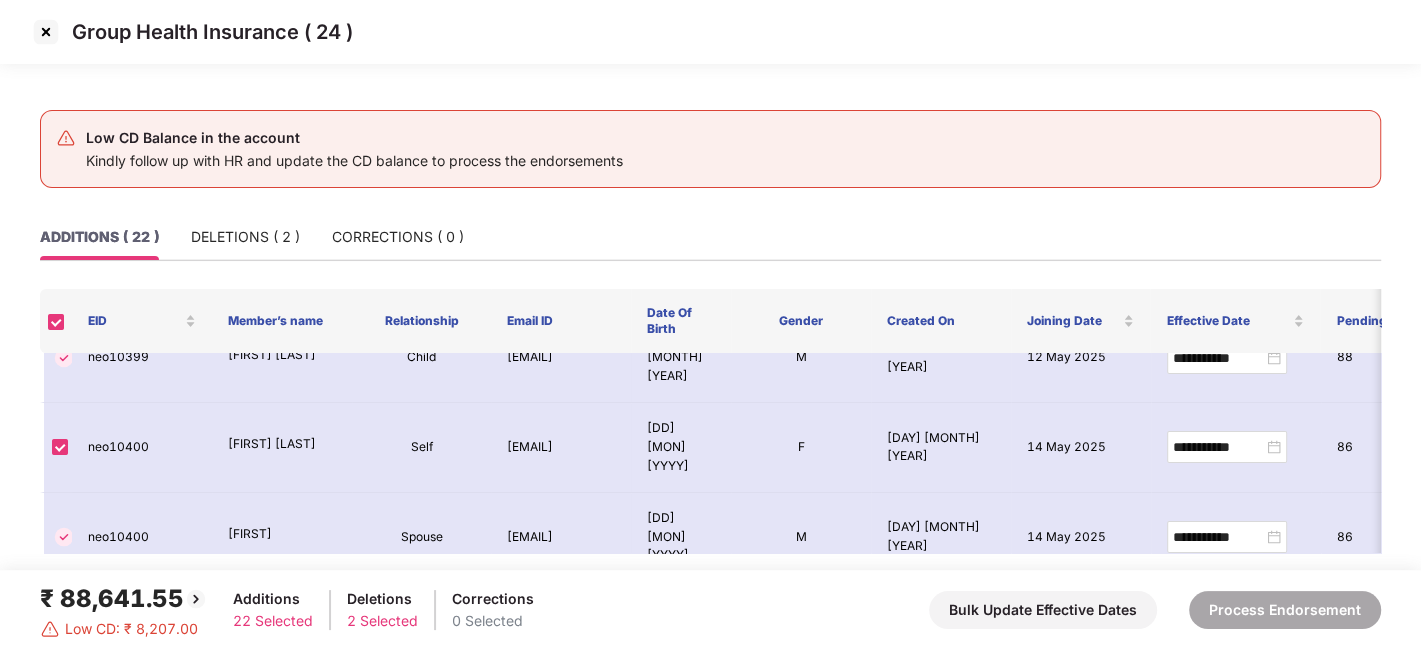 click at bounding box center [46, 32] 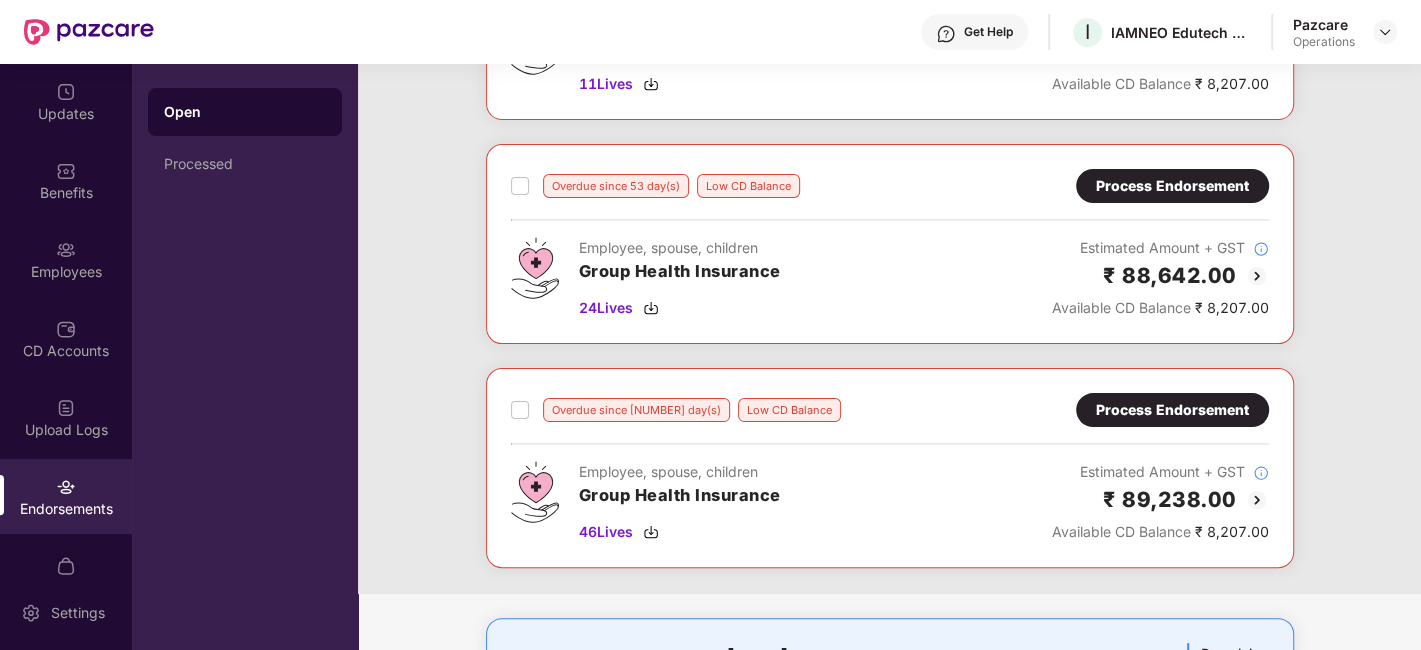 scroll, scrollTop: 0, scrollLeft: 0, axis: both 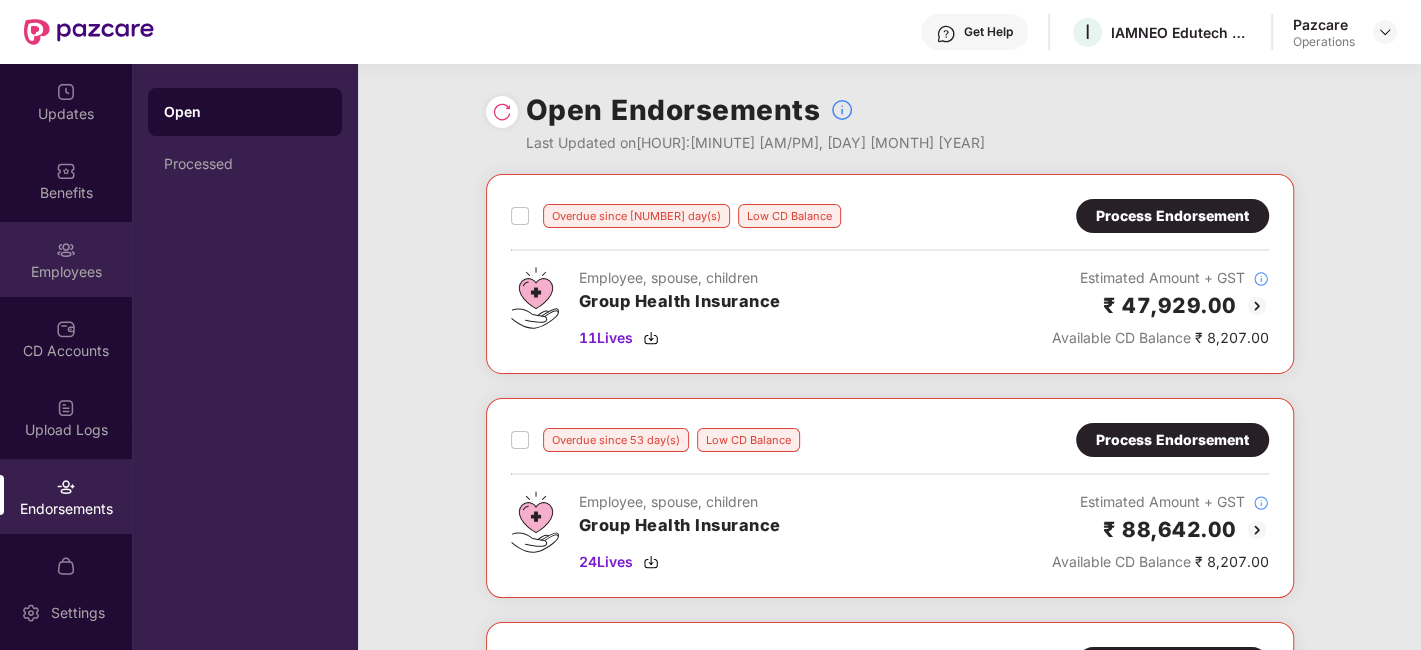 click on "Employees" at bounding box center (66, 259) 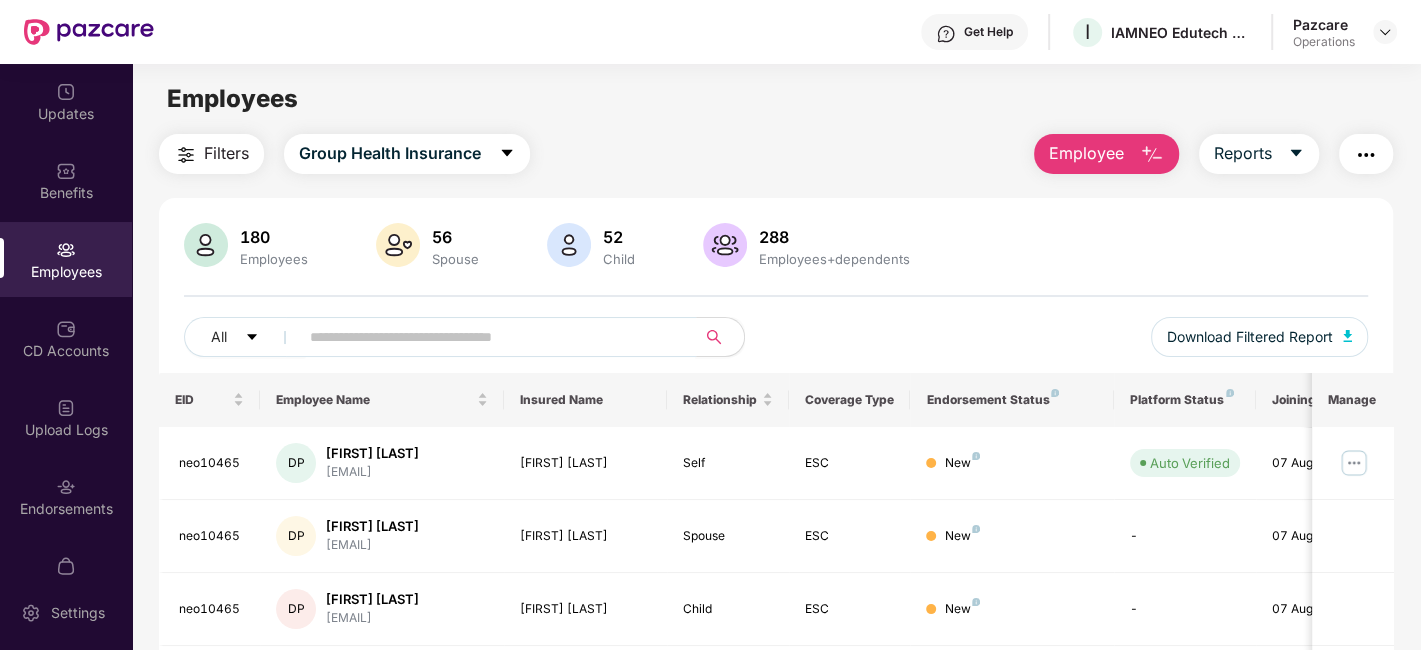 click at bounding box center [489, 337] 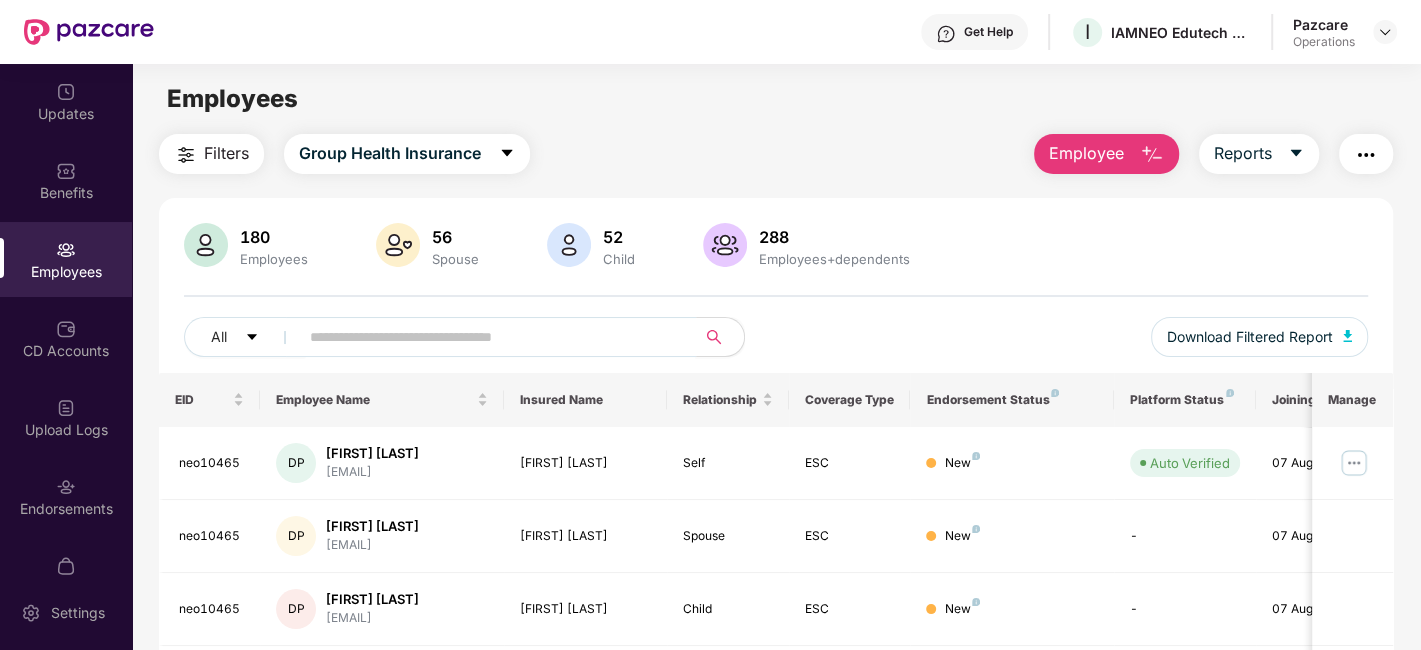 click at bounding box center (489, 337) 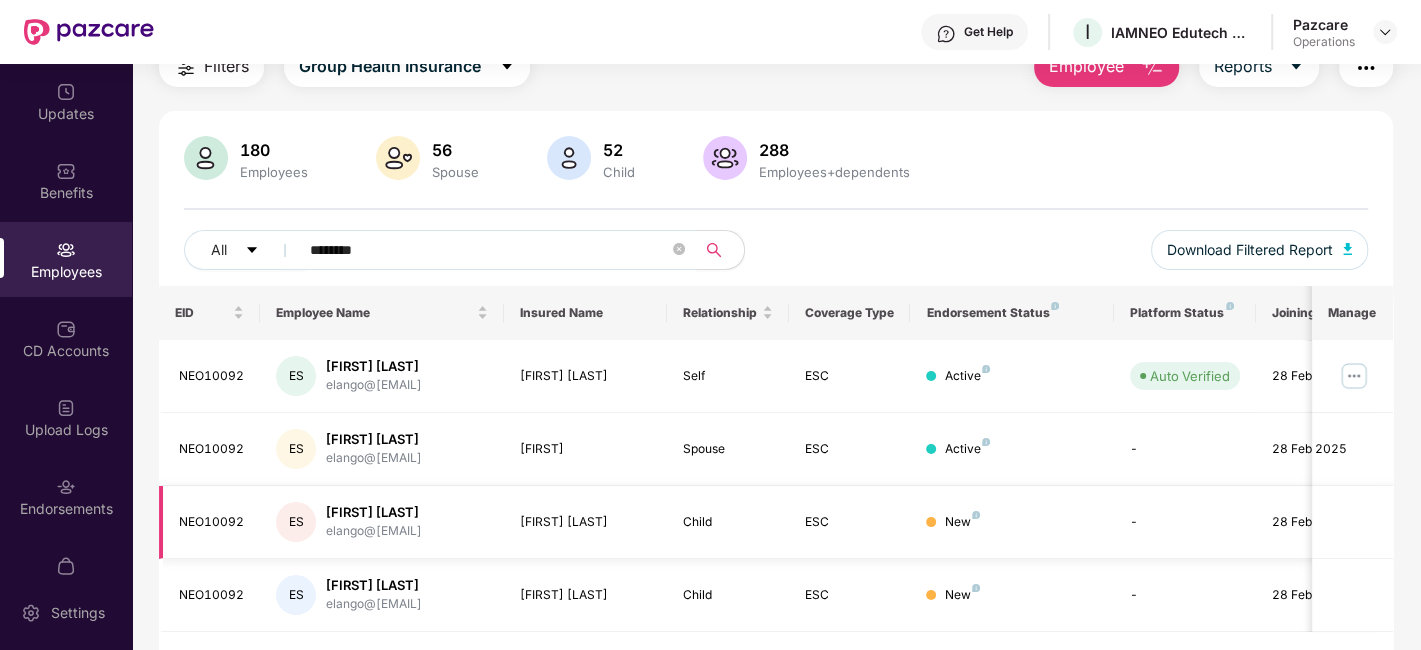 scroll, scrollTop: 138, scrollLeft: 0, axis: vertical 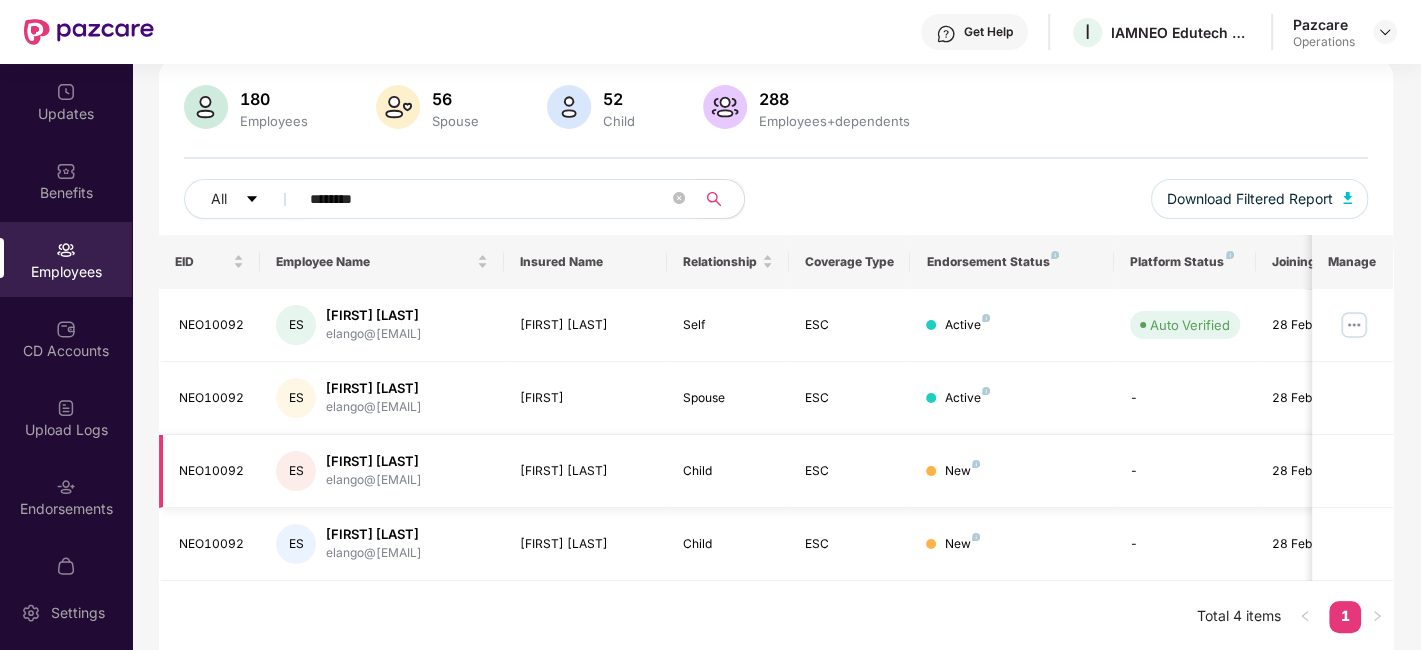 type on "********" 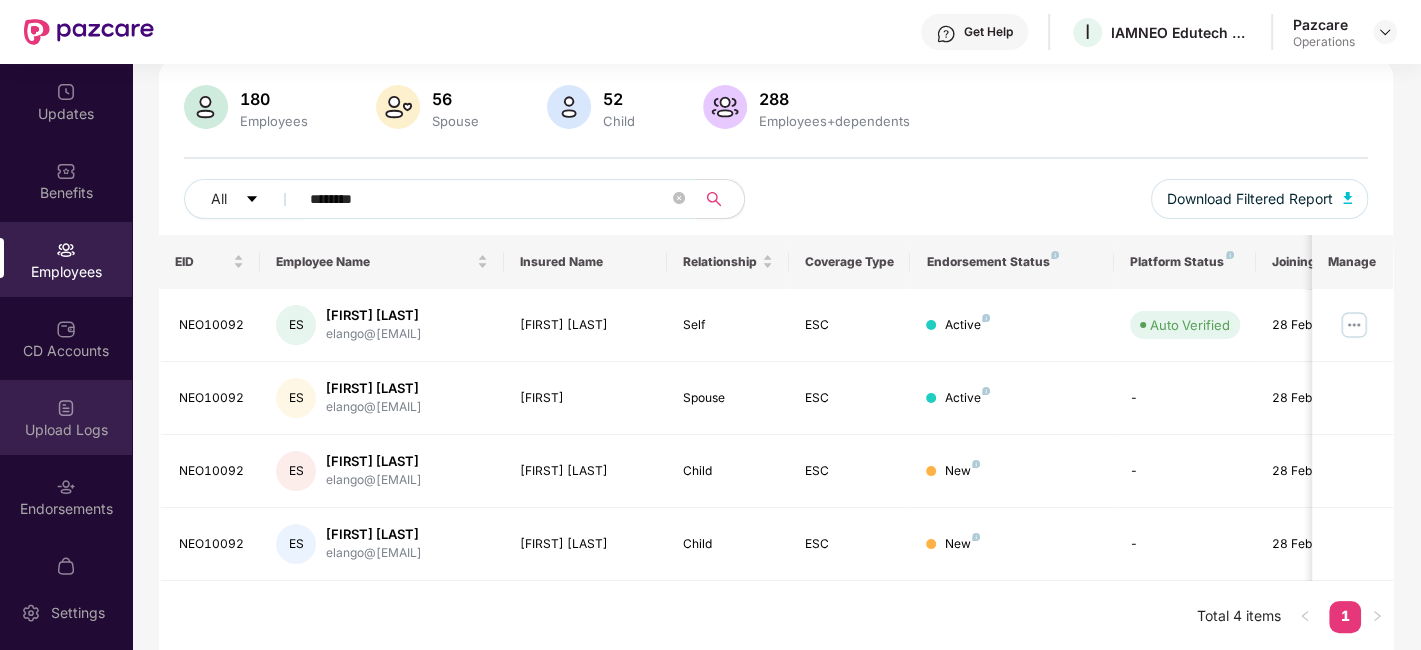 scroll, scrollTop: 41, scrollLeft: 0, axis: vertical 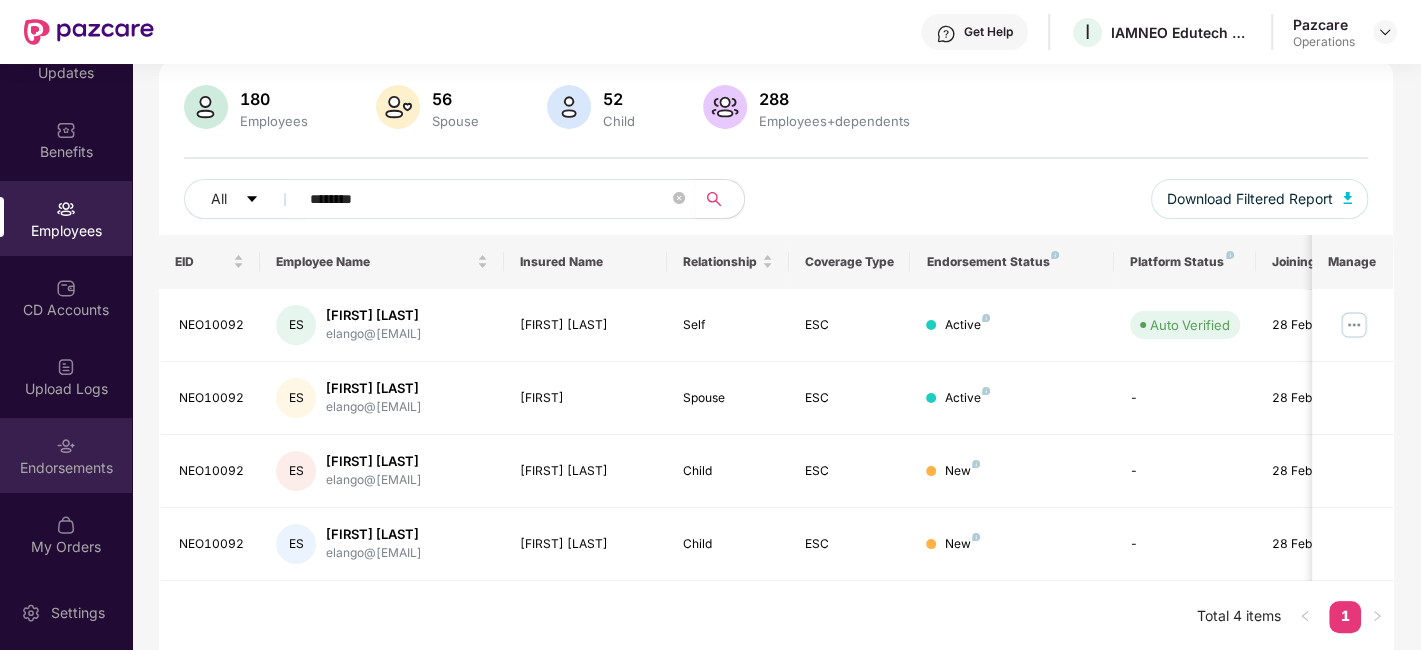 click on "Endorsements" at bounding box center (66, 455) 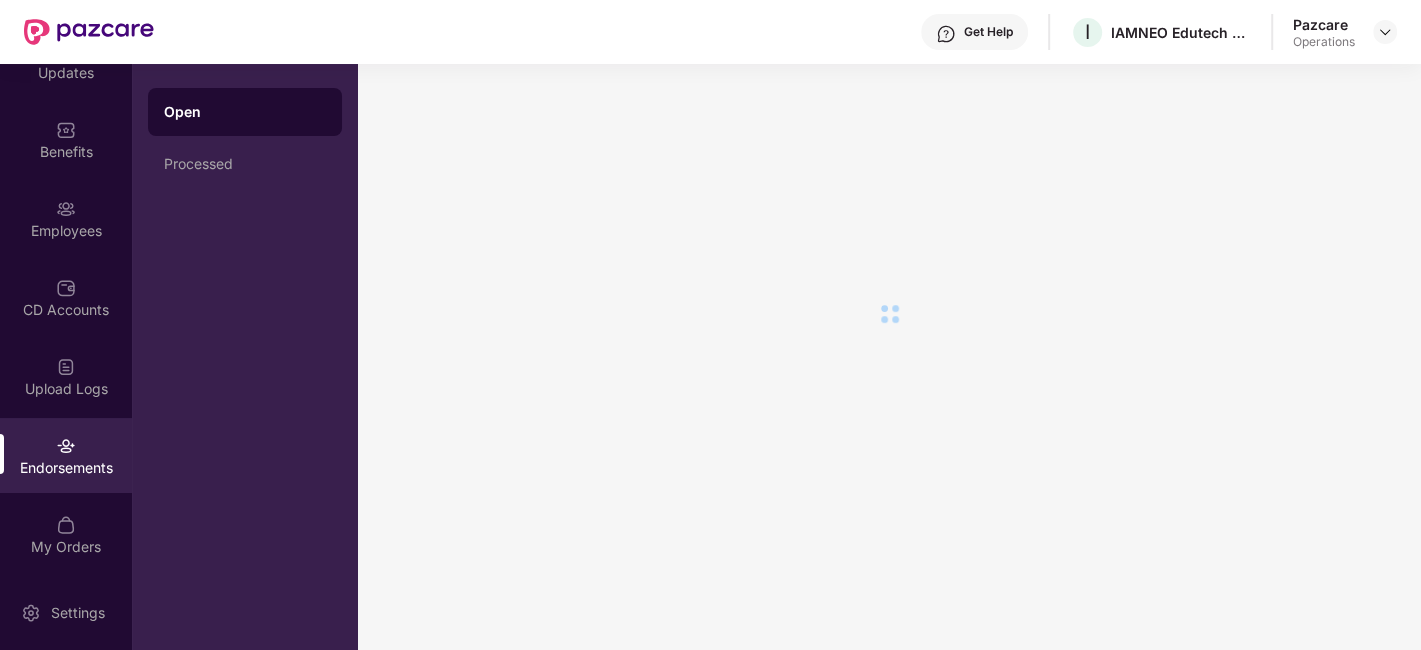 scroll, scrollTop: 0, scrollLeft: 0, axis: both 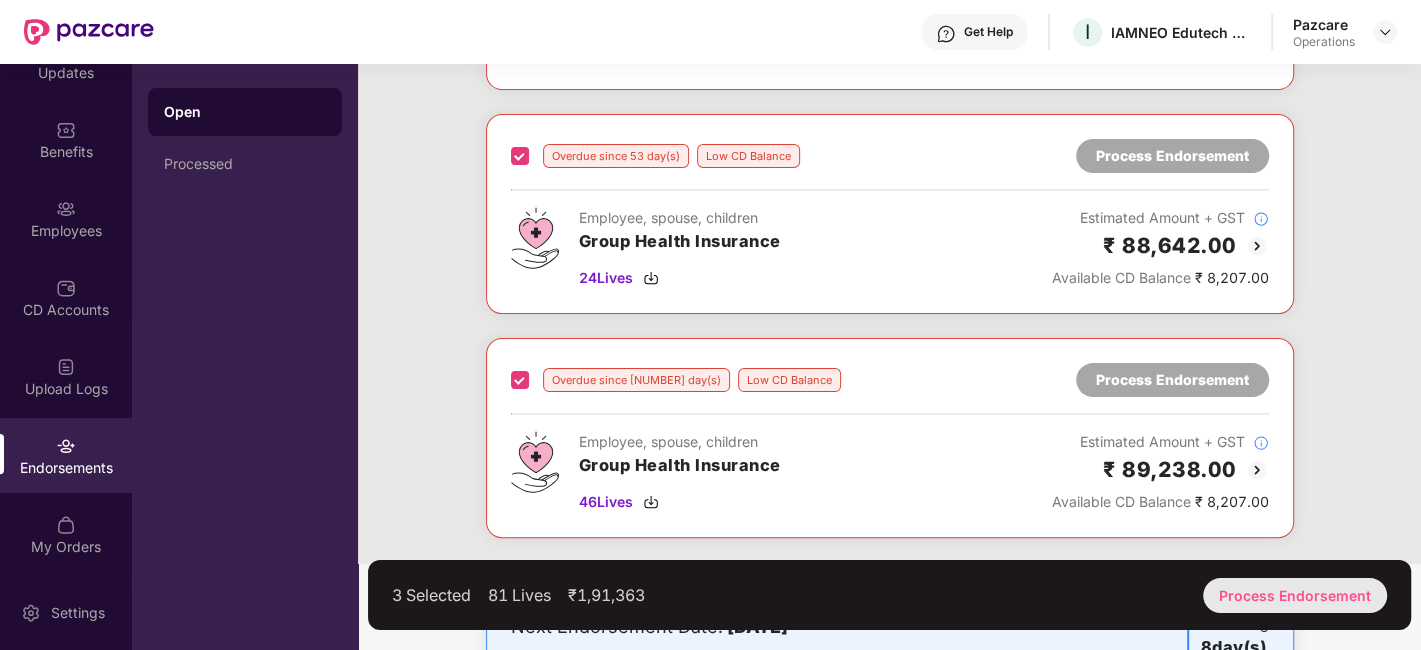 click on "Process Endorsement" at bounding box center [1295, 595] 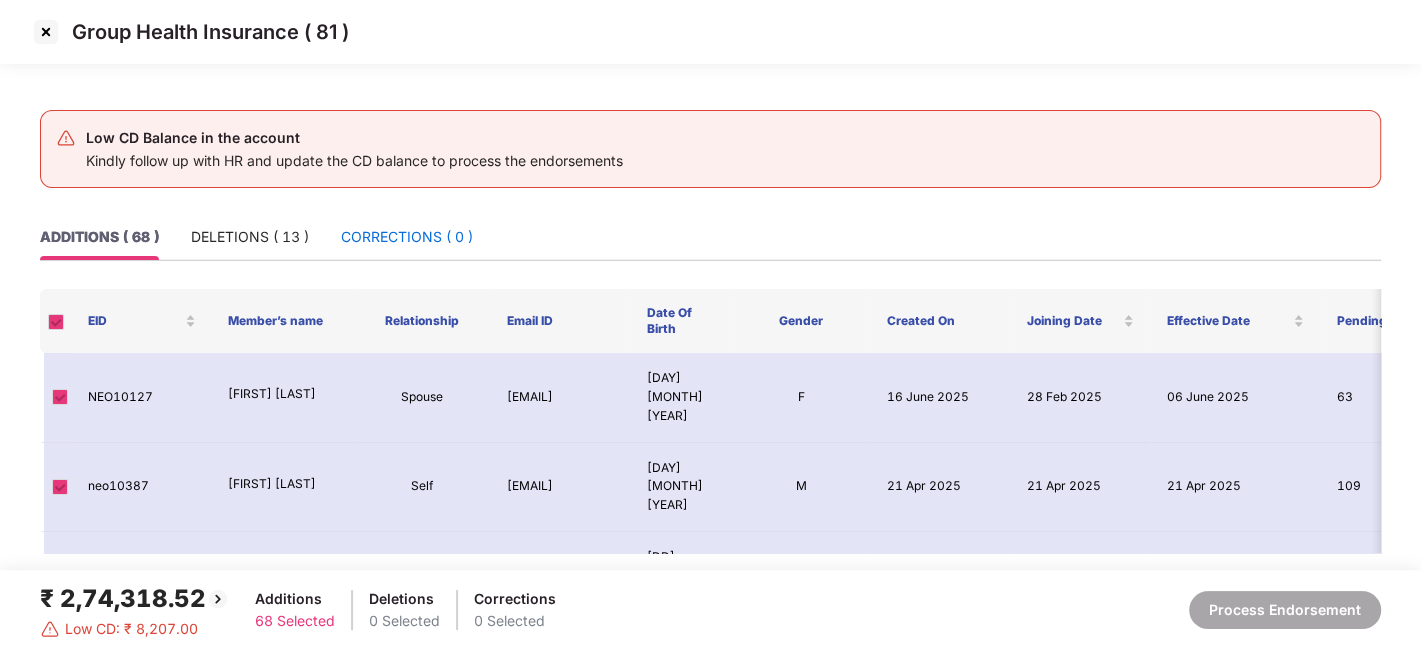 click on "CORRECTIONS ( 0 )" at bounding box center [407, 237] 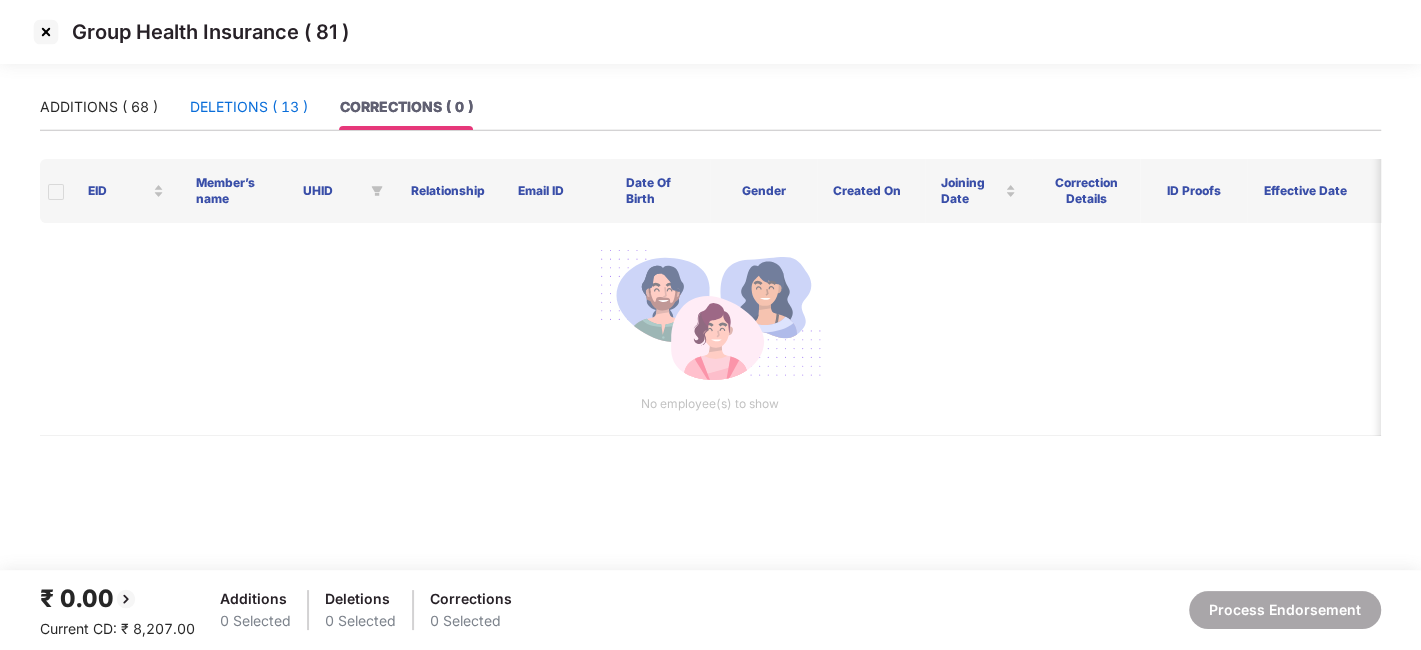 click on "DELETIONS ( 13 )" at bounding box center [249, 107] 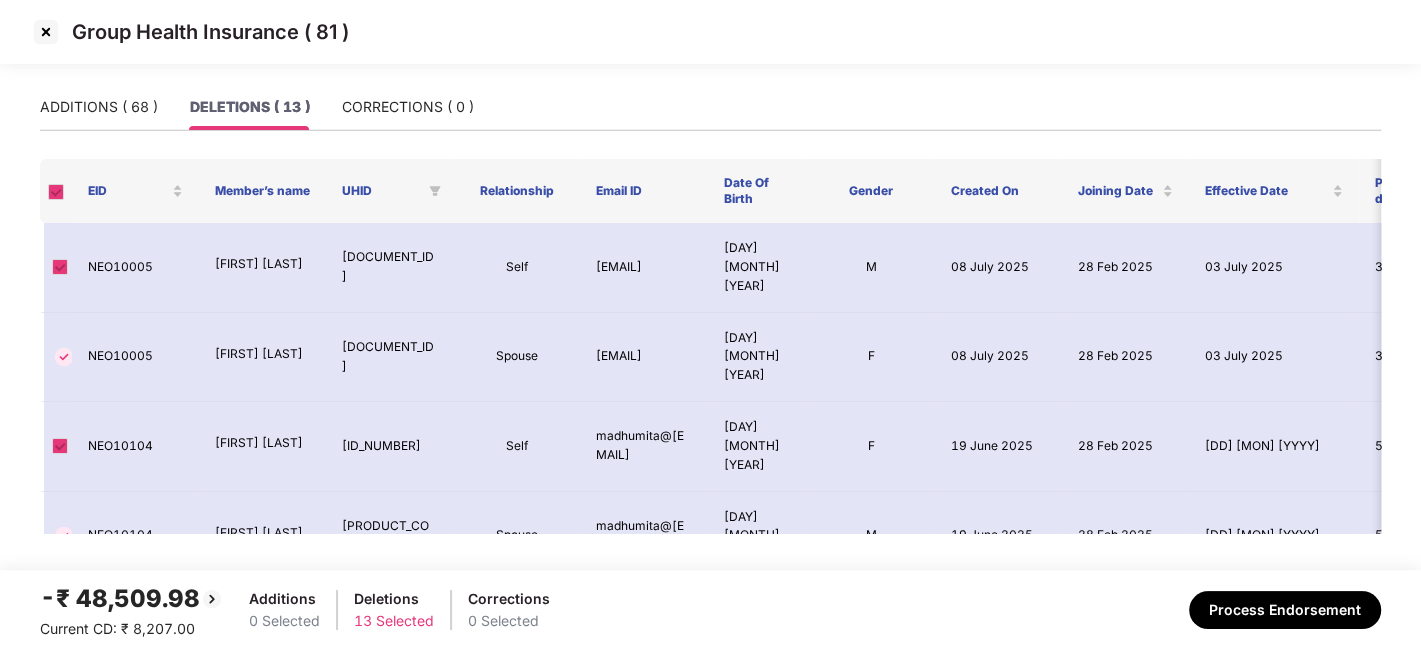click at bounding box center (46, 32) 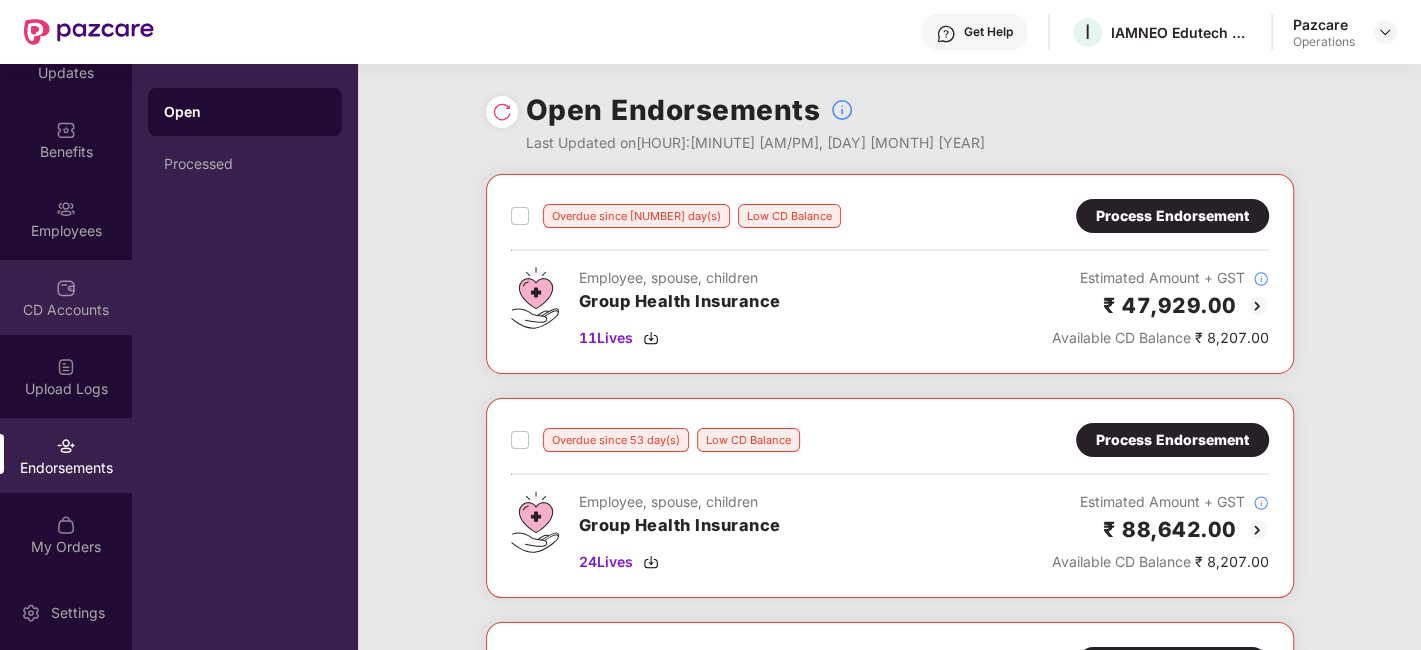 scroll, scrollTop: 0, scrollLeft: 0, axis: both 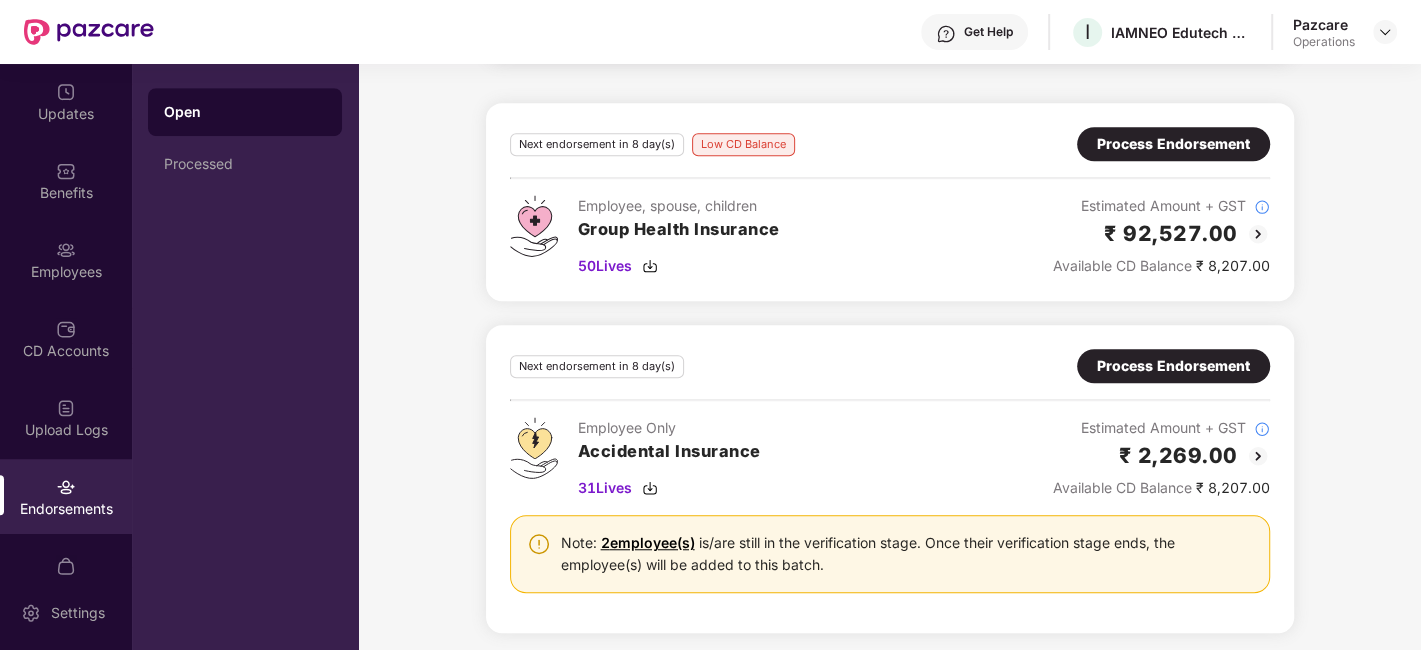click on "Process Endorsement" at bounding box center (1173, 144) 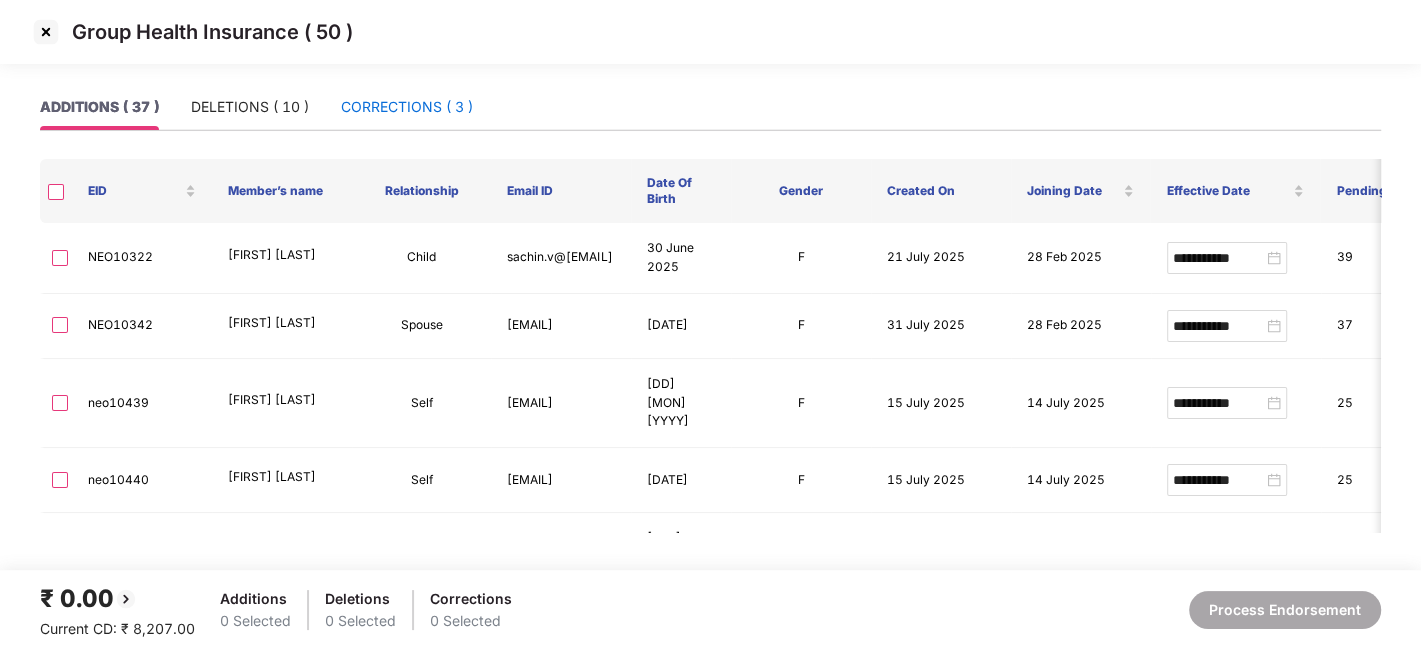 click on "CORRECTIONS ( 3 )" at bounding box center [407, 107] 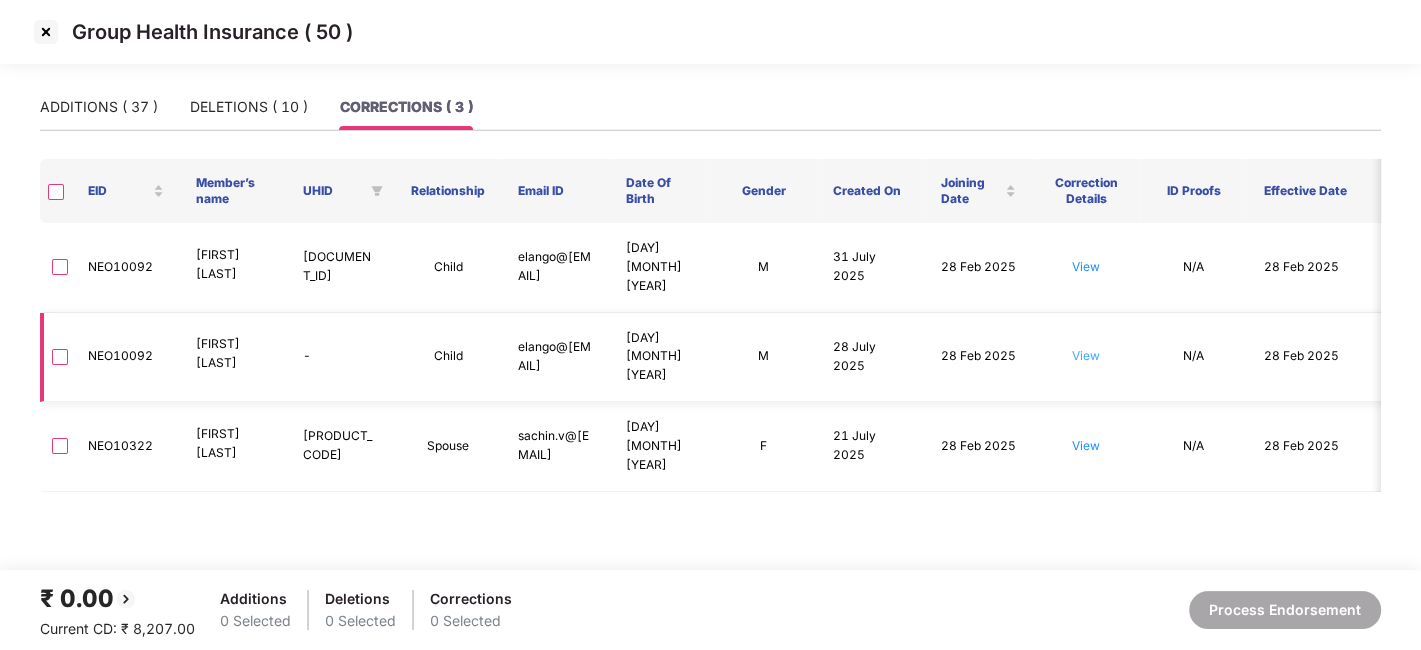 click on "View" at bounding box center (1086, 355) 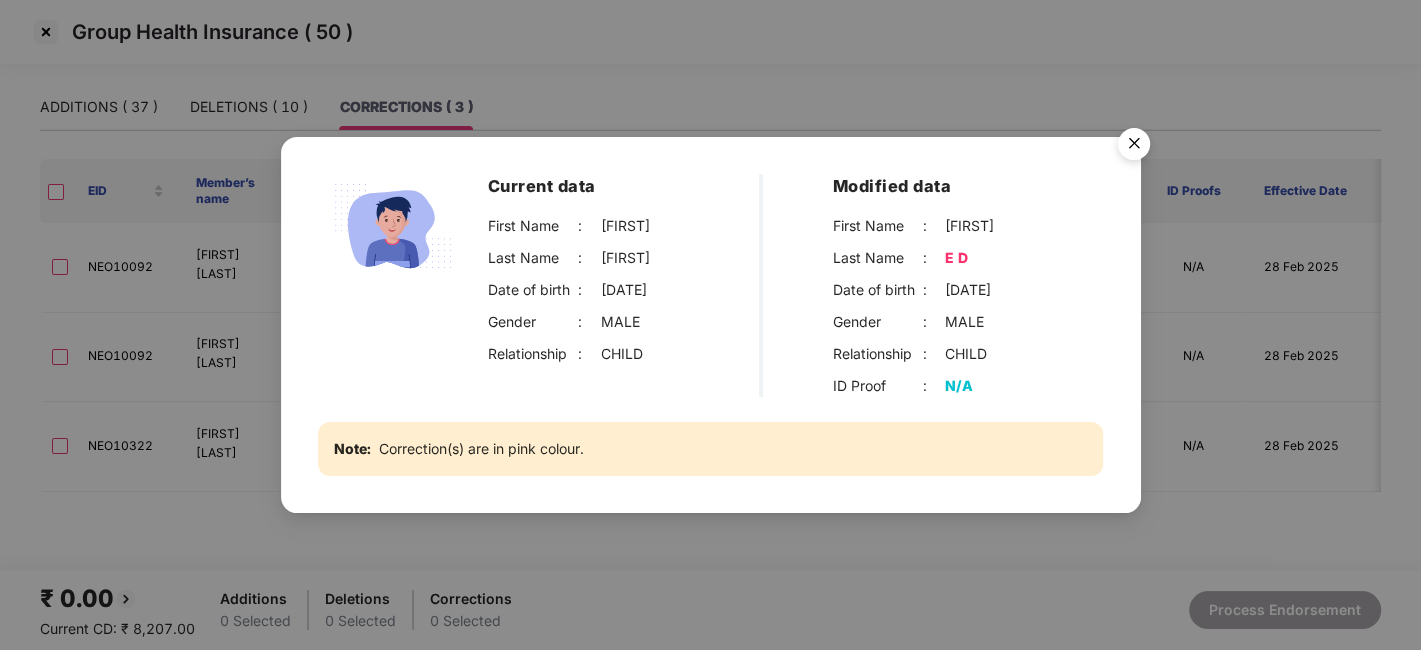 click at bounding box center [1134, 147] 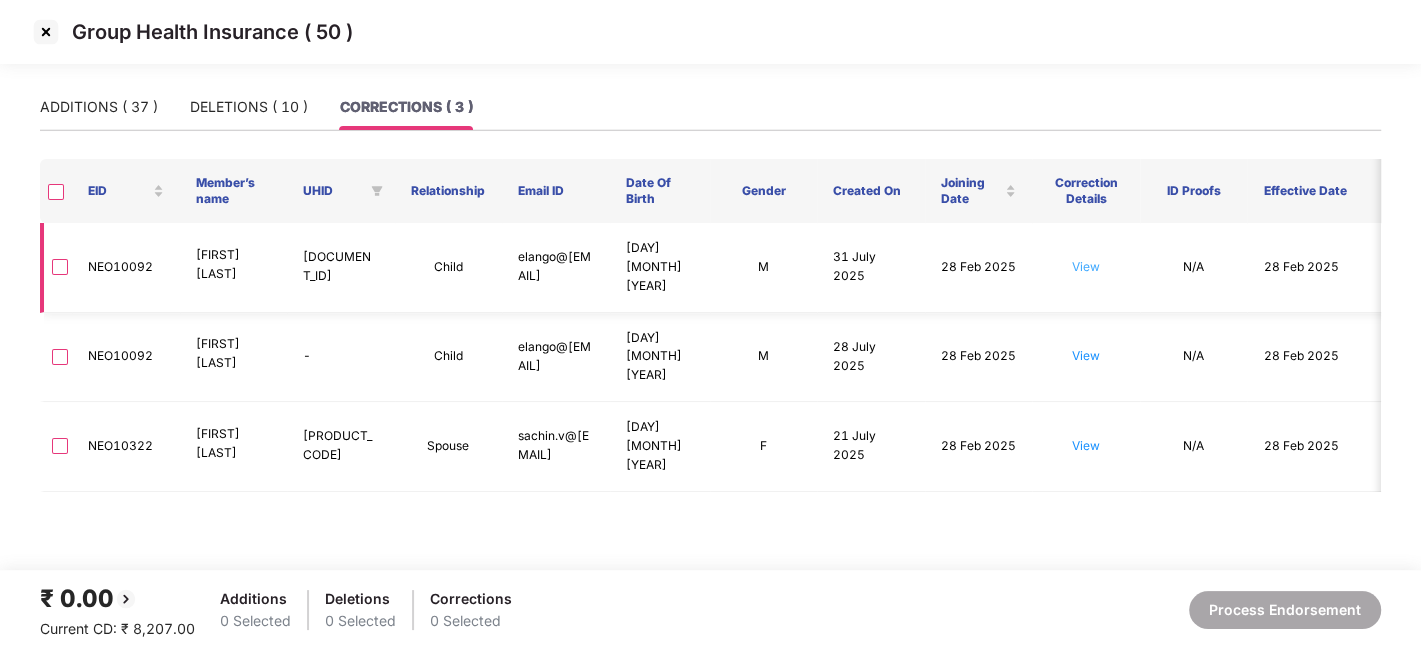 click on "View" at bounding box center [1086, 266] 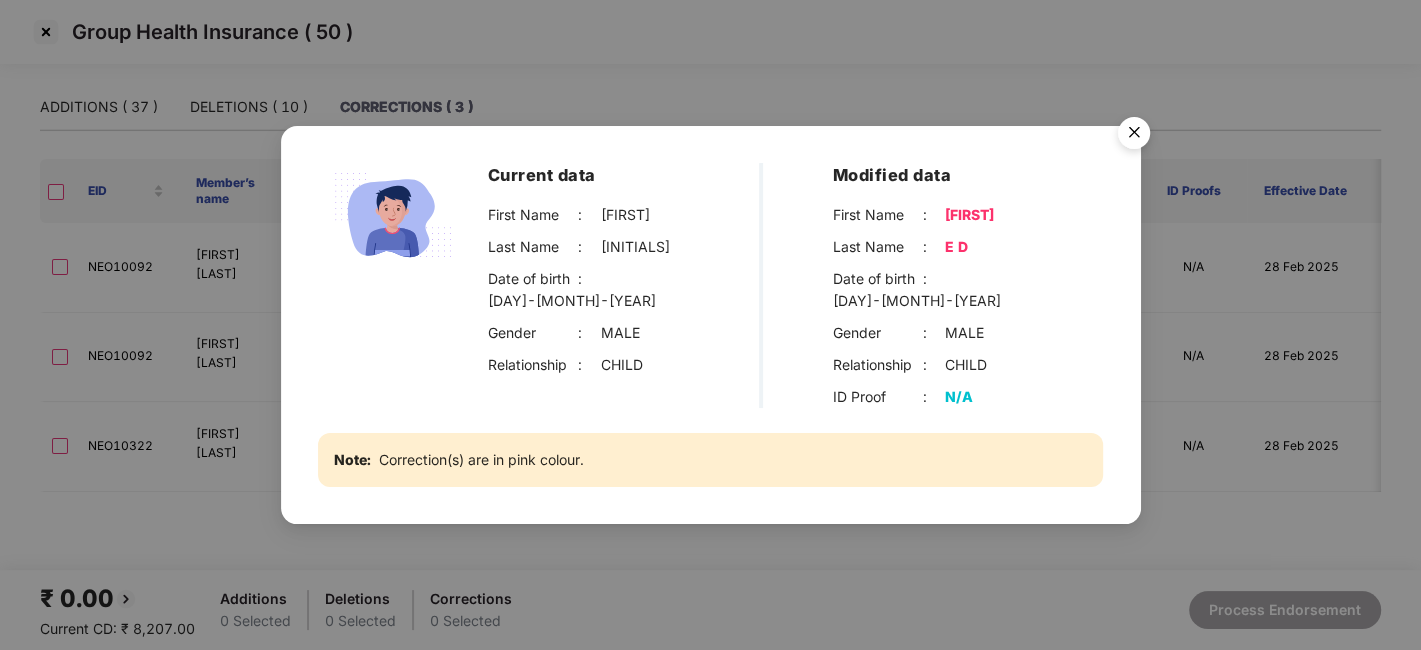 click at bounding box center [1134, 136] 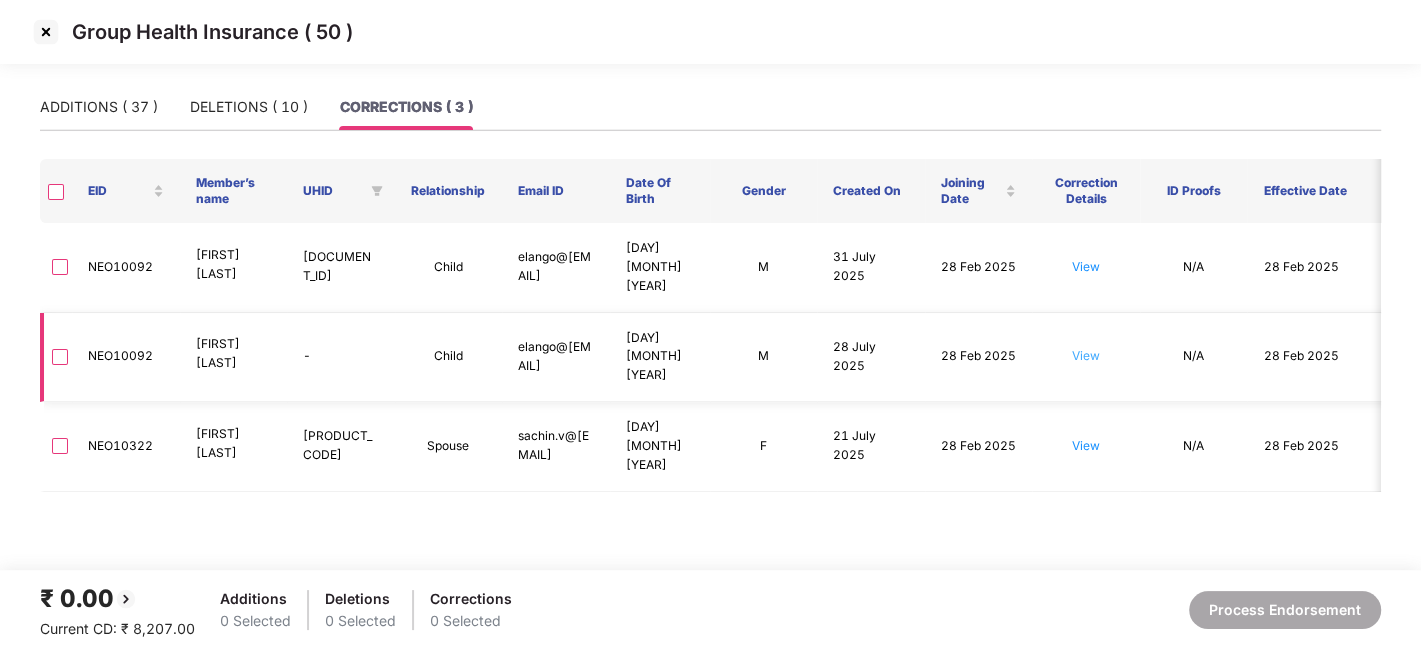 click on "View" at bounding box center (1086, 355) 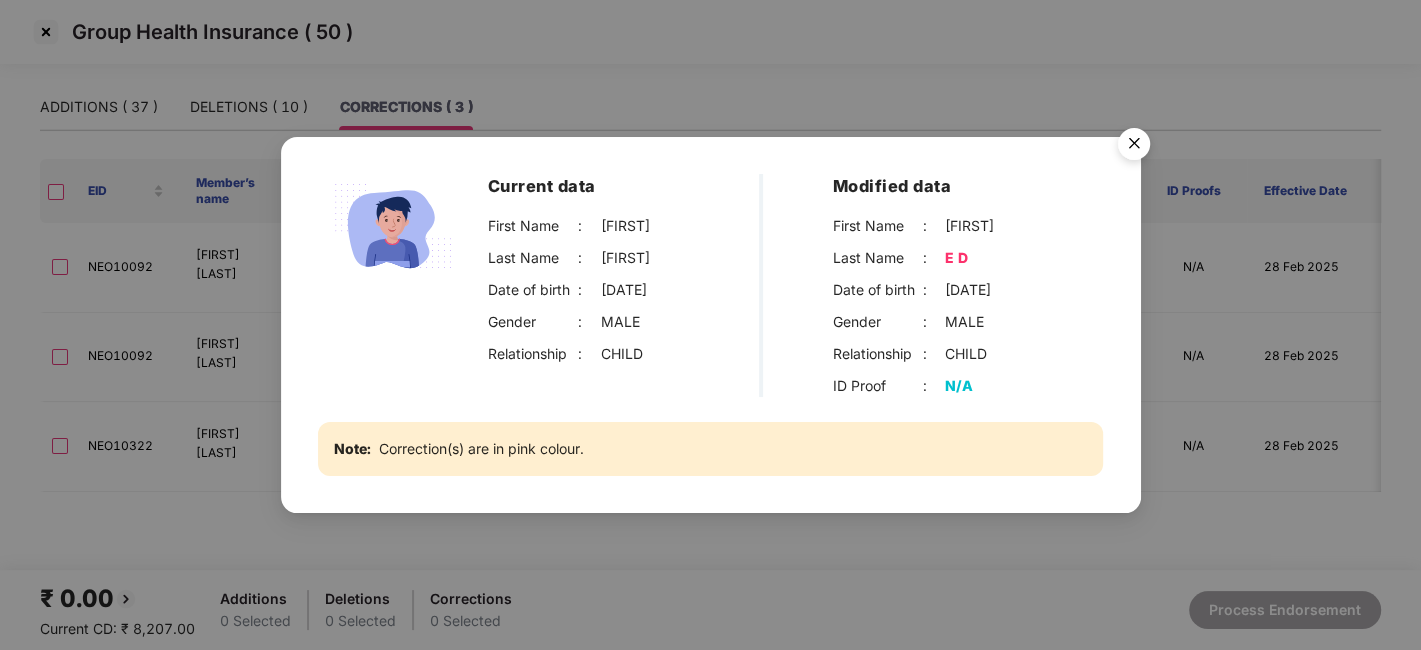 click at bounding box center (1134, 147) 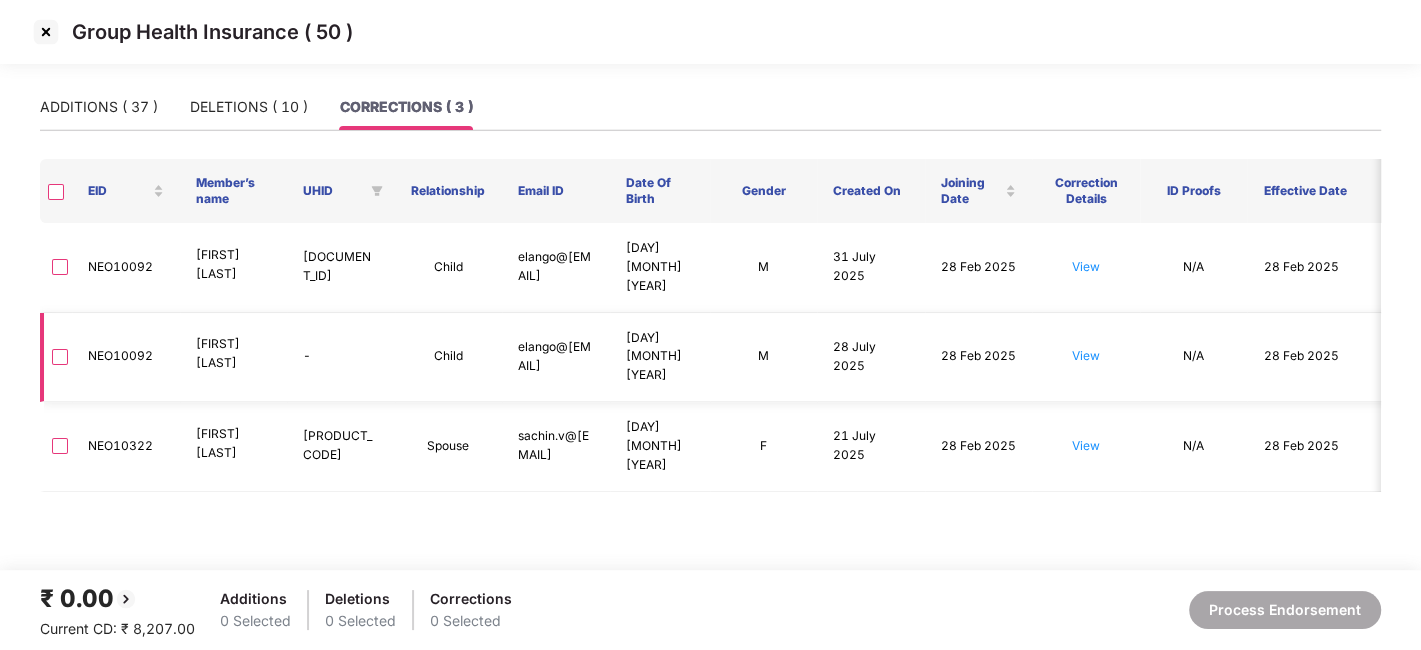 click on "[FIRST] [LAST]" at bounding box center [234, 354] 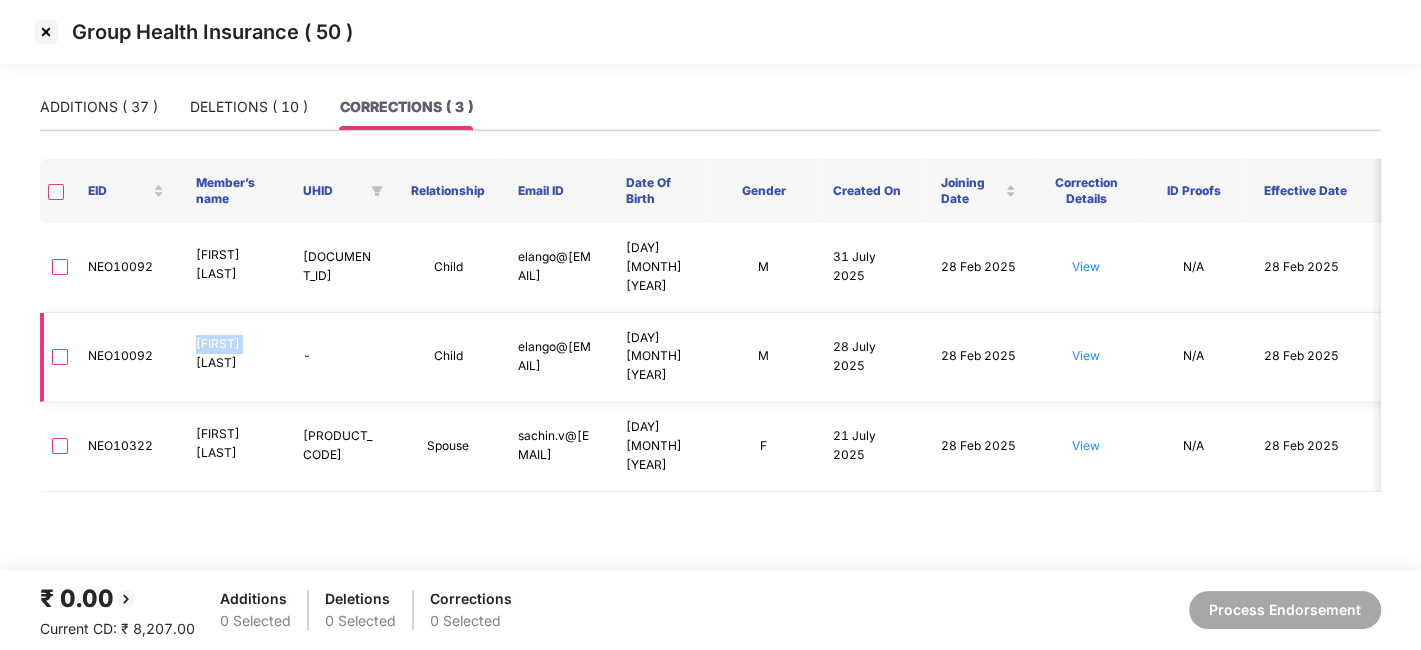 click on "[FIRST] [LAST]" at bounding box center (234, 354) 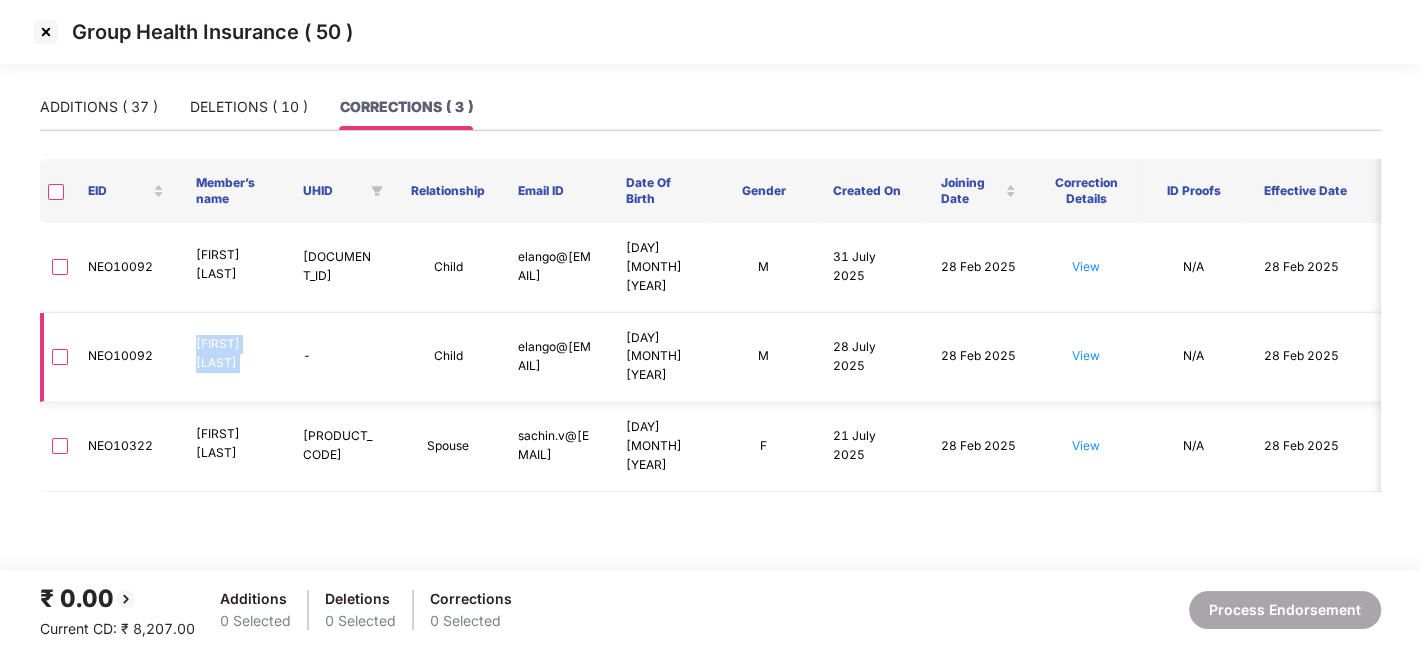 click on "[FIRST] [LAST]" at bounding box center (234, 354) 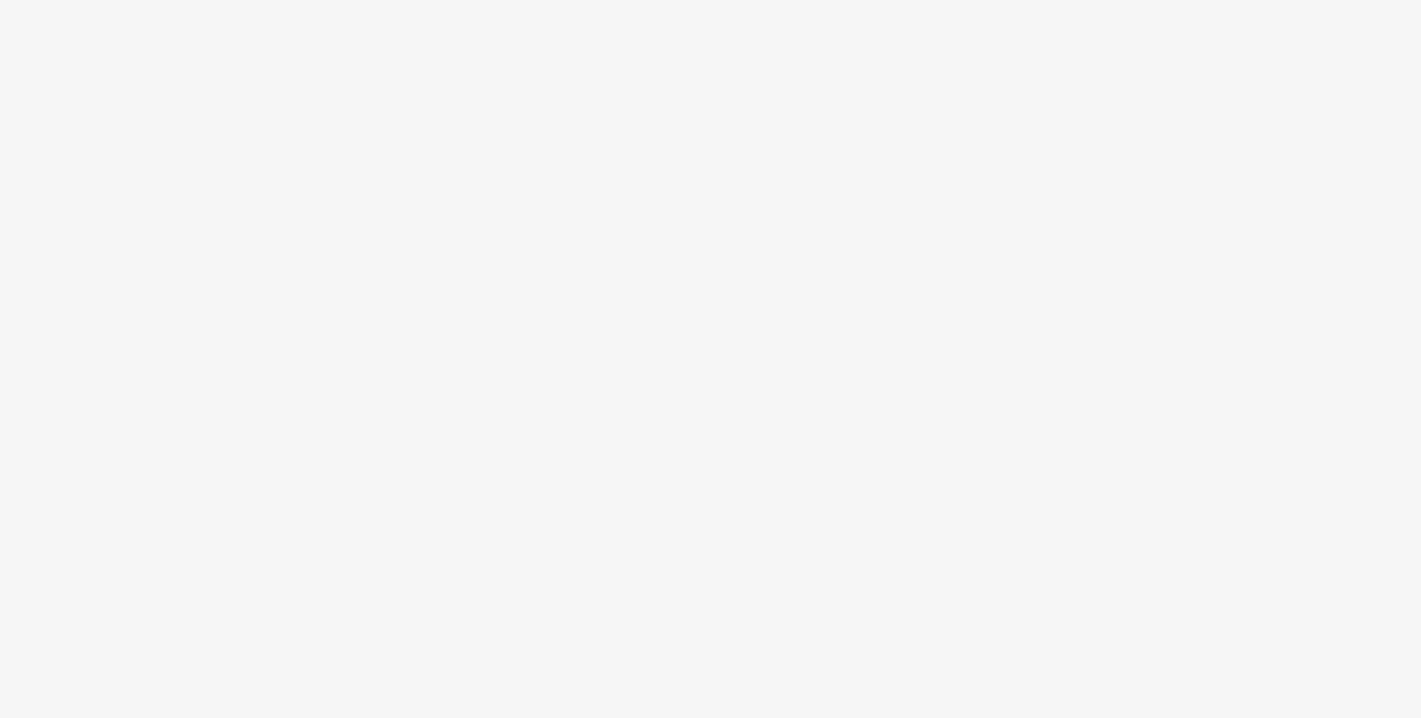 scroll, scrollTop: 0, scrollLeft: 0, axis: both 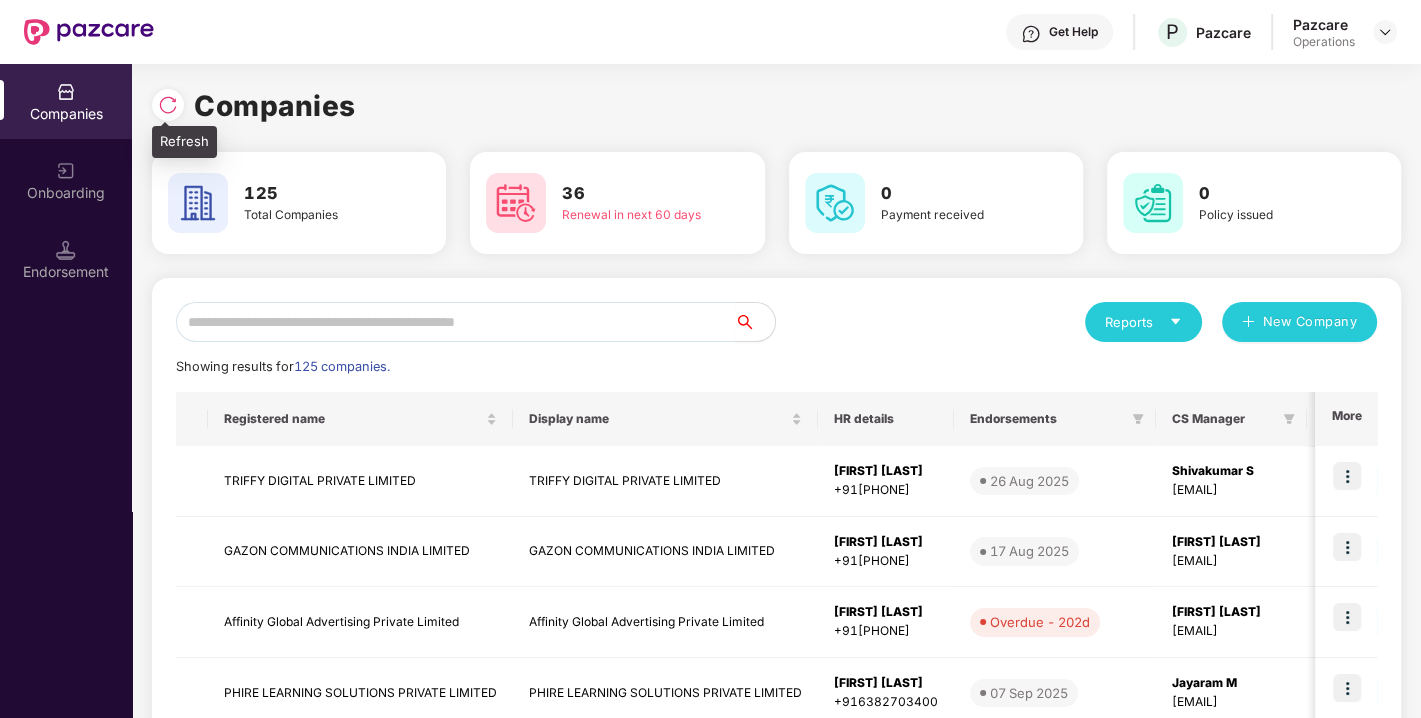 click at bounding box center (168, 105) 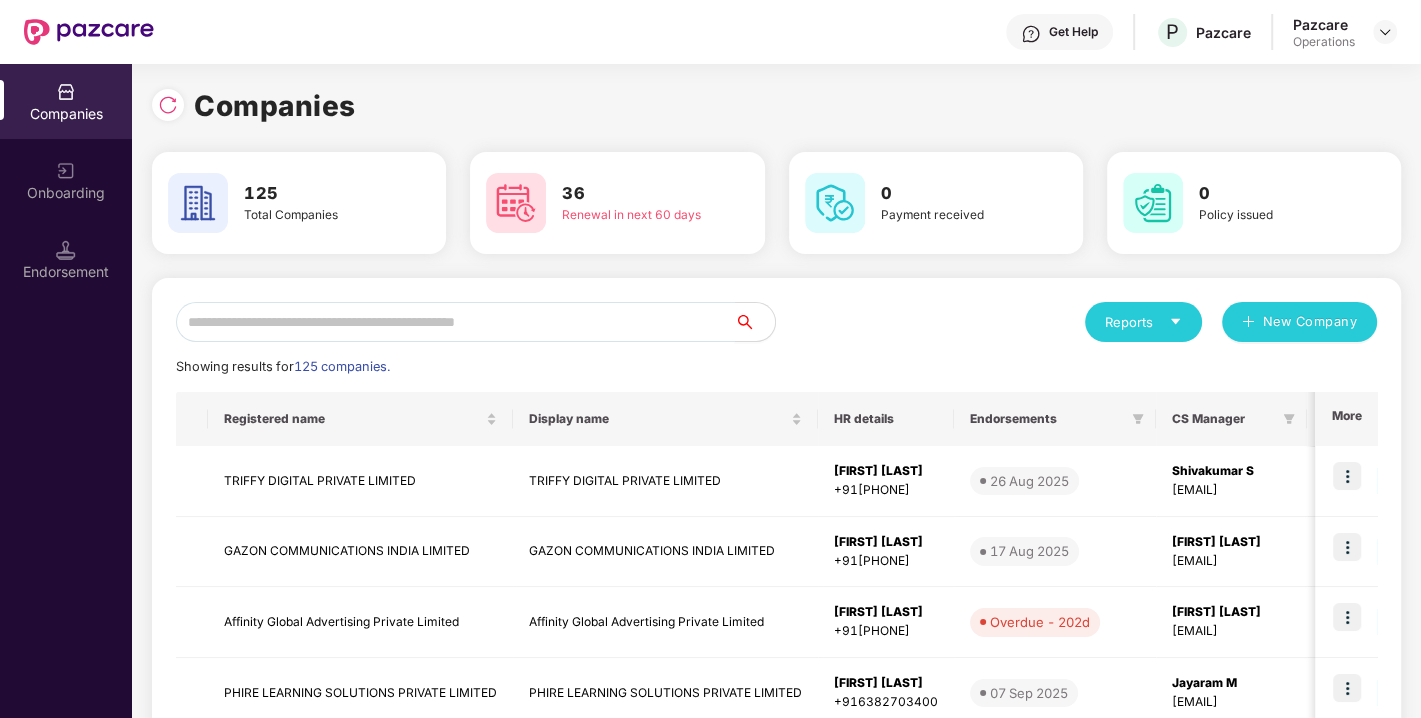 click at bounding box center [455, 322] 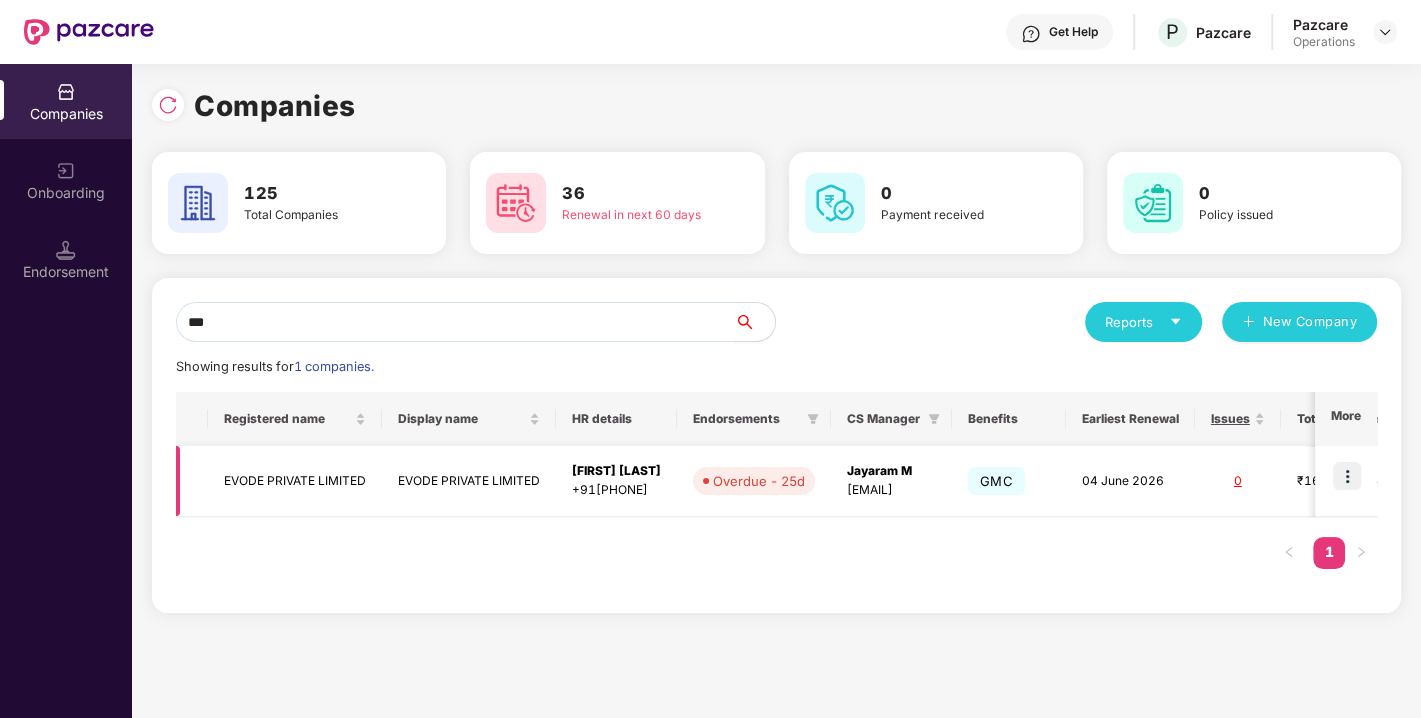 type on "***" 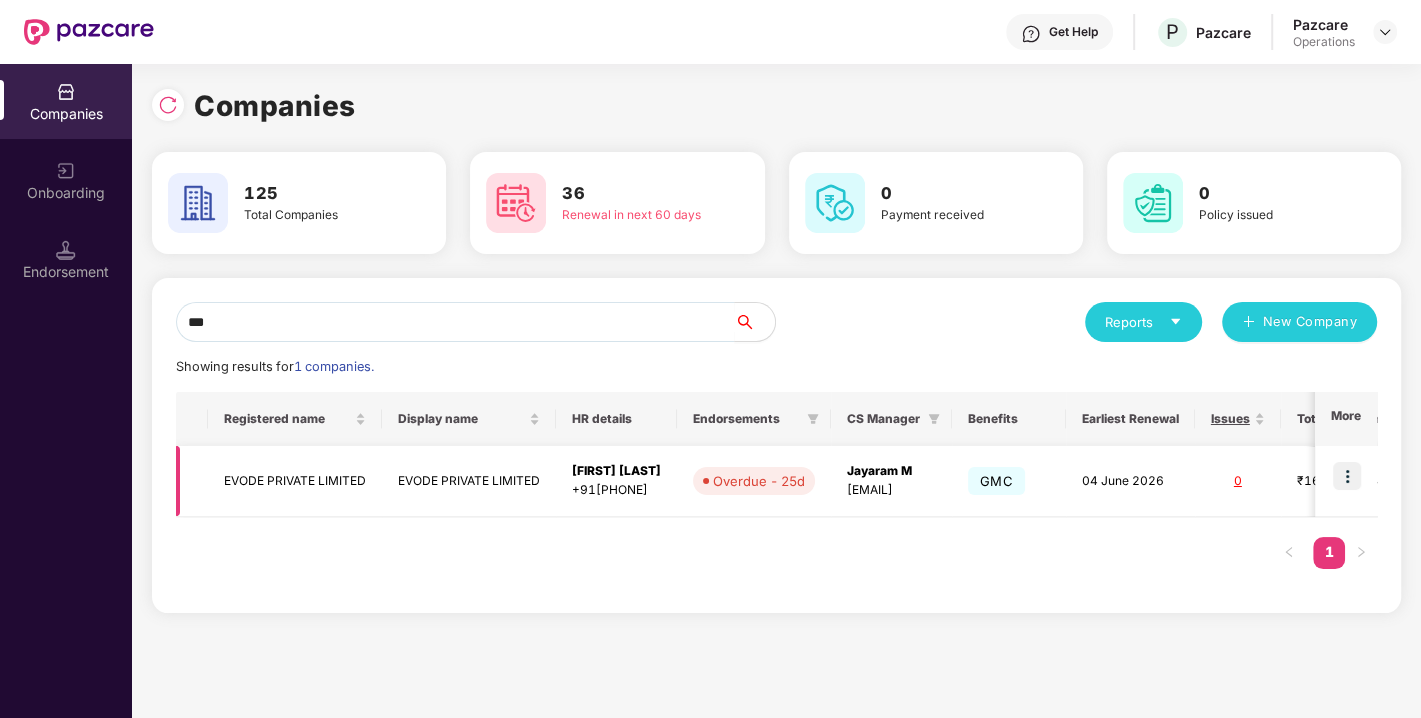 click on "EVODE PRIVATE LIMITED" at bounding box center (295, 481) 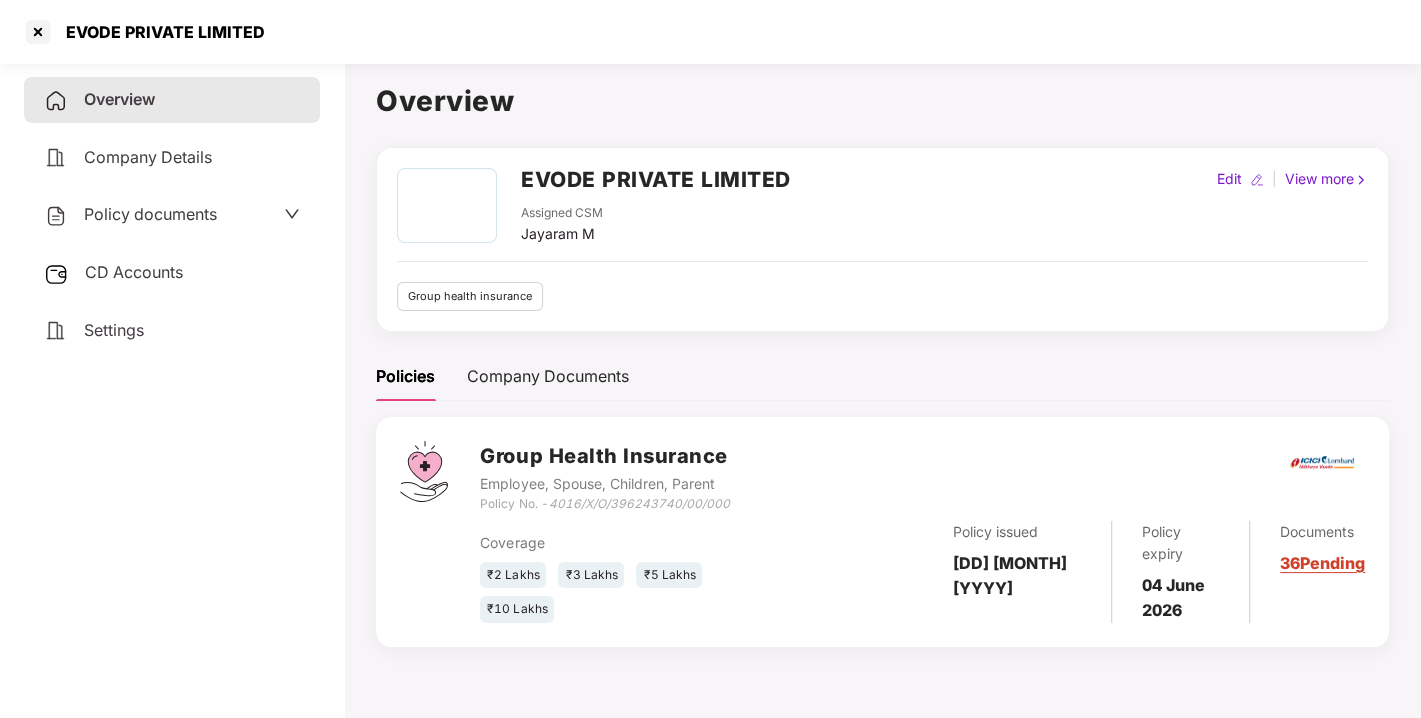 click on "CD Accounts" at bounding box center [134, 272] 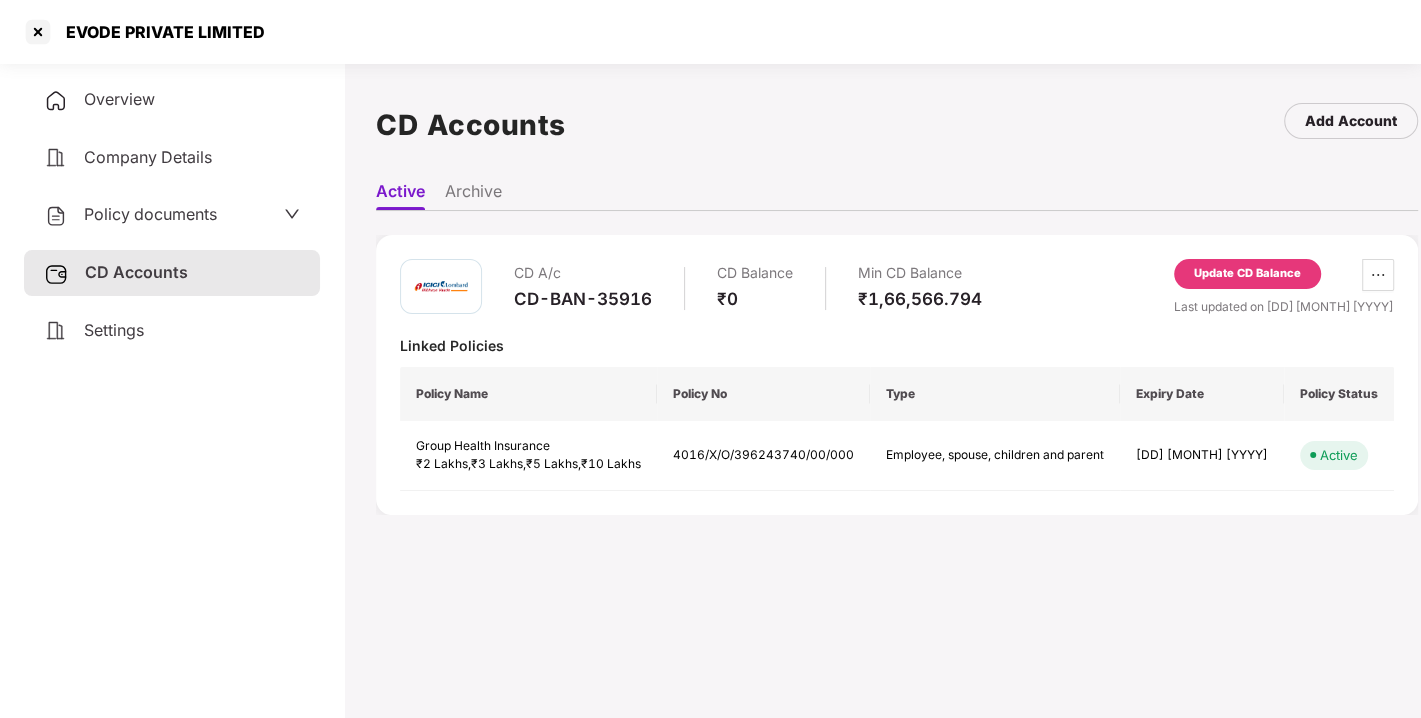 click on "Update CD Balance" at bounding box center [1247, 274] 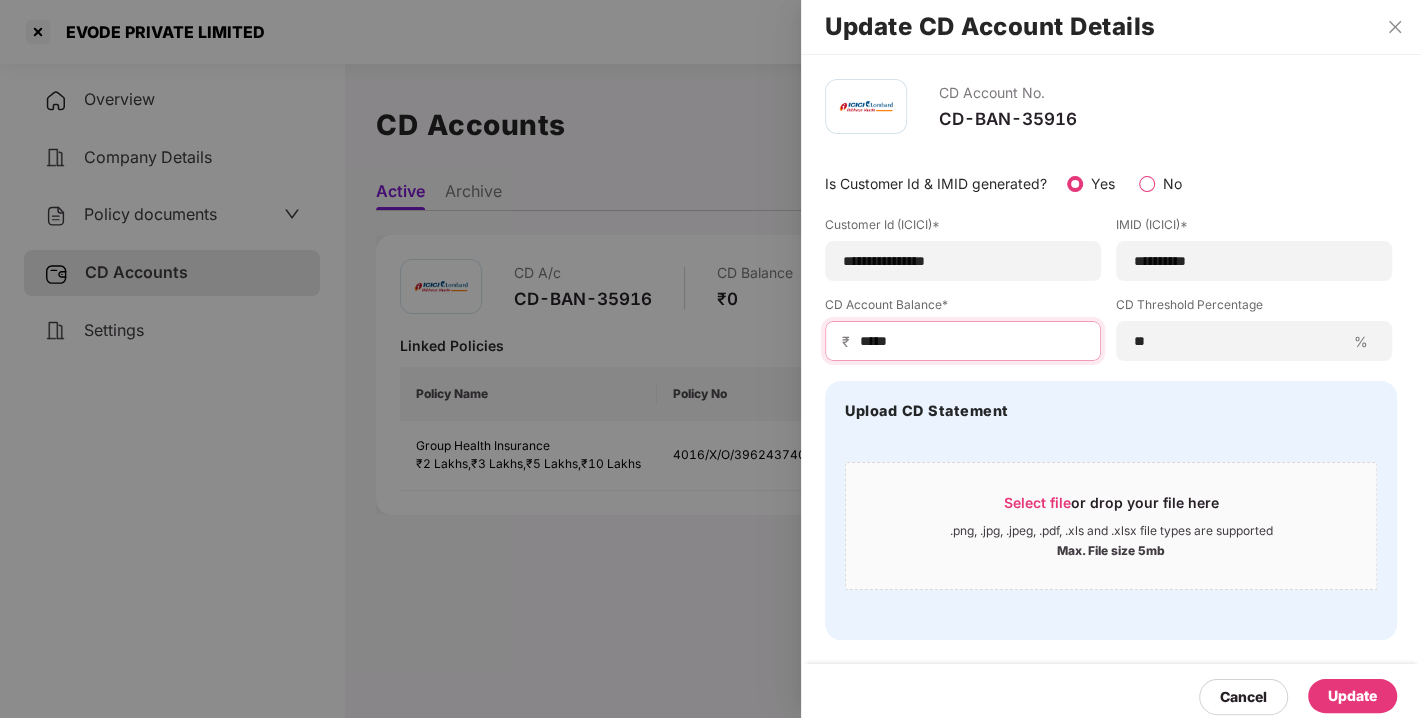 type on "*****" 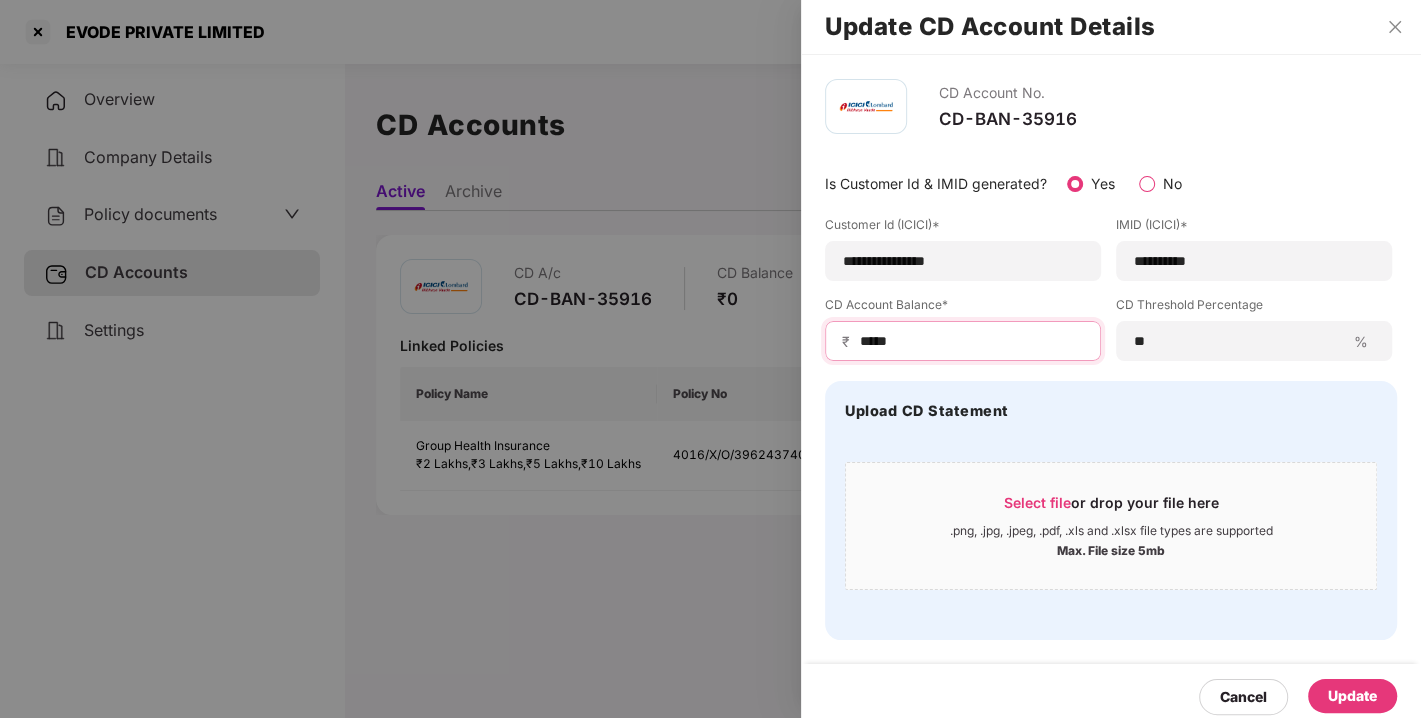 scroll, scrollTop: 11, scrollLeft: 0, axis: vertical 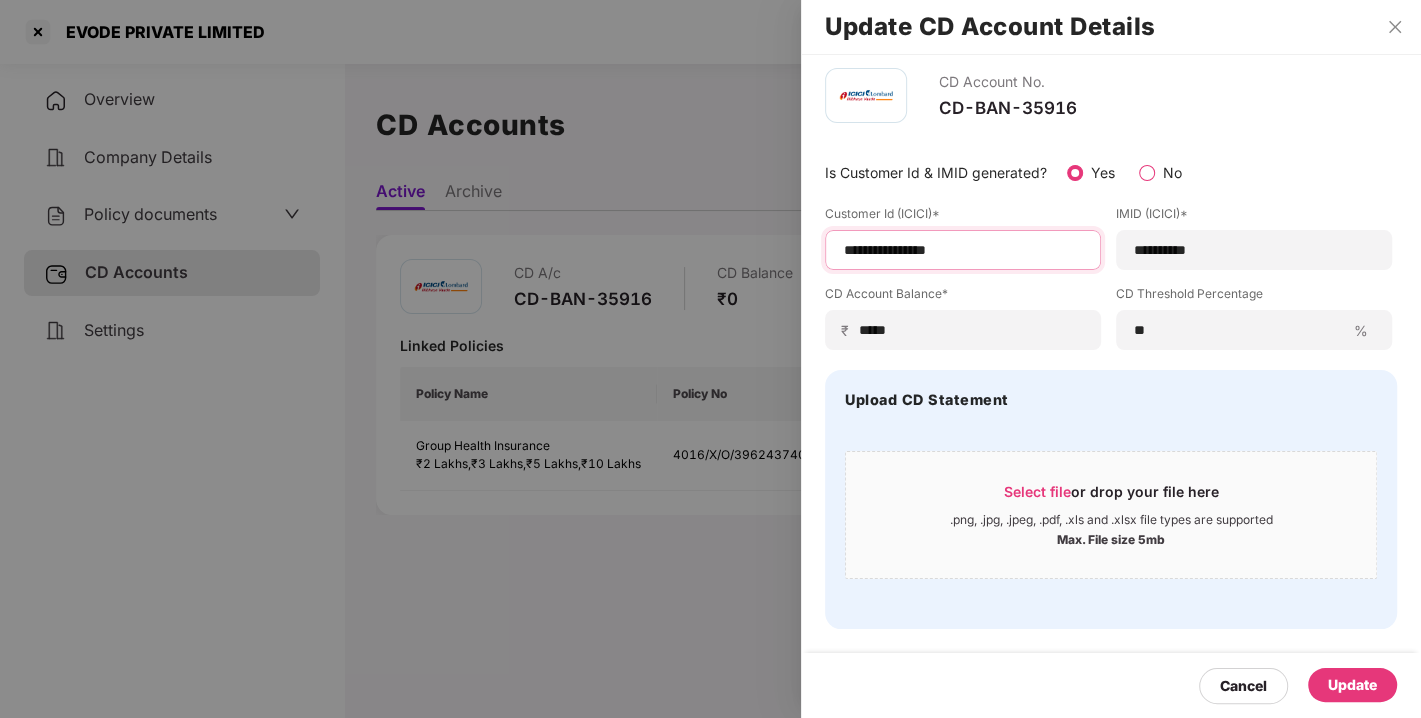 click on "**********" at bounding box center (963, 250) 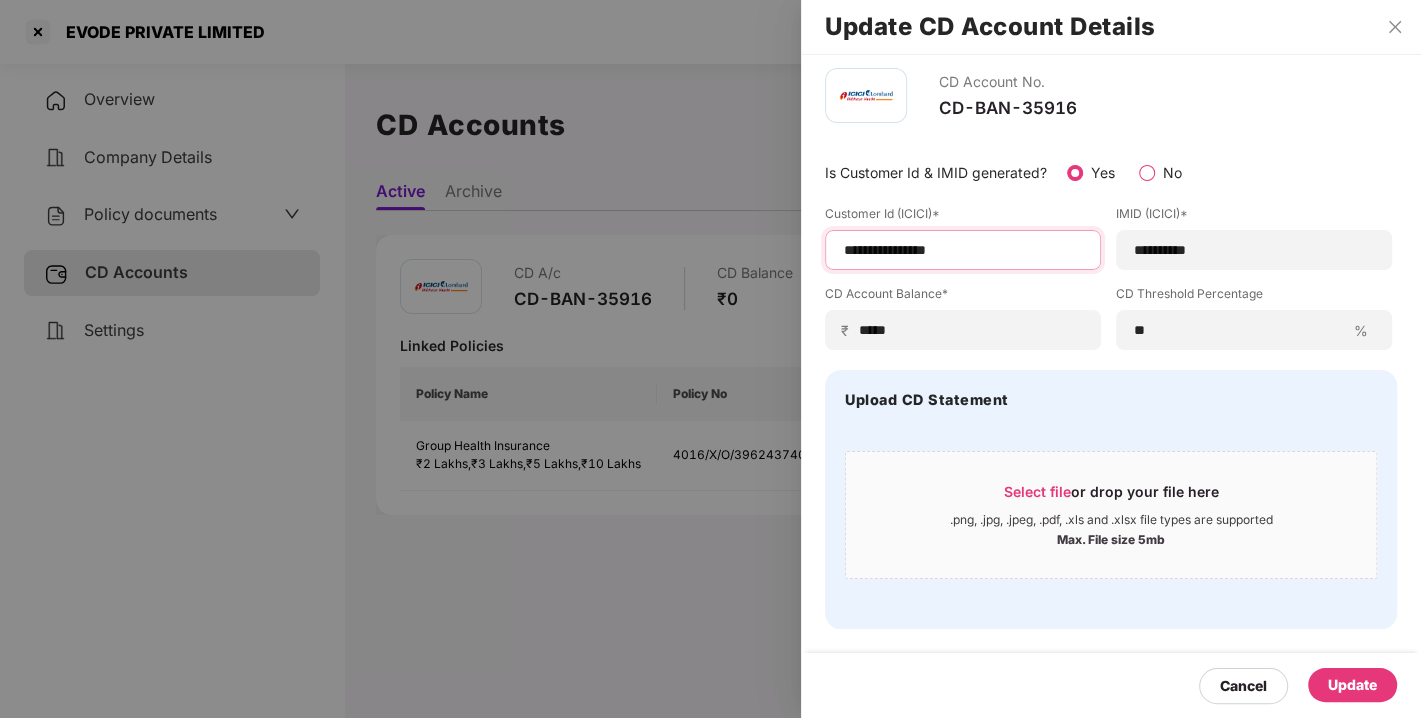 paste on "****" 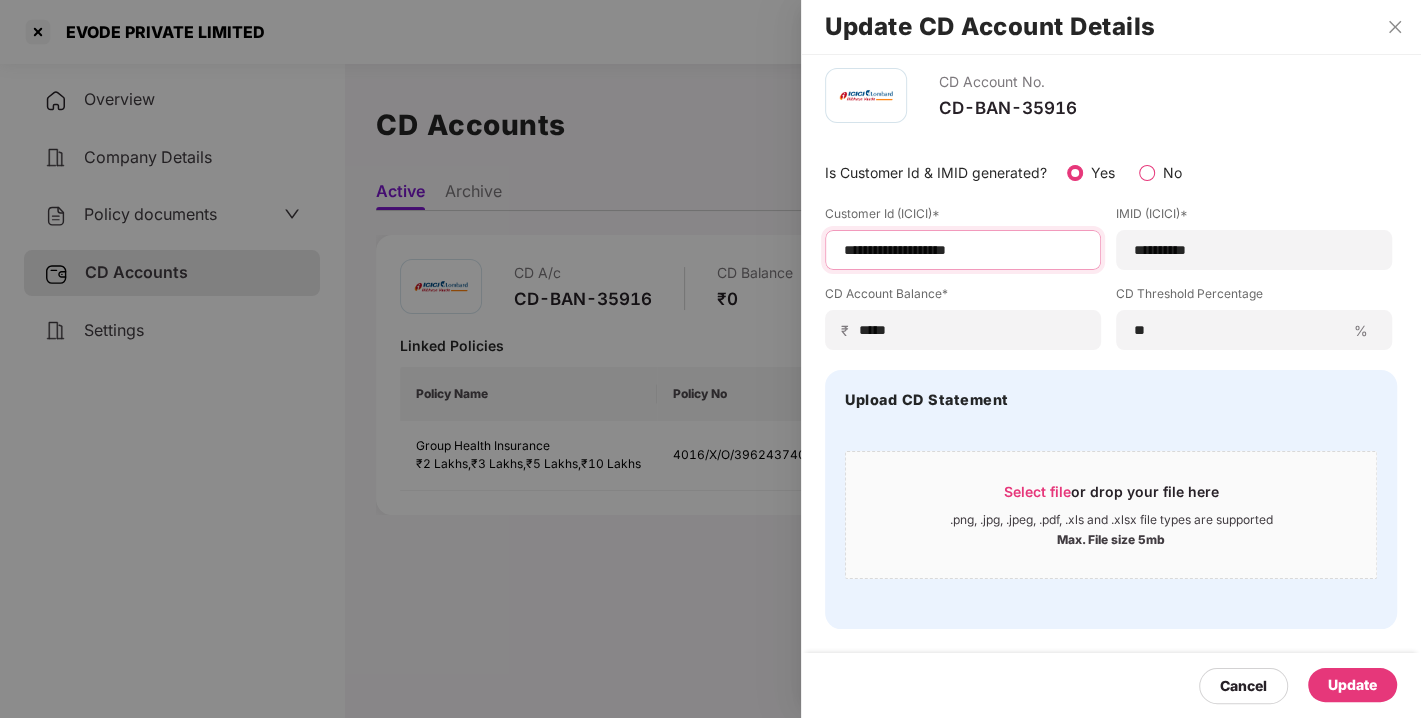 type on "**********" 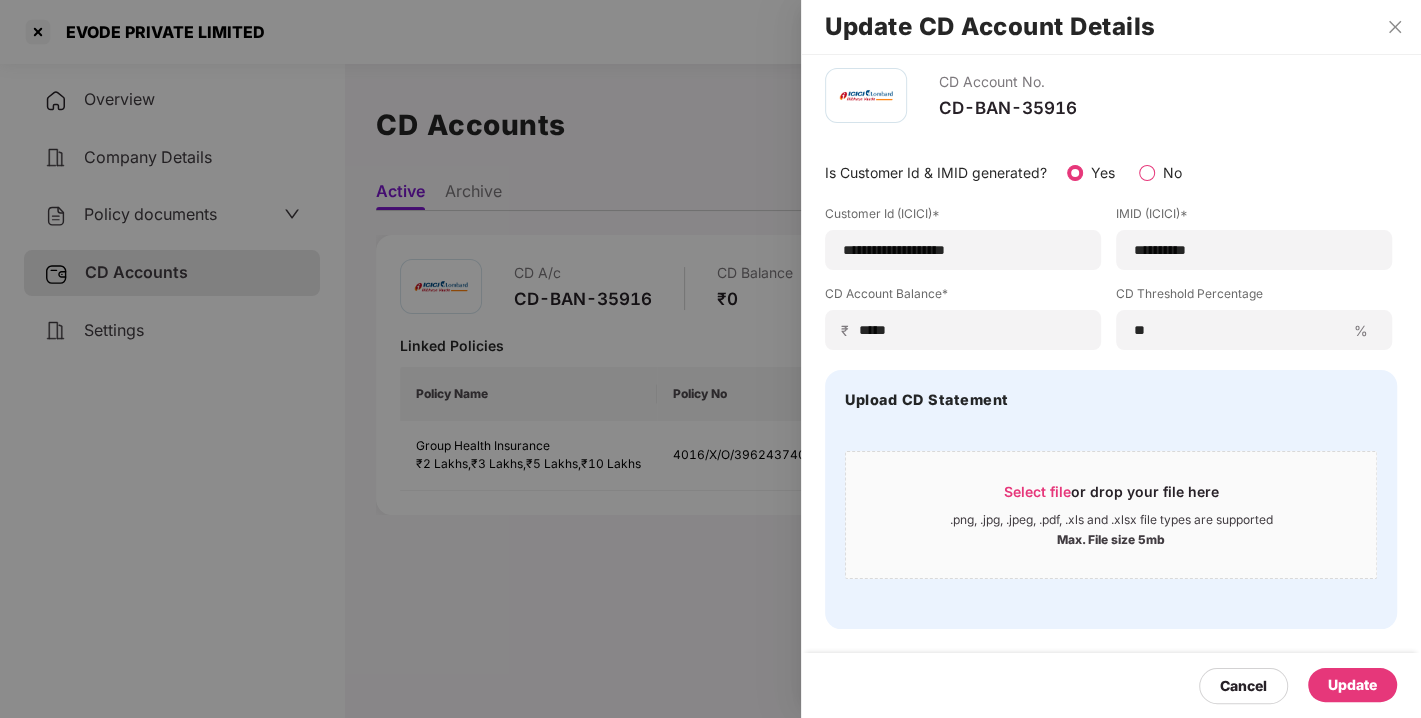 click on "Update" at bounding box center (1352, 685) 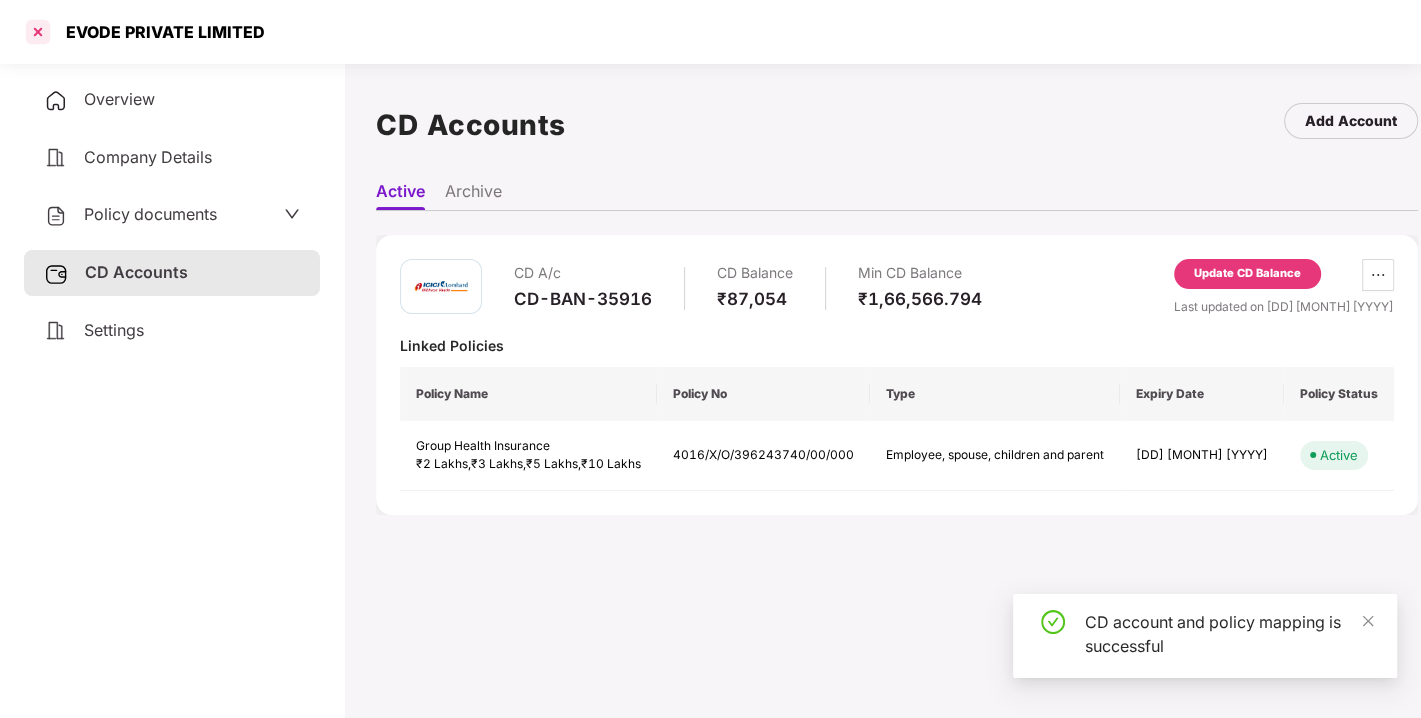 click at bounding box center (38, 32) 